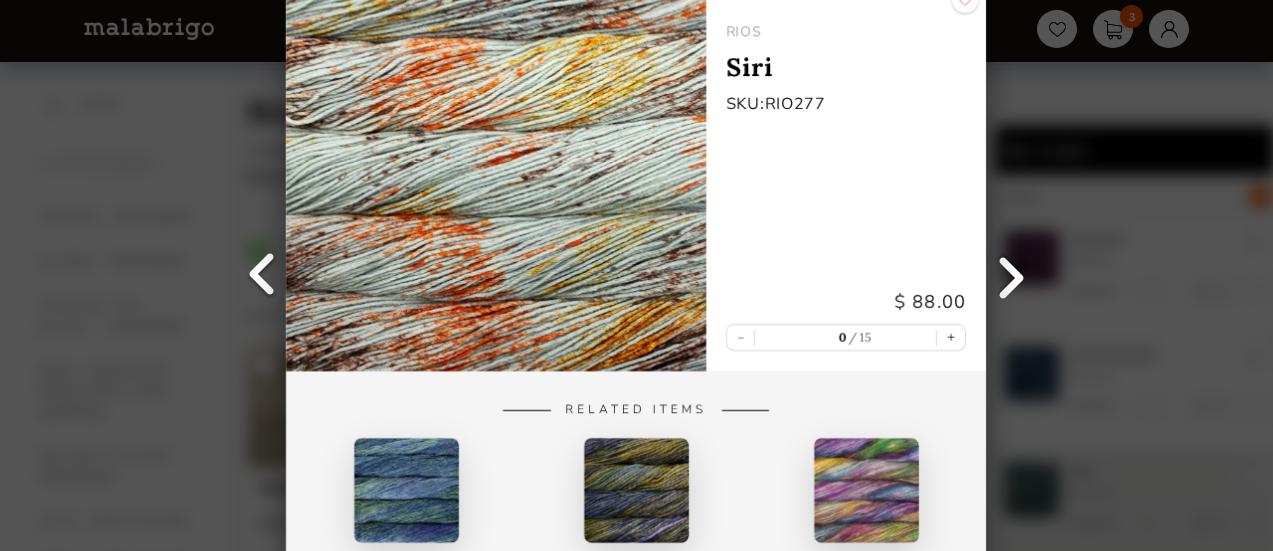 select on "INDEX" 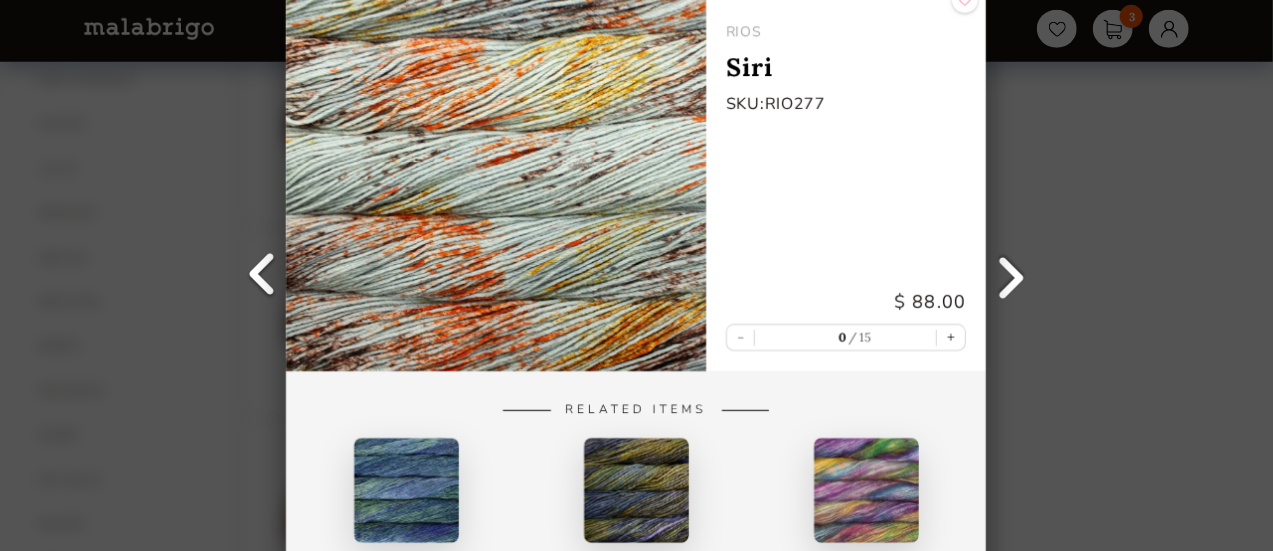 scroll, scrollTop: 6, scrollLeft: 0, axis: vertical 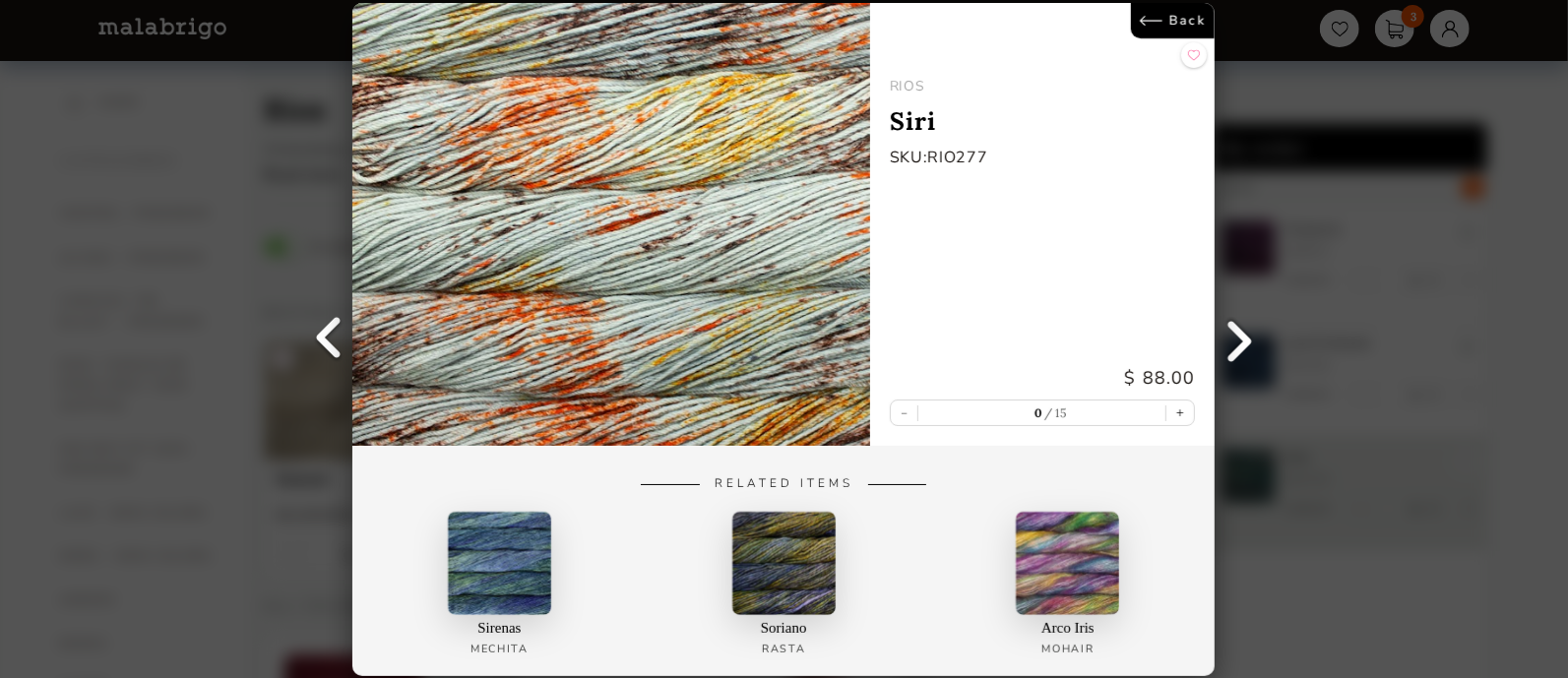 drag, startPoint x: 1259, startPoint y: 1, endPoint x: 1166, endPoint y: 20, distance: 94.92102 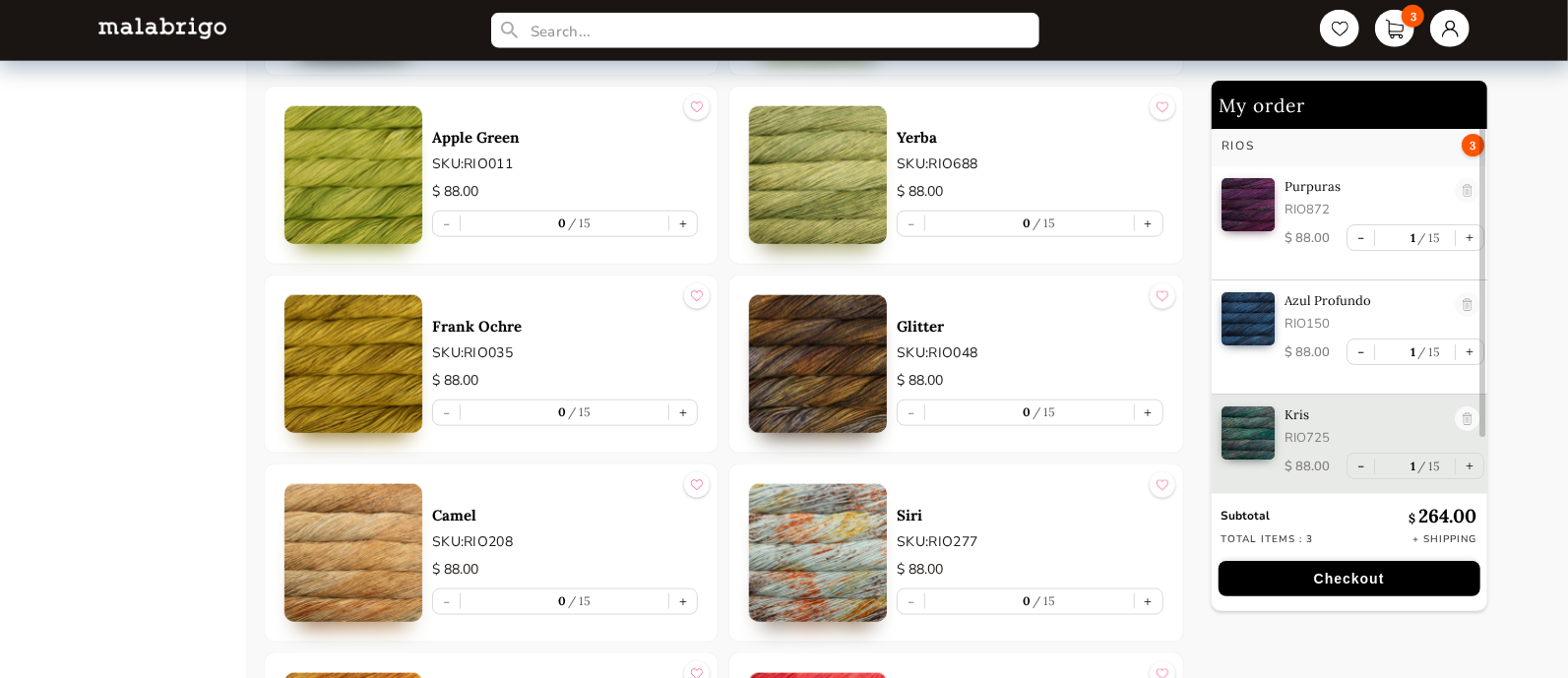 scroll, scrollTop: 6149, scrollLeft: 0, axis: vertical 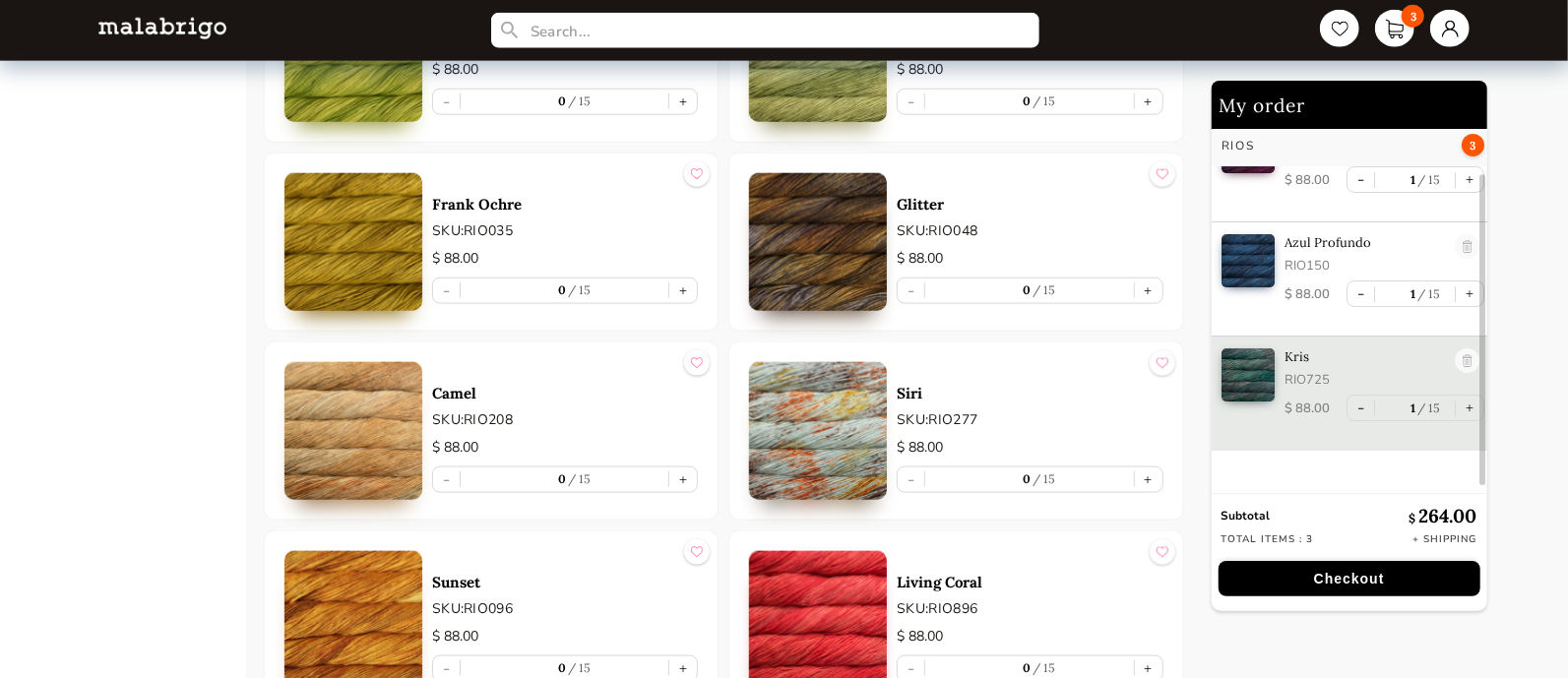drag, startPoint x: 1480, startPoint y: 227, endPoint x: 1481, endPoint y: 356, distance: 129.00388 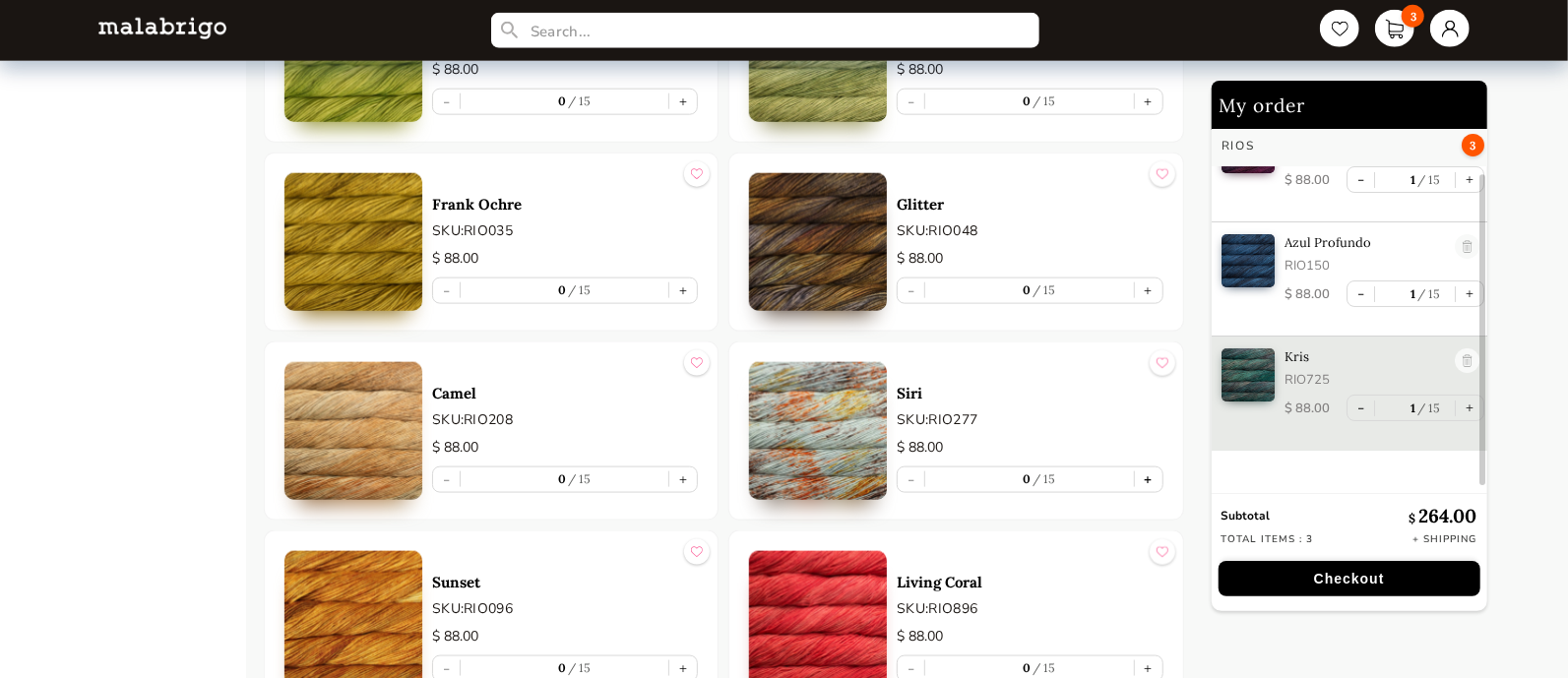 click on "+" at bounding box center (1149, 479) 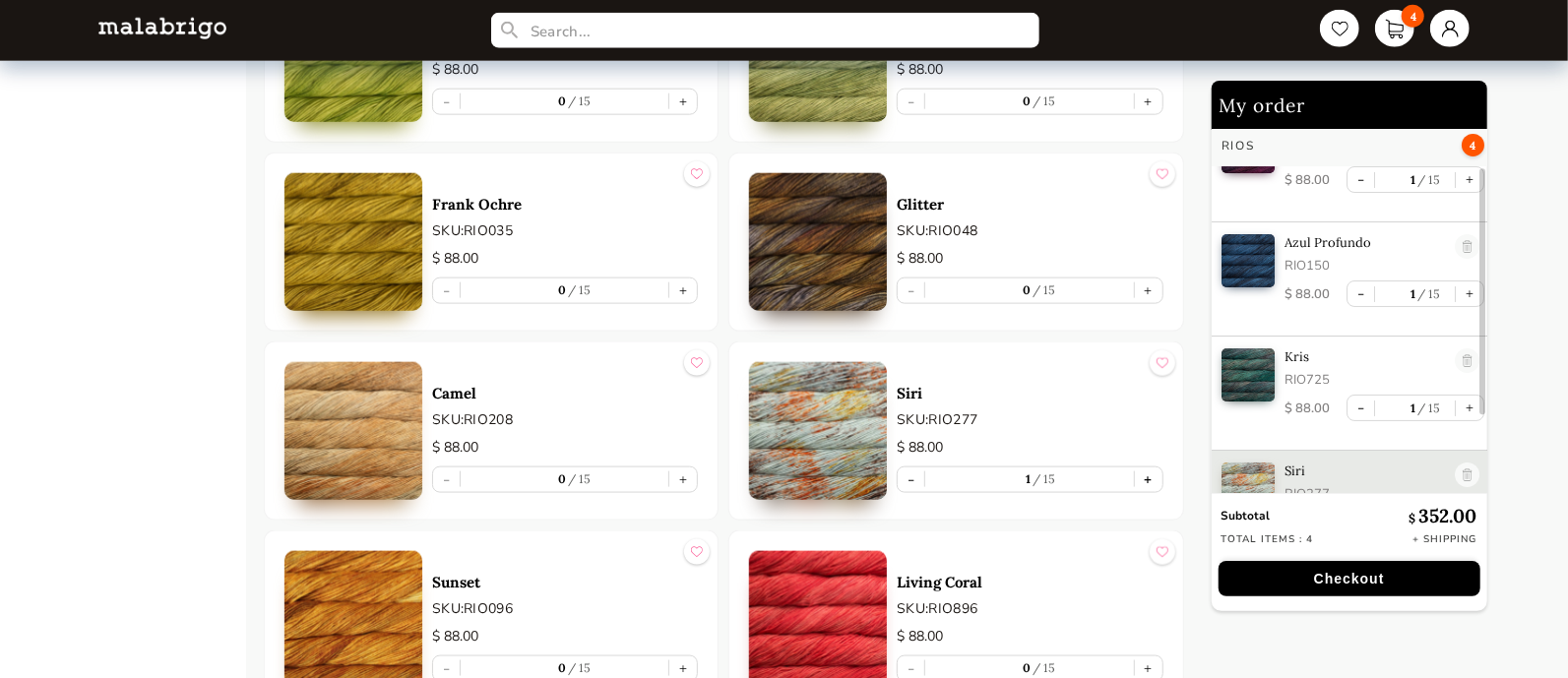 scroll, scrollTop: 112, scrollLeft: 0, axis: vertical 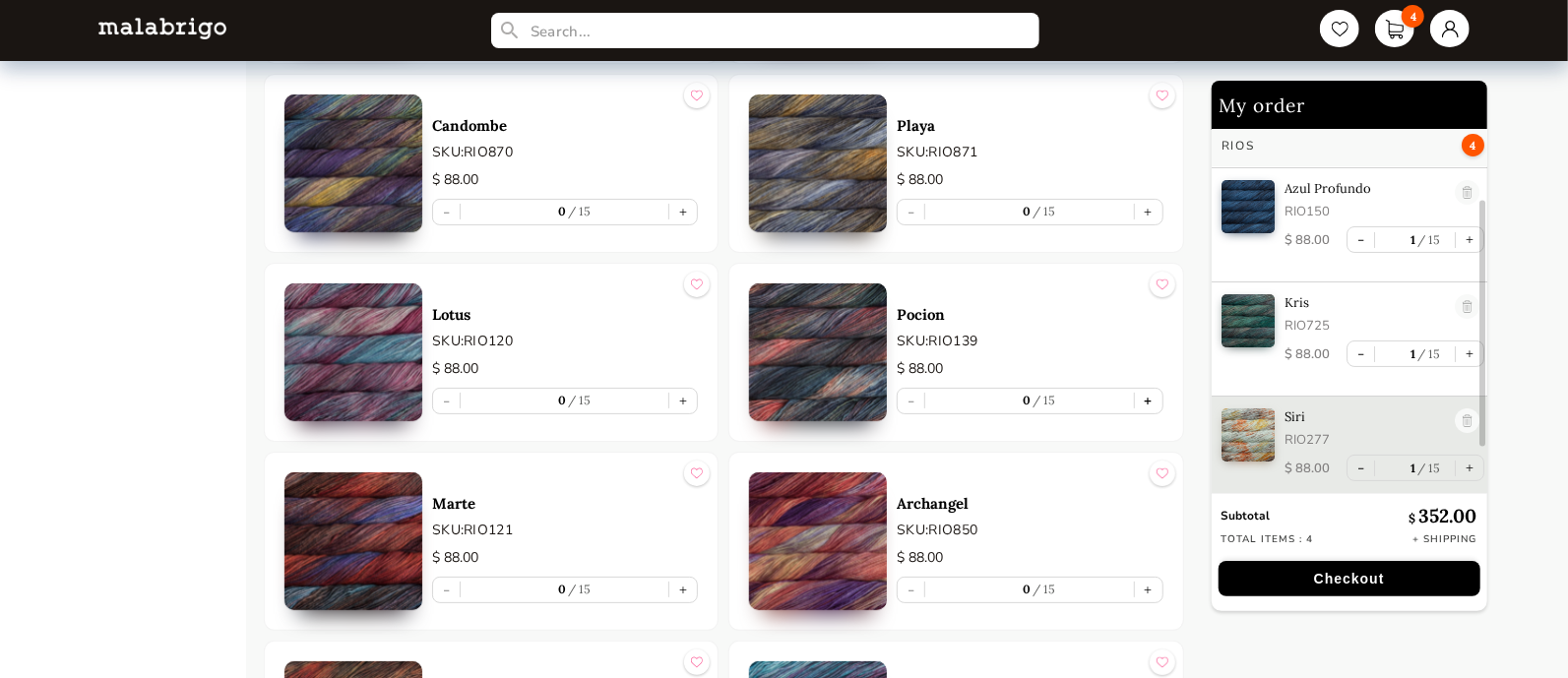 click on "+" at bounding box center [1149, 401] 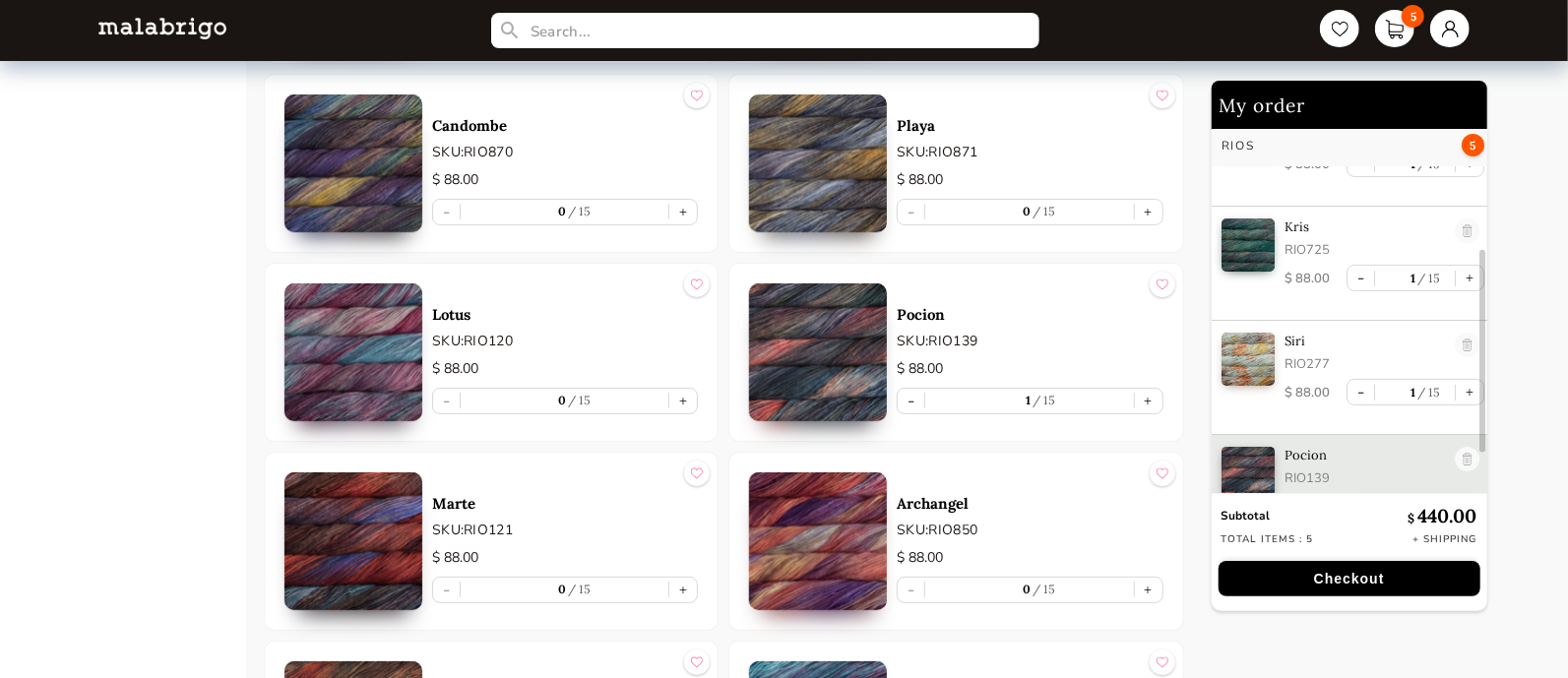 scroll, scrollTop: 226, scrollLeft: 0, axis: vertical 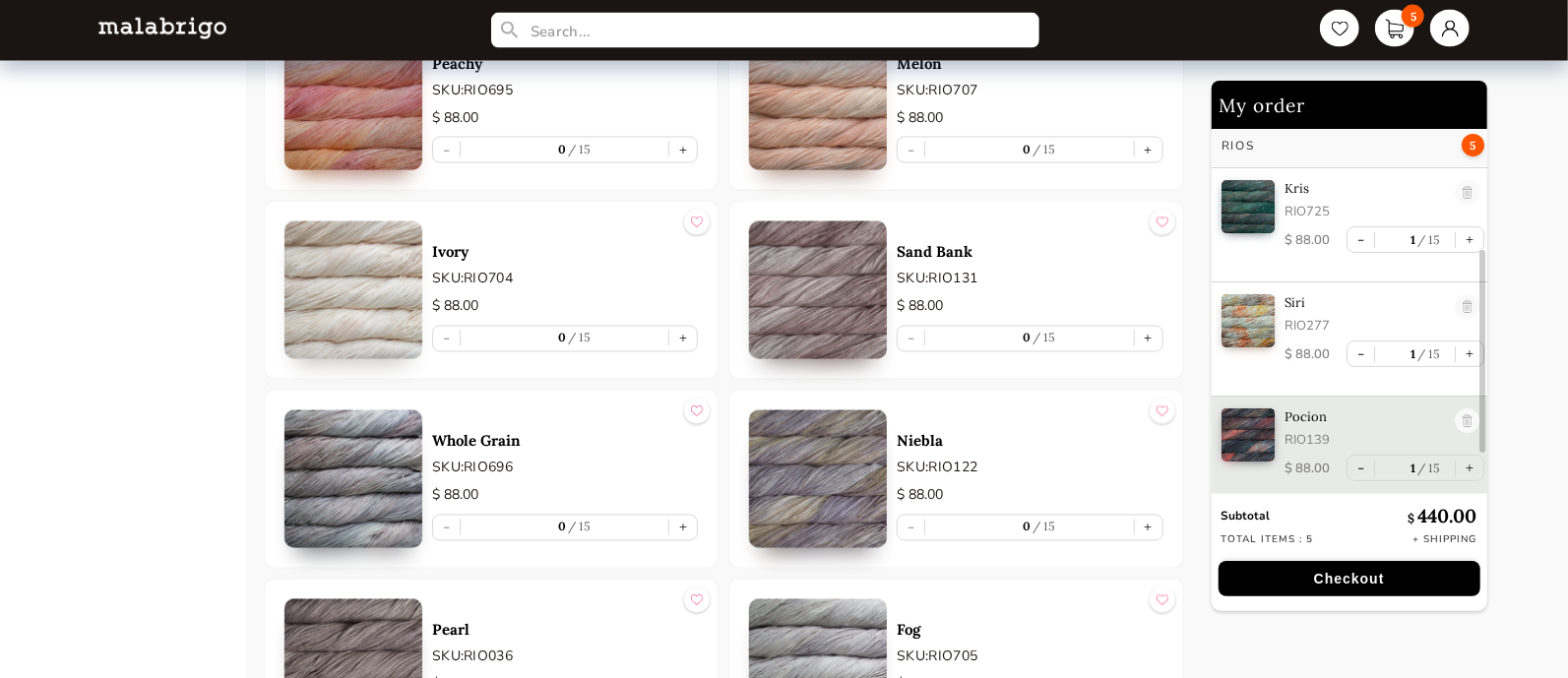 click at bounding box center (818, 290) 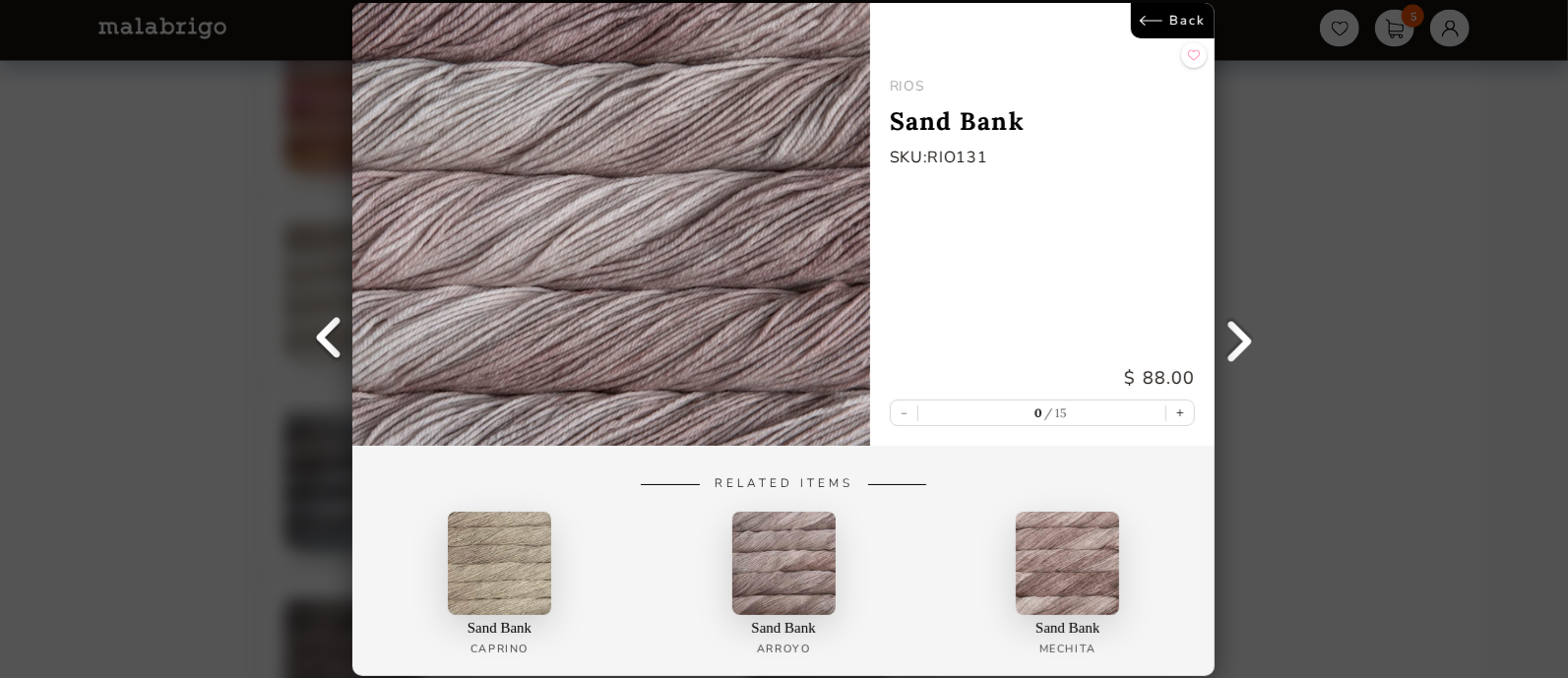click at bounding box center [1240, 339] 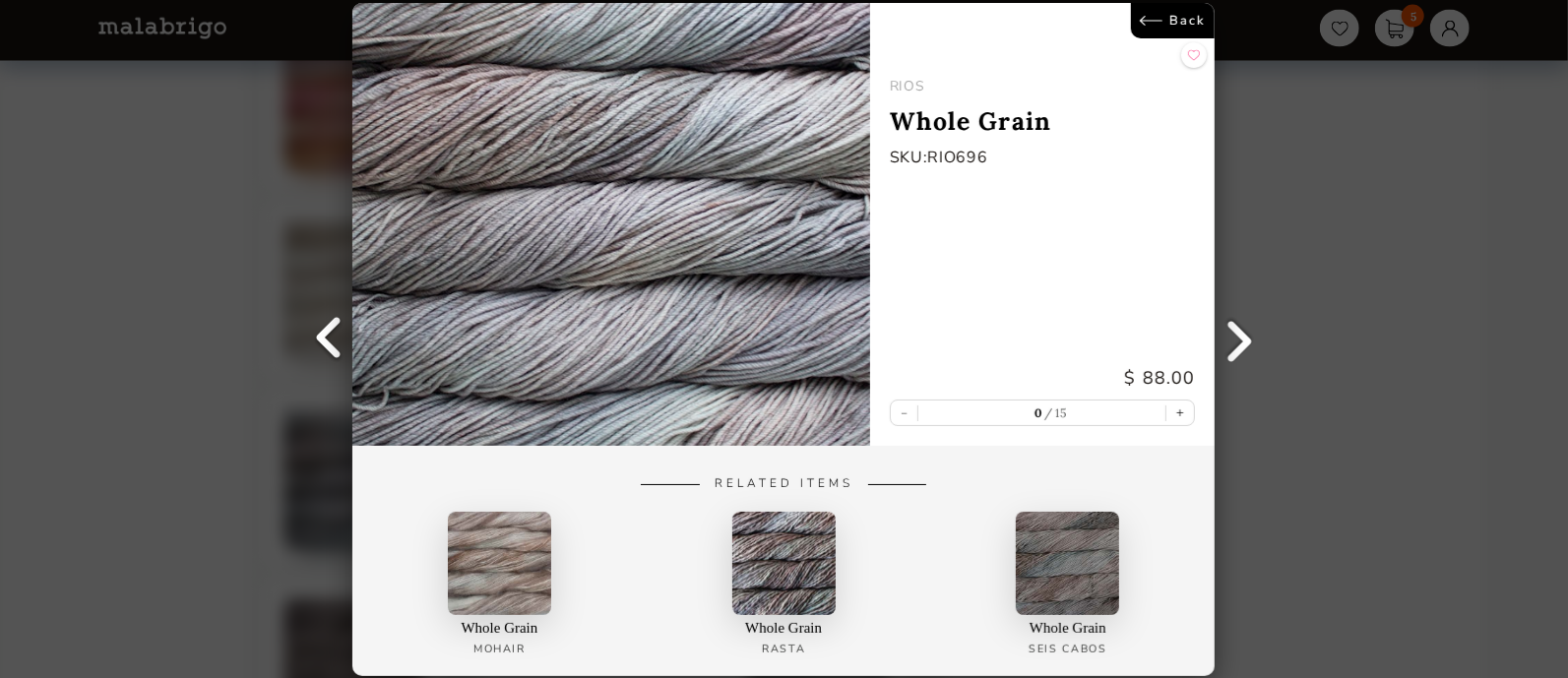 click at bounding box center (1240, 339) 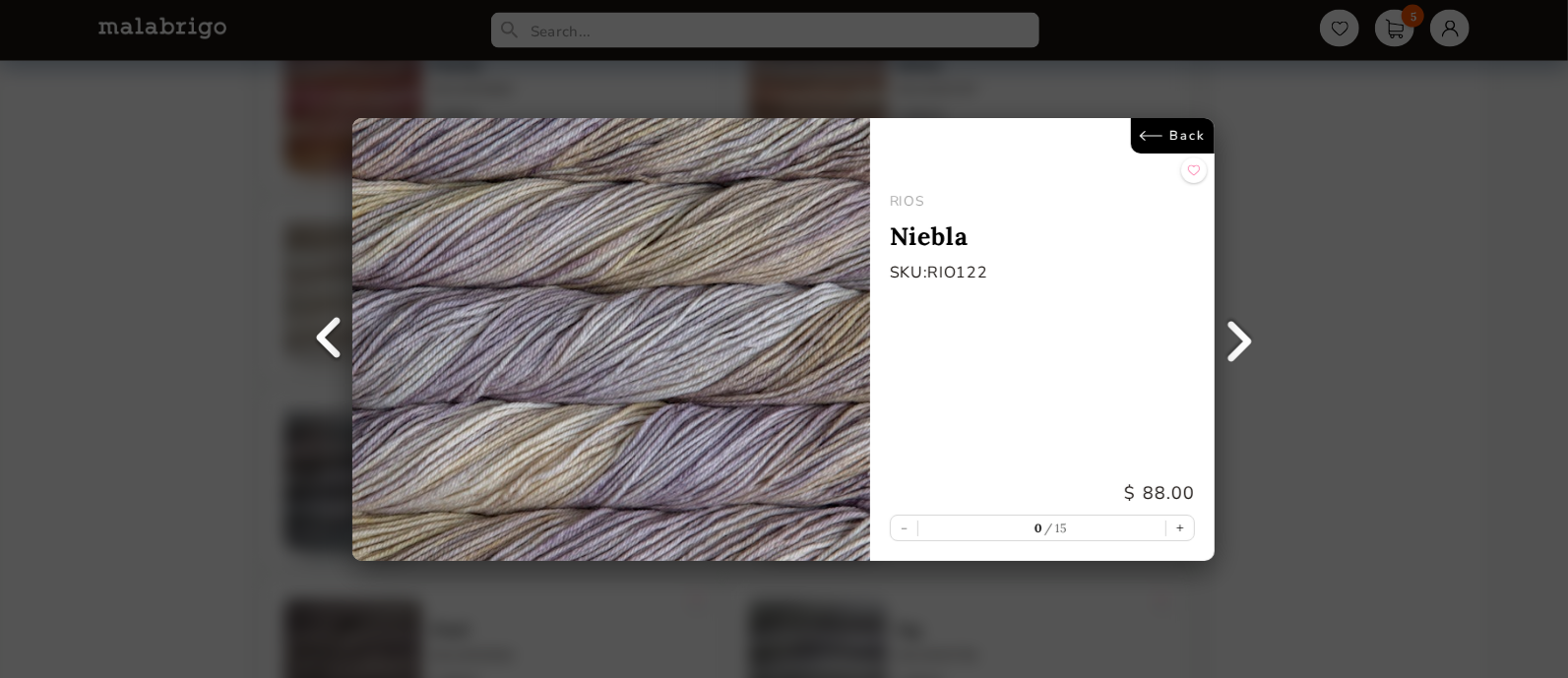 click at bounding box center [1240, 339] 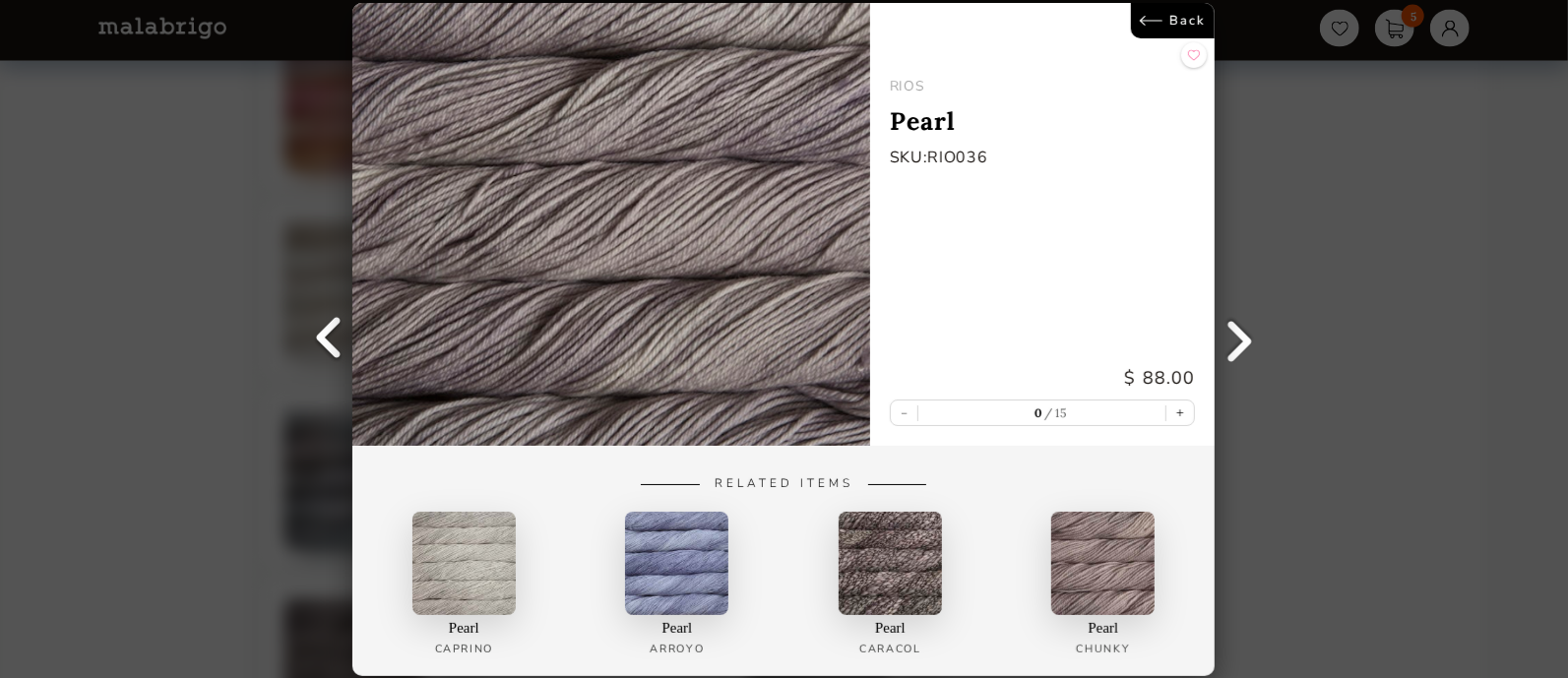 click at bounding box center (328, 339) 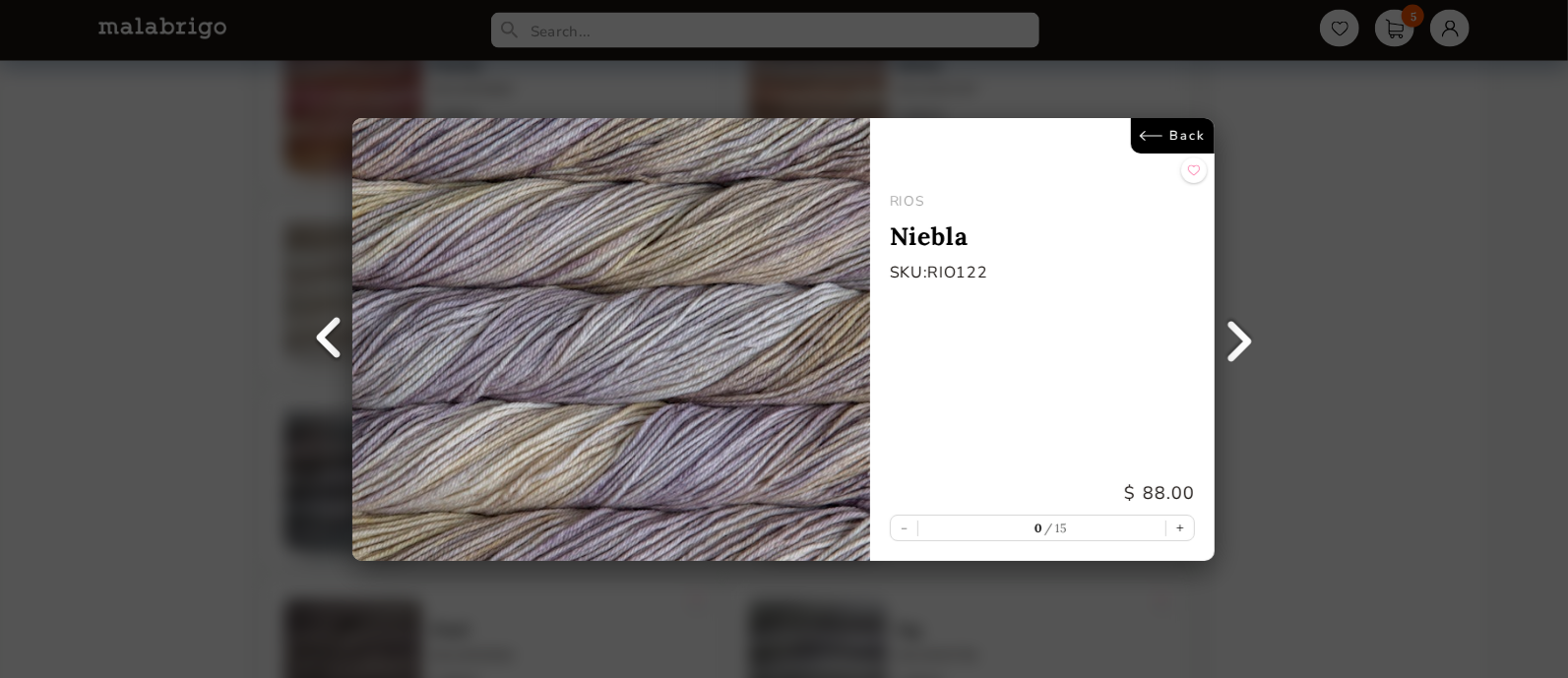 click on "Back" at bounding box center (1173, 136) 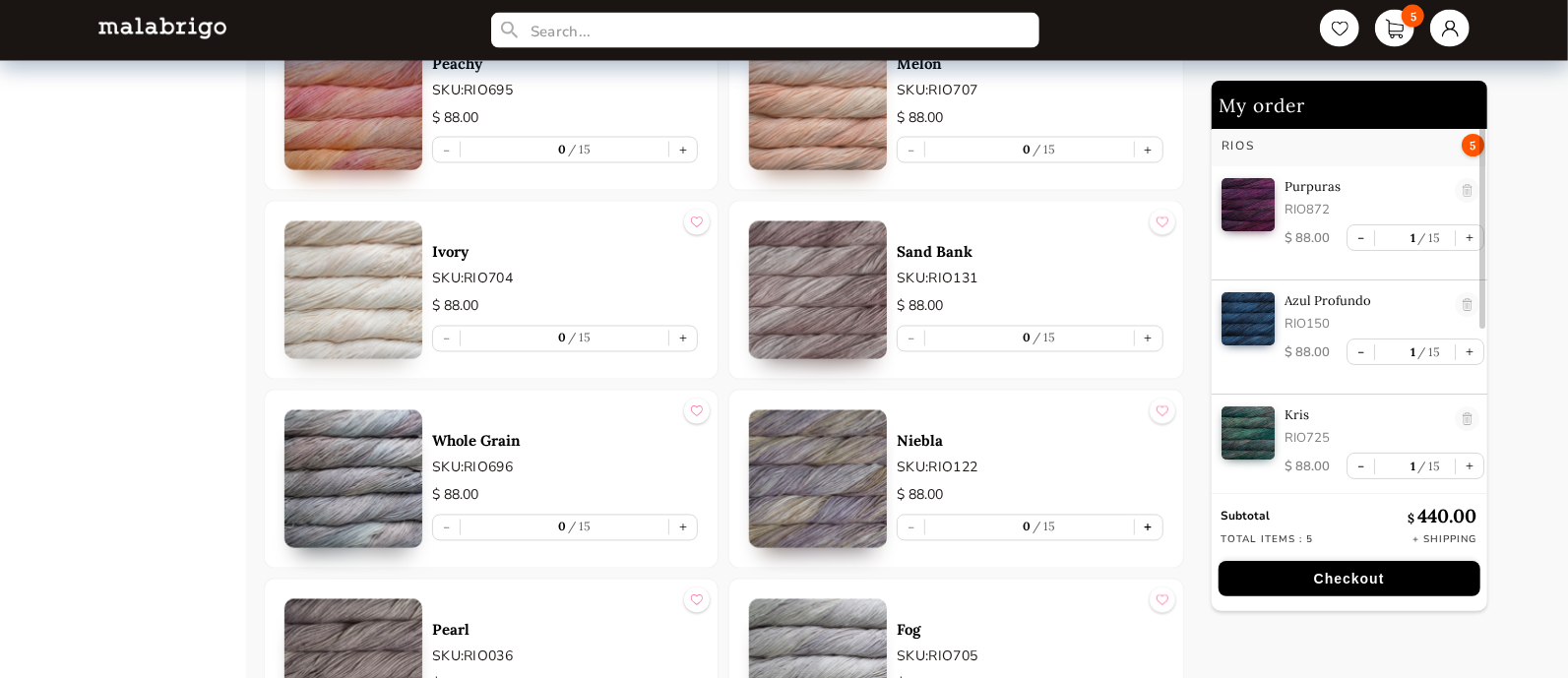 click on "+" at bounding box center (1149, 527) 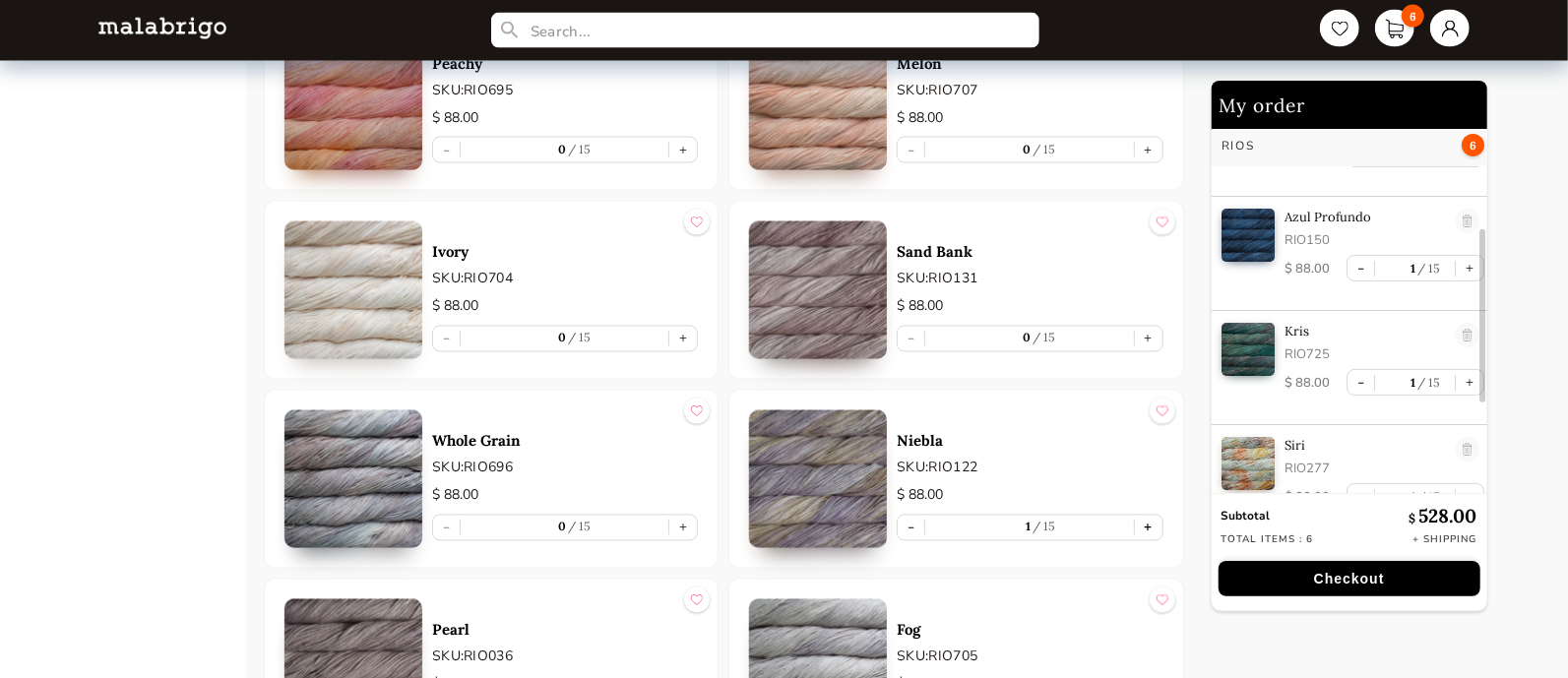 scroll, scrollTop: 340, scrollLeft: 0, axis: vertical 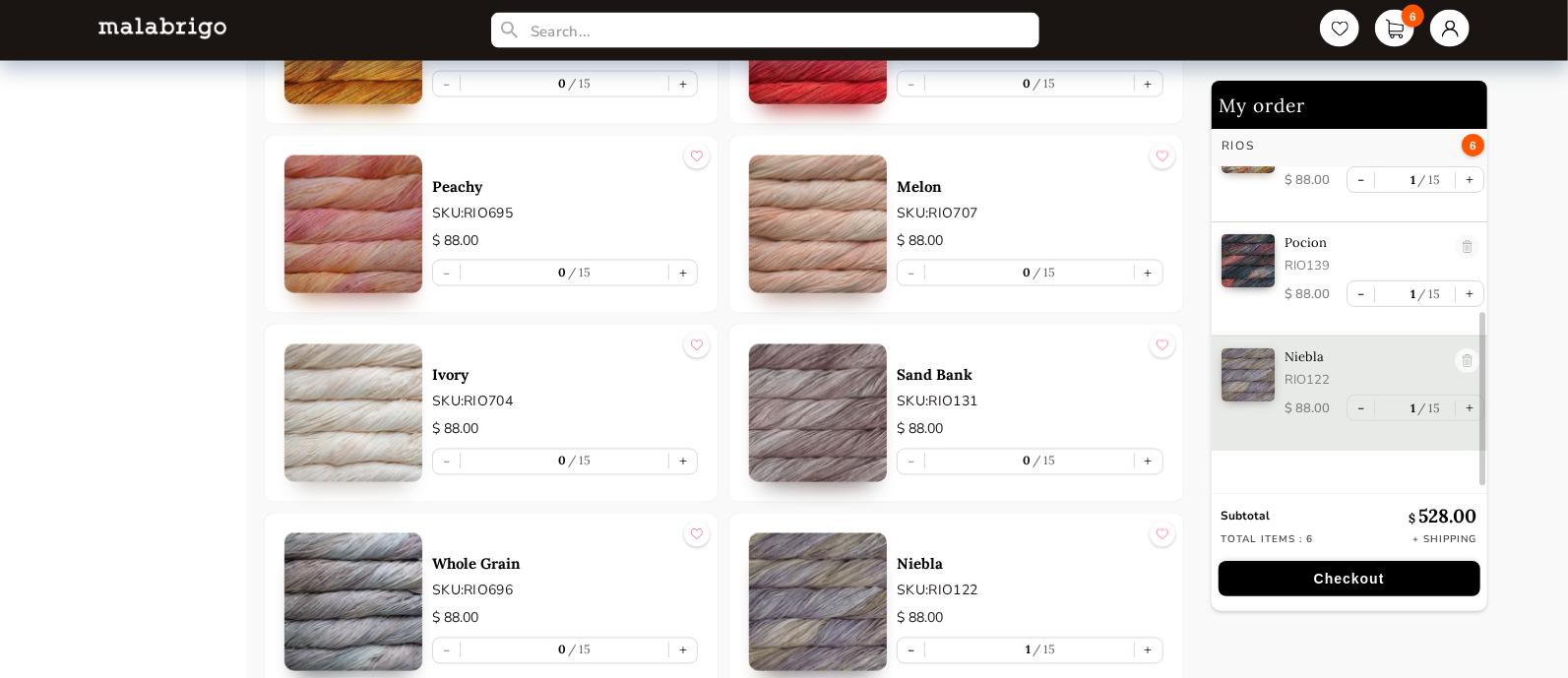 drag, startPoint x: 1480, startPoint y: 405, endPoint x: 1510, endPoint y: 448, distance: 52.43091 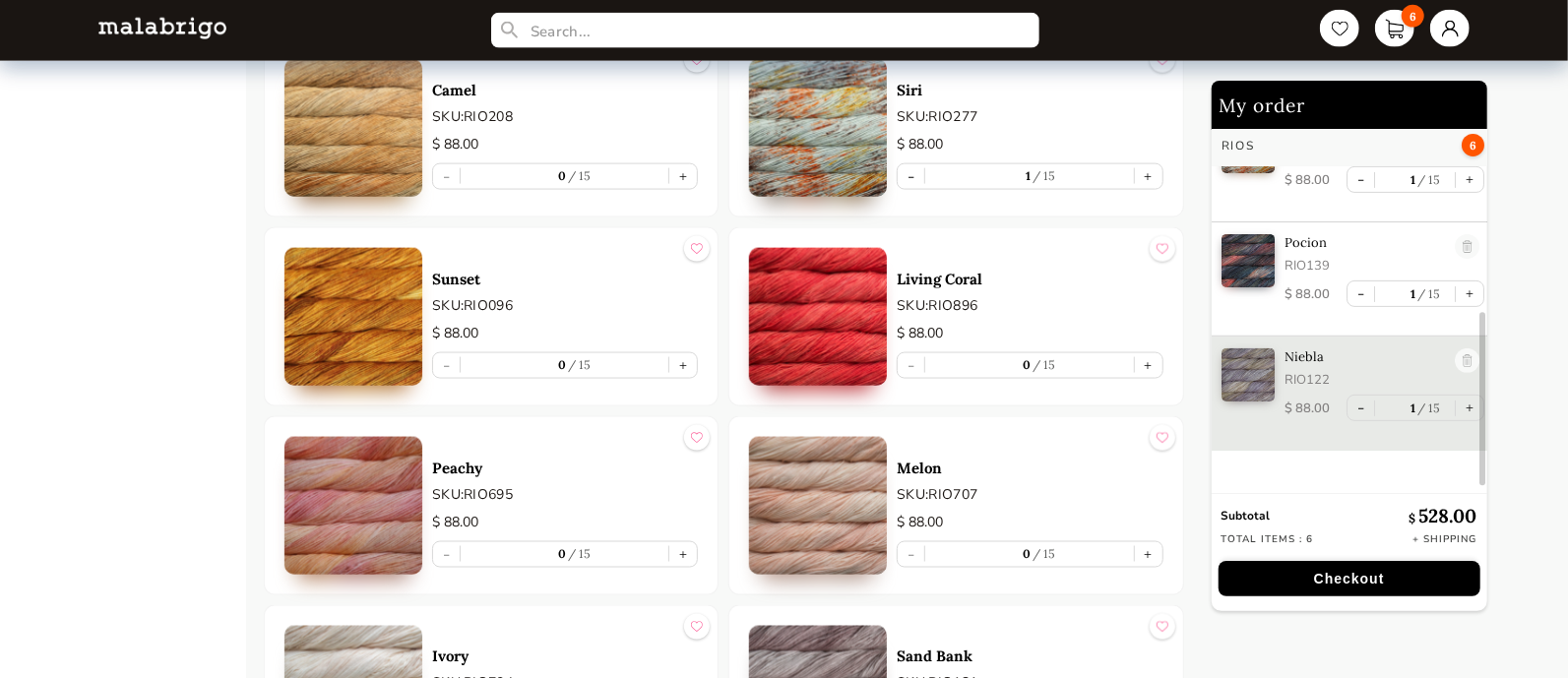 scroll, scrollTop: 6488, scrollLeft: 0, axis: vertical 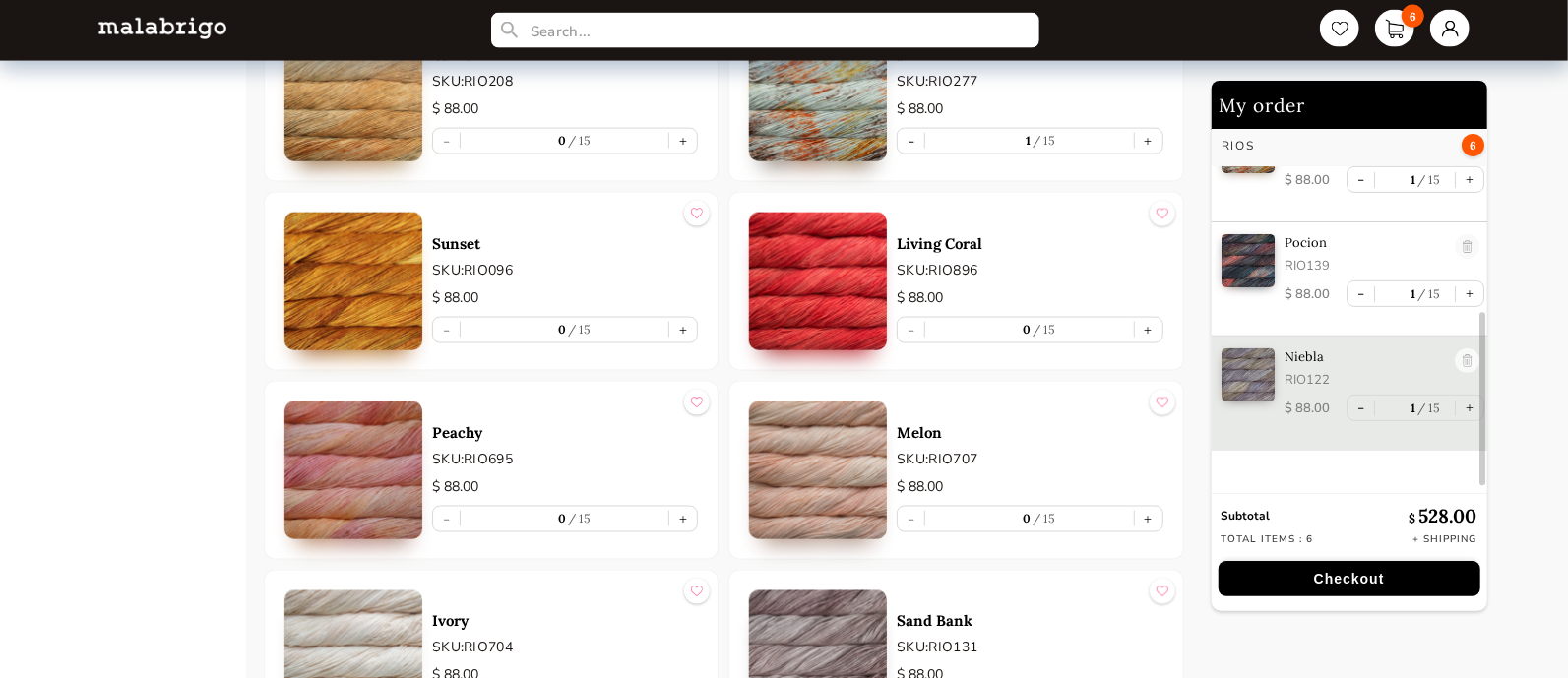 click at bounding box center (353, 470) 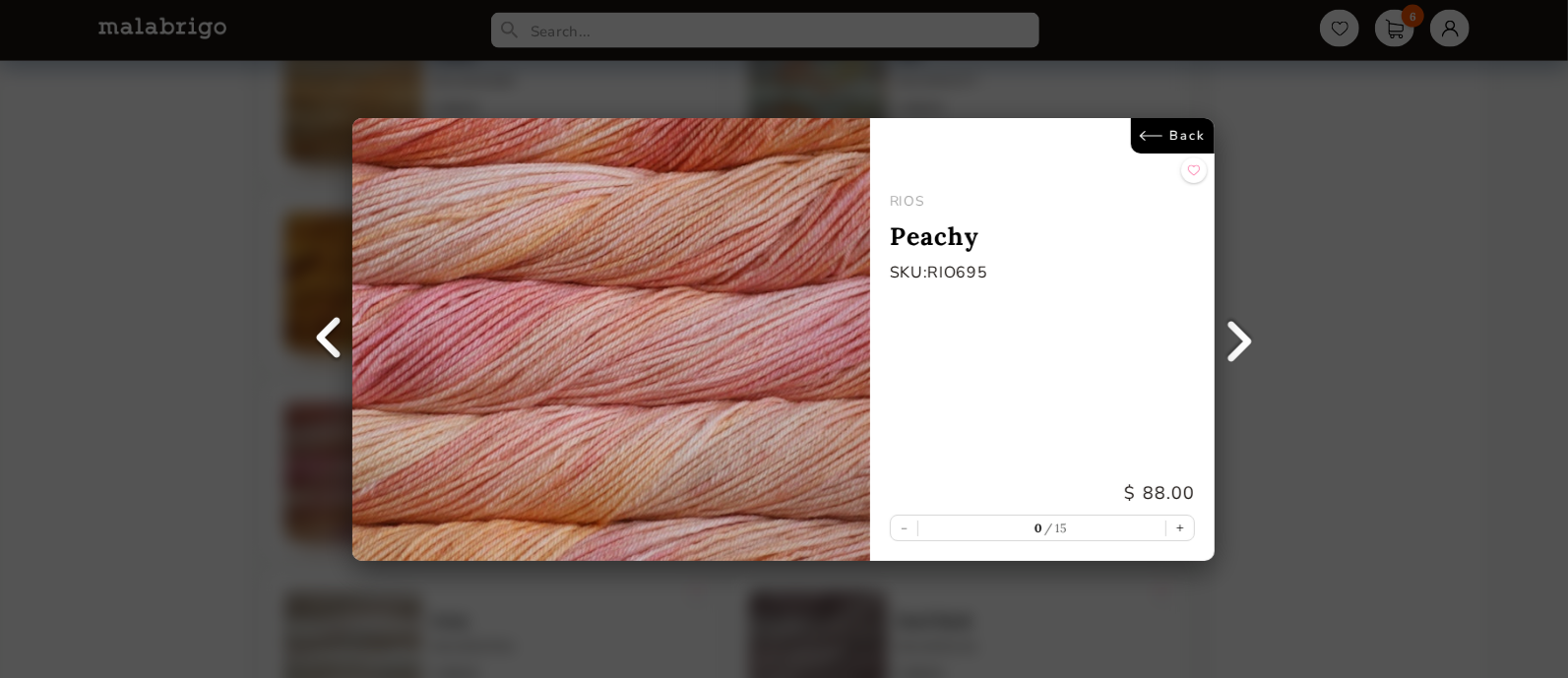 click on "Back" at bounding box center [1173, 136] 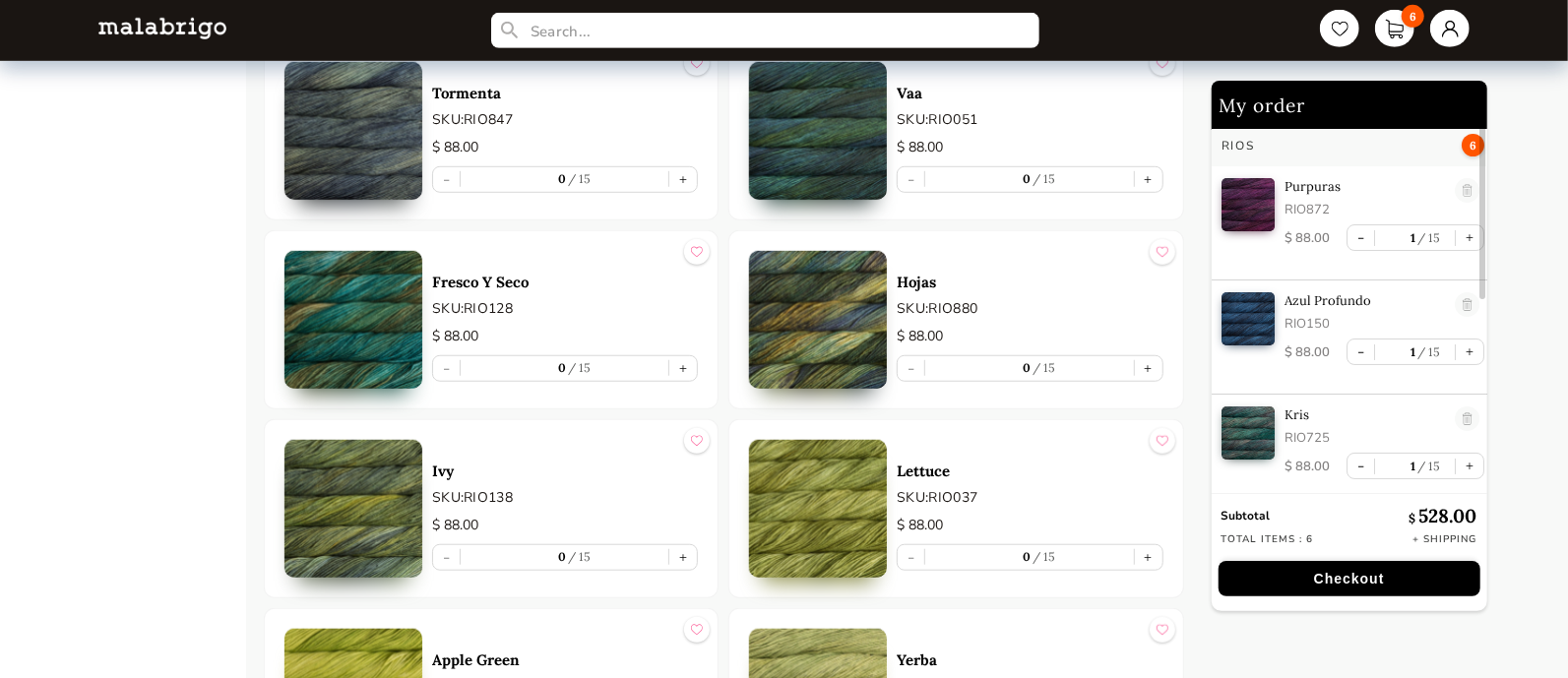 scroll, scrollTop: 5504, scrollLeft: 0, axis: vertical 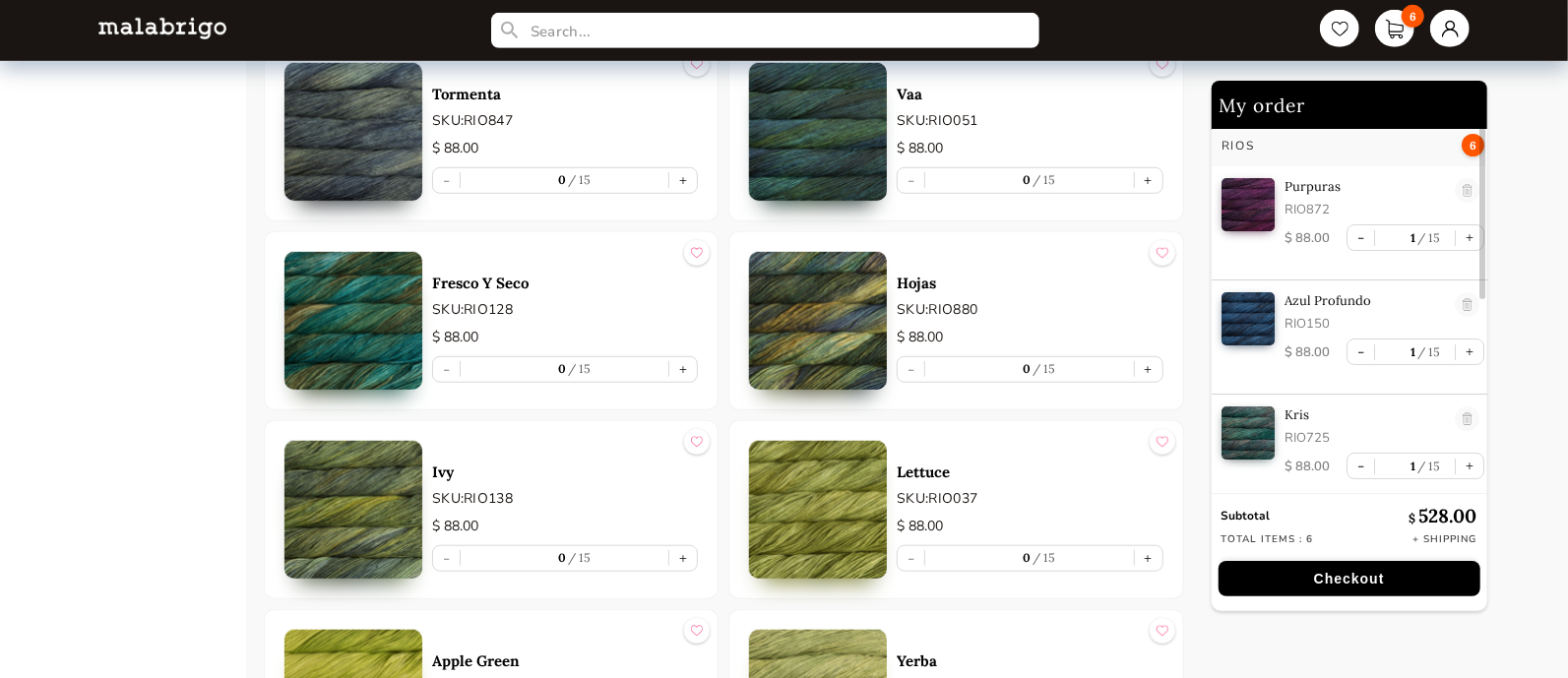 drag, startPoint x: 1479, startPoint y: 259, endPoint x: 1499, endPoint y: 247, distance: 23.323808 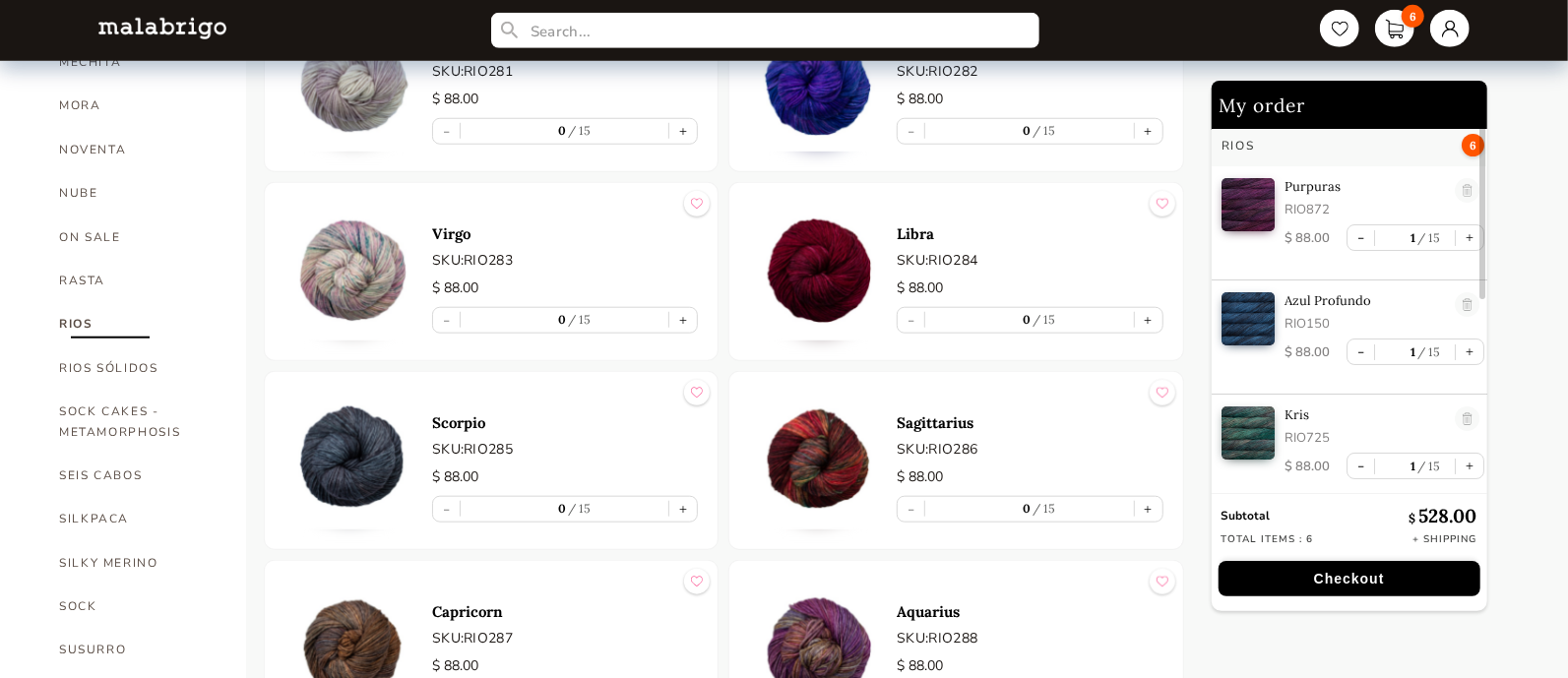 scroll, scrollTop: 983, scrollLeft: 0, axis: vertical 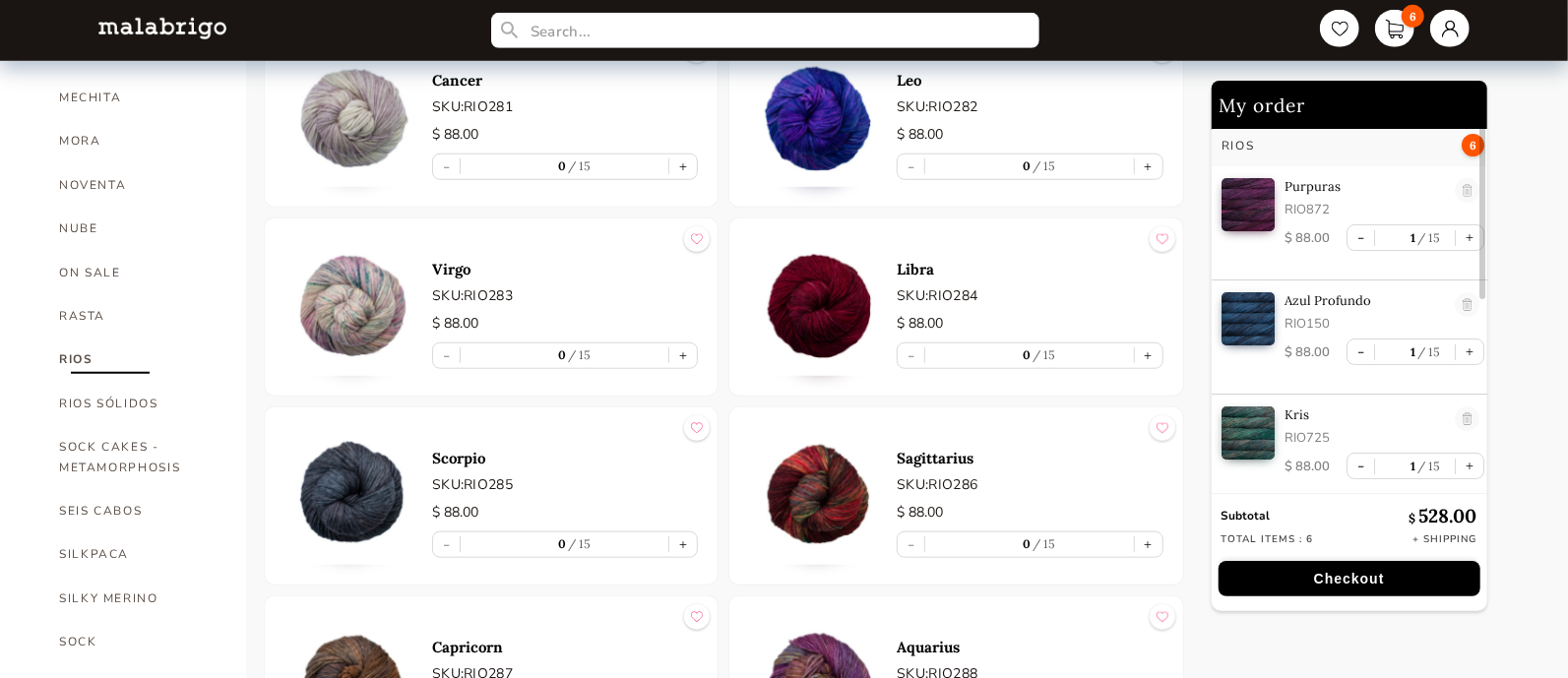 drag, startPoint x: 1483, startPoint y: 260, endPoint x: 1511, endPoint y: 200, distance: 66.21178 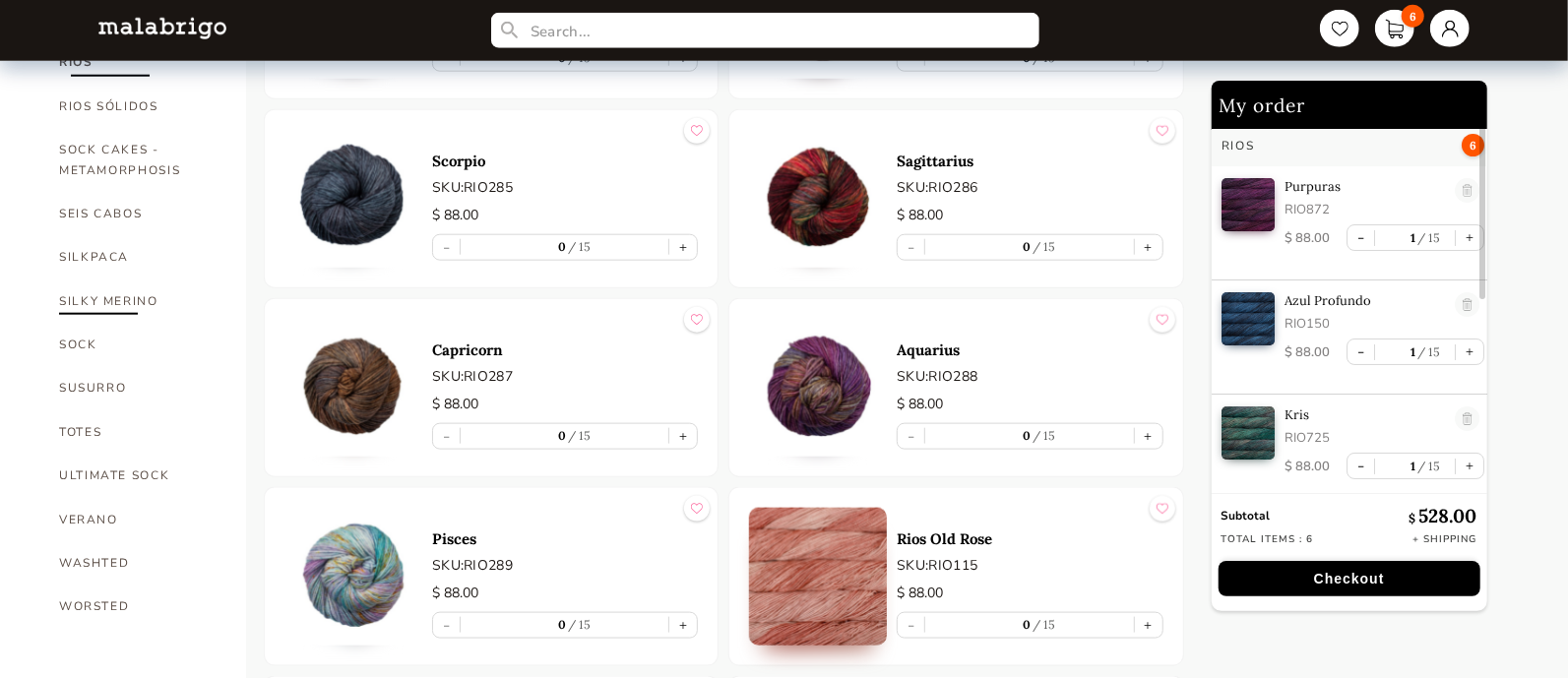 scroll, scrollTop: 1353, scrollLeft: 0, axis: vertical 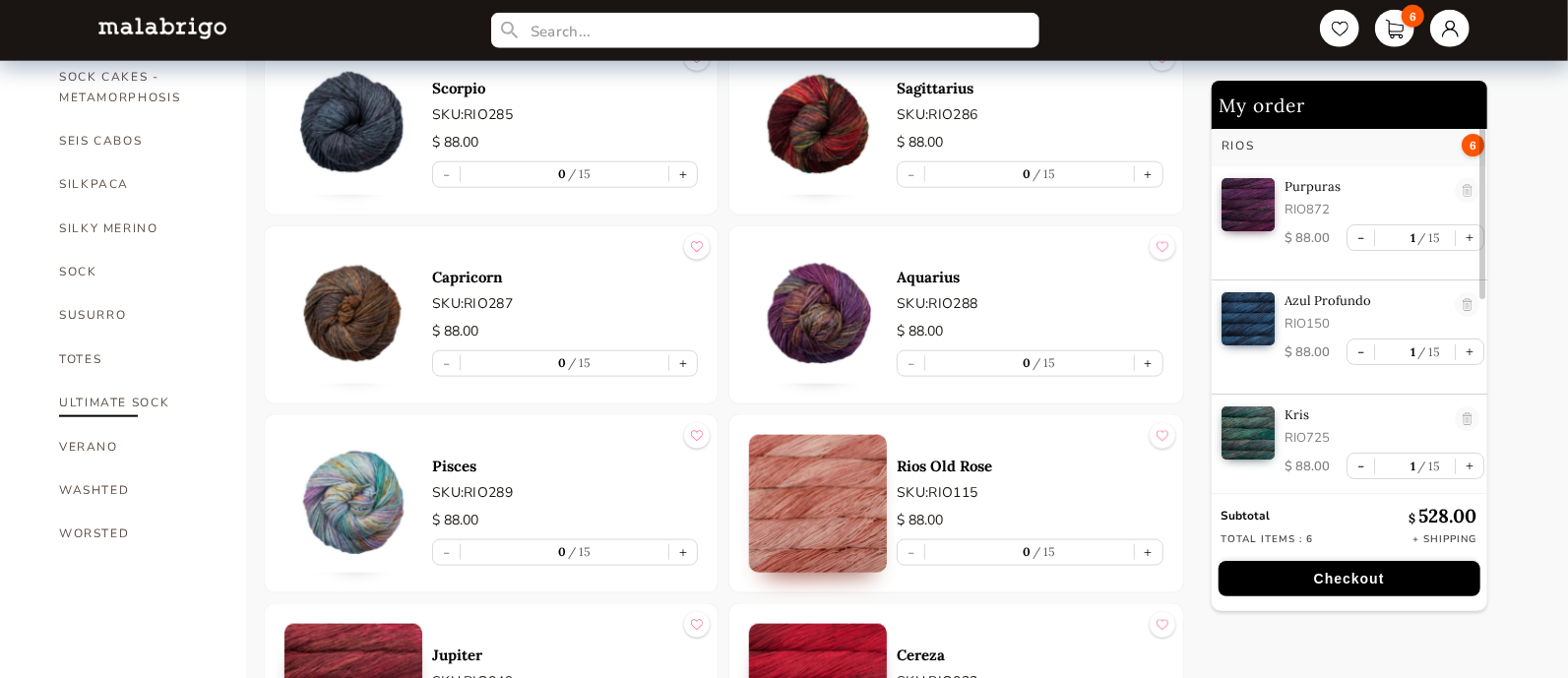 click on "ULTIMATE SOCK" at bounding box center (138, 402) 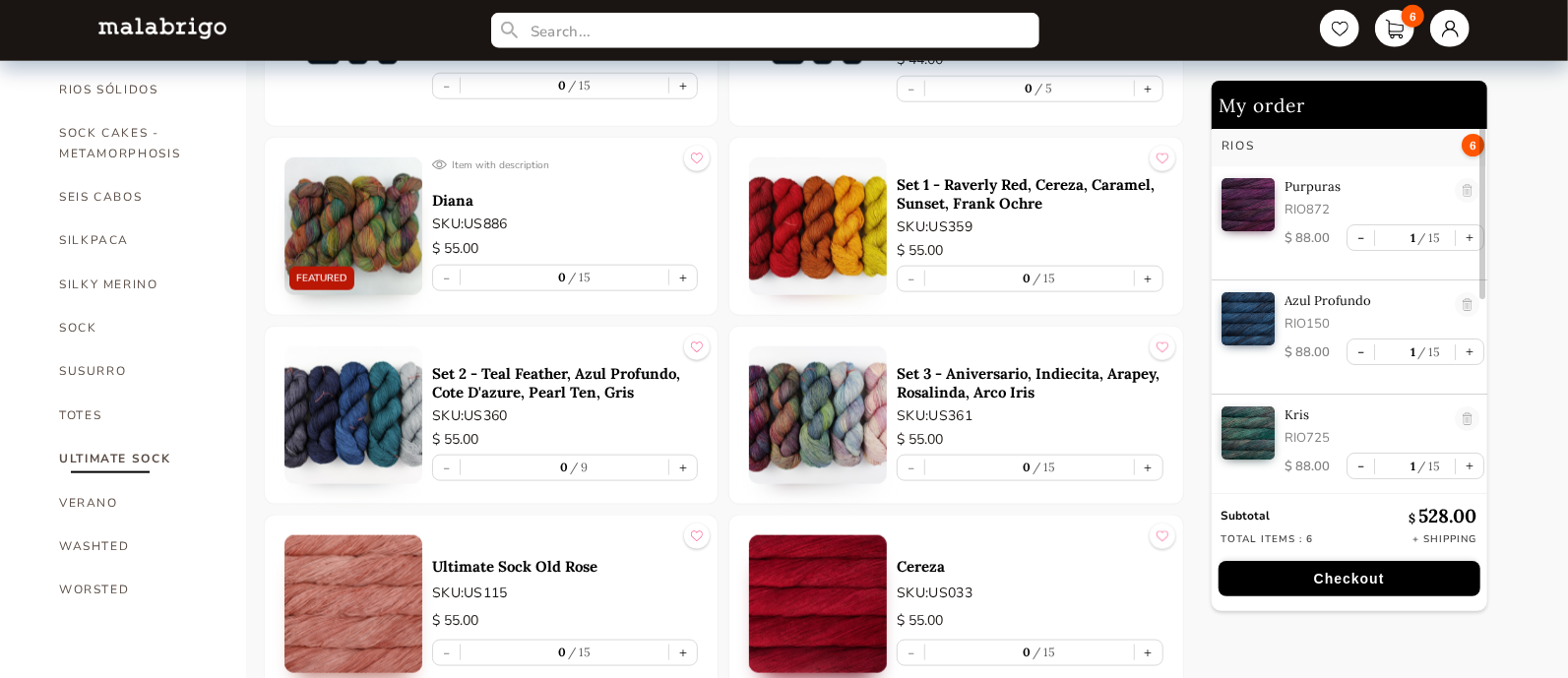 scroll, scrollTop: 1476, scrollLeft: 0, axis: vertical 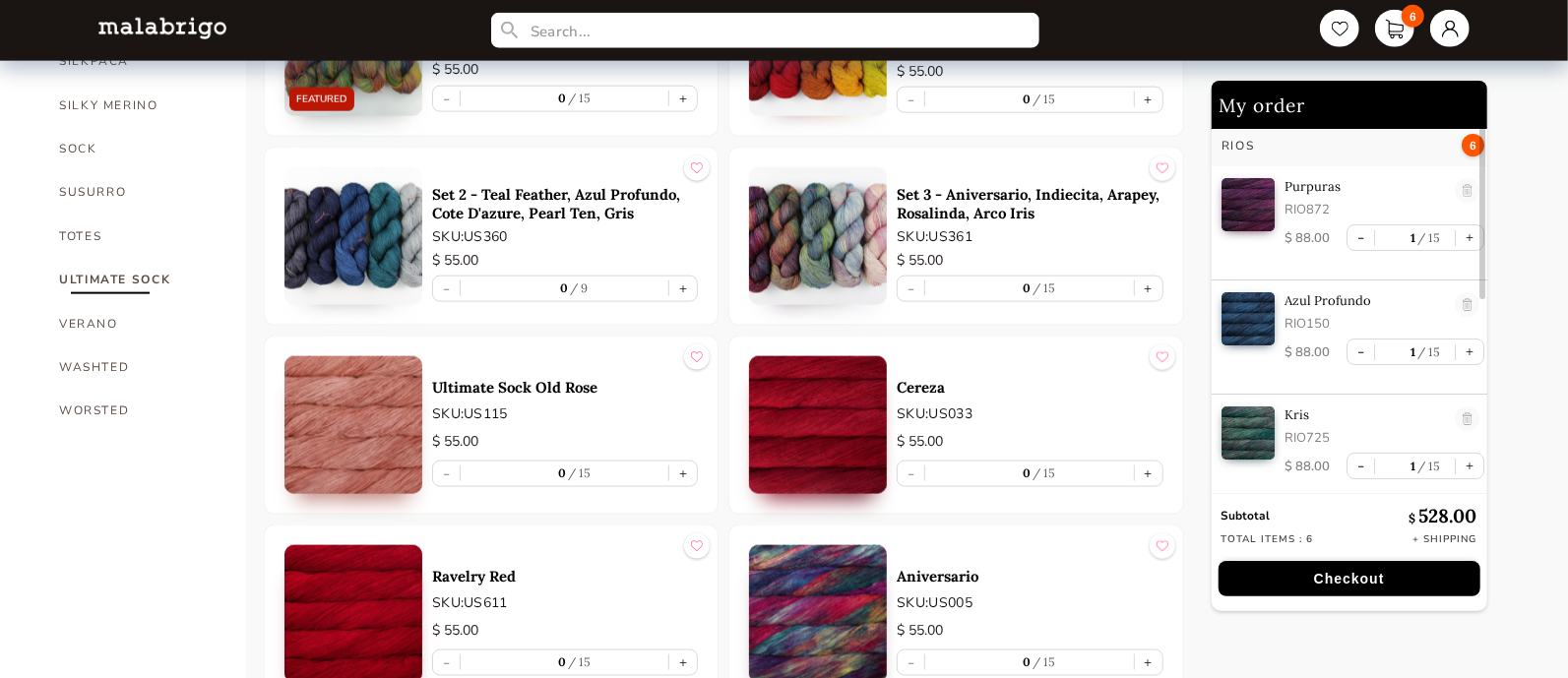 click at bounding box center [818, 236] 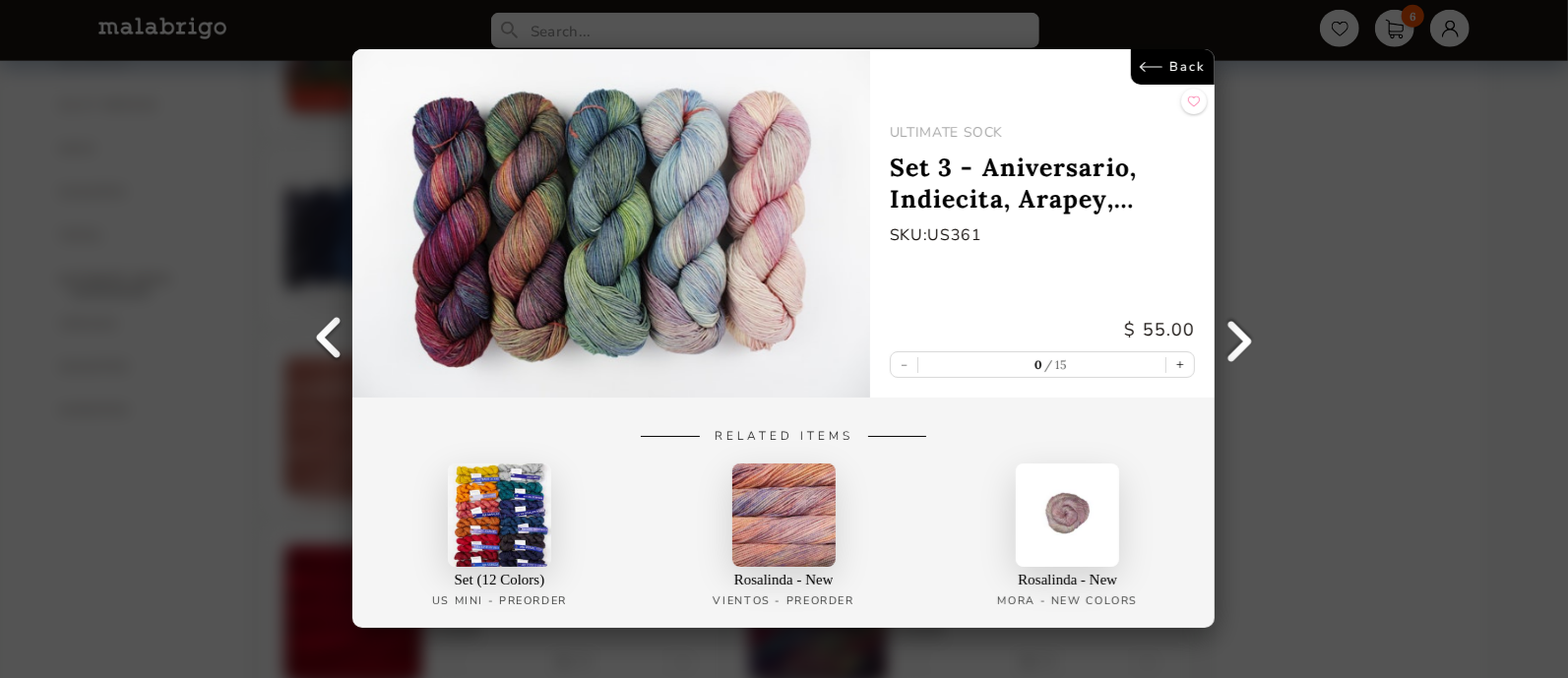 click on "Back" at bounding box center (1173, 67) 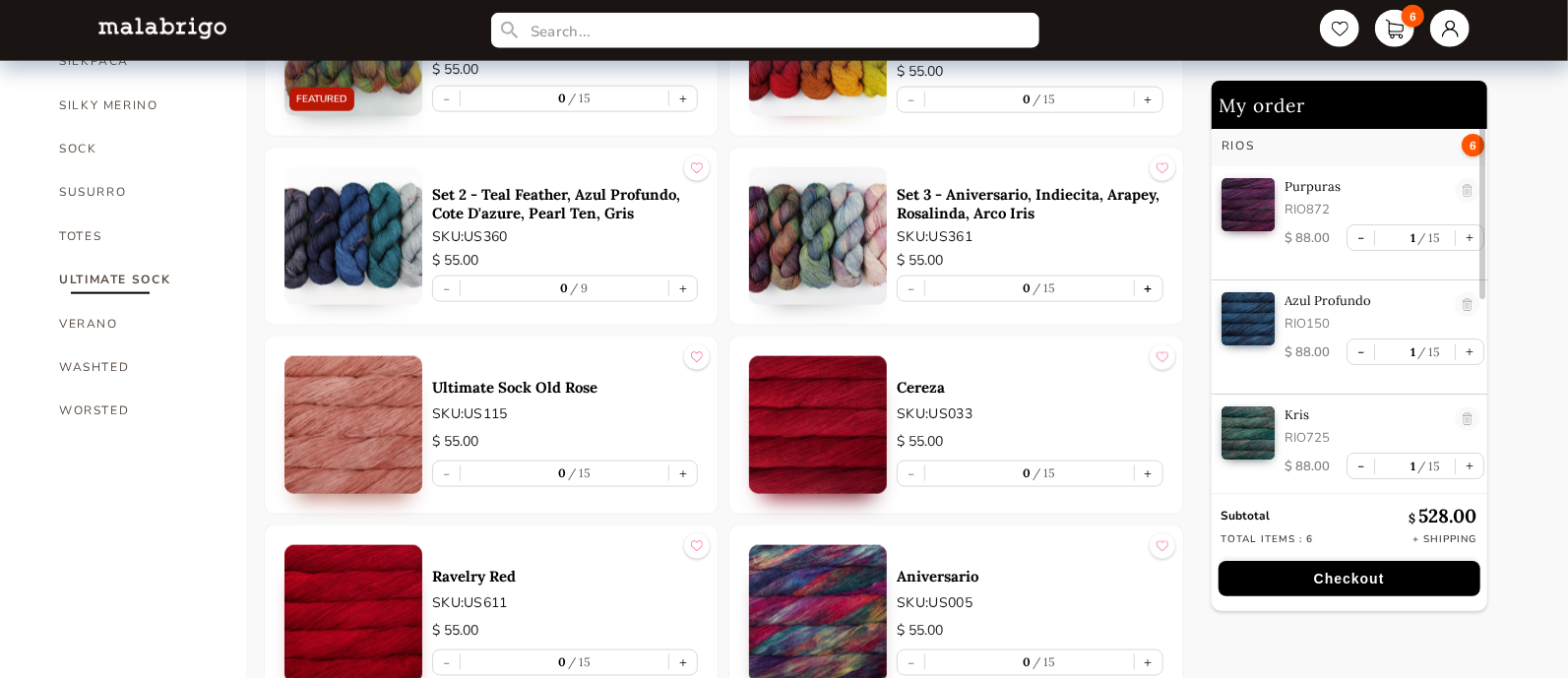 click on "+" at bounding box center [1149, 288] 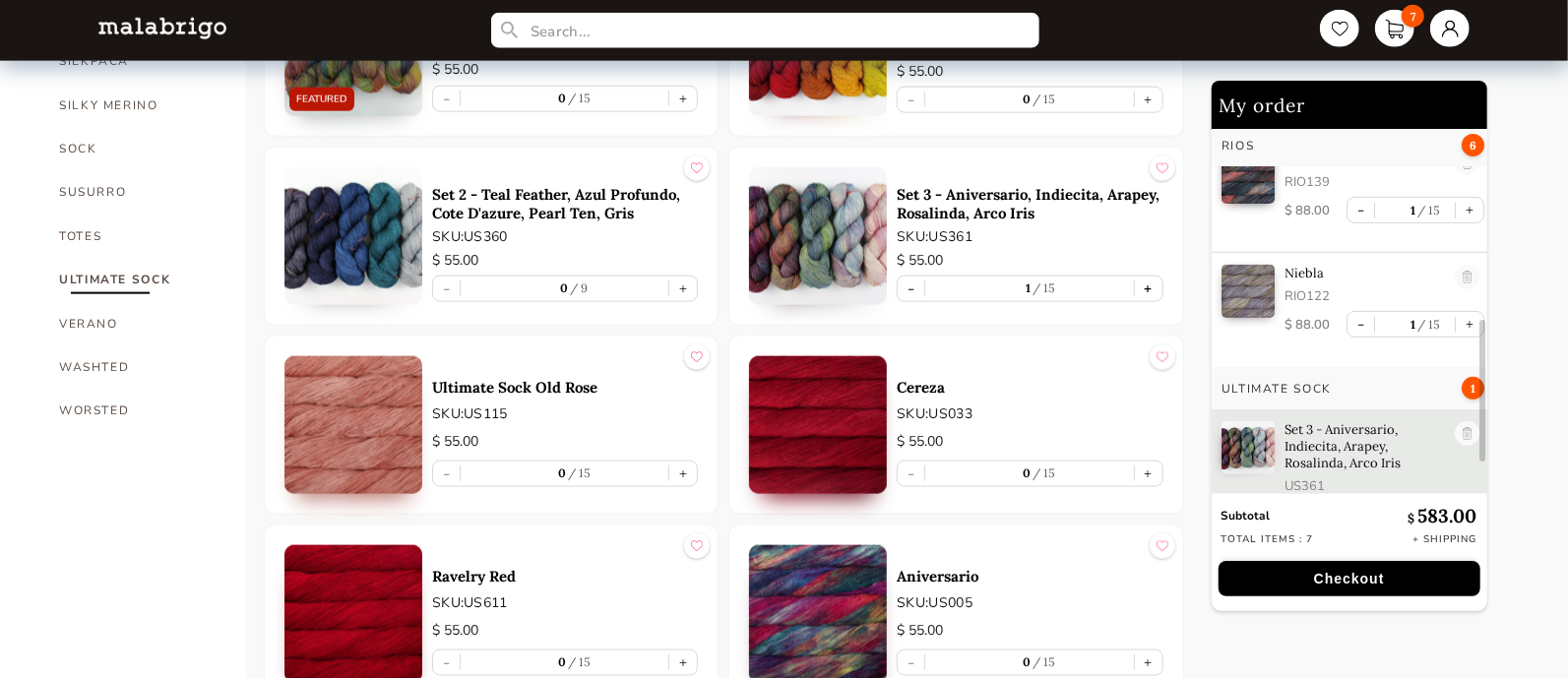 scroll, scrollTop: 510, scrollLeft: 0, axis: vertical 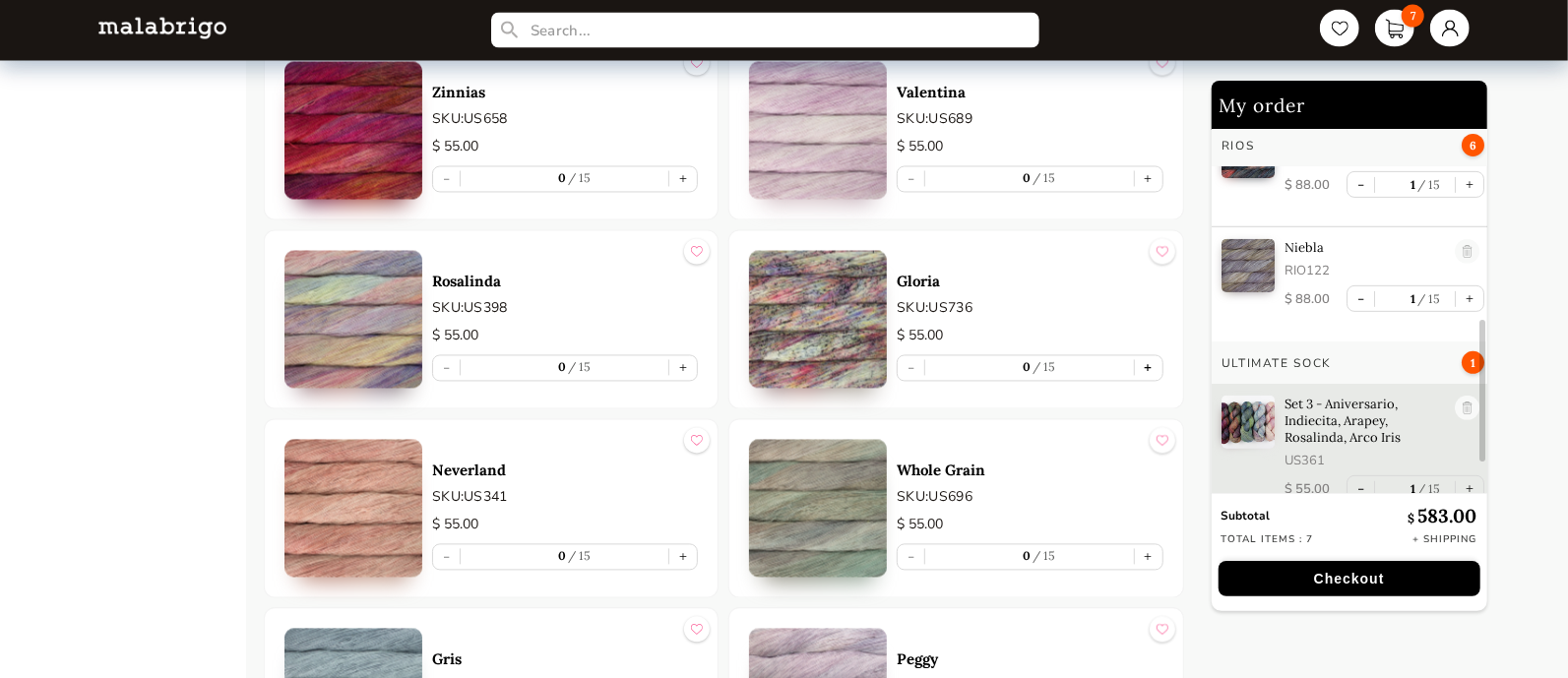 click on "+" at bounding box center [1149, 368] 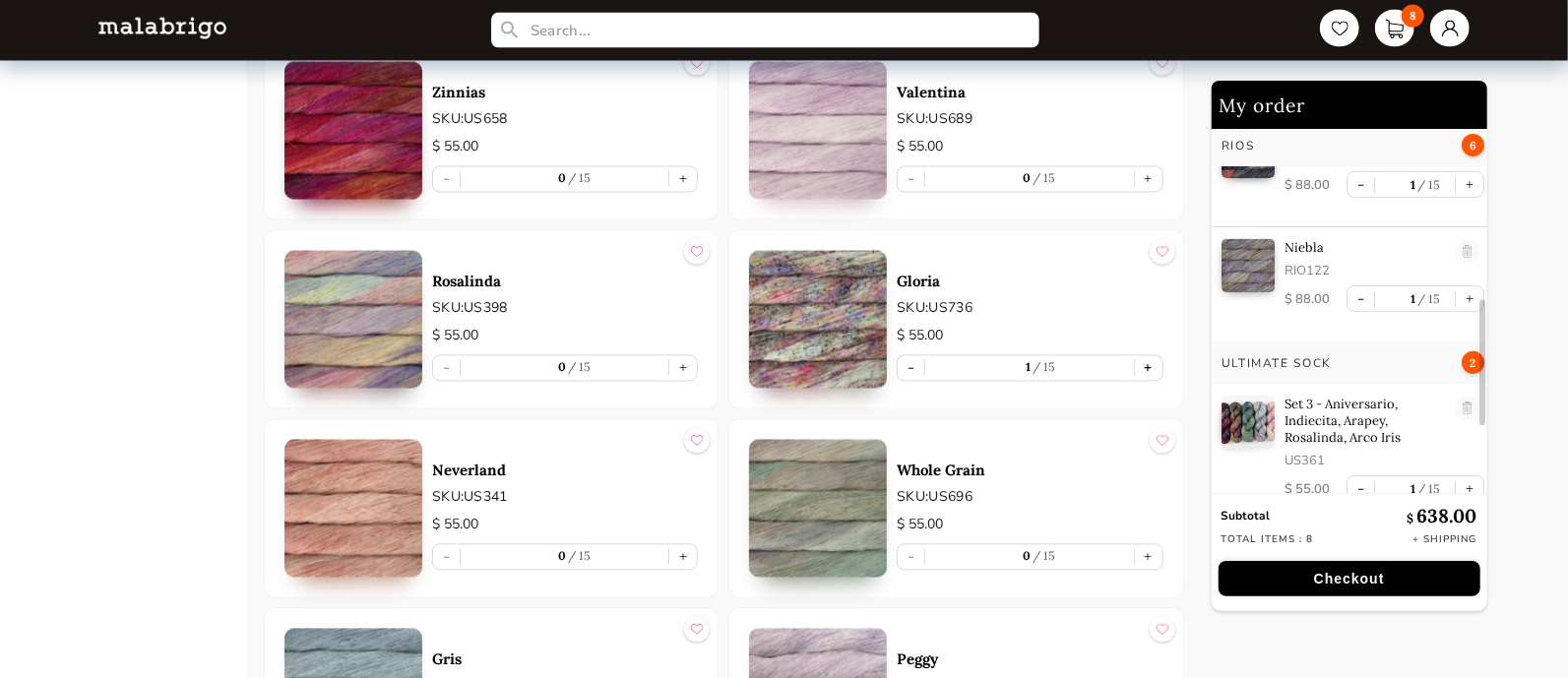 scroll, scrollTop: 627, scrollLeft: 0, axis: vertical 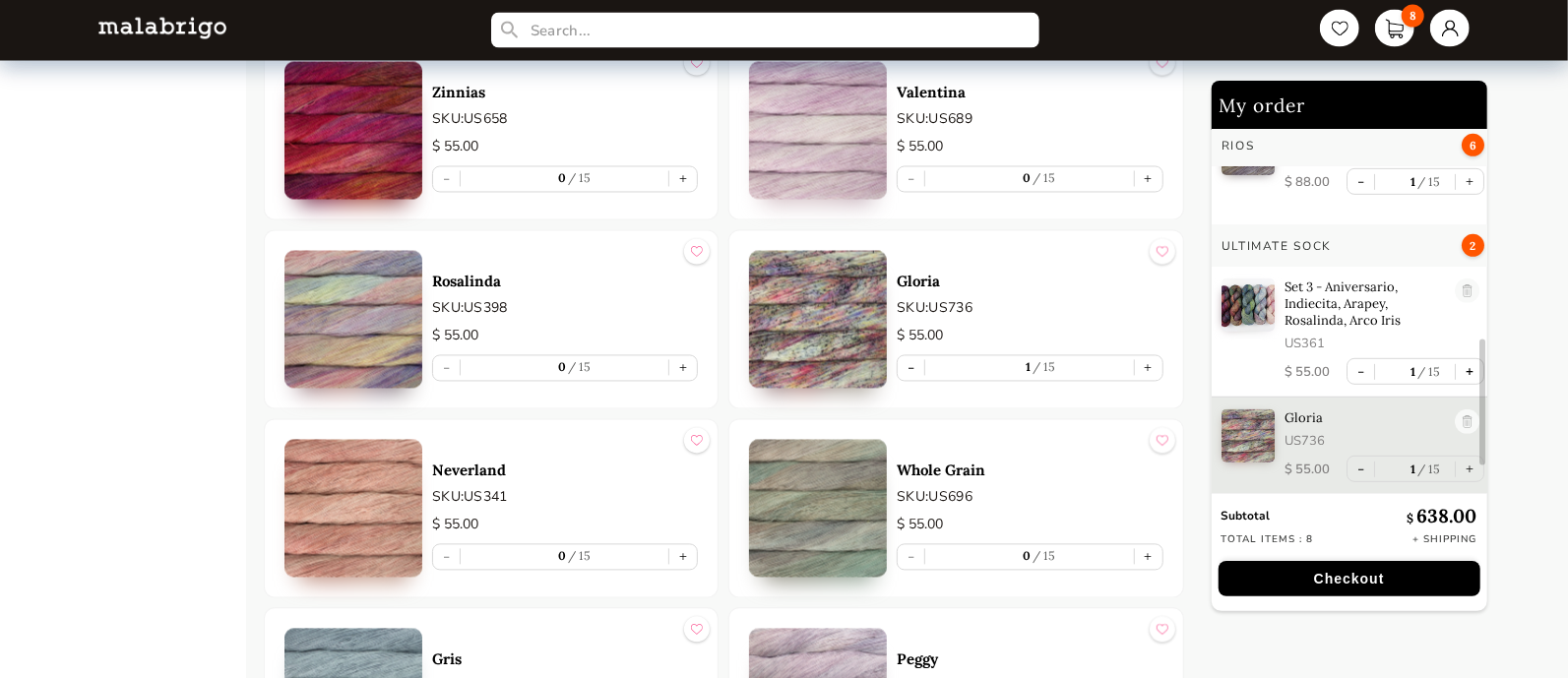 click at bounding box center (1467, 422) 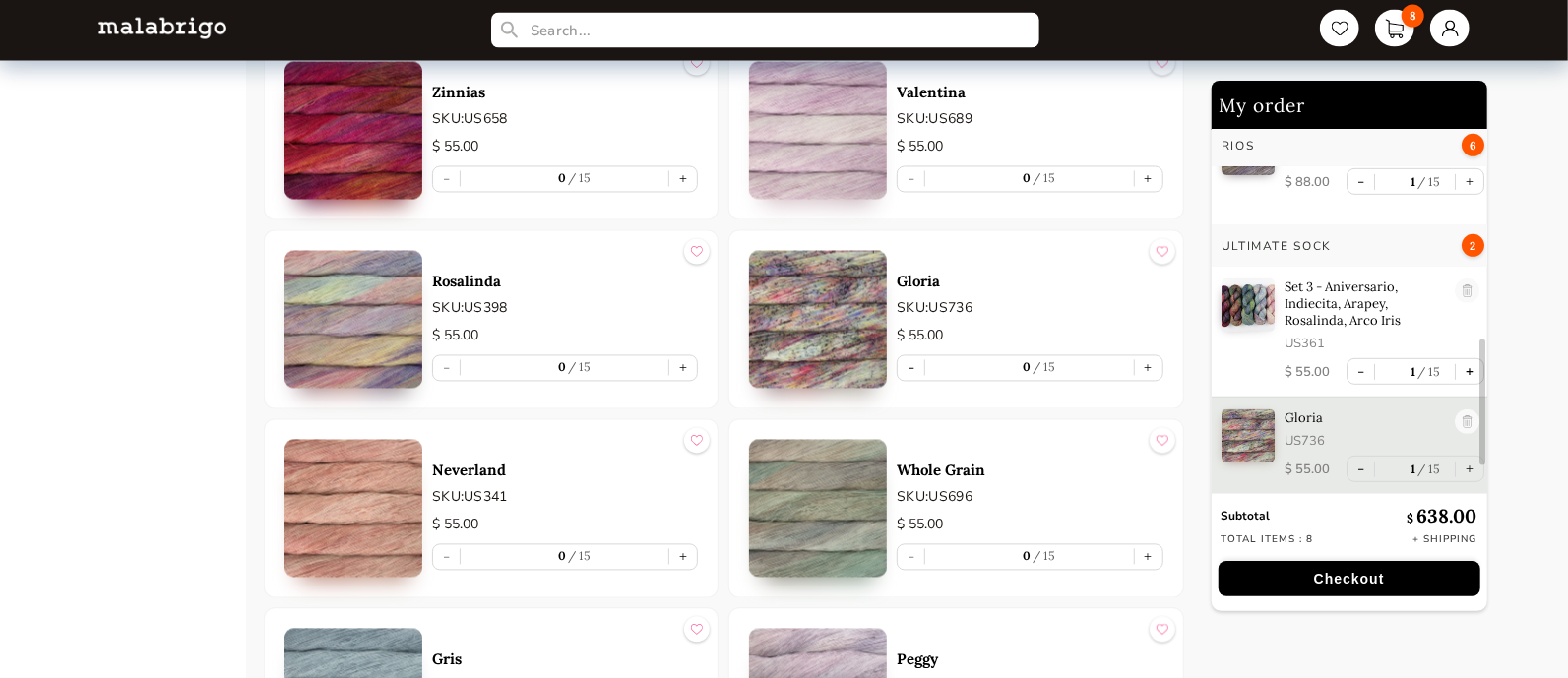scroll, scrollTop: 571, scrollLeft: 0, axis: vertical 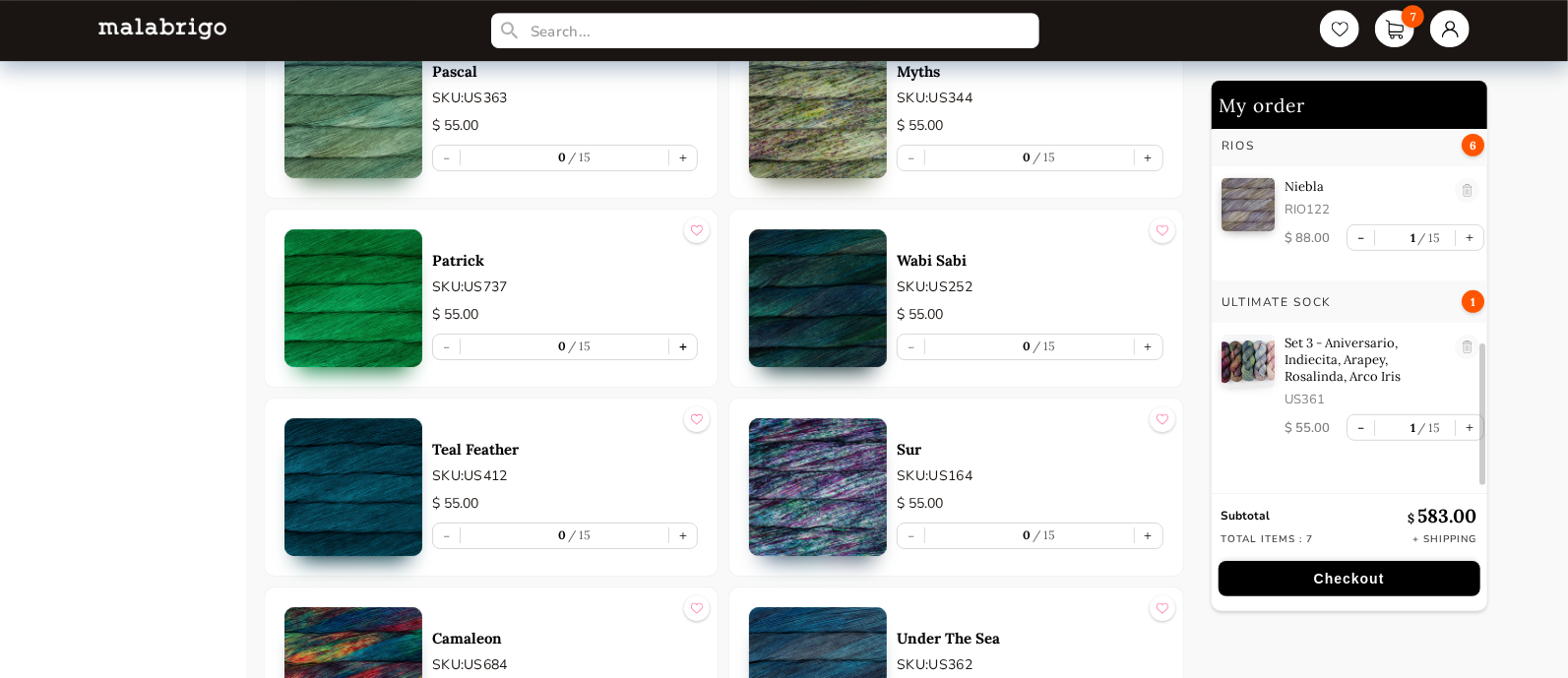 click on "+" at bounding box center (683, 346) 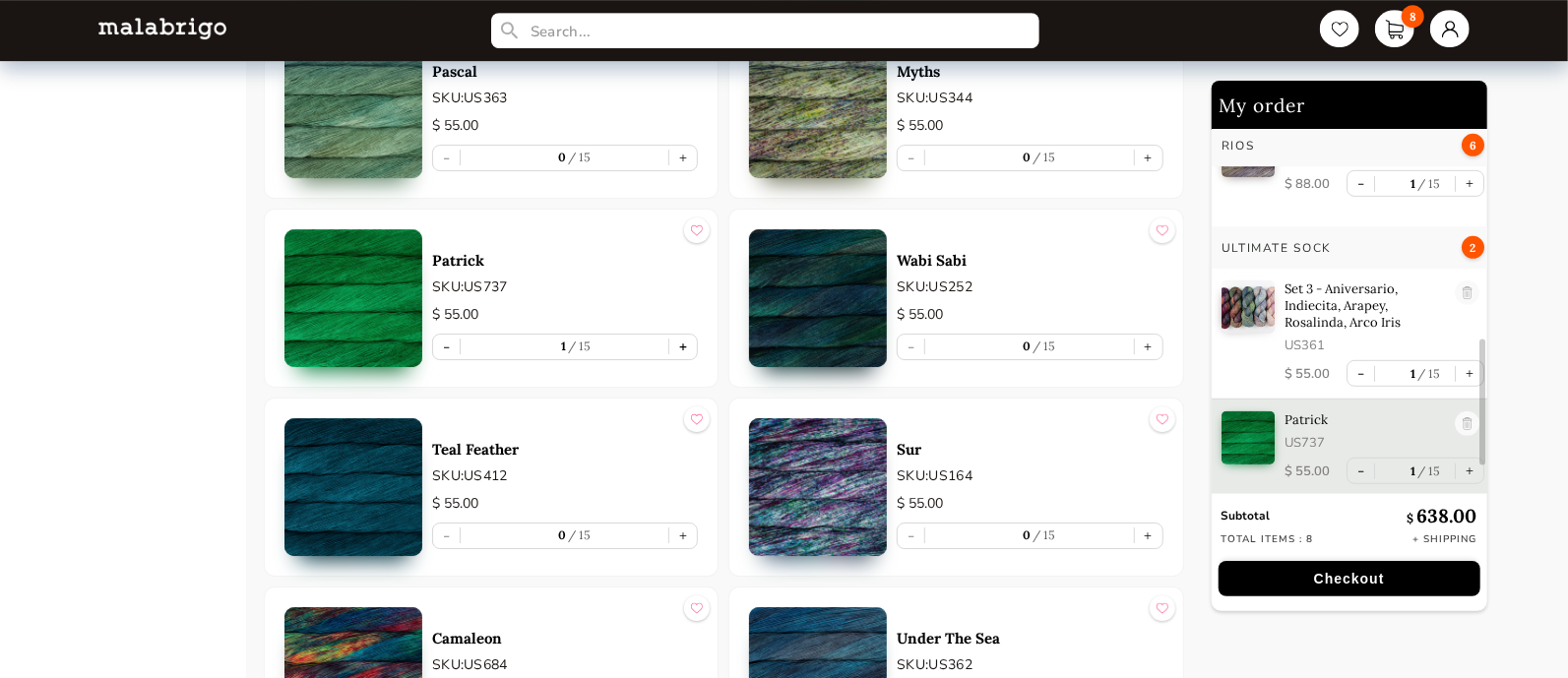 scroll, scrollTop: 627, scrollLeft: 0, axis: vertical 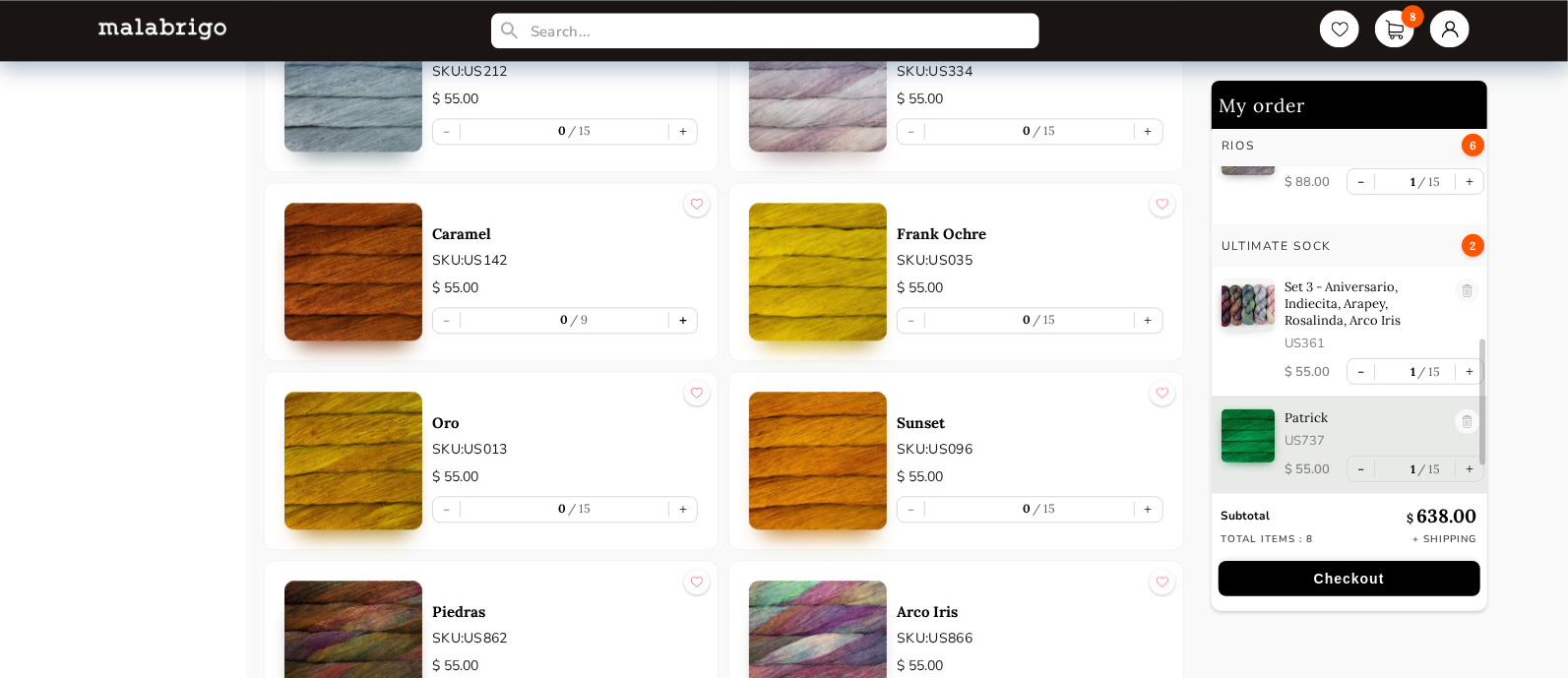 click on "+" at bounding box center [683, 320] 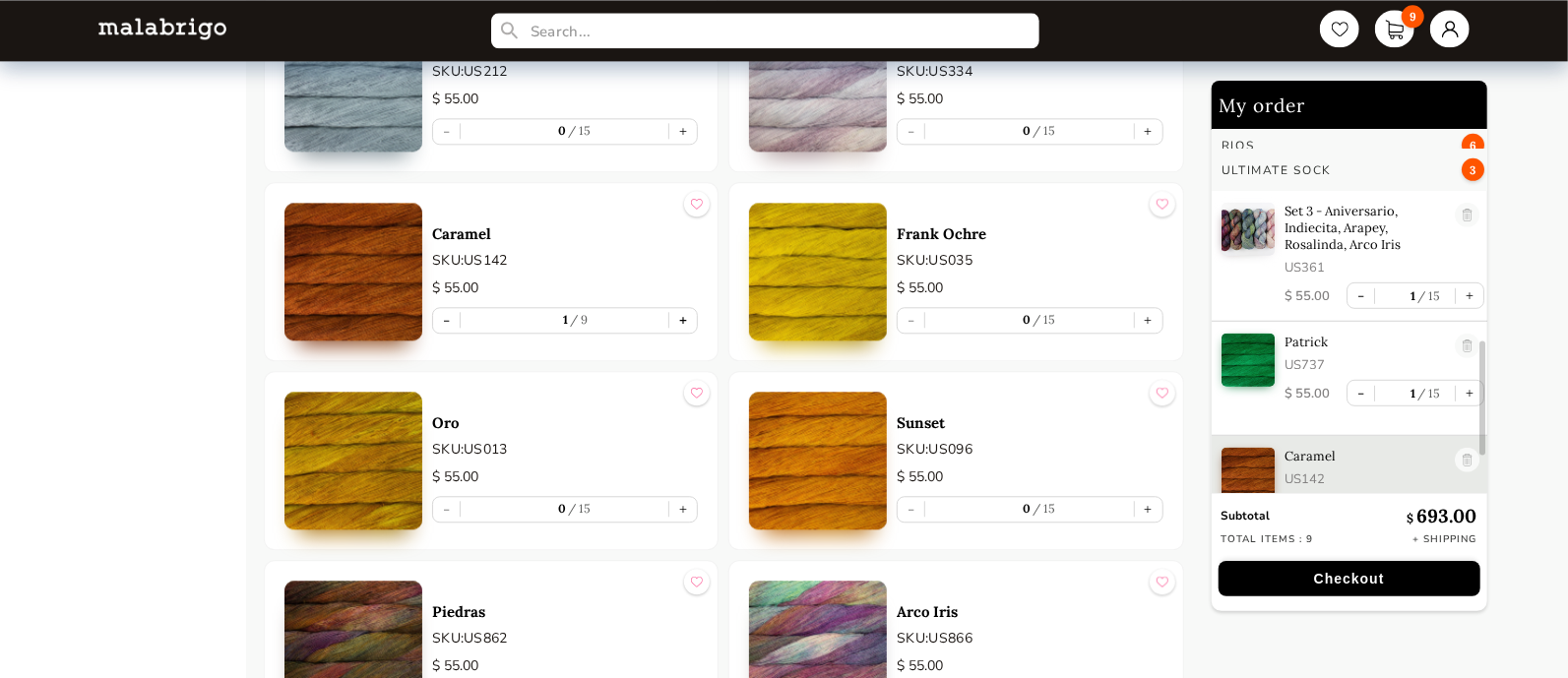 scroll, scrollTop: 741, scrollLeft: 0, axis: vertical 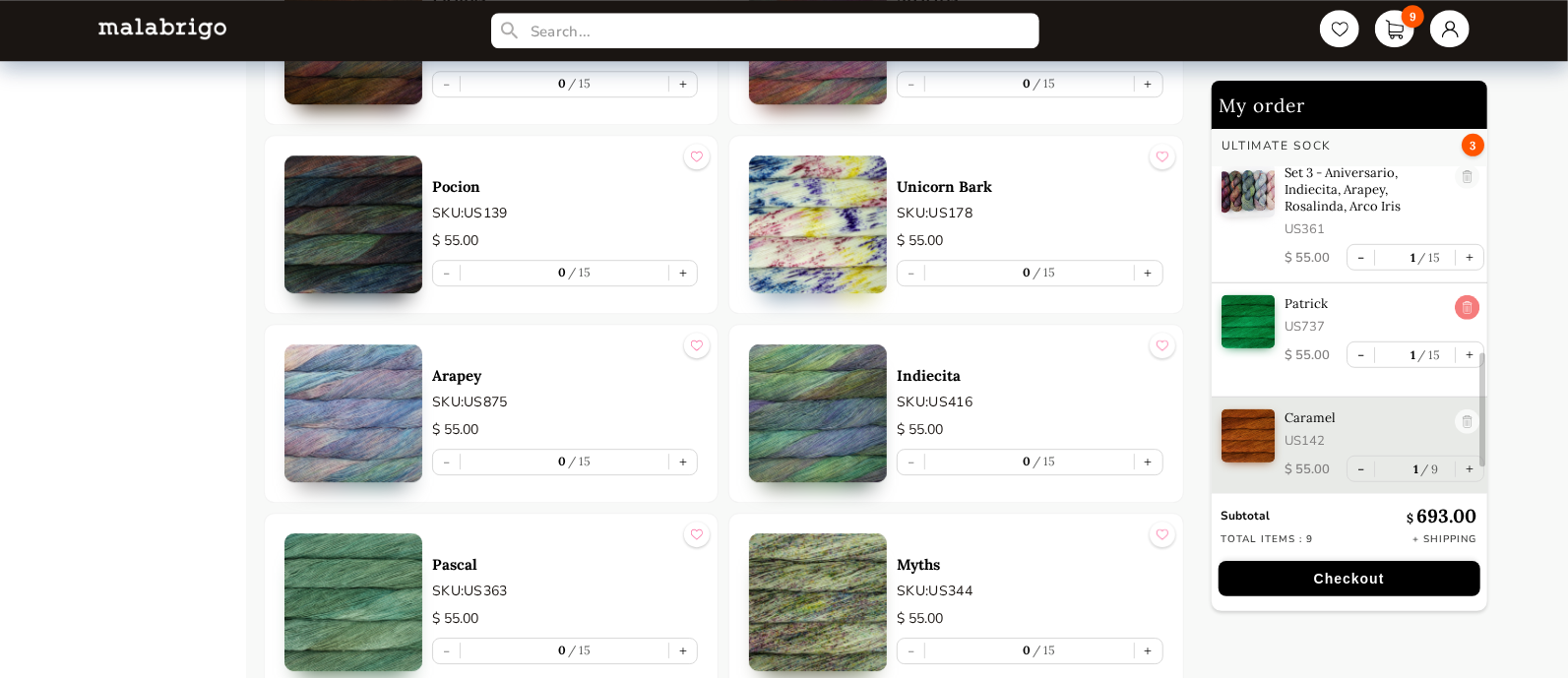 click at bounding box center [1467, 308] 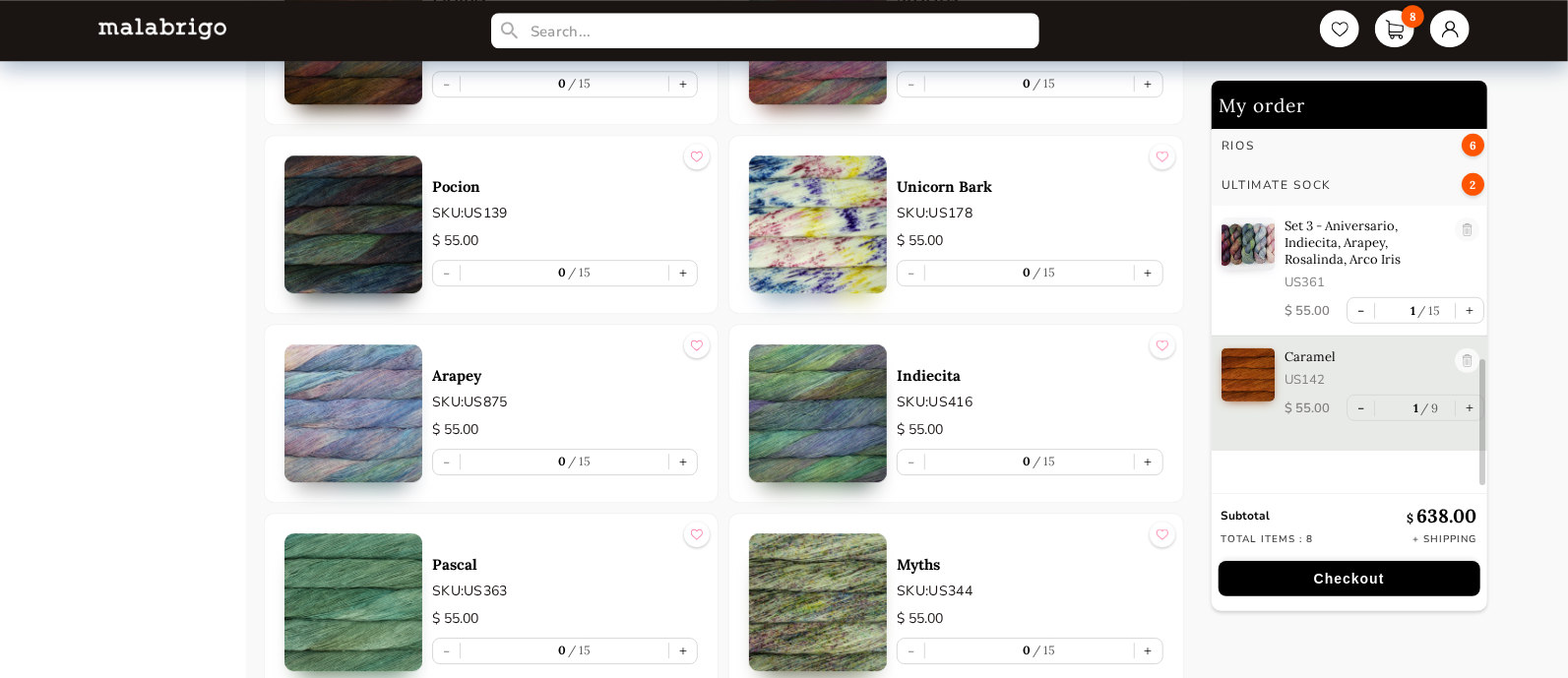 scroll, scrollTop: 687, scrollLeft: 0, axis: vertical 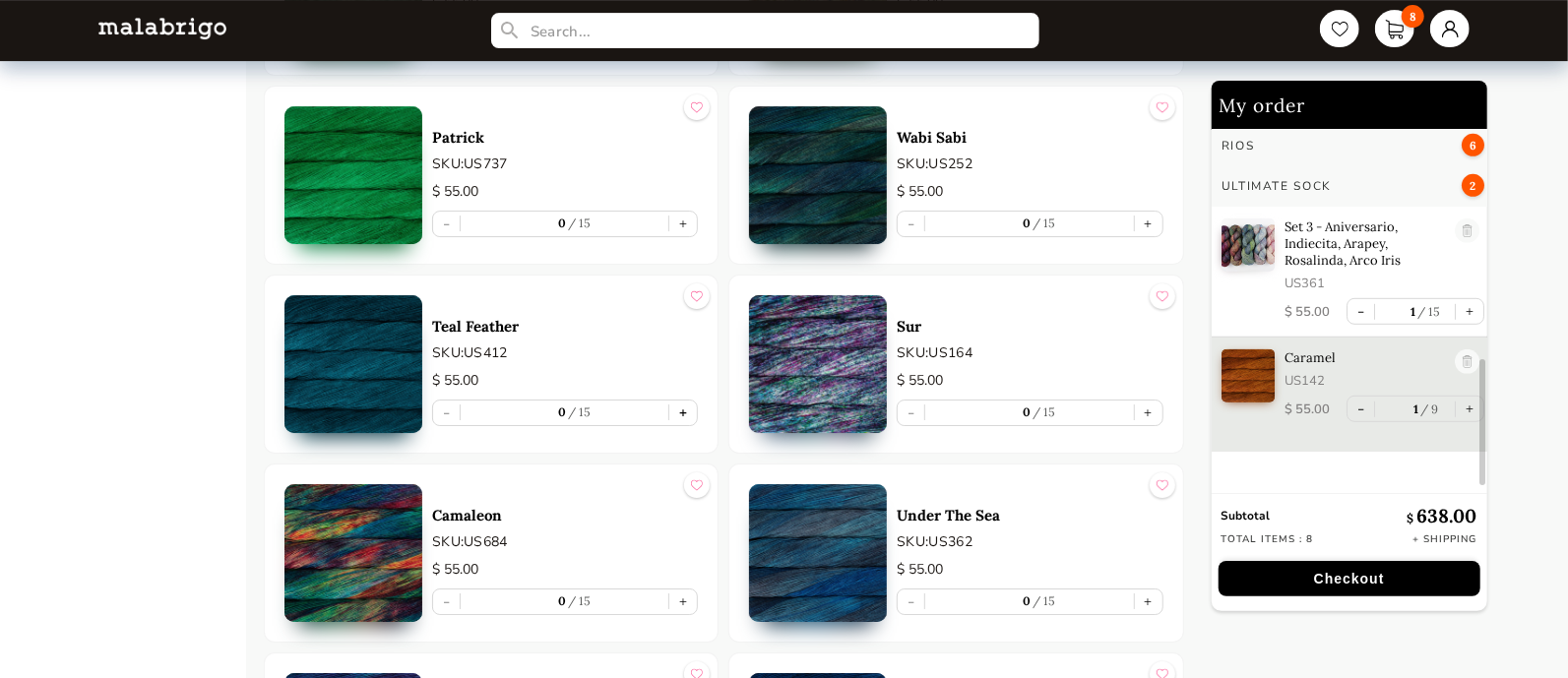 click on "+" at bounding box center (683, 412) 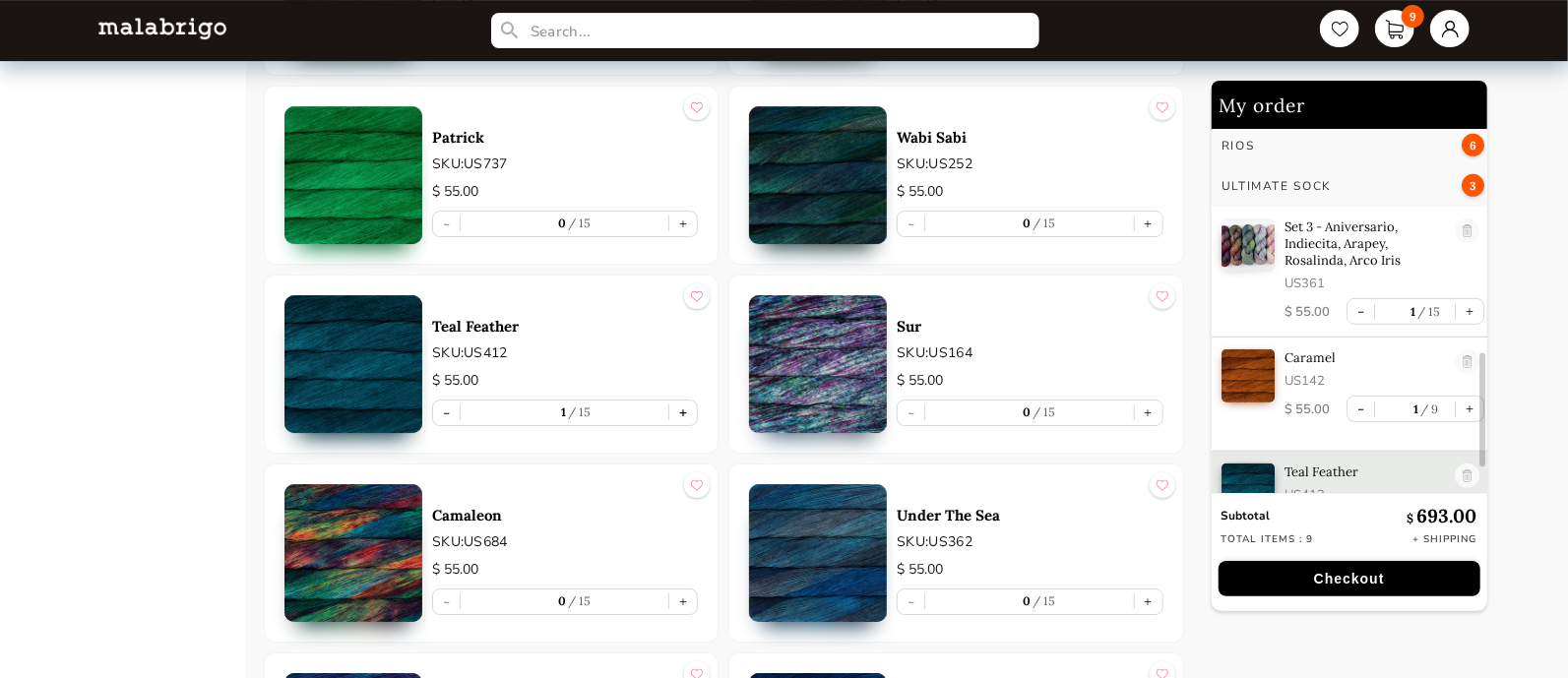 scroll, scrollTop: 742, scrollLeft: 0, axis: vertical 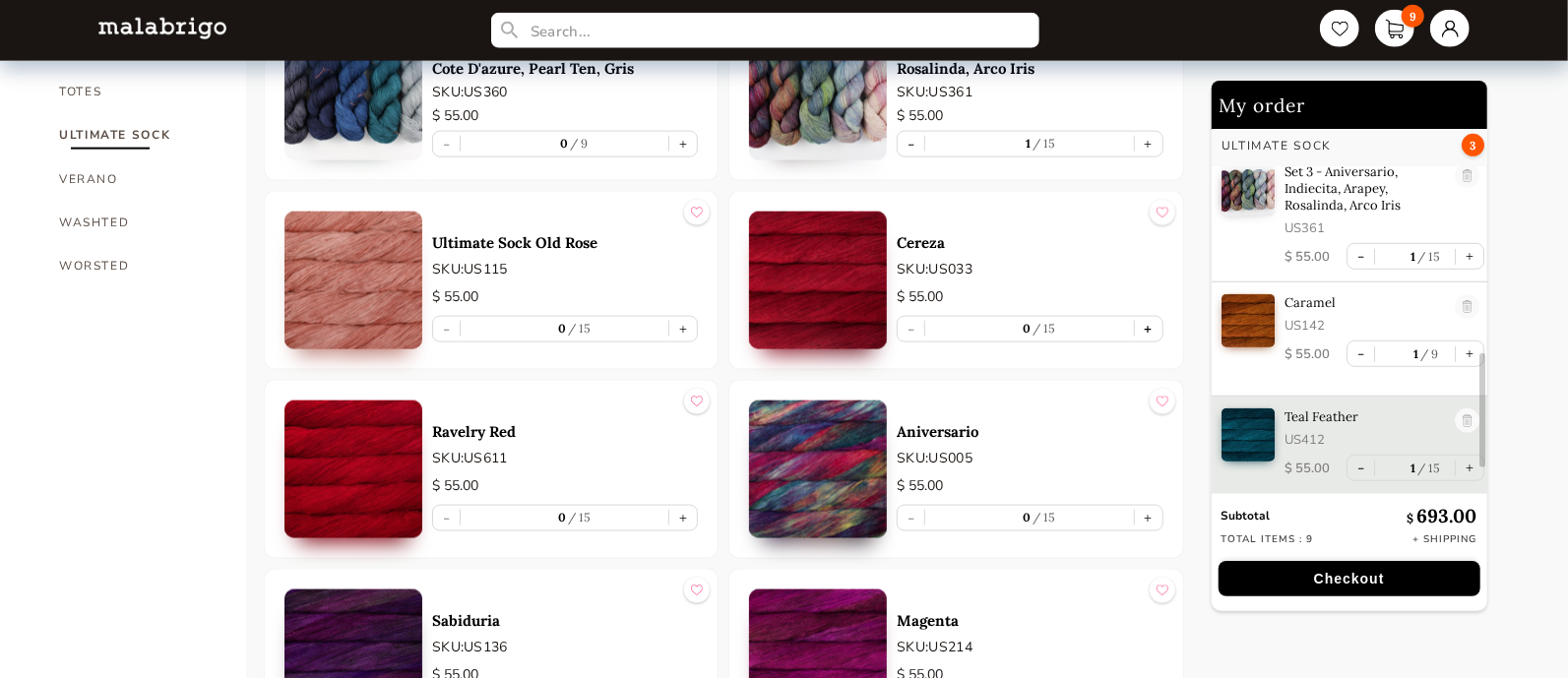 click on "+" at bounding box center (1149, 329) 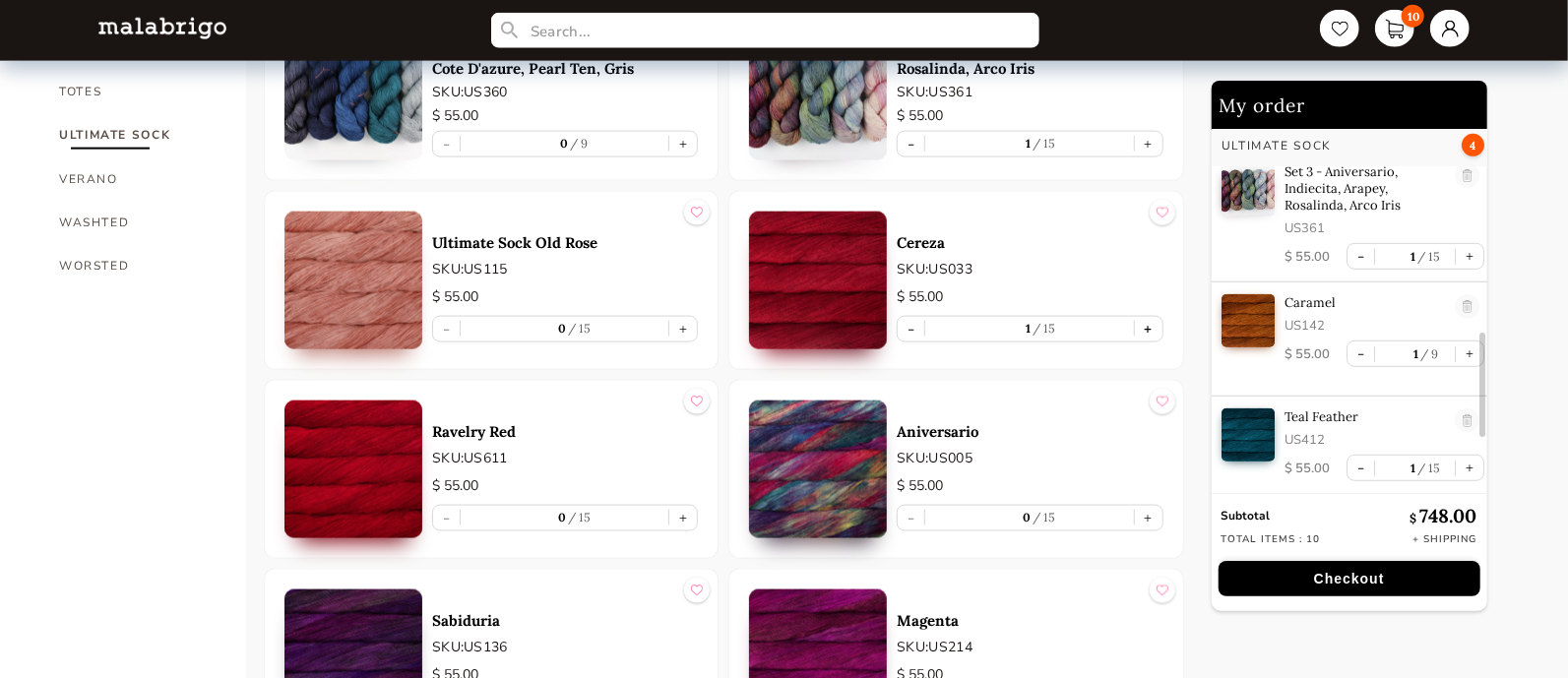 scroll, scrollTop: 854, scrollLeft: 0, axis: vertical 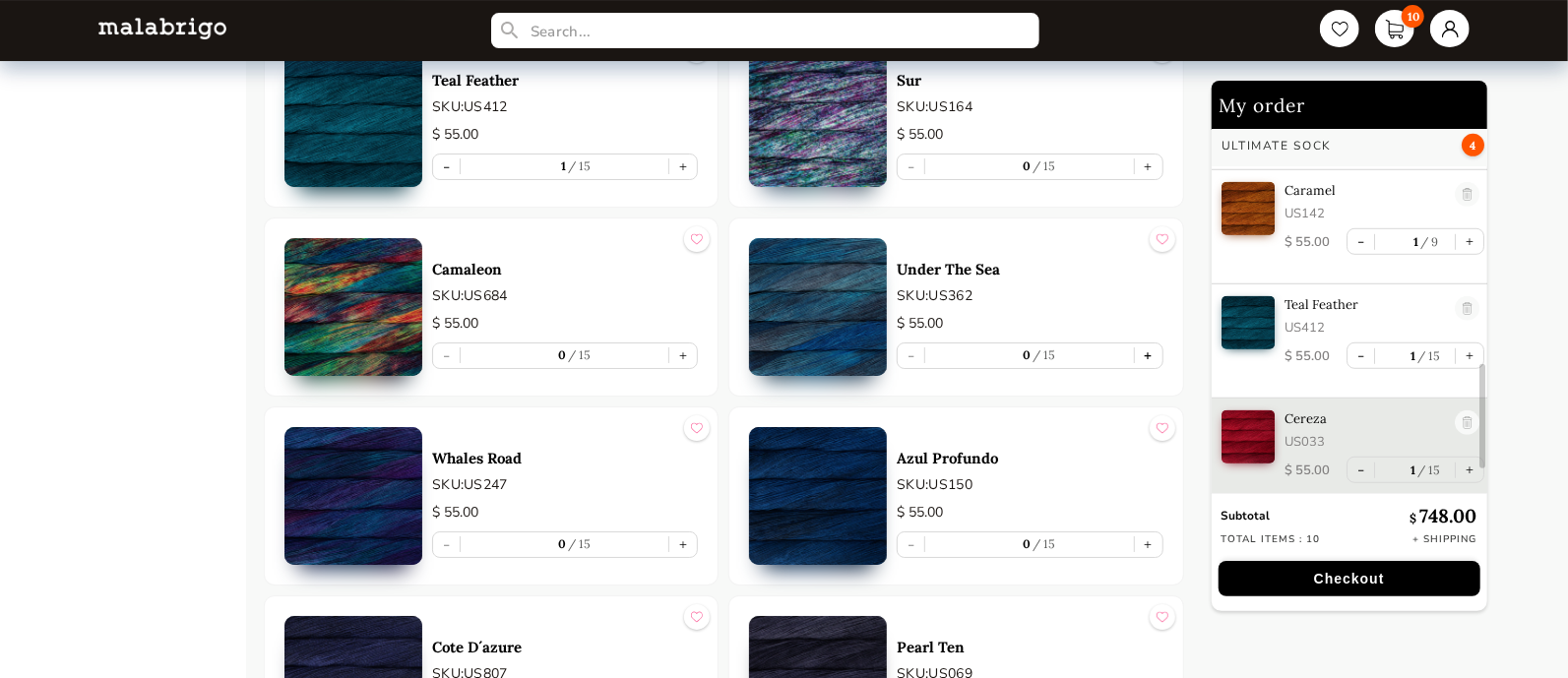 click on "+" at bounding box center [1149, 355] 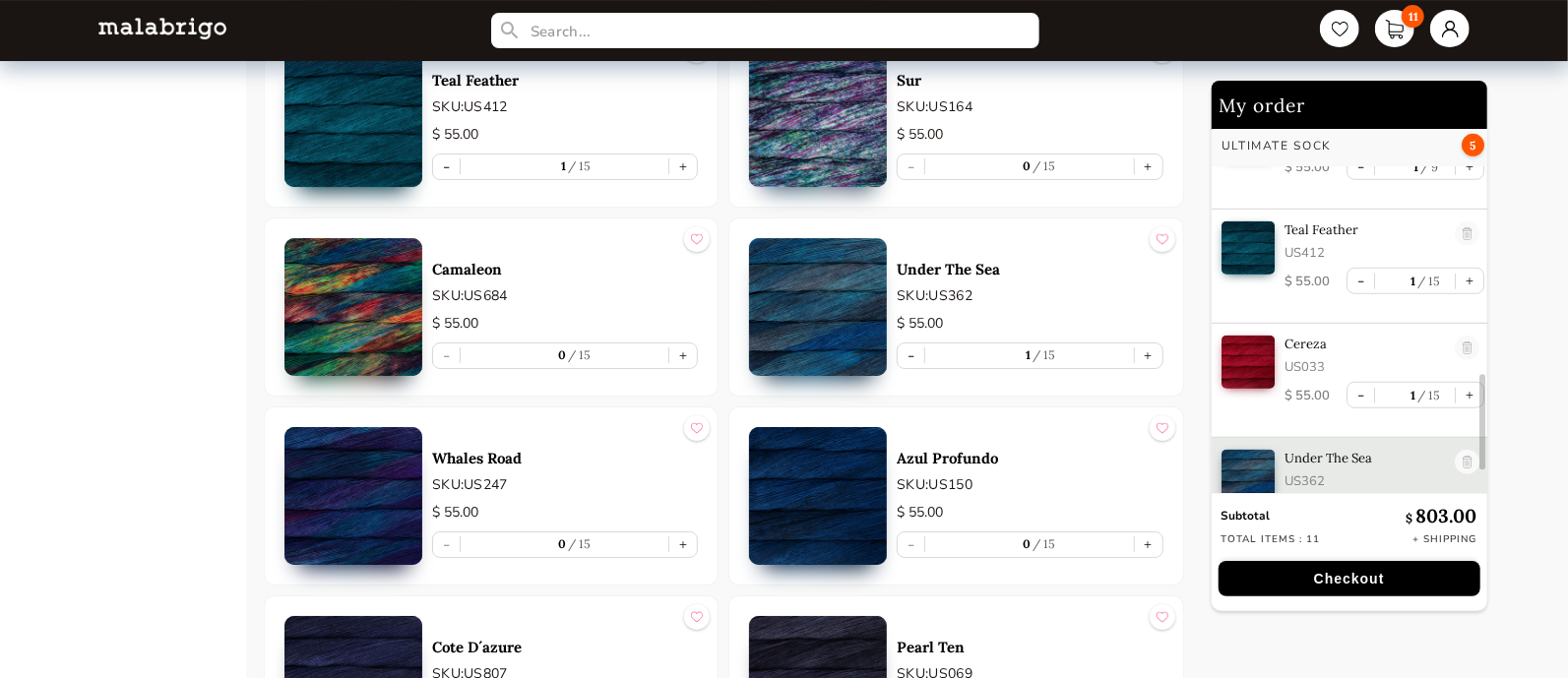 scroll, scrollTop: 968, scrollLeft: 0, axis: vertical 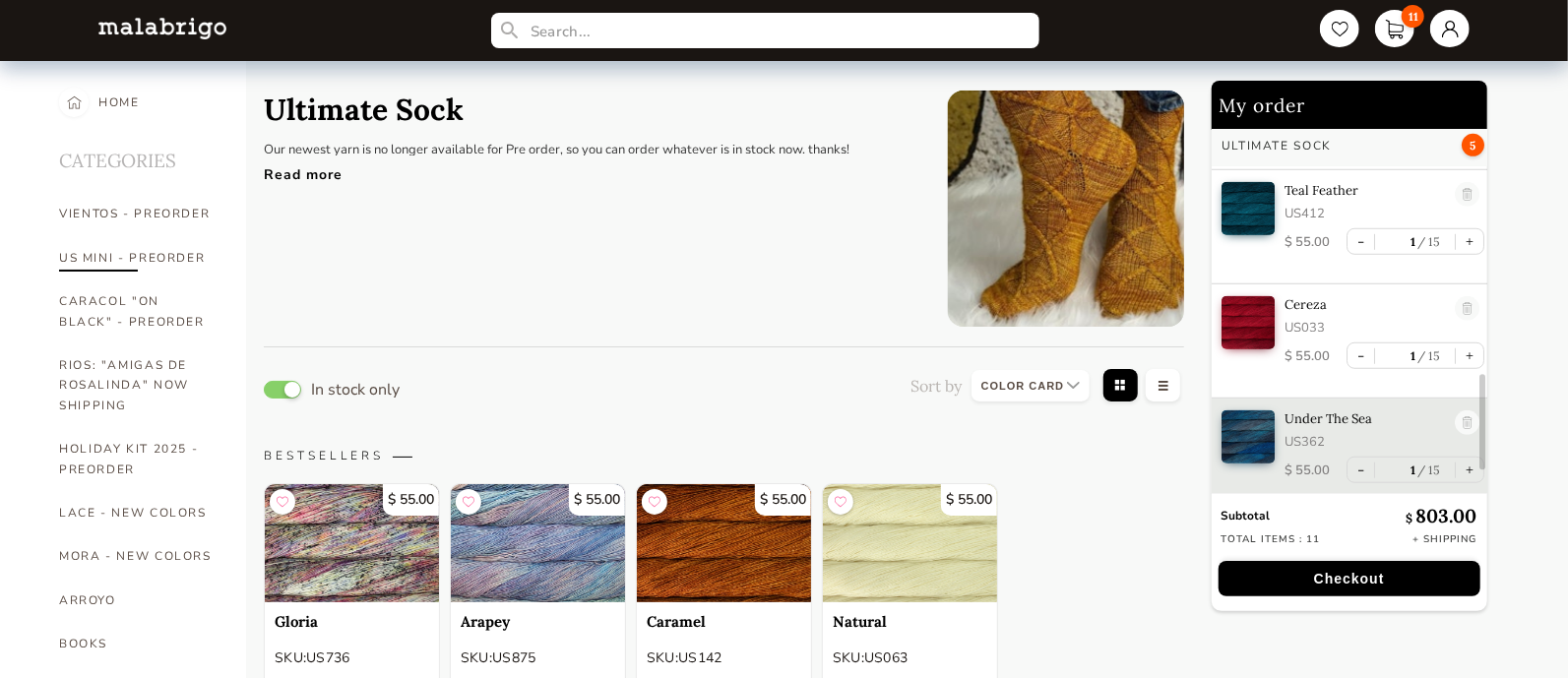 click on "US MINI - PREORDER" at bounding box center (138, 258) 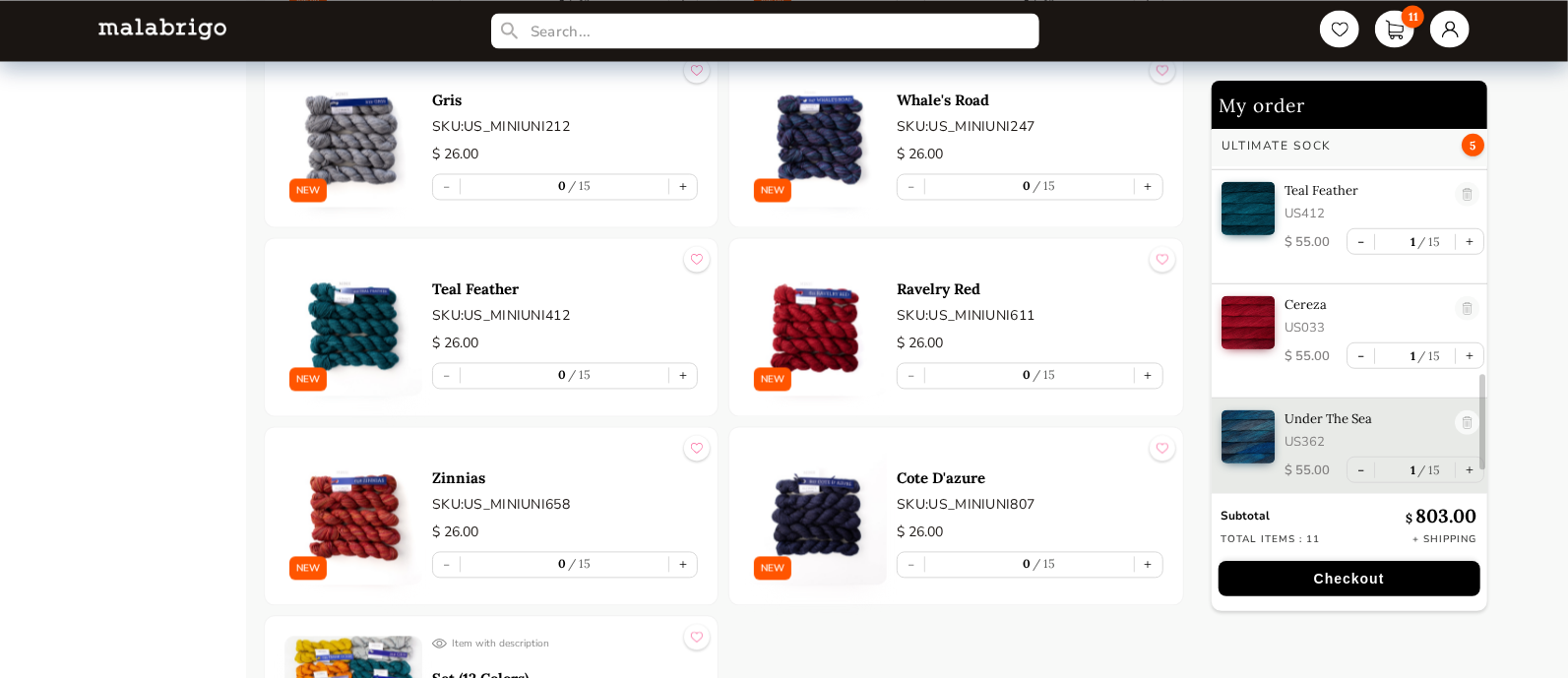 scroll, scrollTop: 2528, scrollLeft: 0, axis: vertical 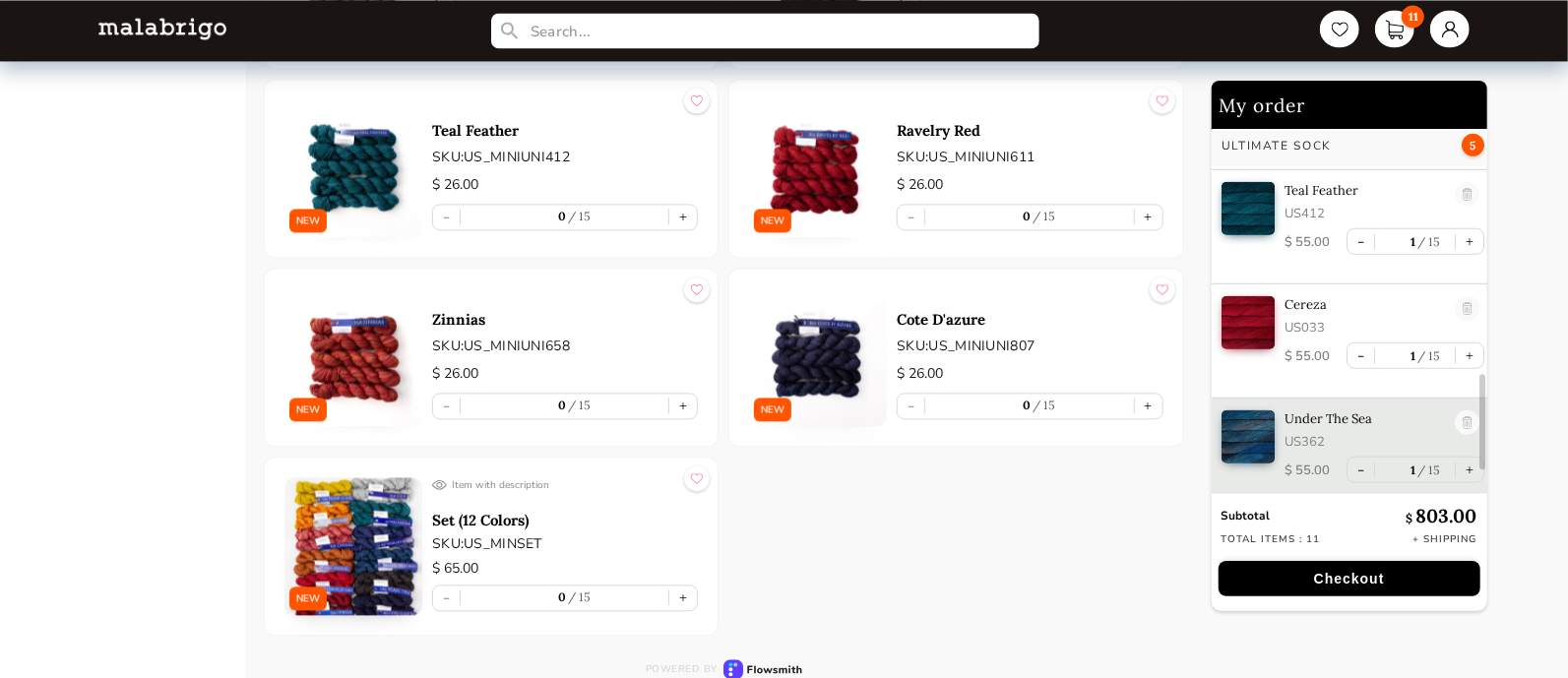 click at bounding box center [353, 546] 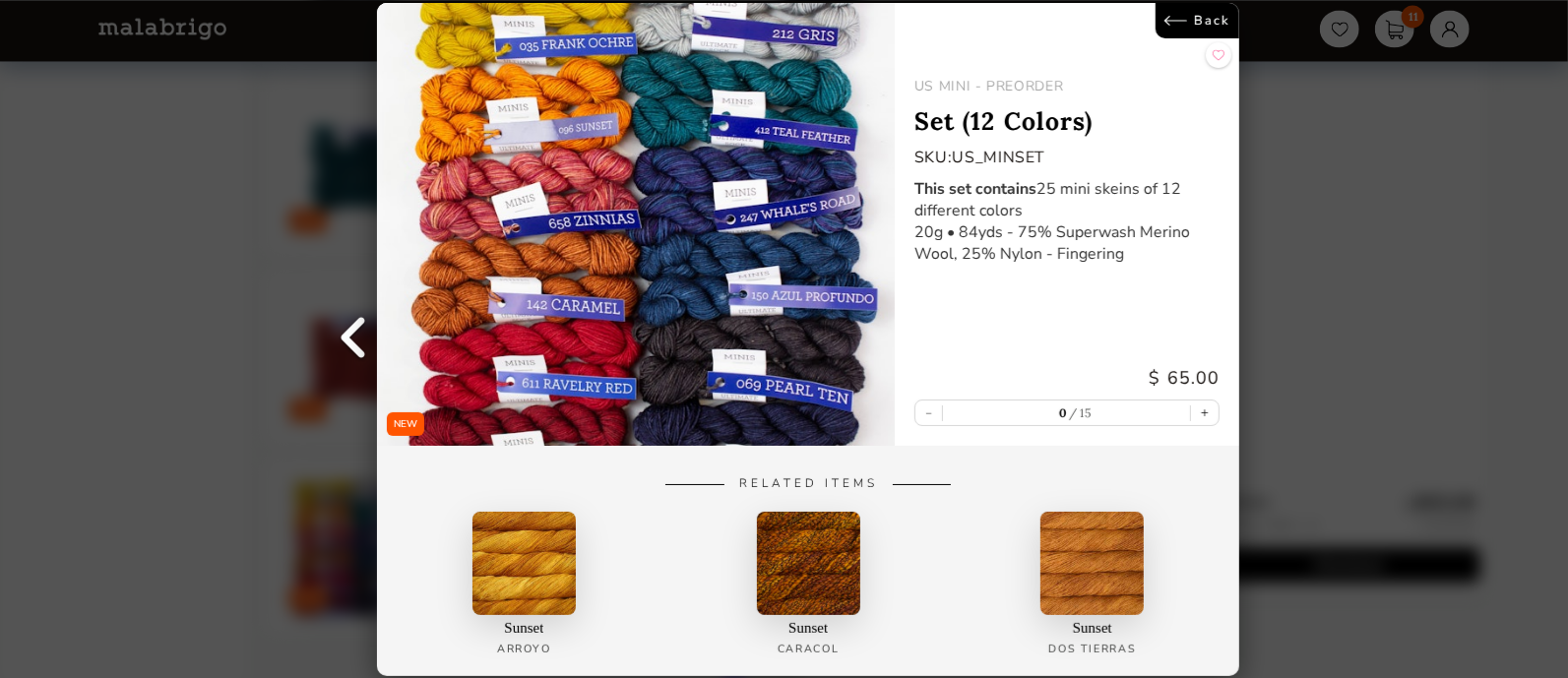 scroll, scrollTop: 0, scrollLeft: 0, axis: both 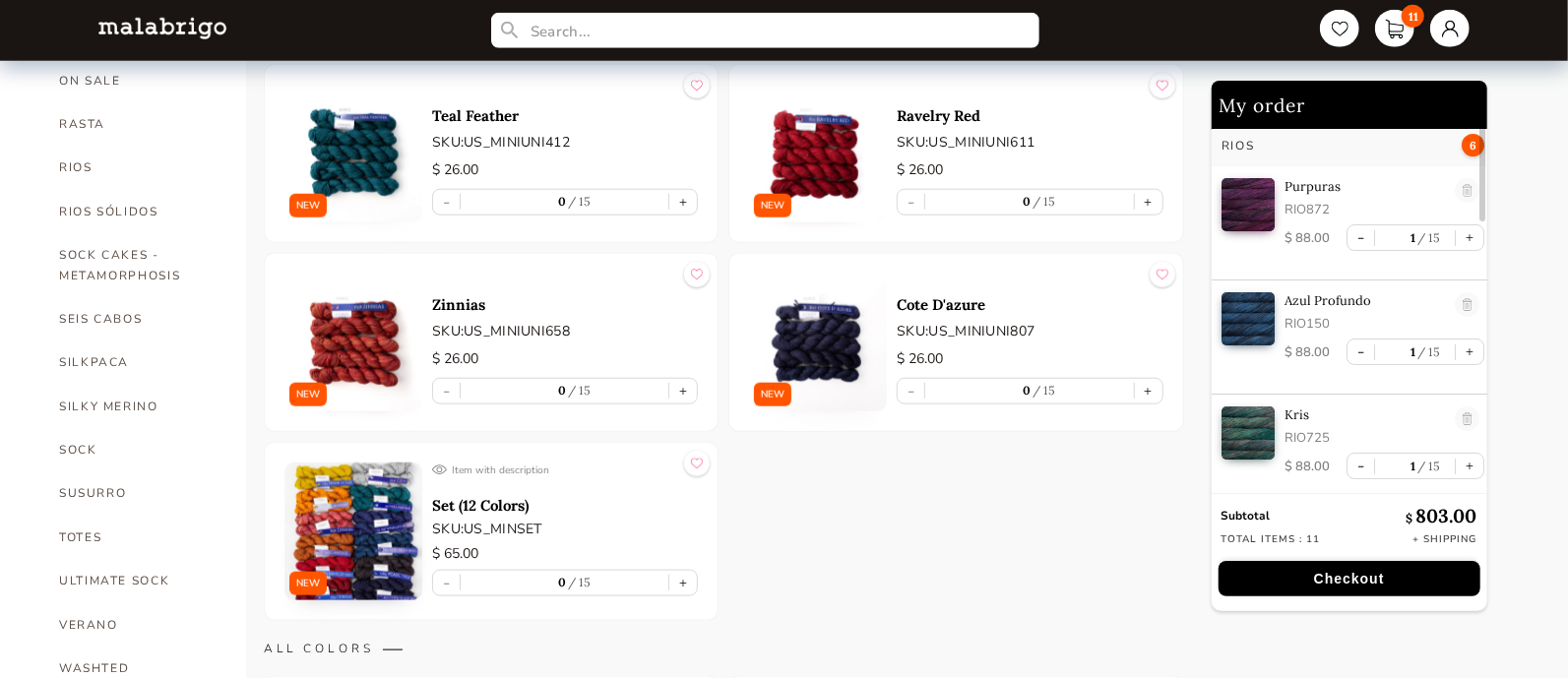 click at bounding box center [353, 531] 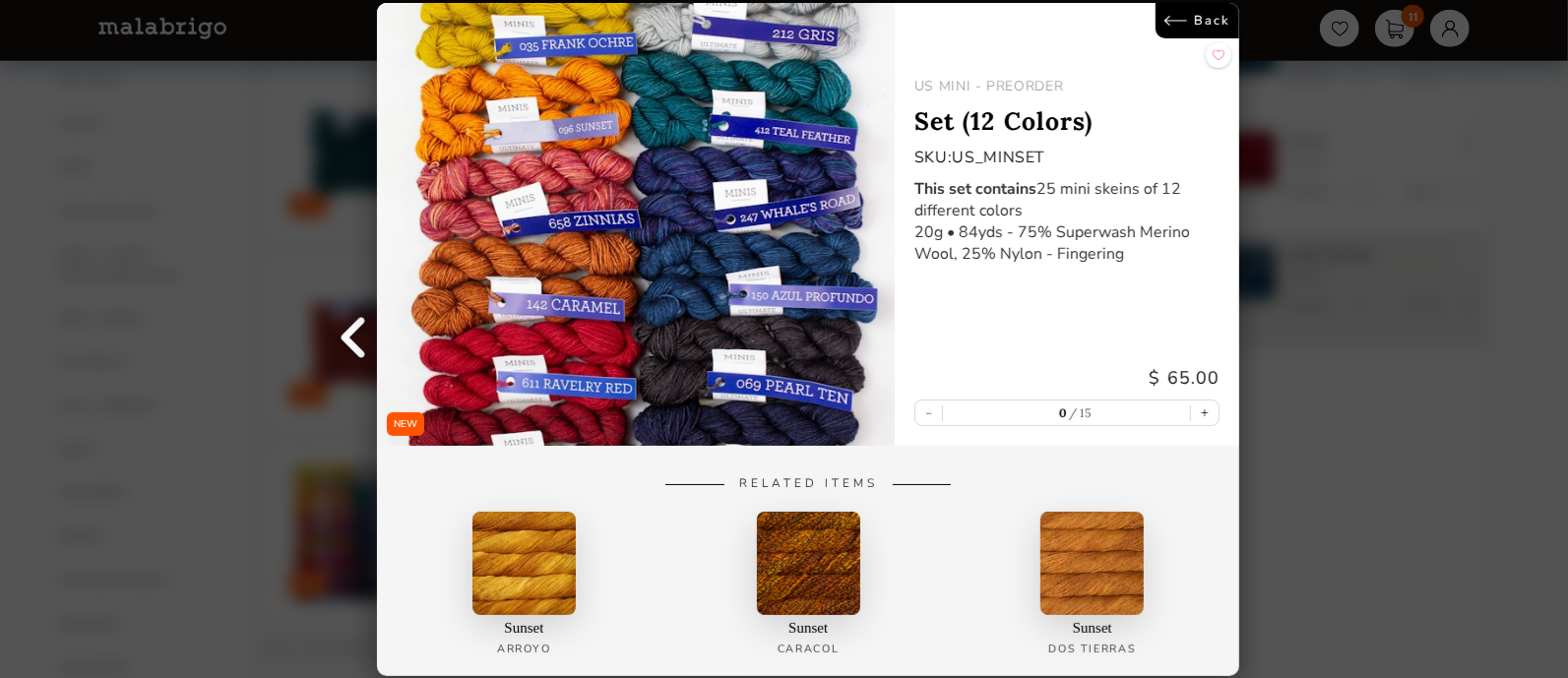 scroll, scrollTop: 7, scrollLeft: 0, axis: vertical 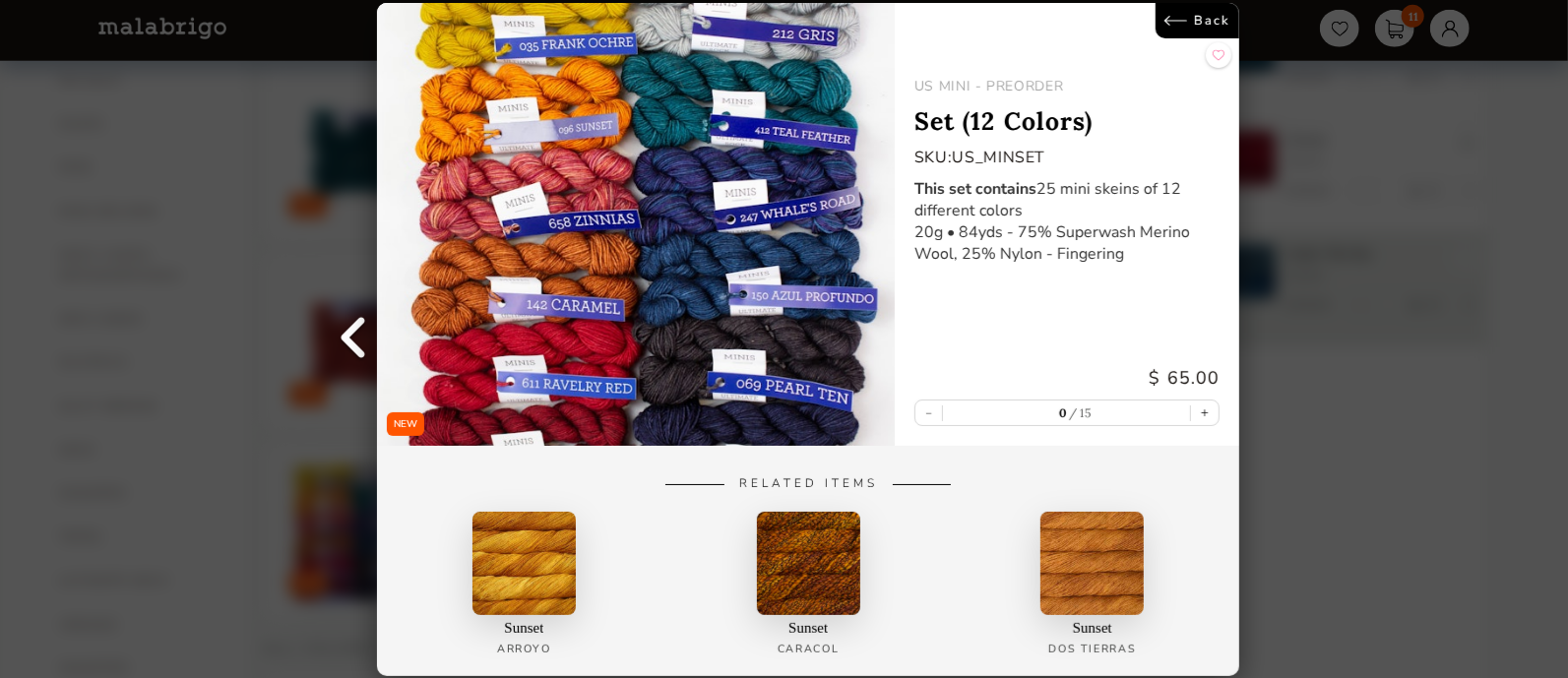 click on "Back" at bounding box center [1198, 21] 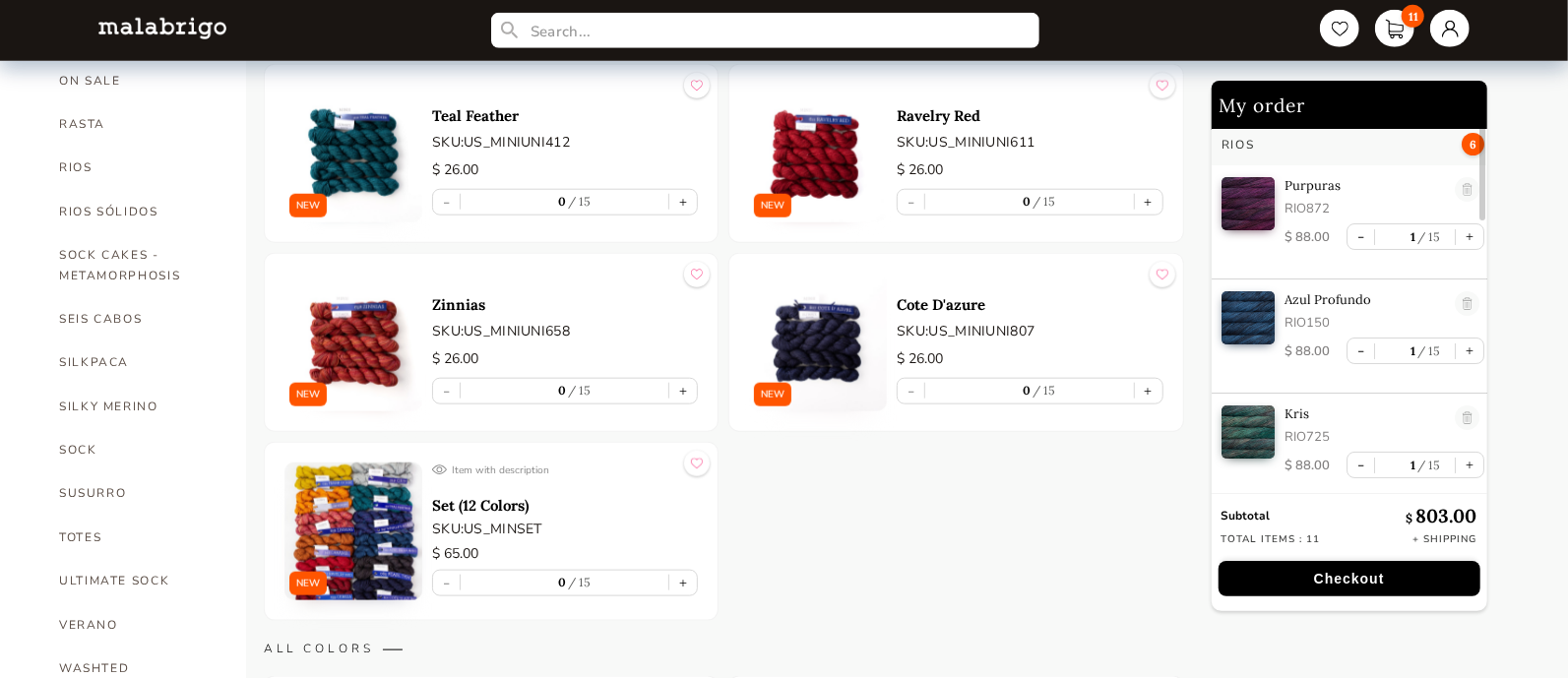 scroll, scrollTop: 6, scrollLeft: 0, axis: vertical 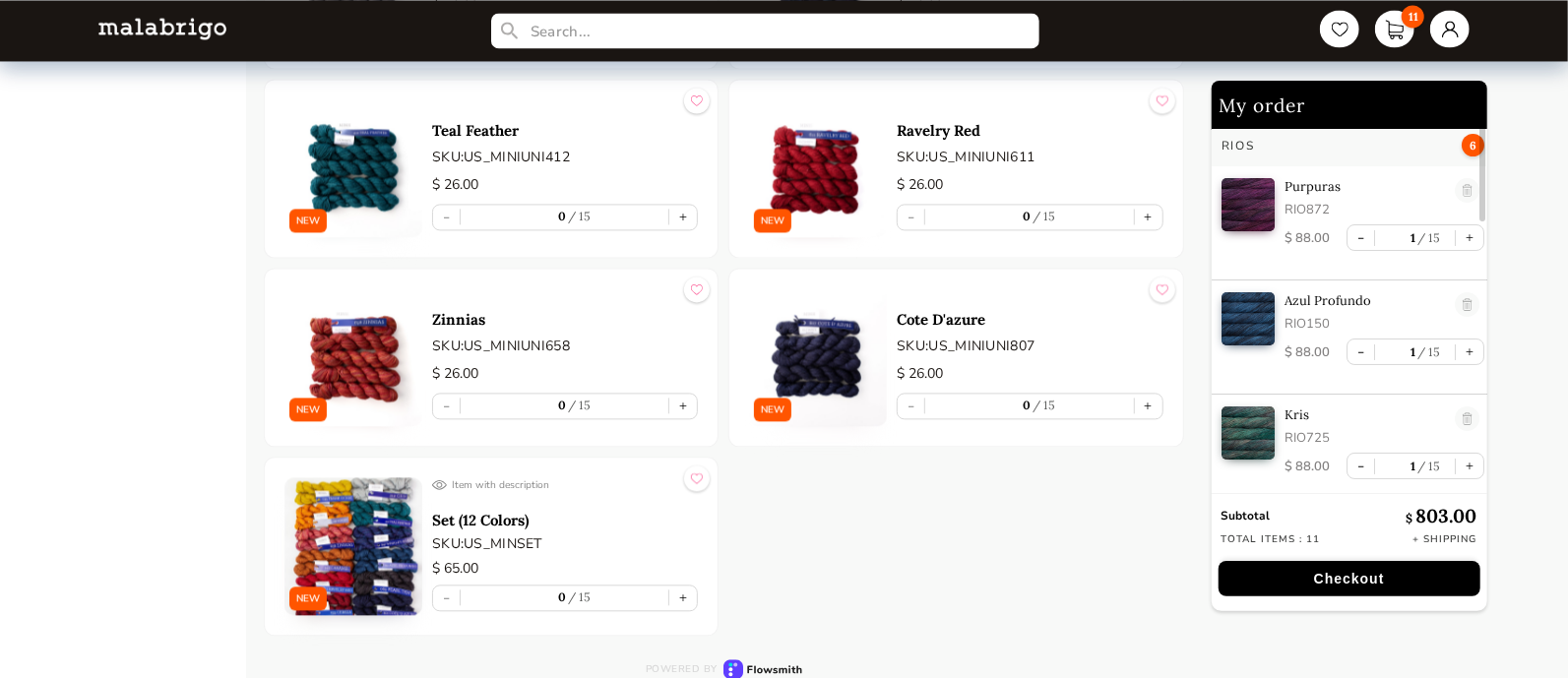 click at bounding box center [353, 546] 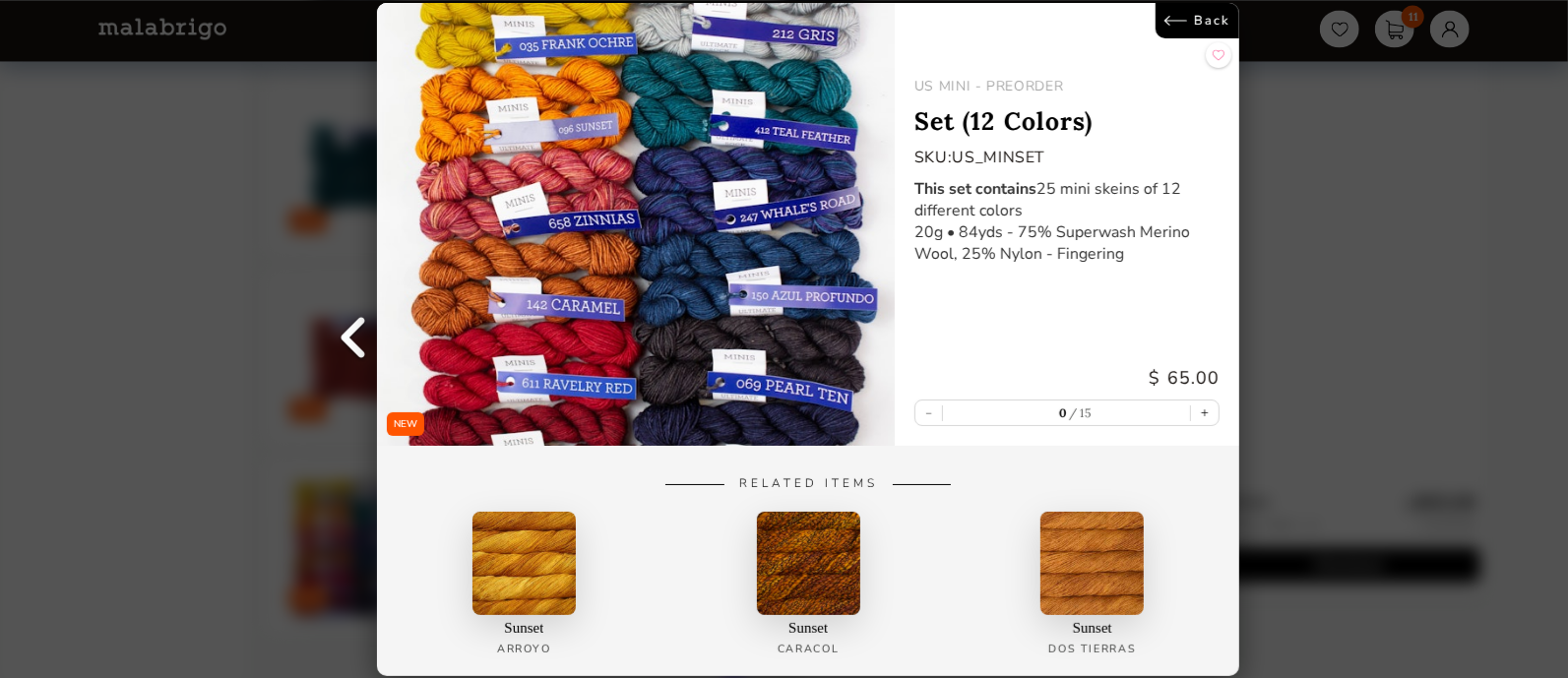 scroll, scrollTop: 7, scrollLeft: 0, axis: vertical 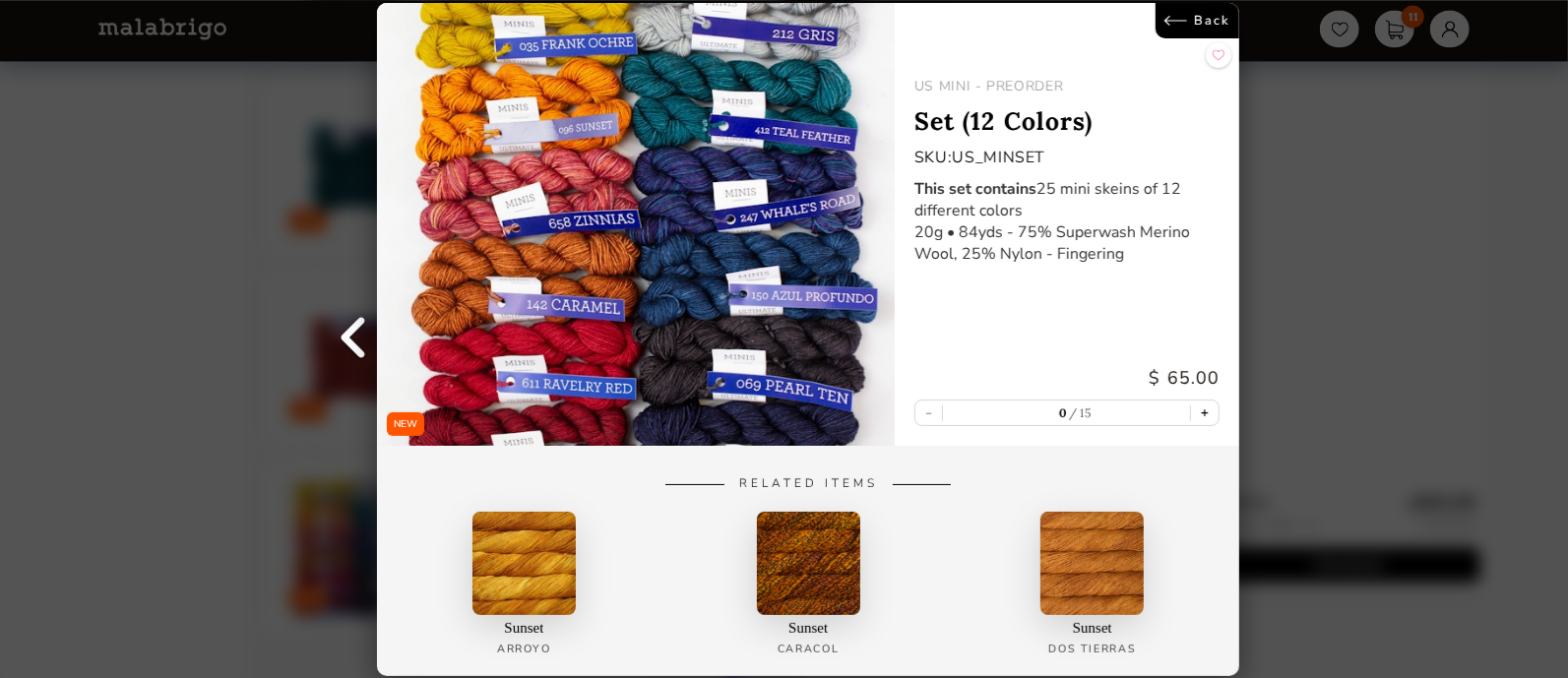 click on "+" at bounding box center (1206, 412) 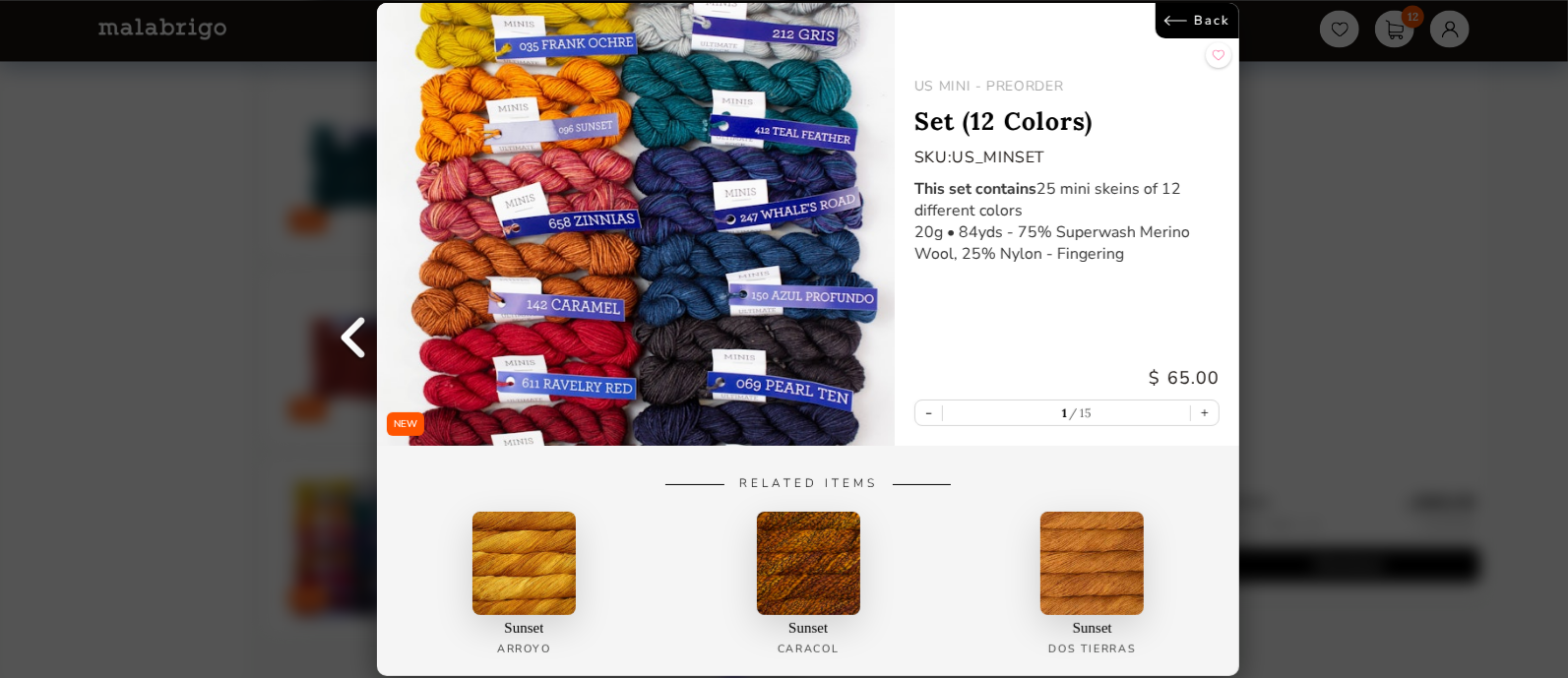 click on "Back" at bounding box center (1198, 21) 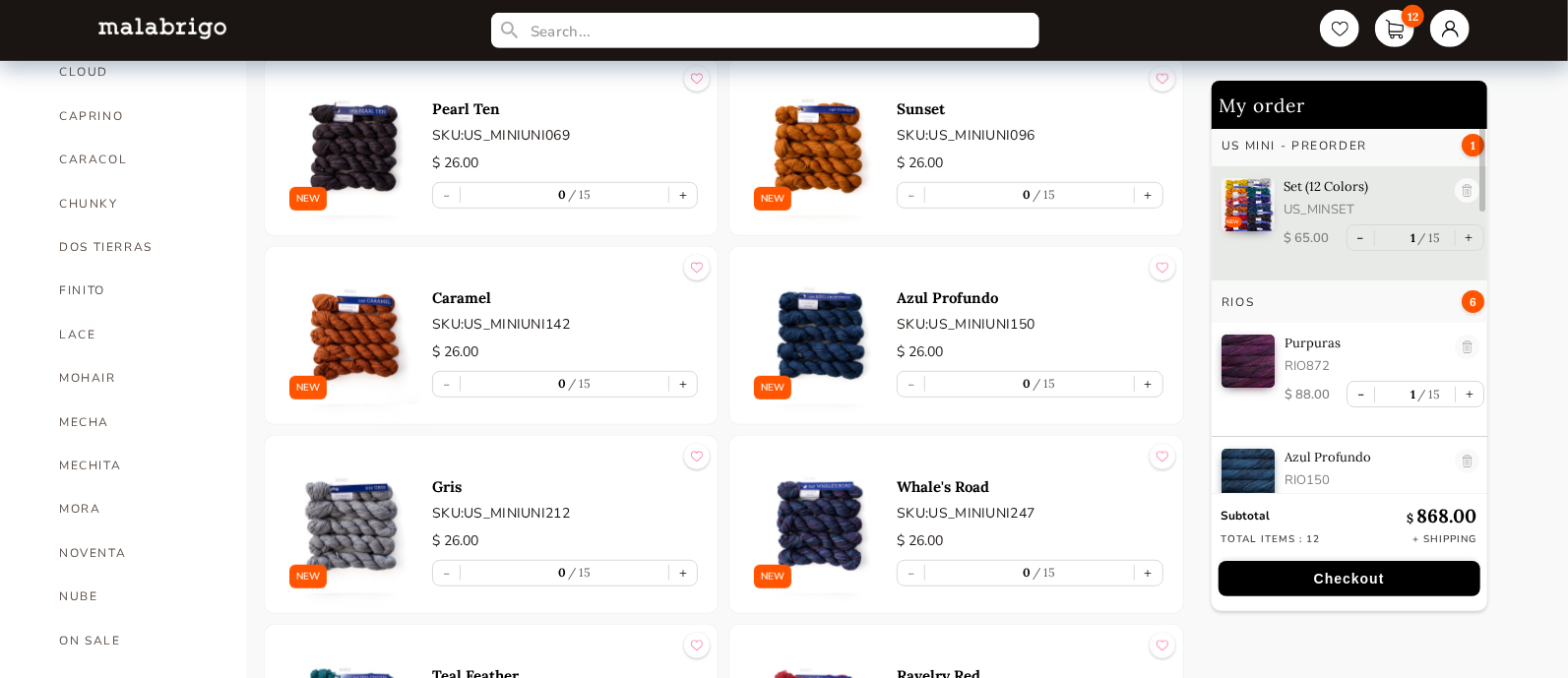 scroll, scrollTop: 738, scrollLeft: 0, axis: vertical 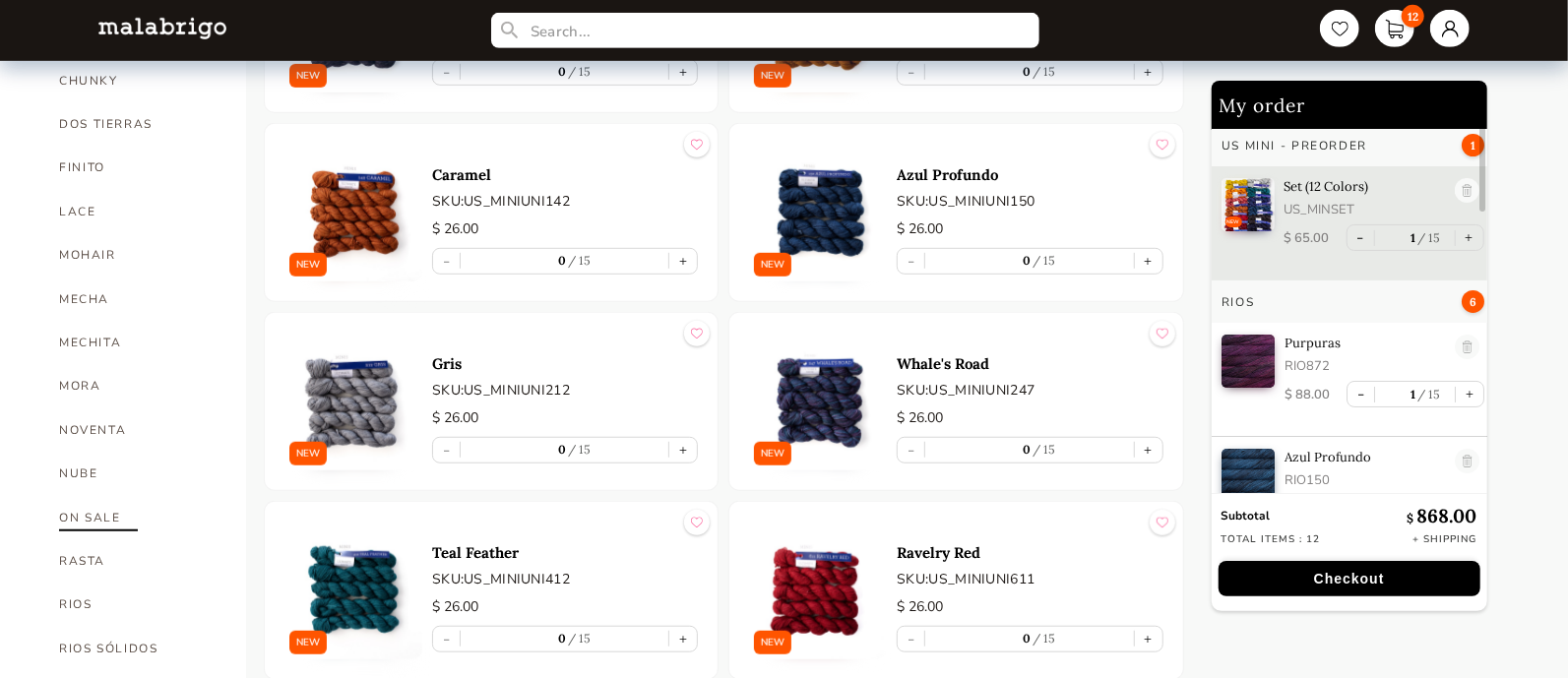 click on "ON SALE" at bounding box center [138, 518] 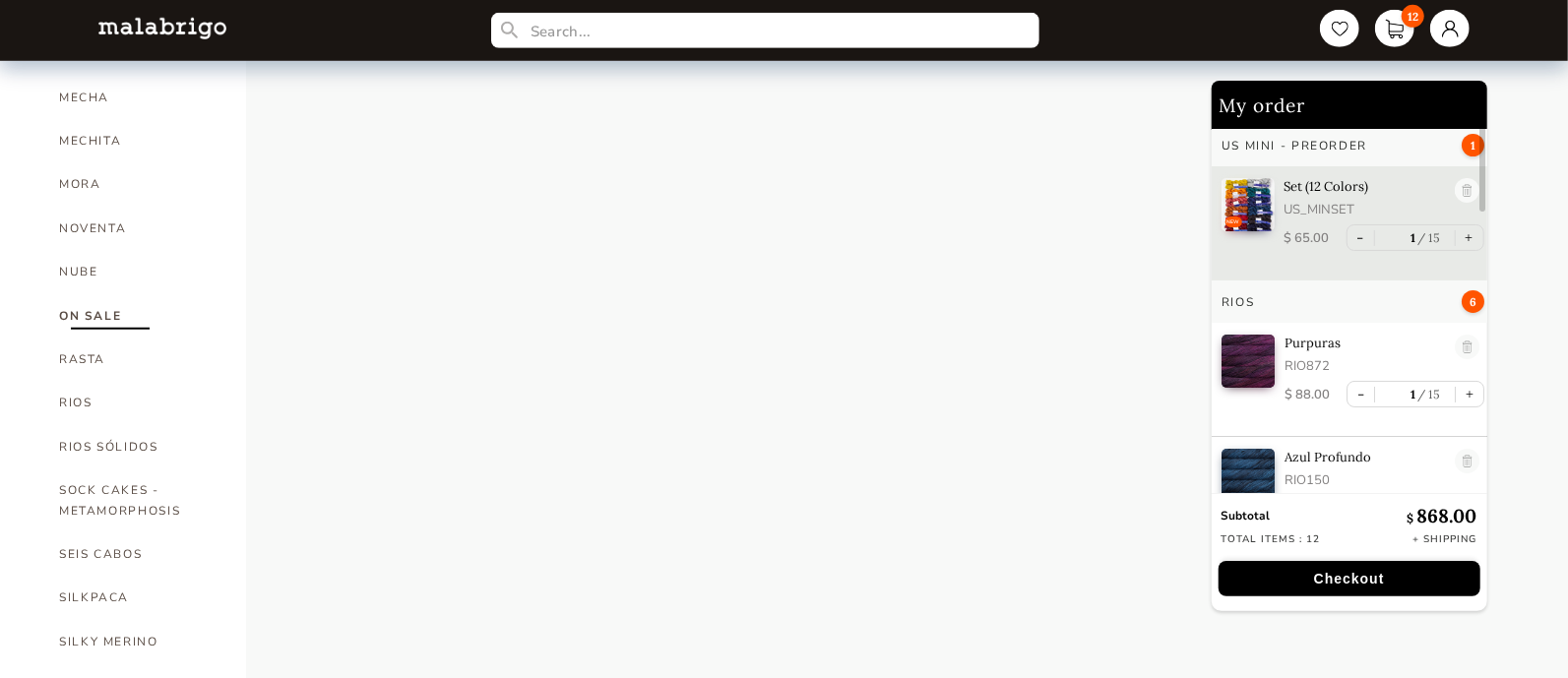 scroll, scrollTop: 983, scrollLeft: 0, axis: vertical 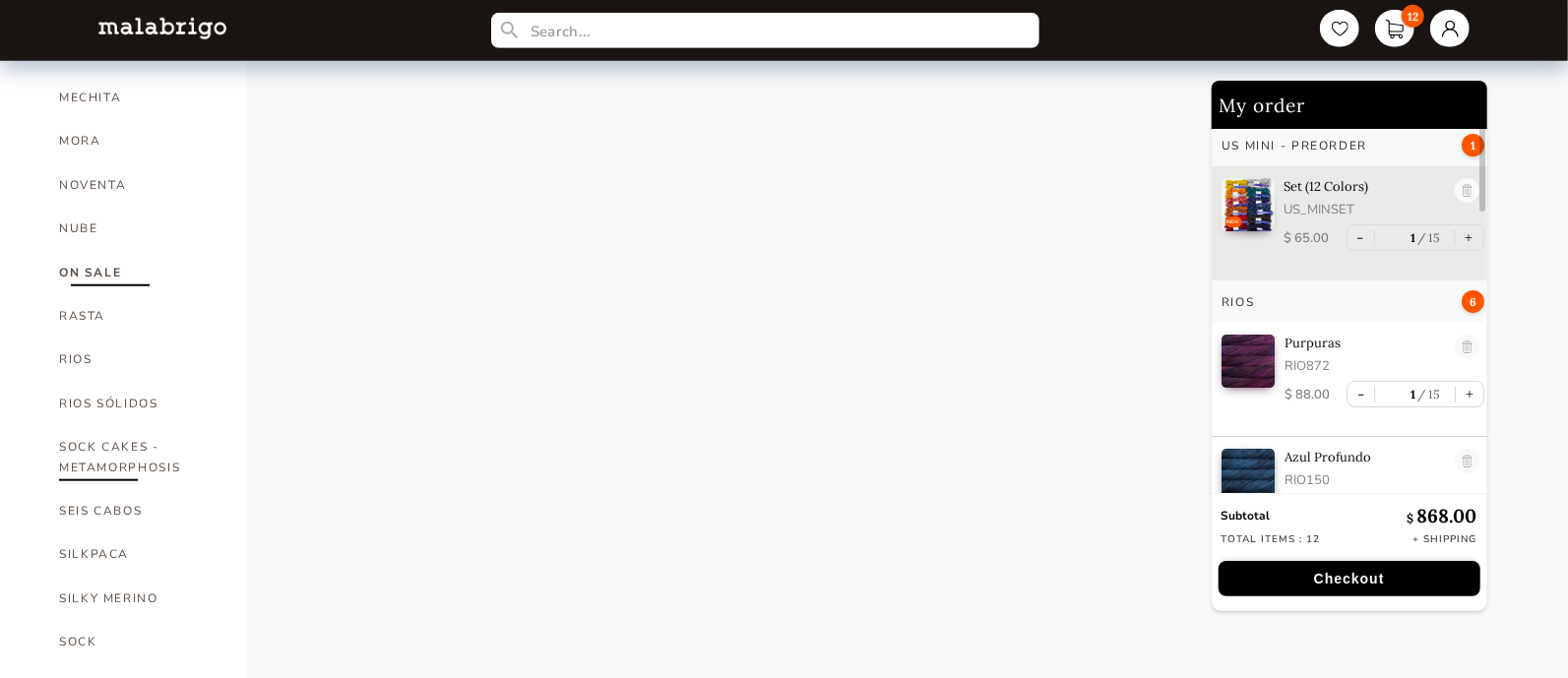 click on "SOCK CAKES - METAMORPHOSIS" at bounding box center [138, 457] 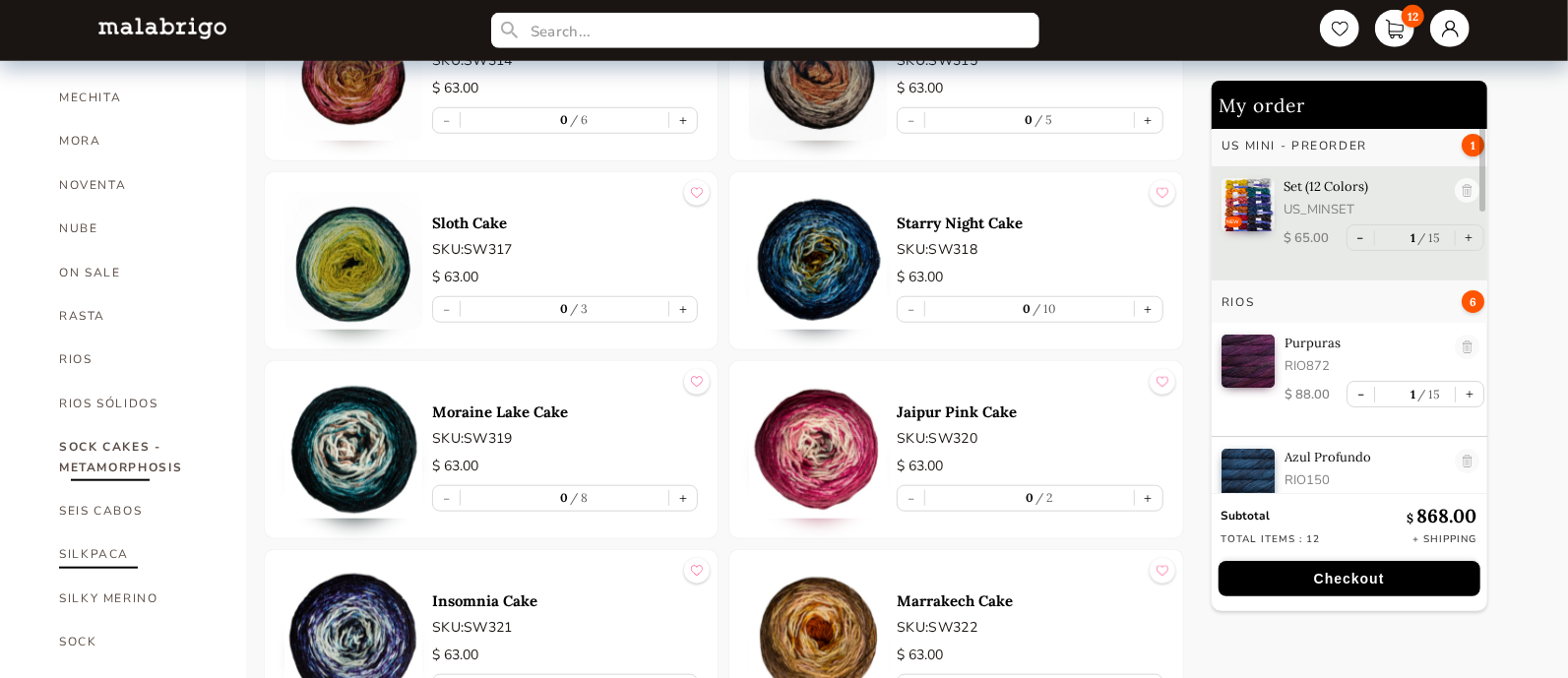 click on "SILKPACA" at bounding box center (138, 554) 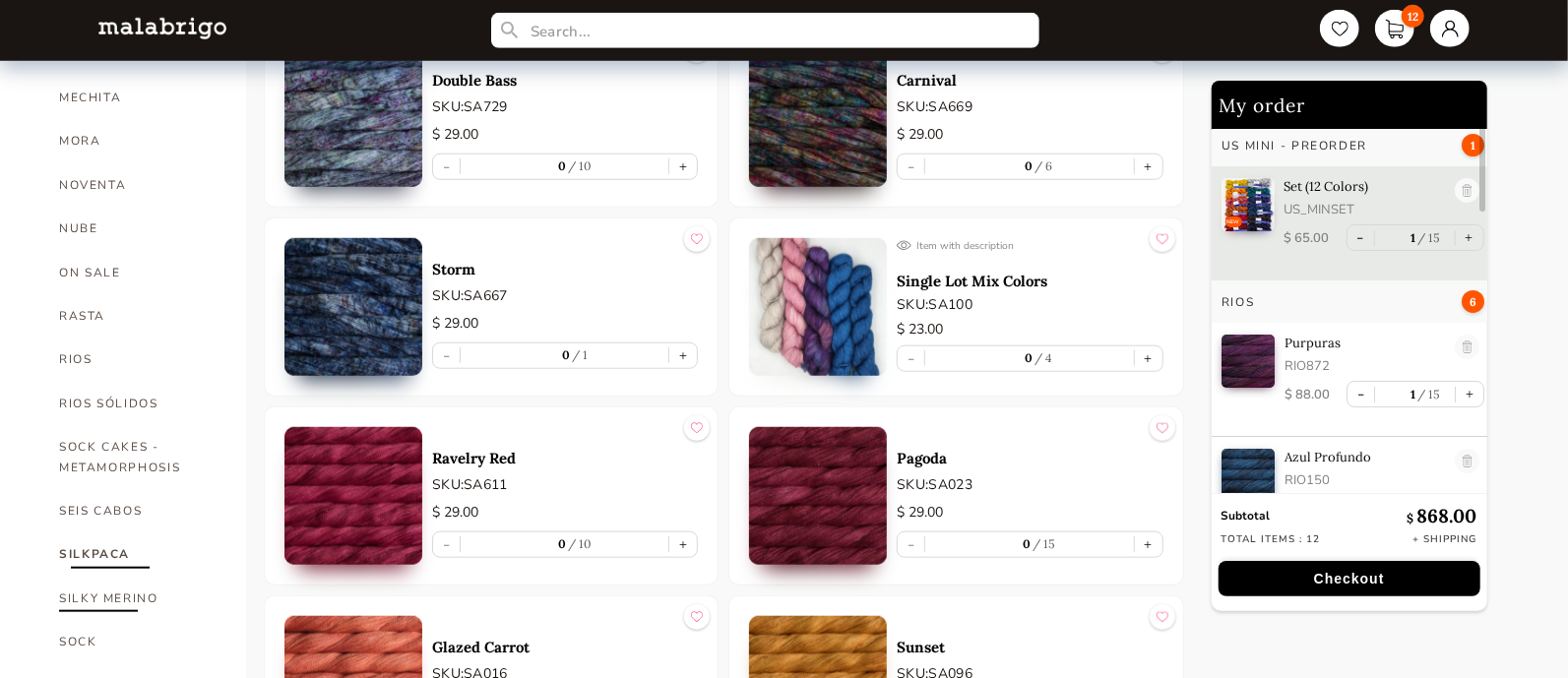 click on "SILKY MERINO" at bounding box center (138, 598) 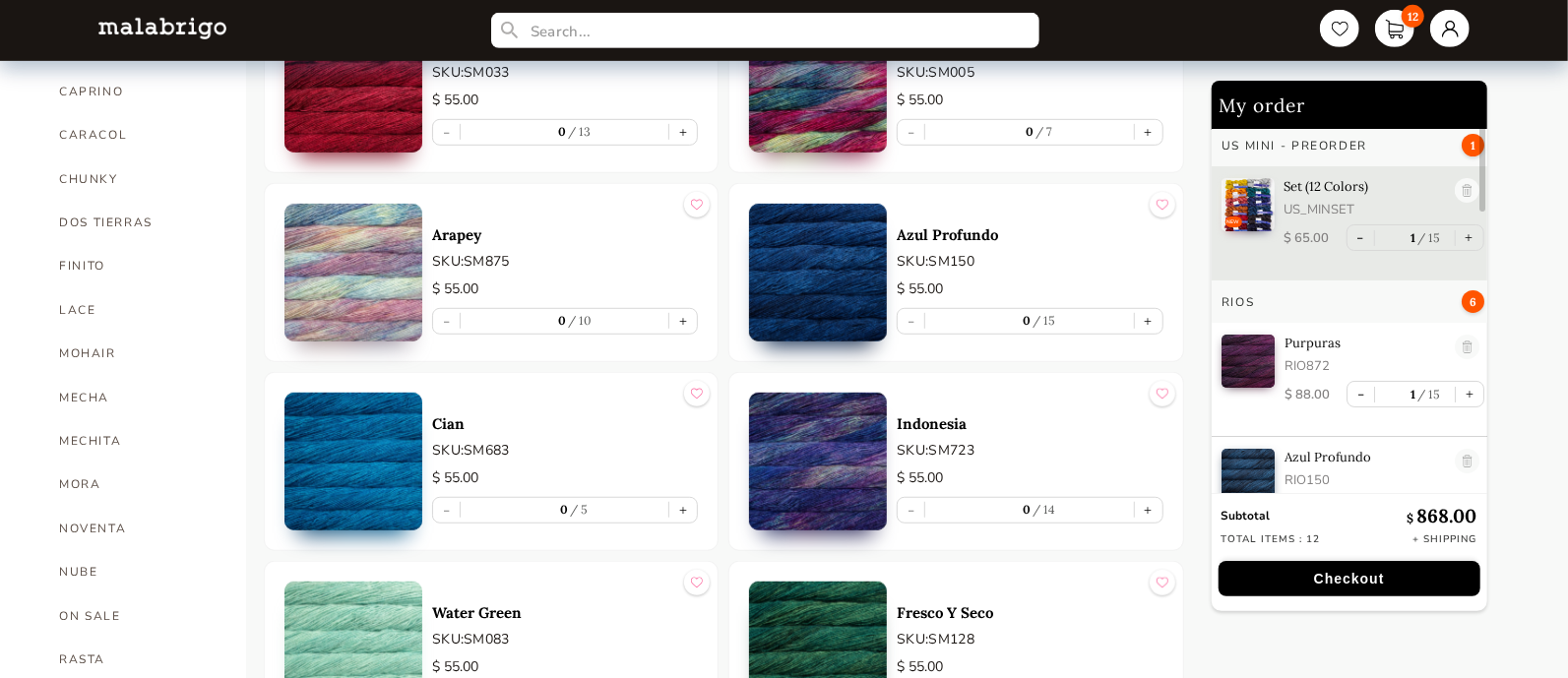 scroll, scrollTop: 369, scrollLeft: 0, axis: vertical 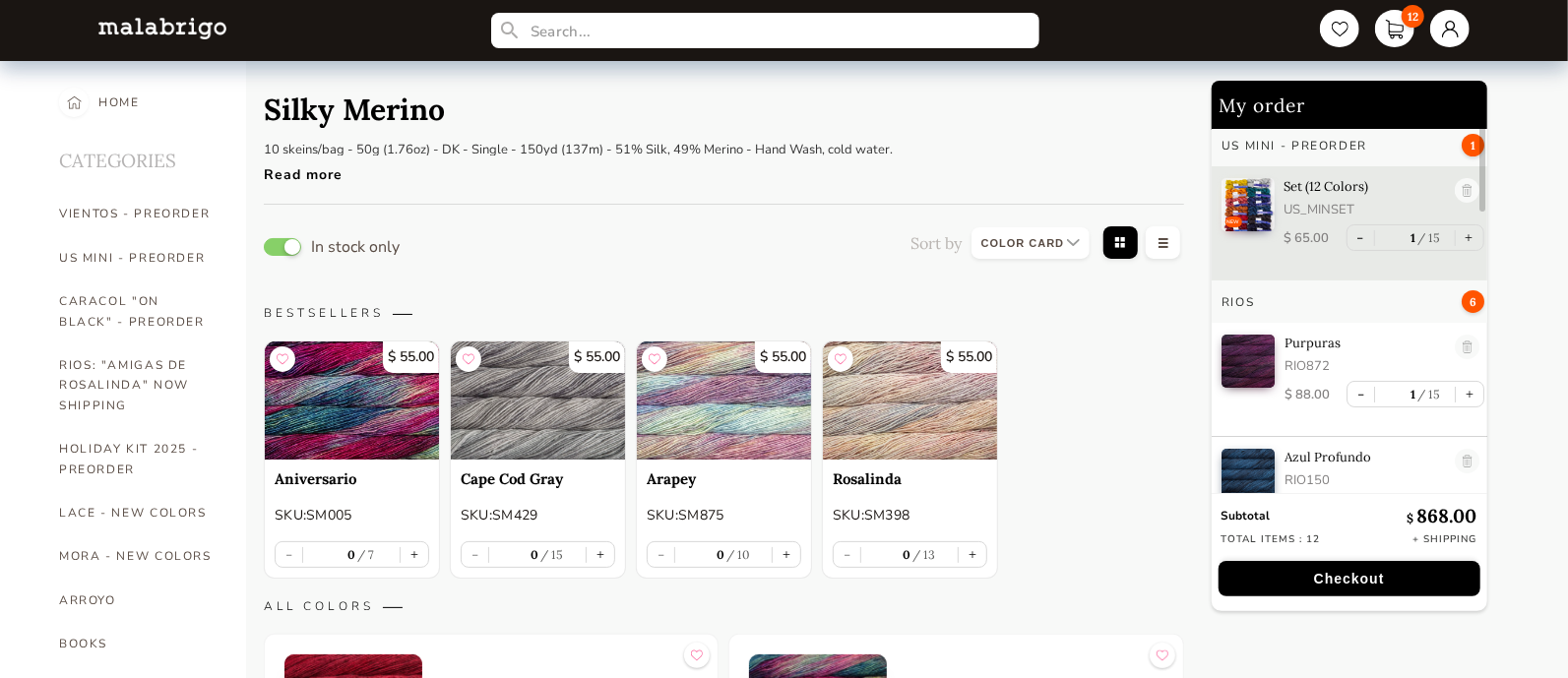 click on "In stock only Sort by Grid view Table view" at bounding box center (723, 246) 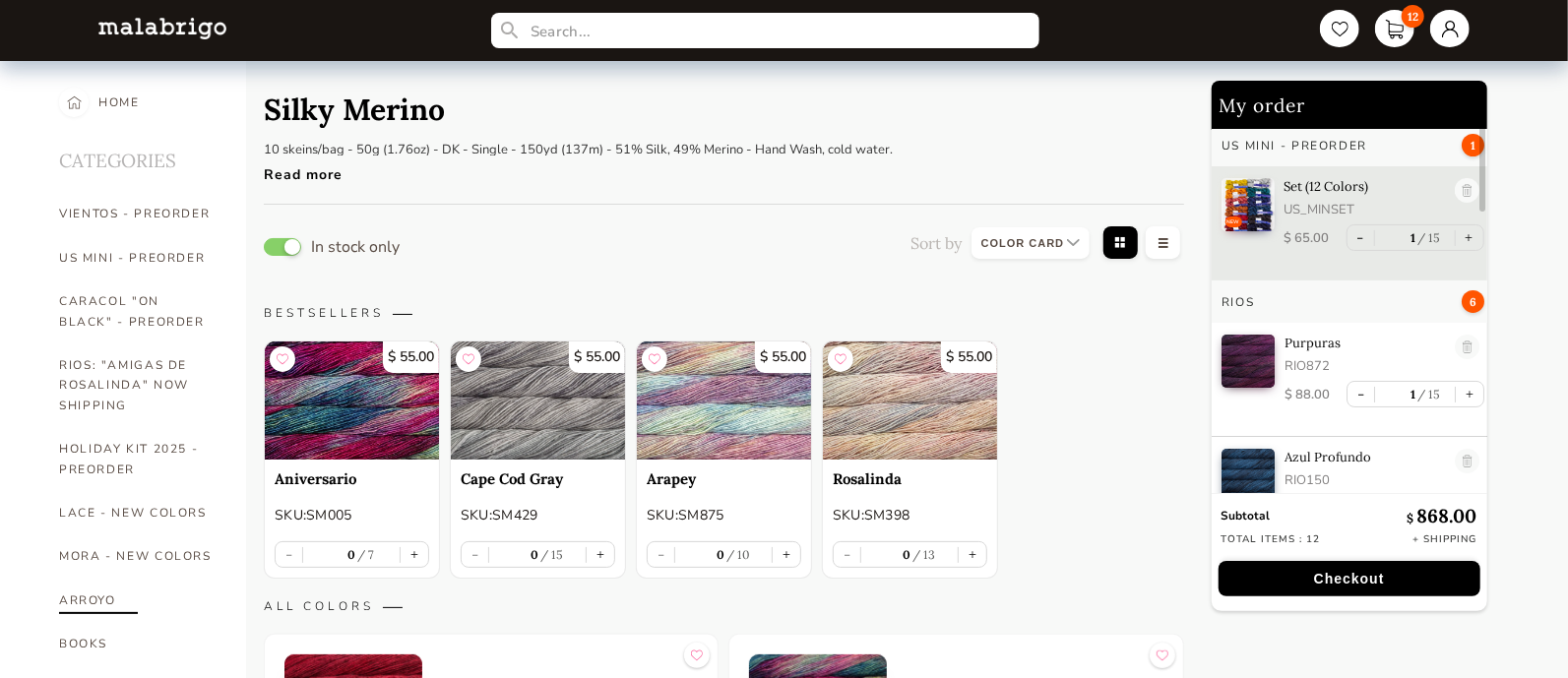click on "ARROYO" at bounding box center [138, 600] 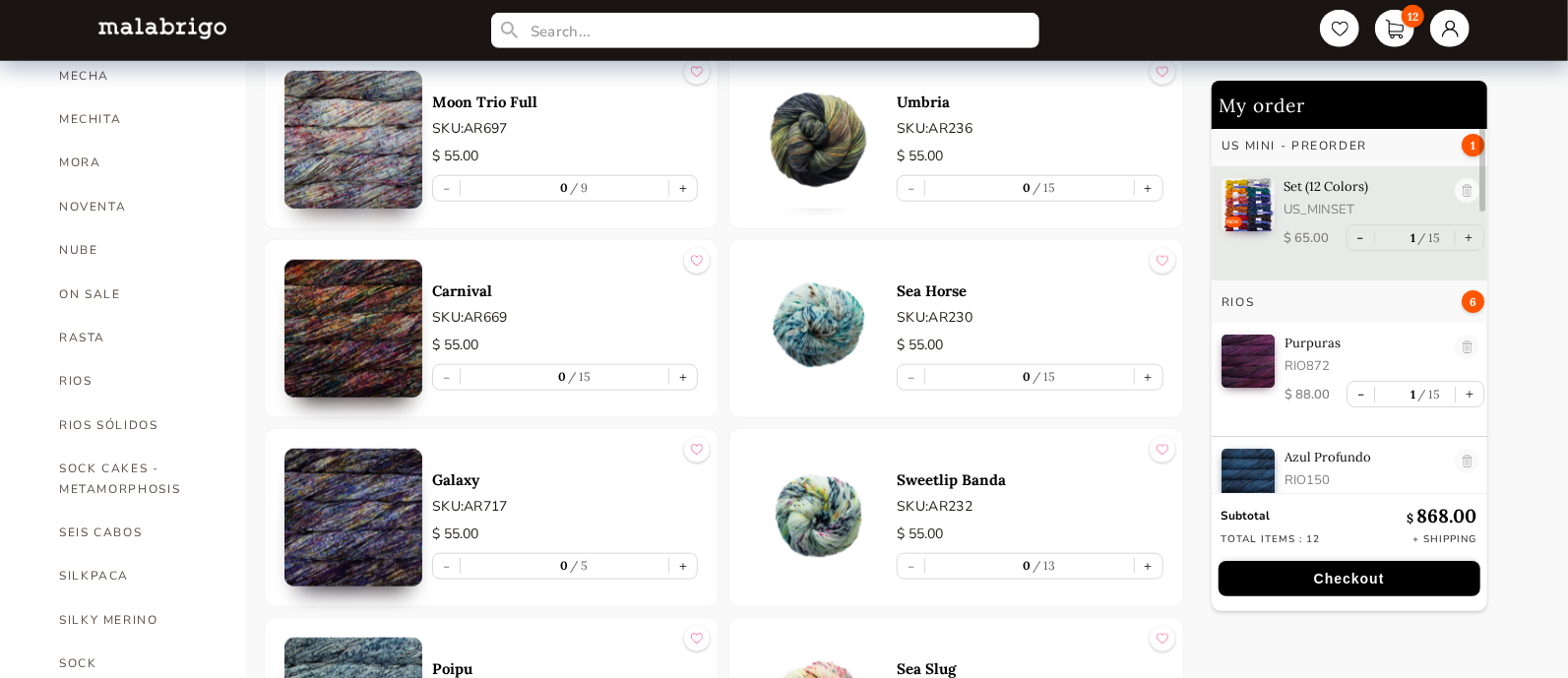 scroll, scrollTop: 983, scrollLeft: 0, axis: vertical 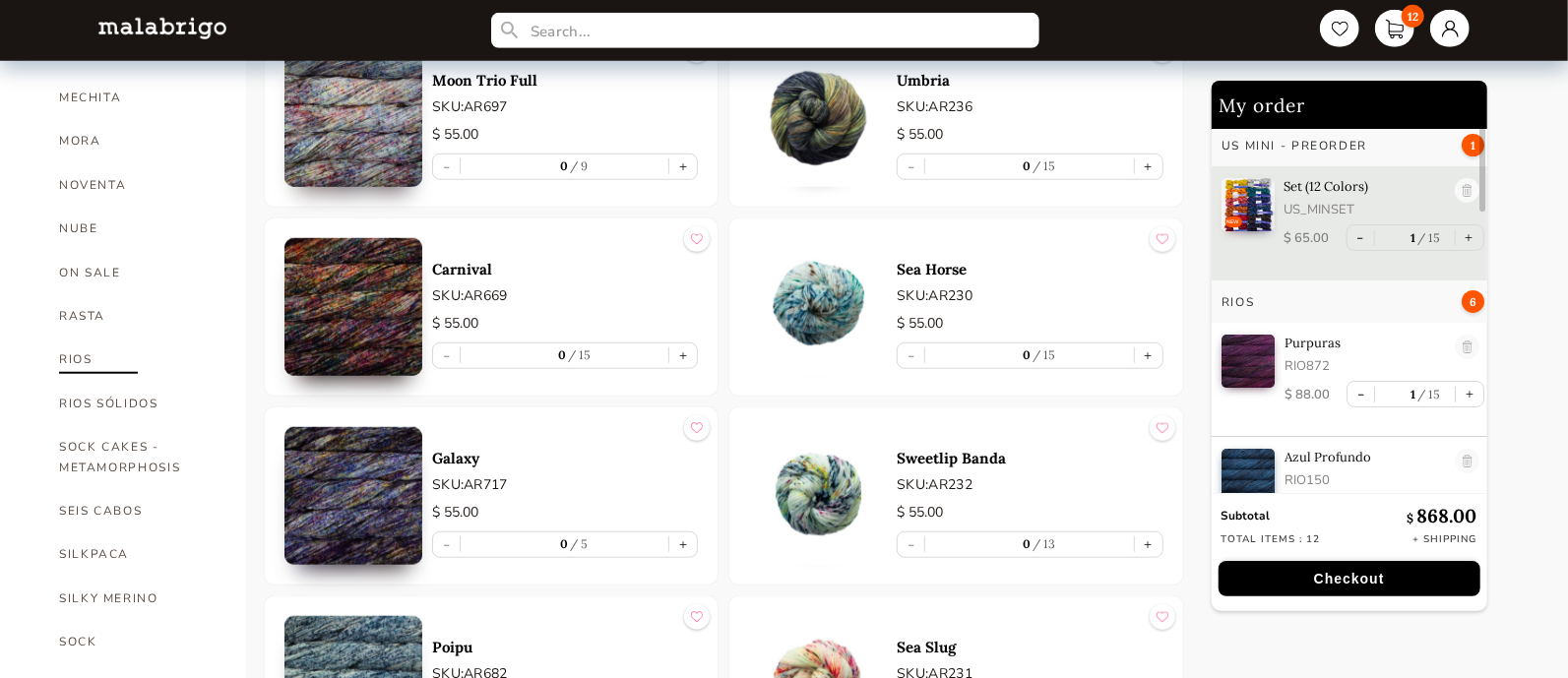 click on "RIOS" at bounding box center (138, 359) 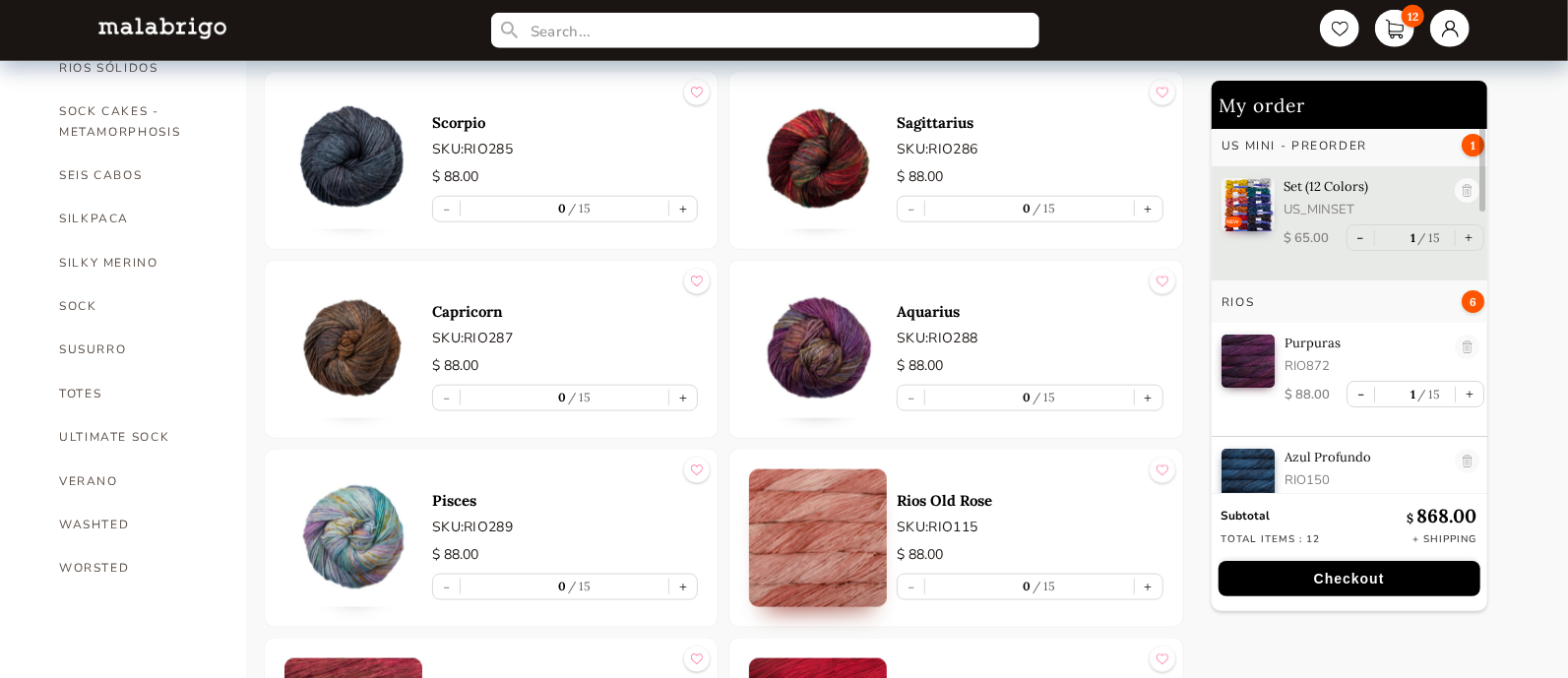 scroll, scrollTop: 1353, scrollLeft: 0, axis: vertical 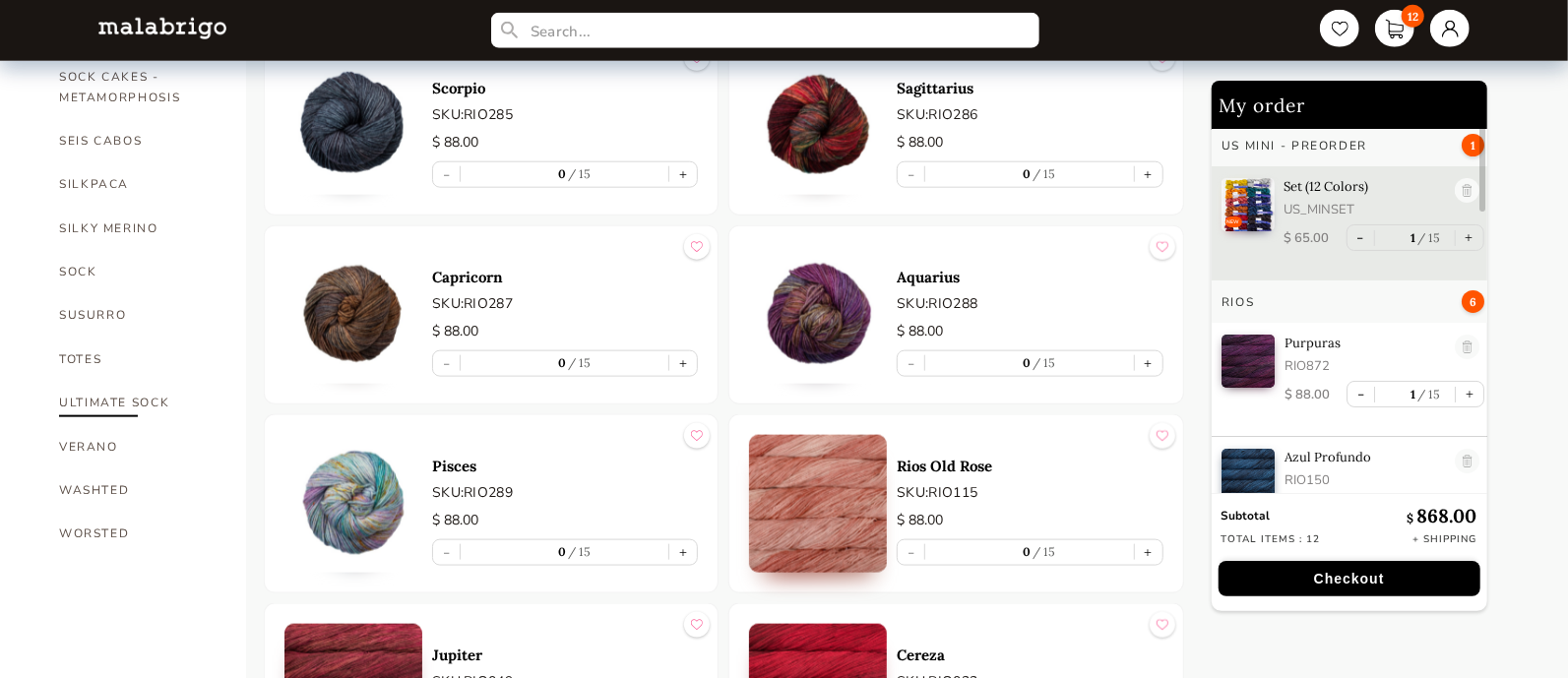 click on "ULTIMATE SOCK" at bounding box center (138, 402) 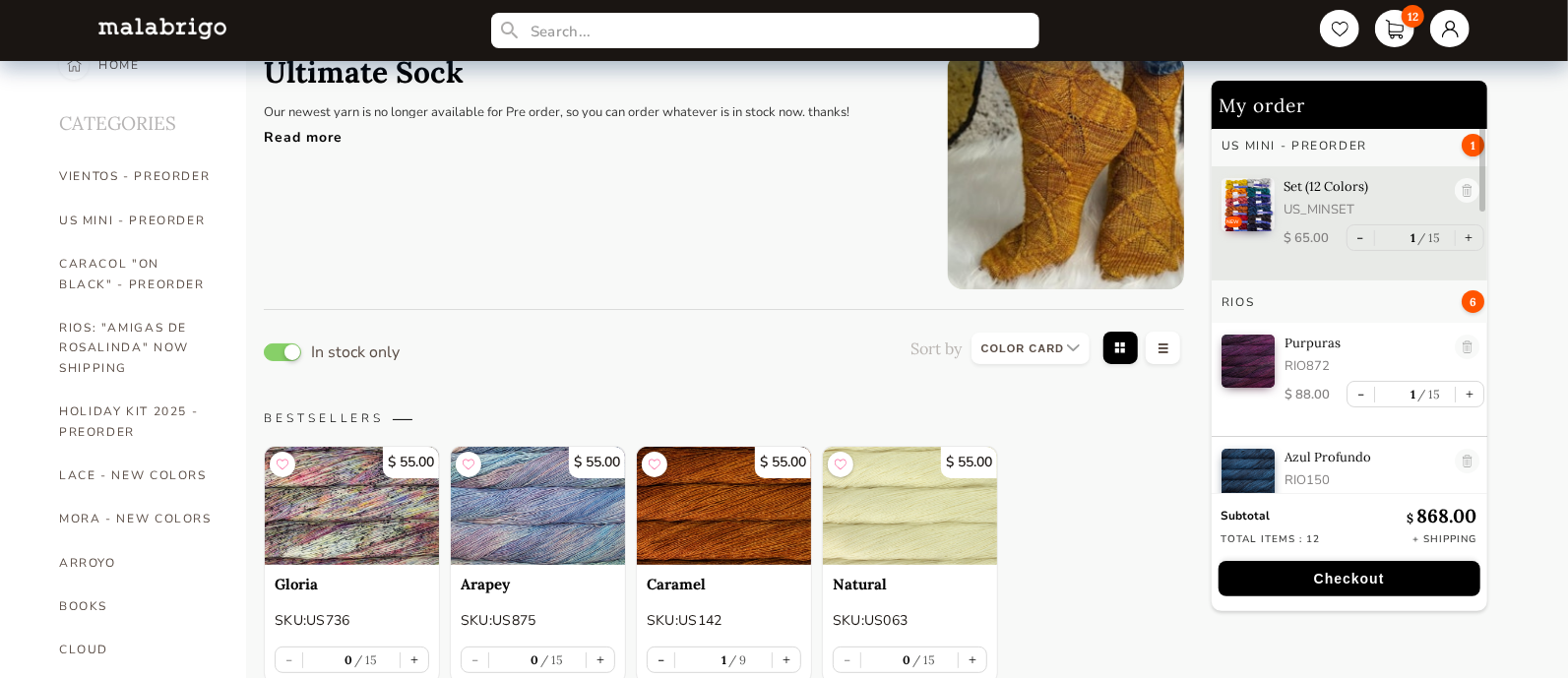 scroll, scrollTop: 0, scrollLeft: 0, axis: both 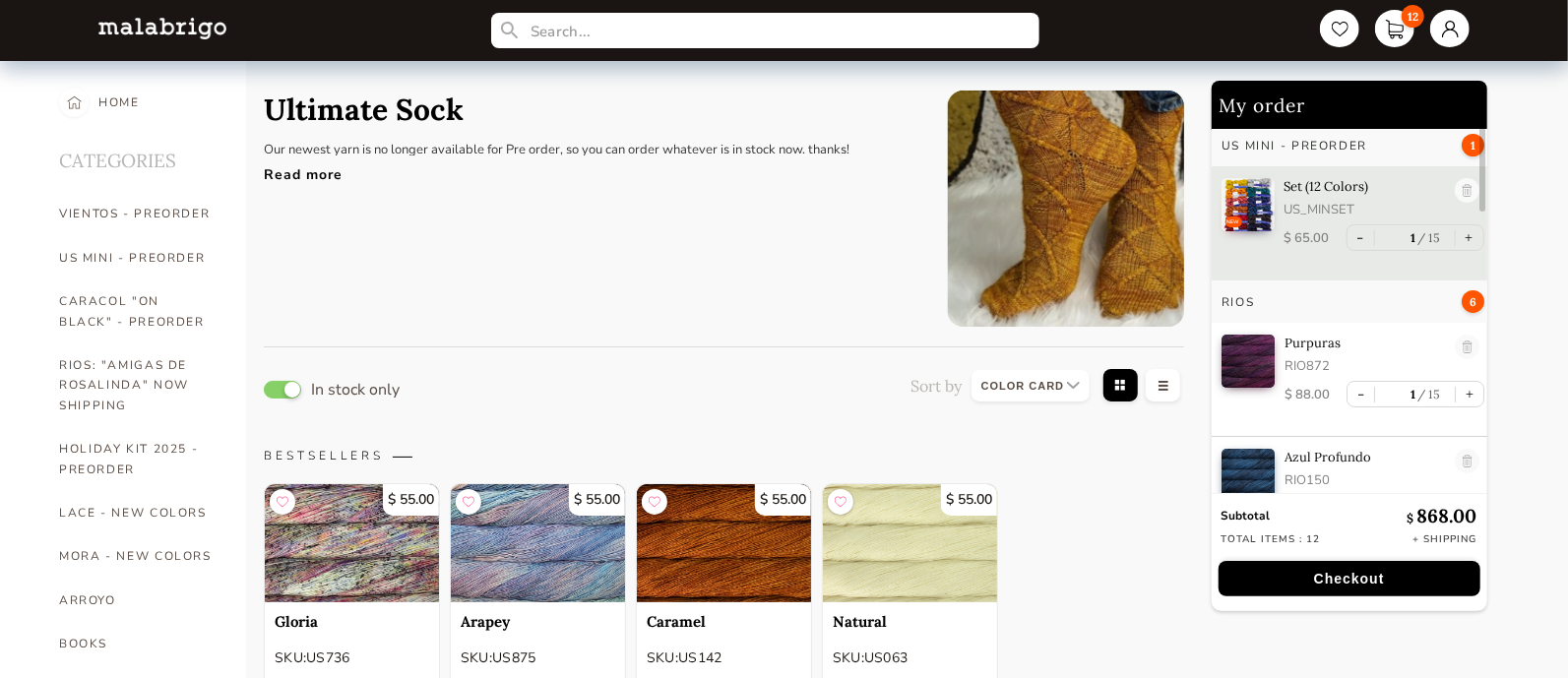 click on "Read more" at bounding box center [556, 169] 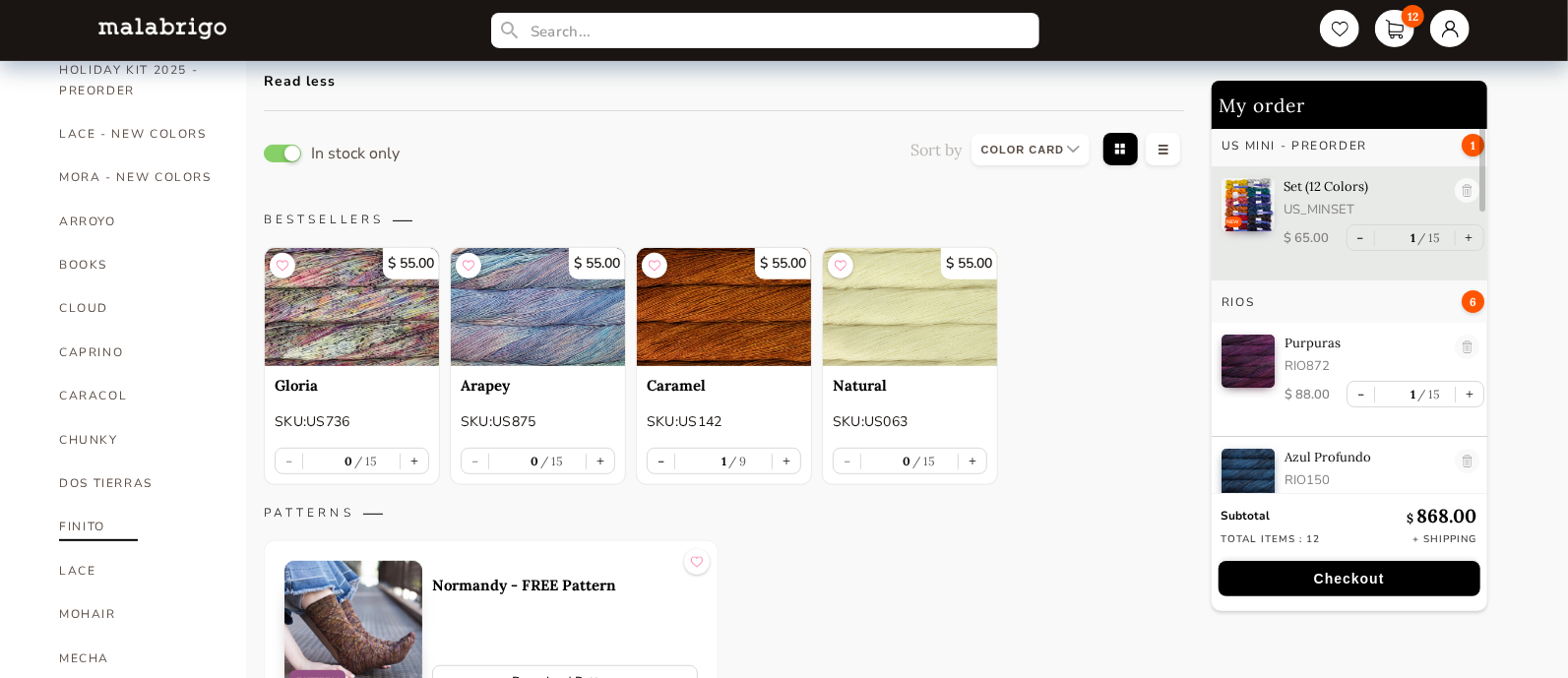 scroll, scrollTop: 369, scrollLeft: 0, axis: vertical 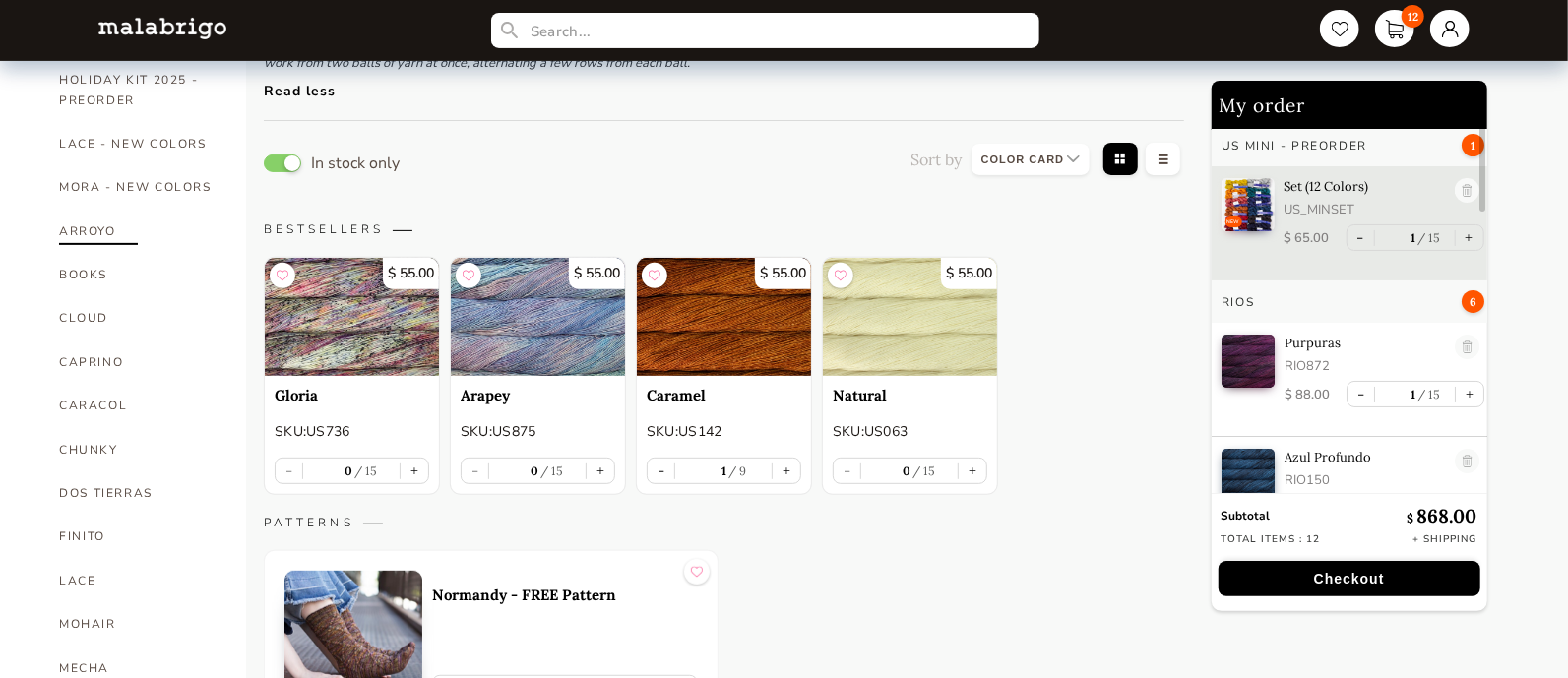 click on "ARROYO" at bounding box center (138, 231) 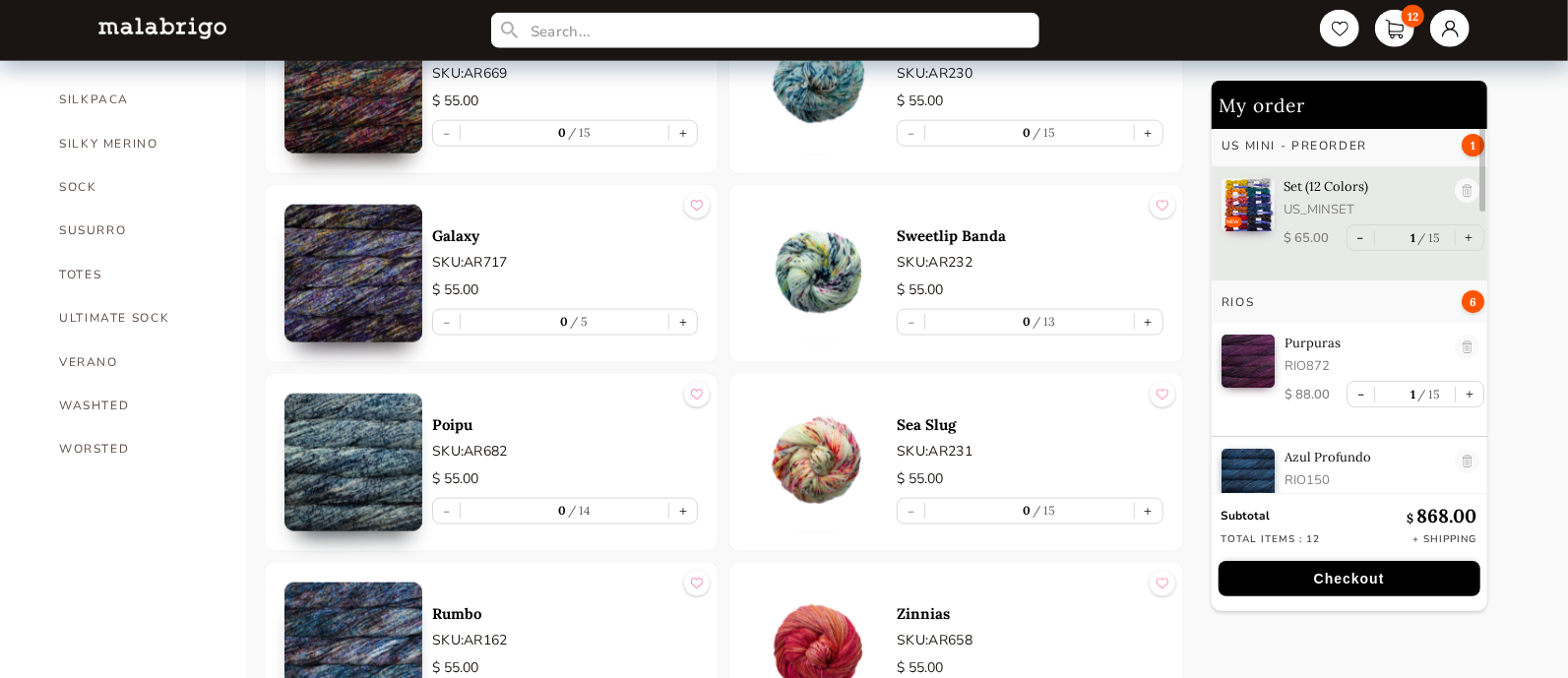 scroll, scrollTop: 1476, scrollLeft: 0, axis: vertical 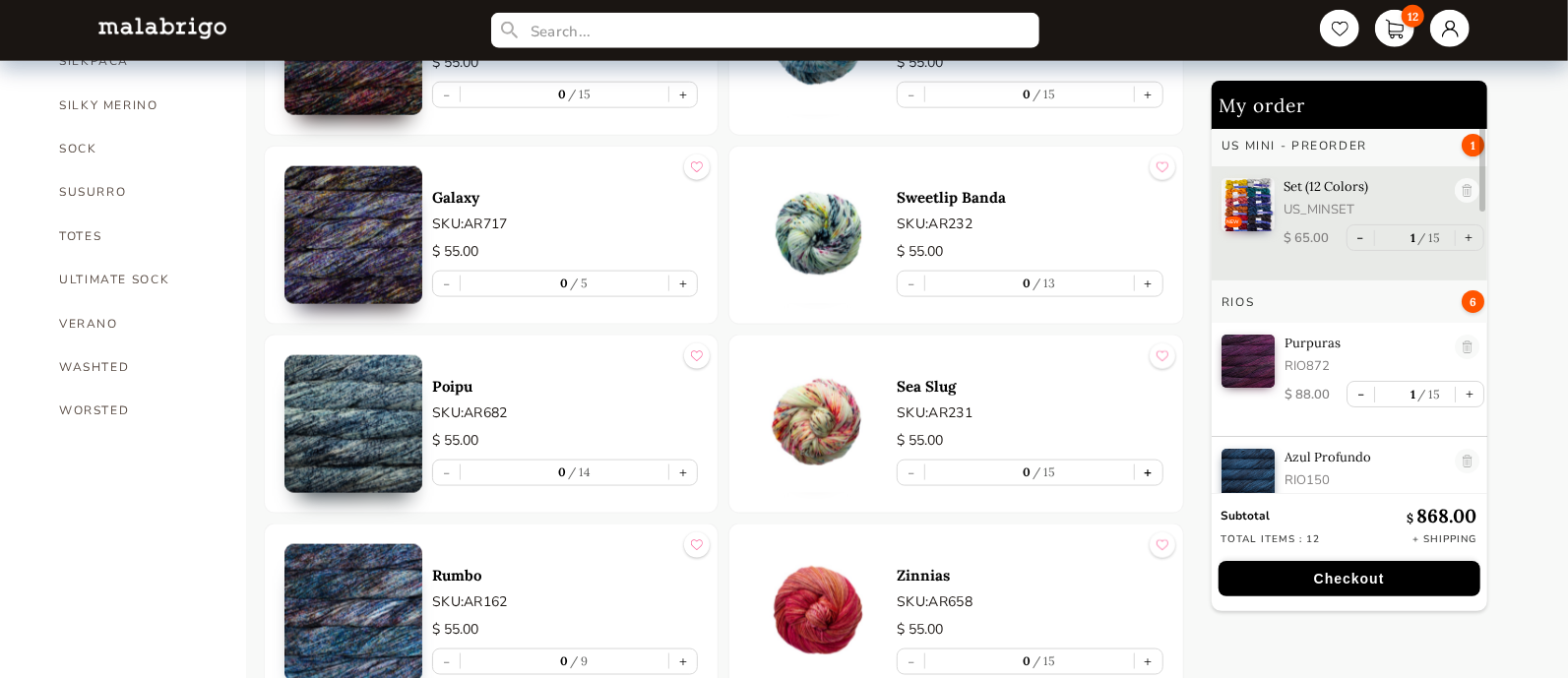 click on "+" at bounding box center [1149, 472] 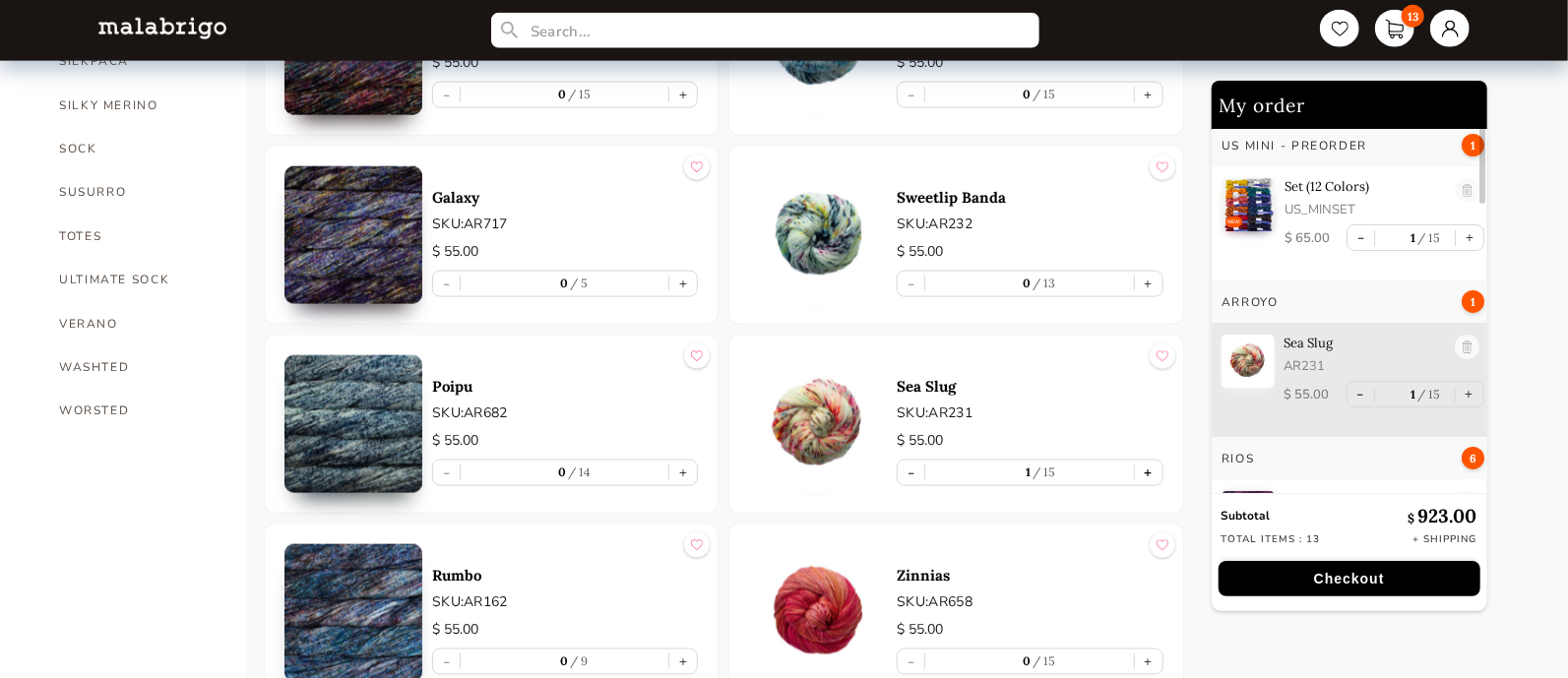 scroll, scrollTop: 0, scrollLeft: 0, axis: both 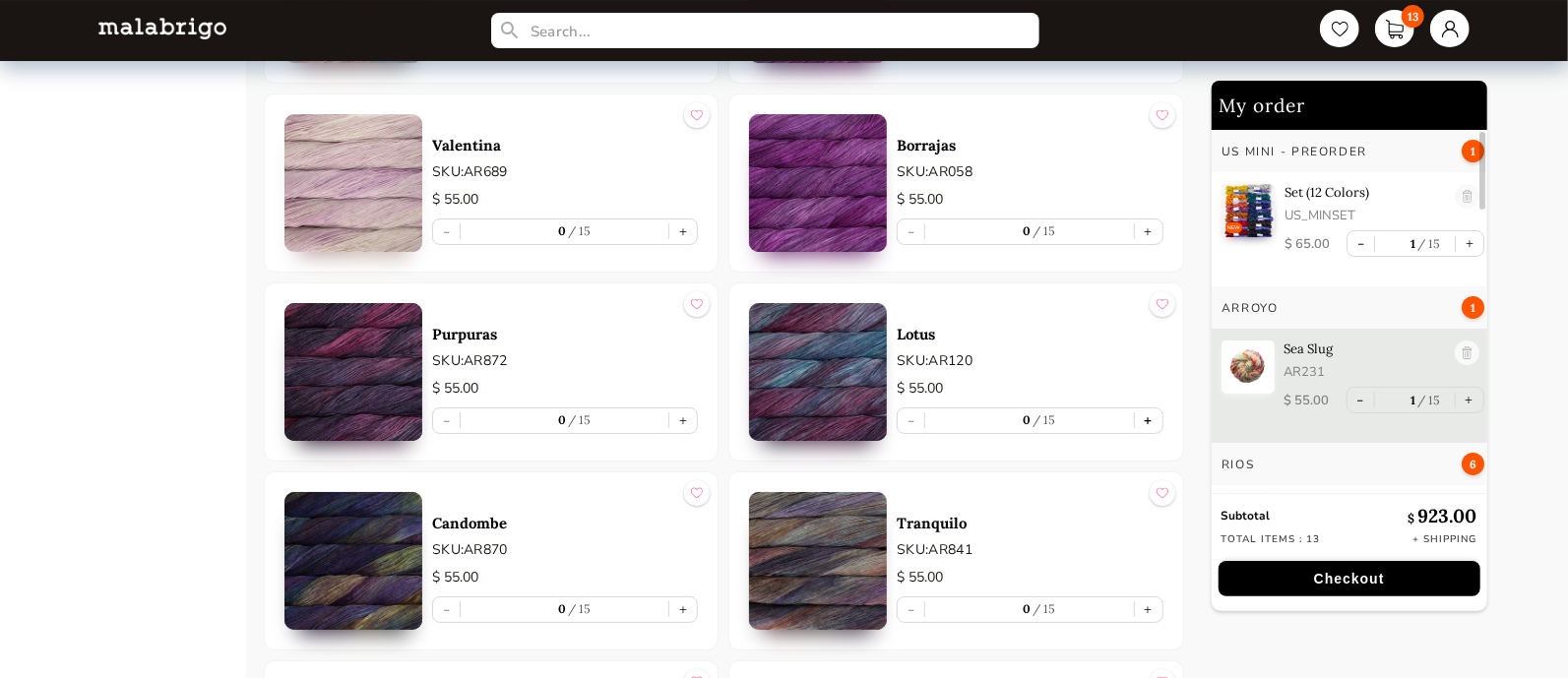 click on "+" at bounding box center [1149, 420] 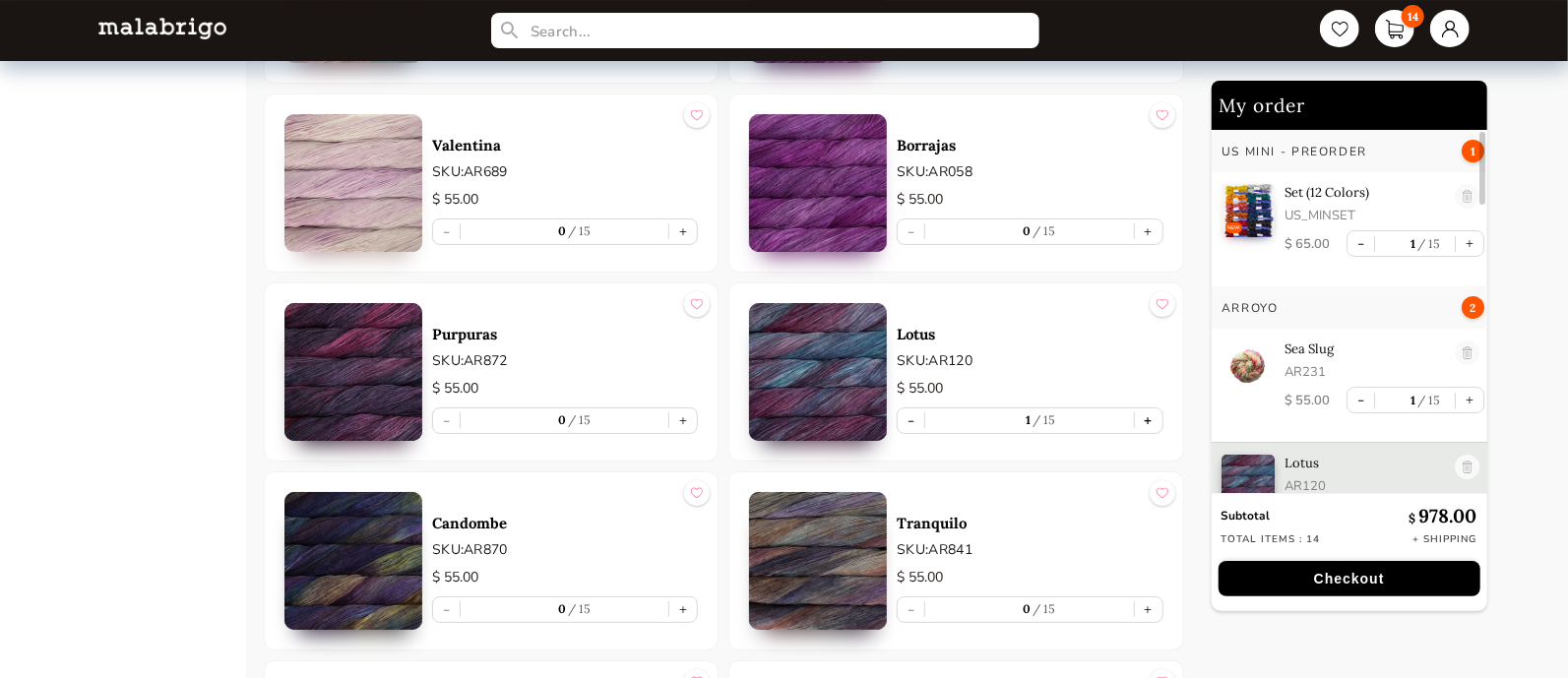 scroll, scrollTop: 40, scrollLeft: 0, axis: vertical 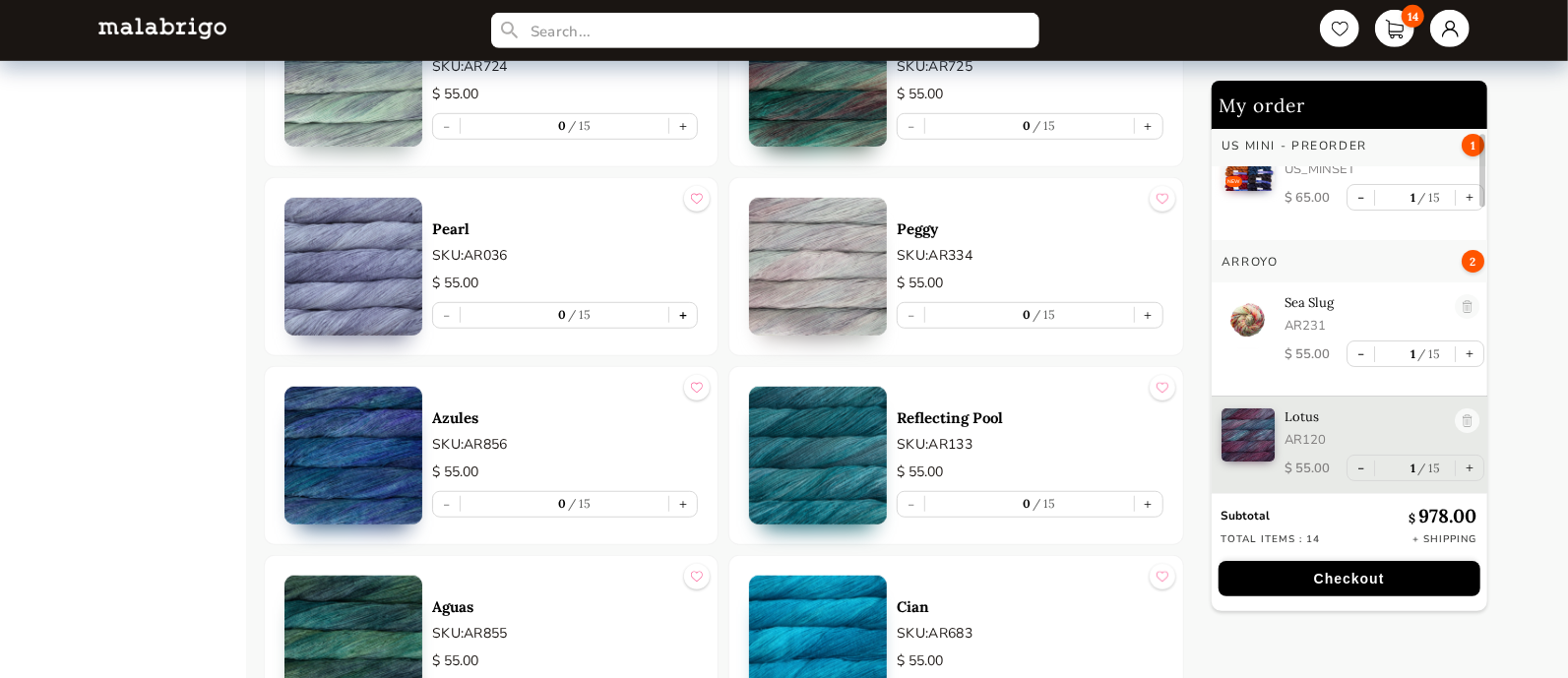 click on "+" at bounding box center [683, 315] 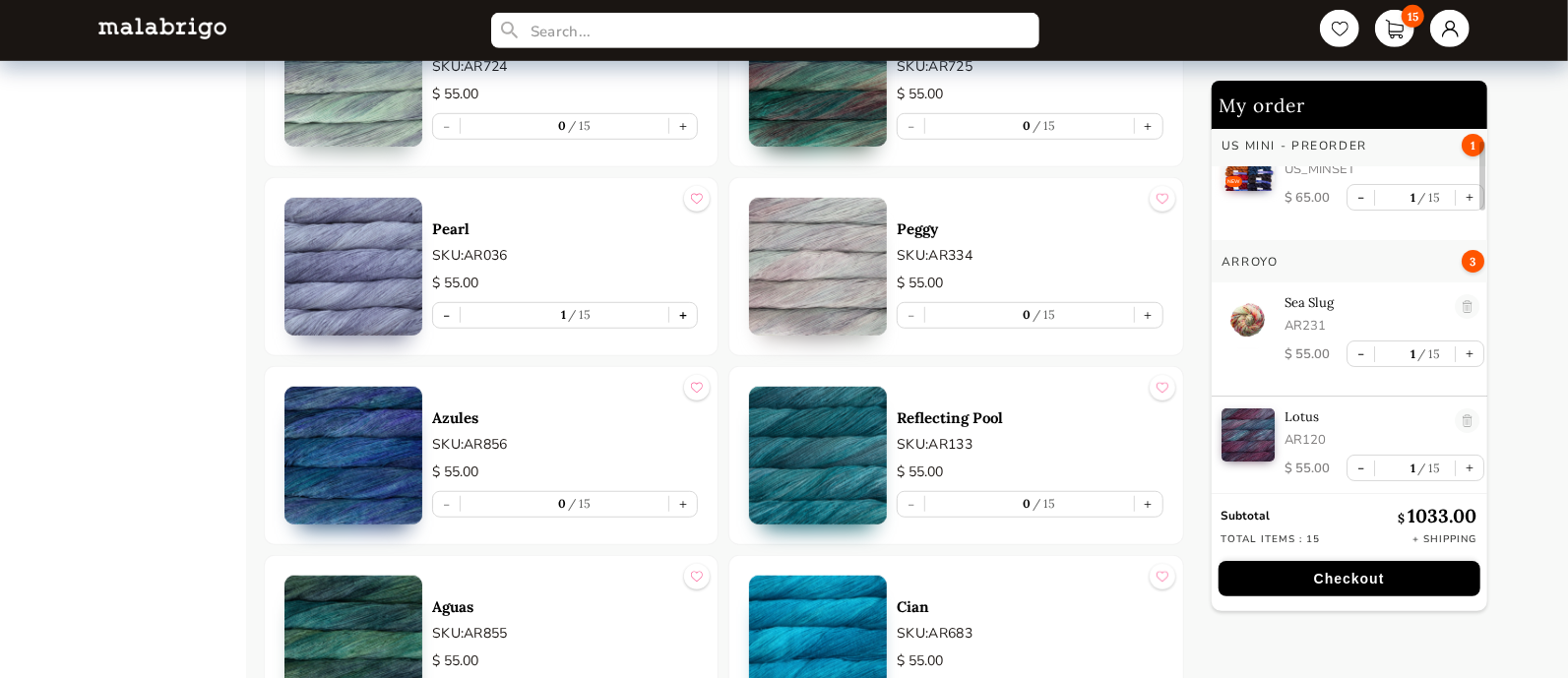 scroll, scrollTop: 154, scrollLeft: 0, axis: vertical 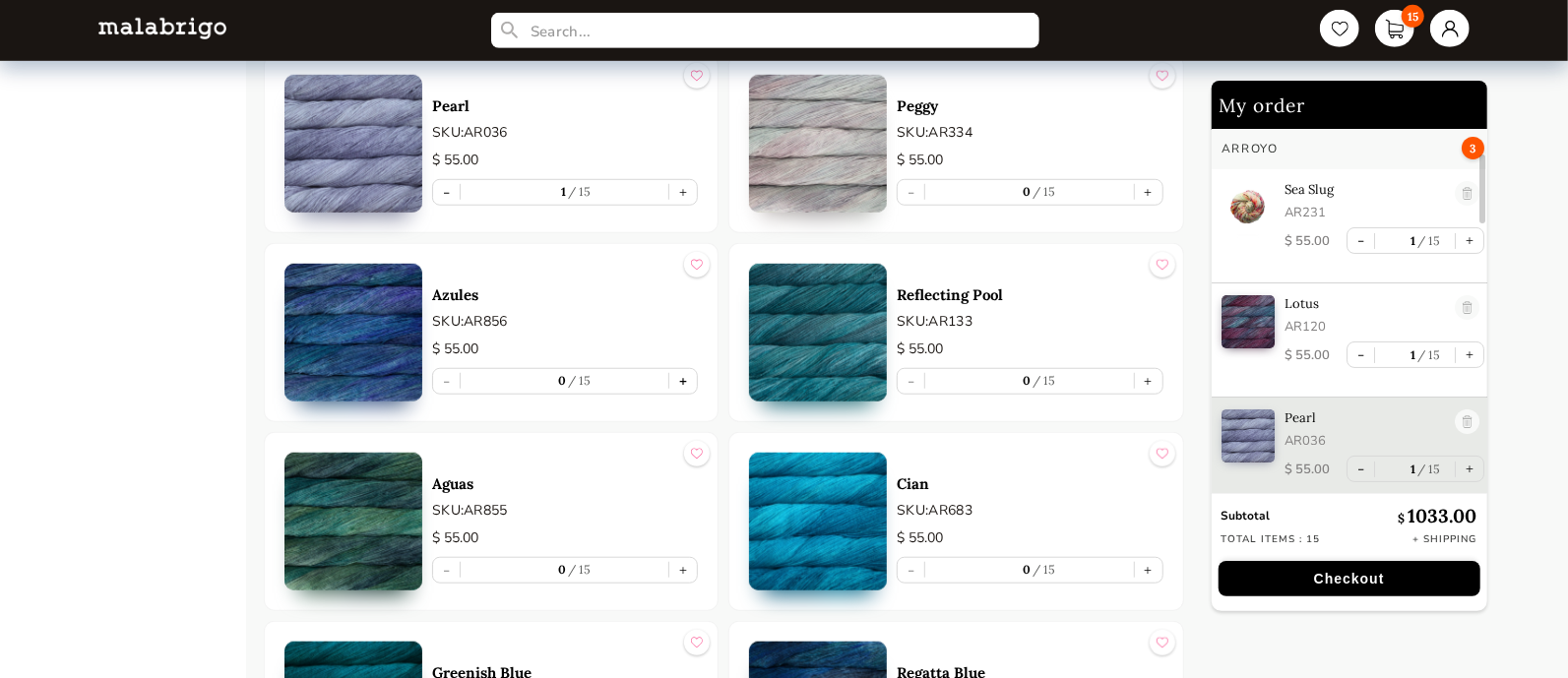 click on "+" at bounding box center (683, 381) 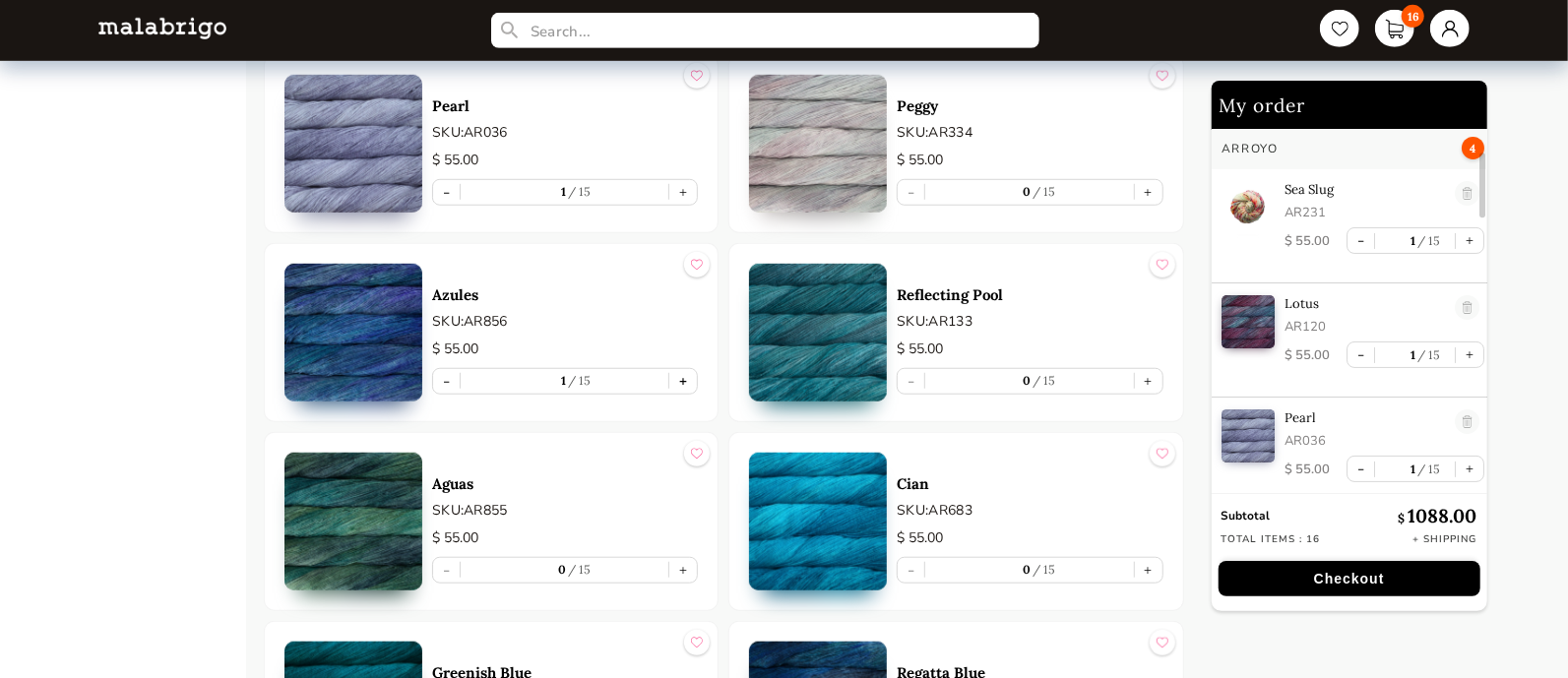 scroll, scrollTop: 268, scrollLeft: 0, axis: vertical 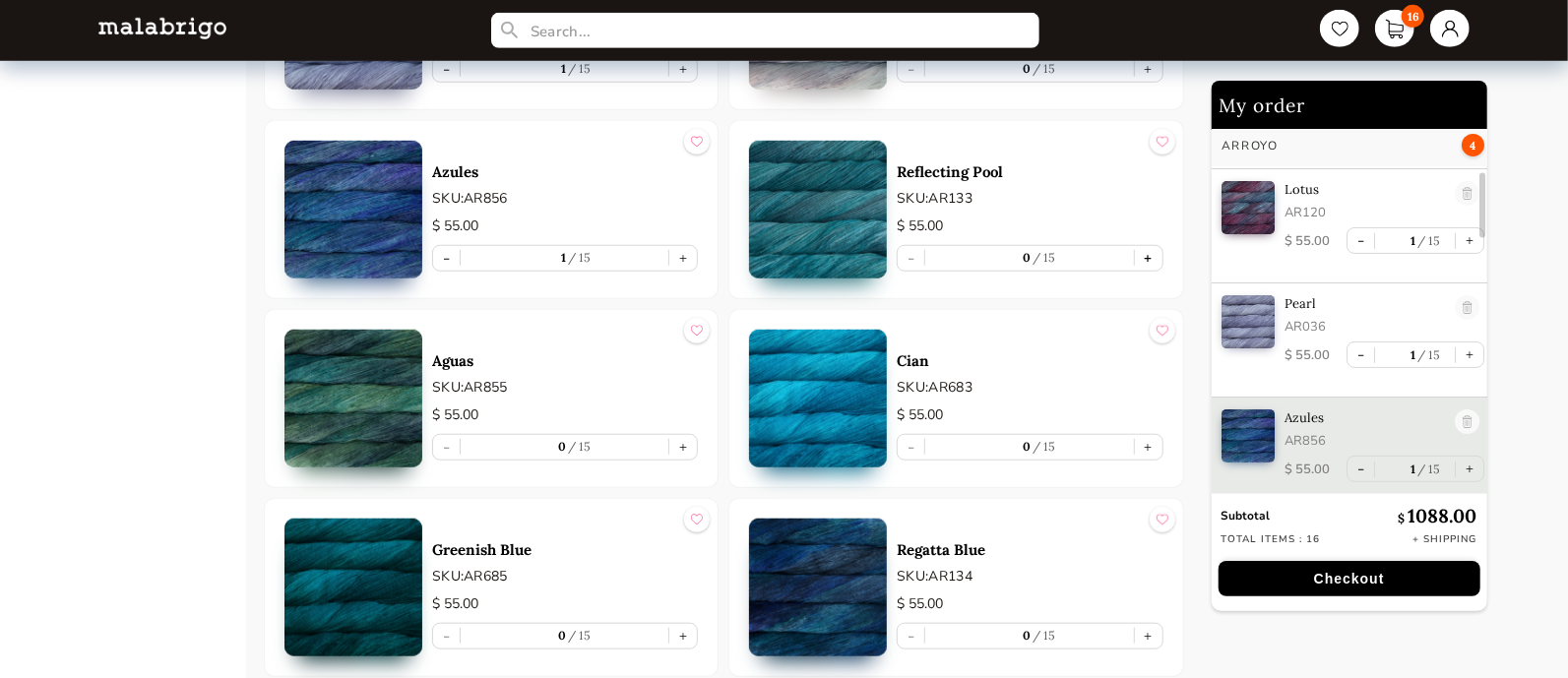 click on "+" at bounding box center [1149, 258] 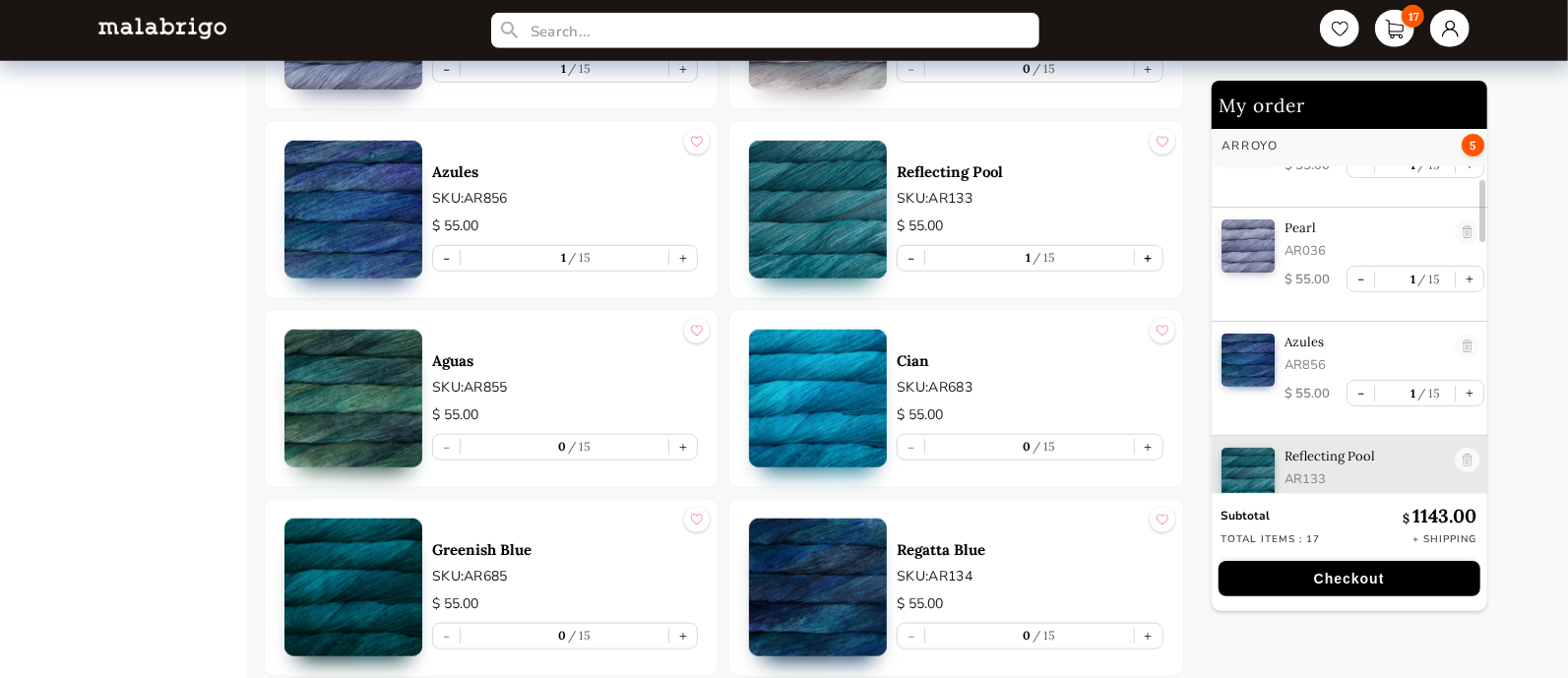 scroll, scrollTop: 383, scrollLeft: 0, axis: vertical 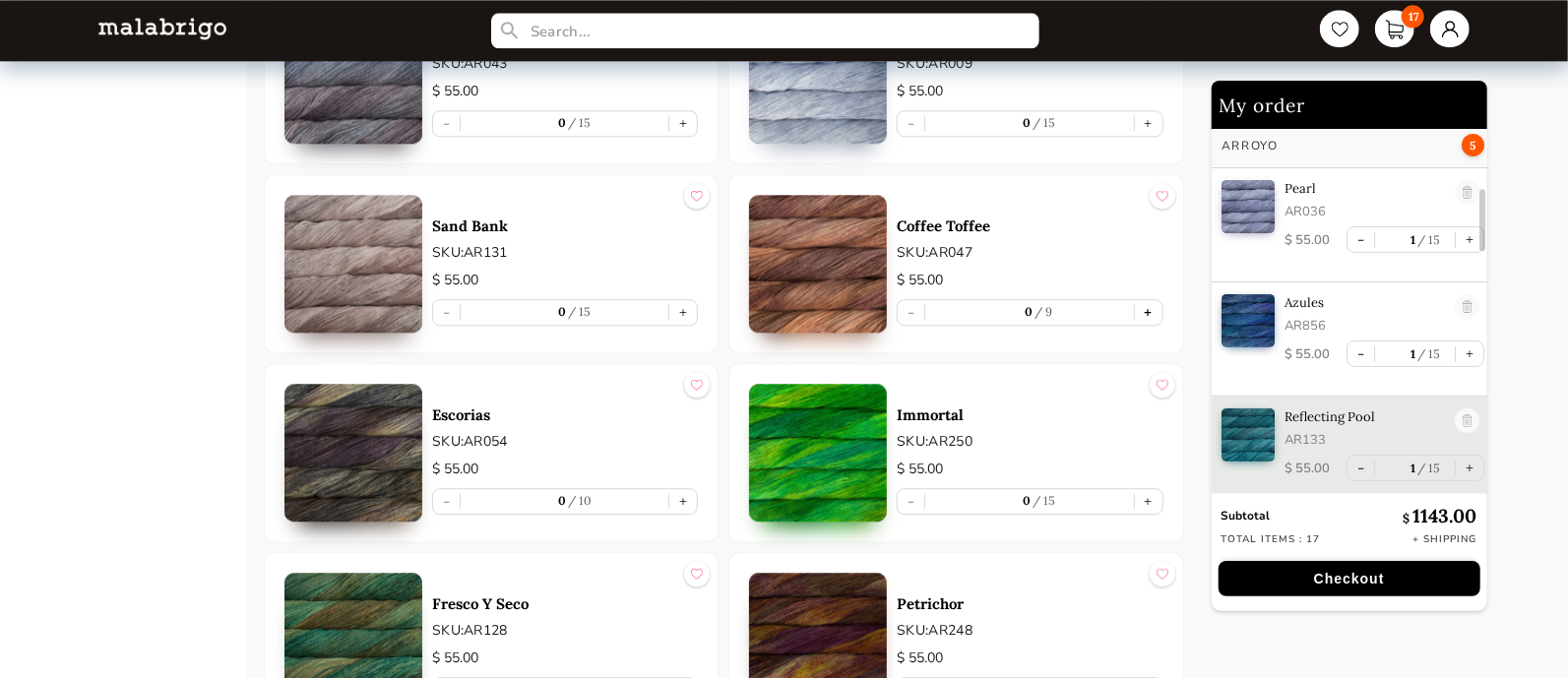 click on "+" at bounding box center [1149, 312] 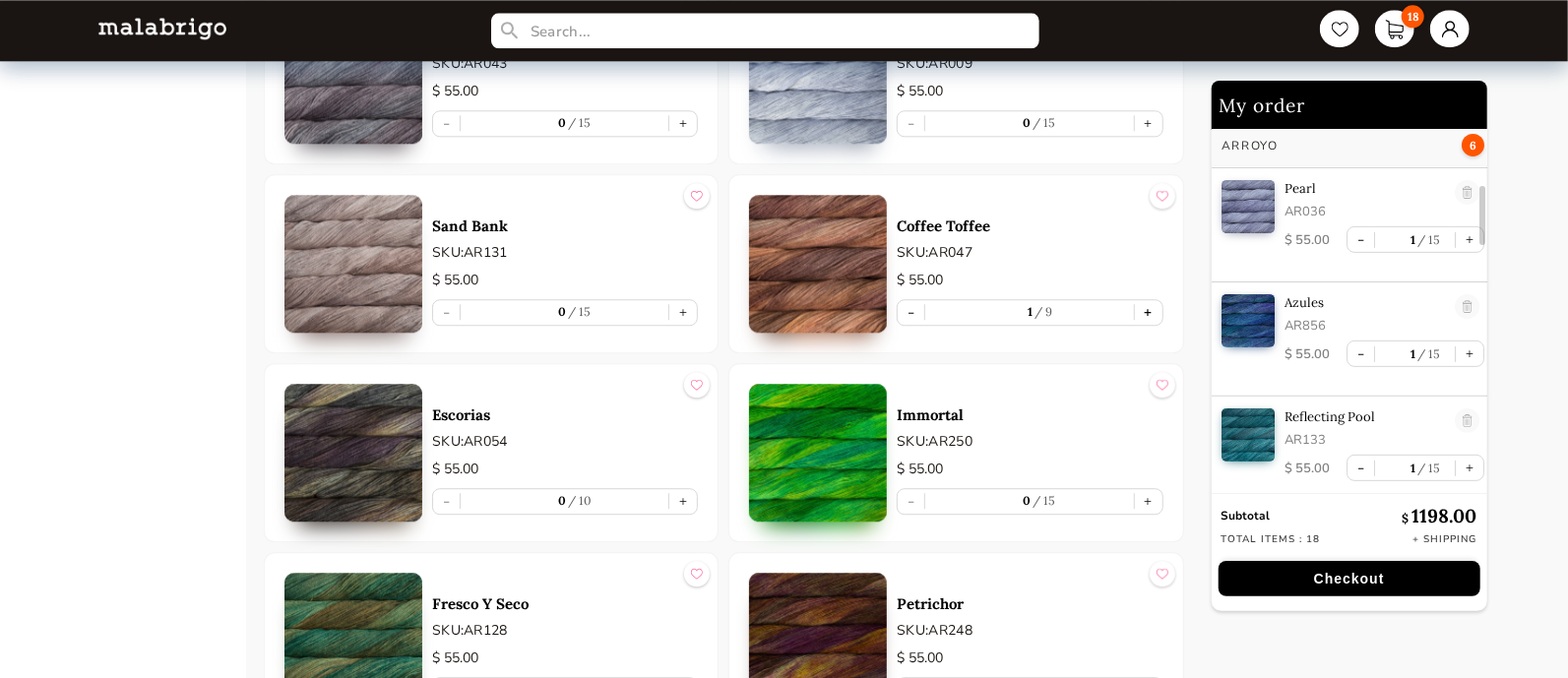 scroll, scrollTop: 496, scrollLeft: 0, axis: vertical 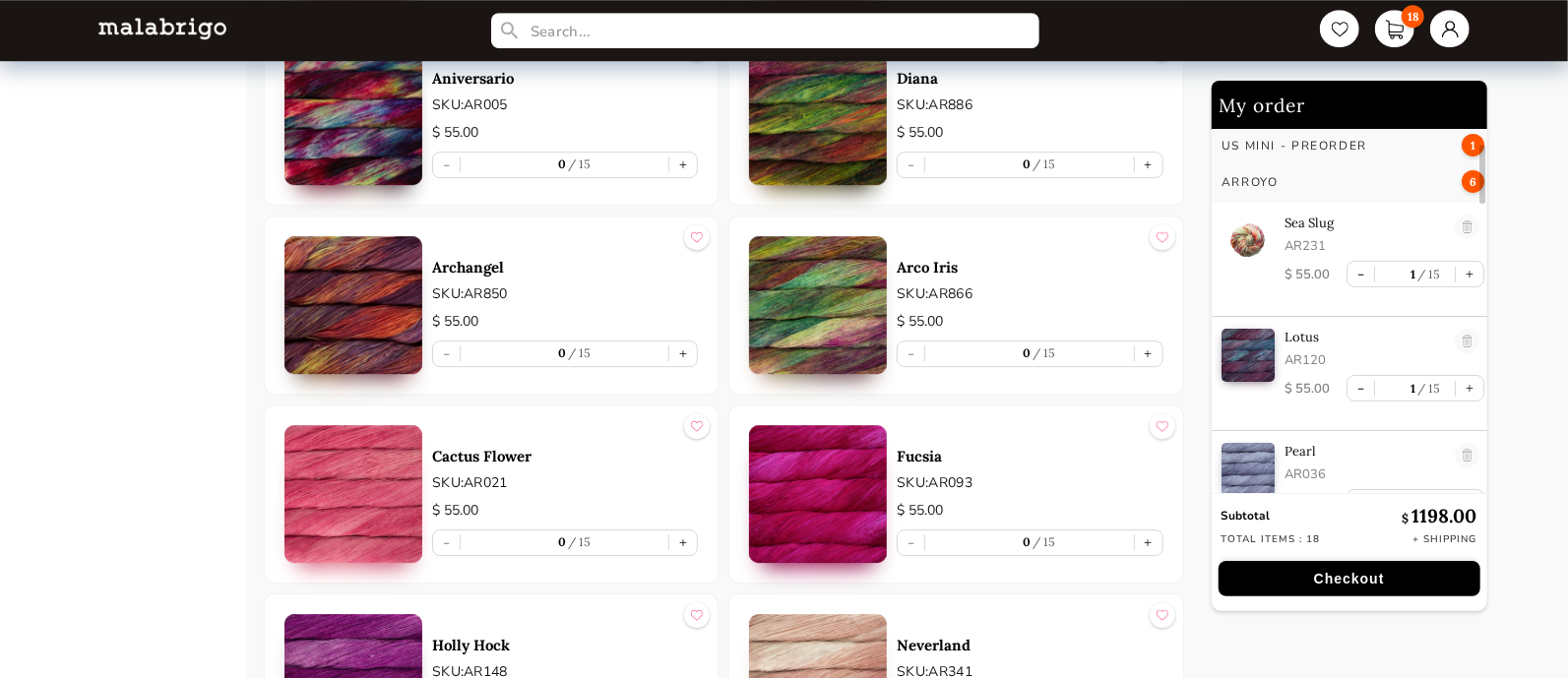 drag, startPoint x: 1481, startPoint y: 245, endPoint x: 1512, endPoint y: 185, distance: 67.53518 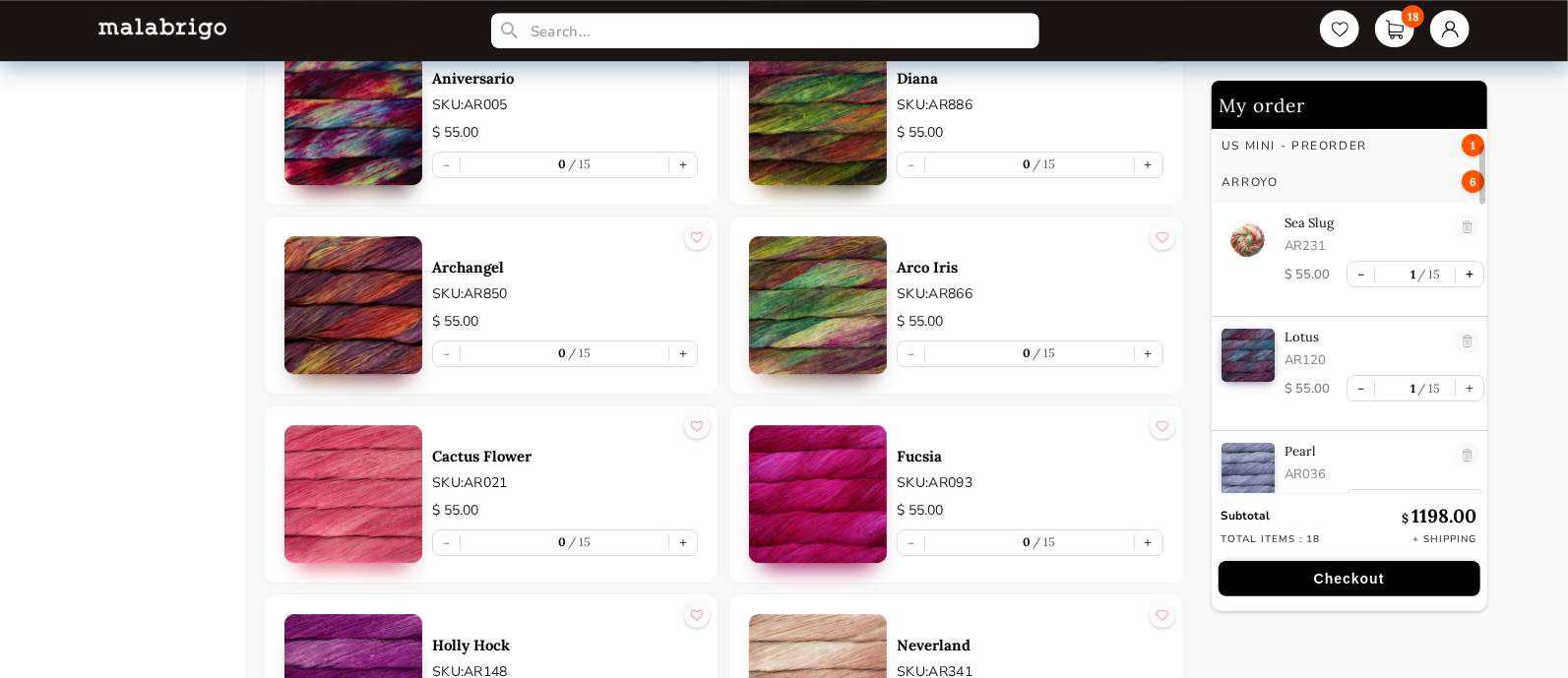 click on "+" at bounding box center [1470, 274] 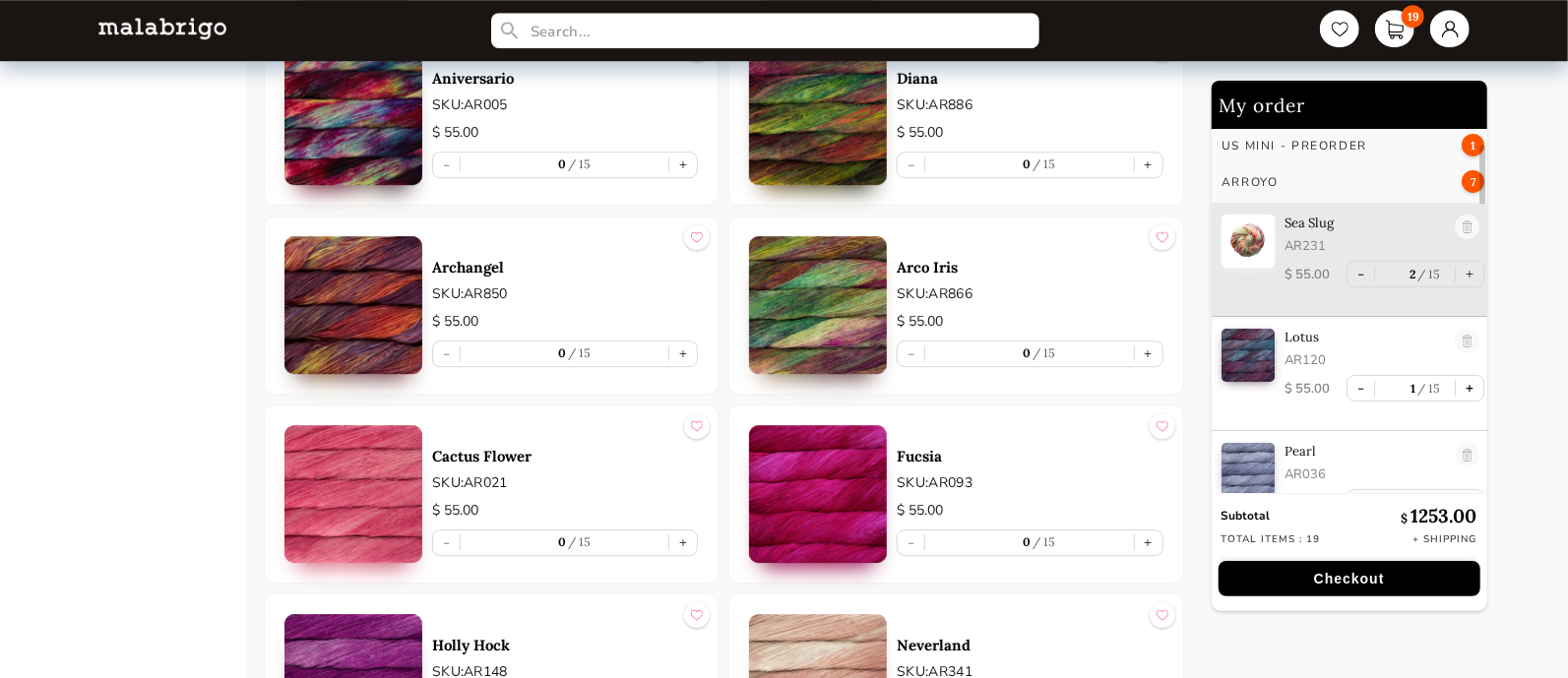 click on "+" at bounding box center [1470, 388] 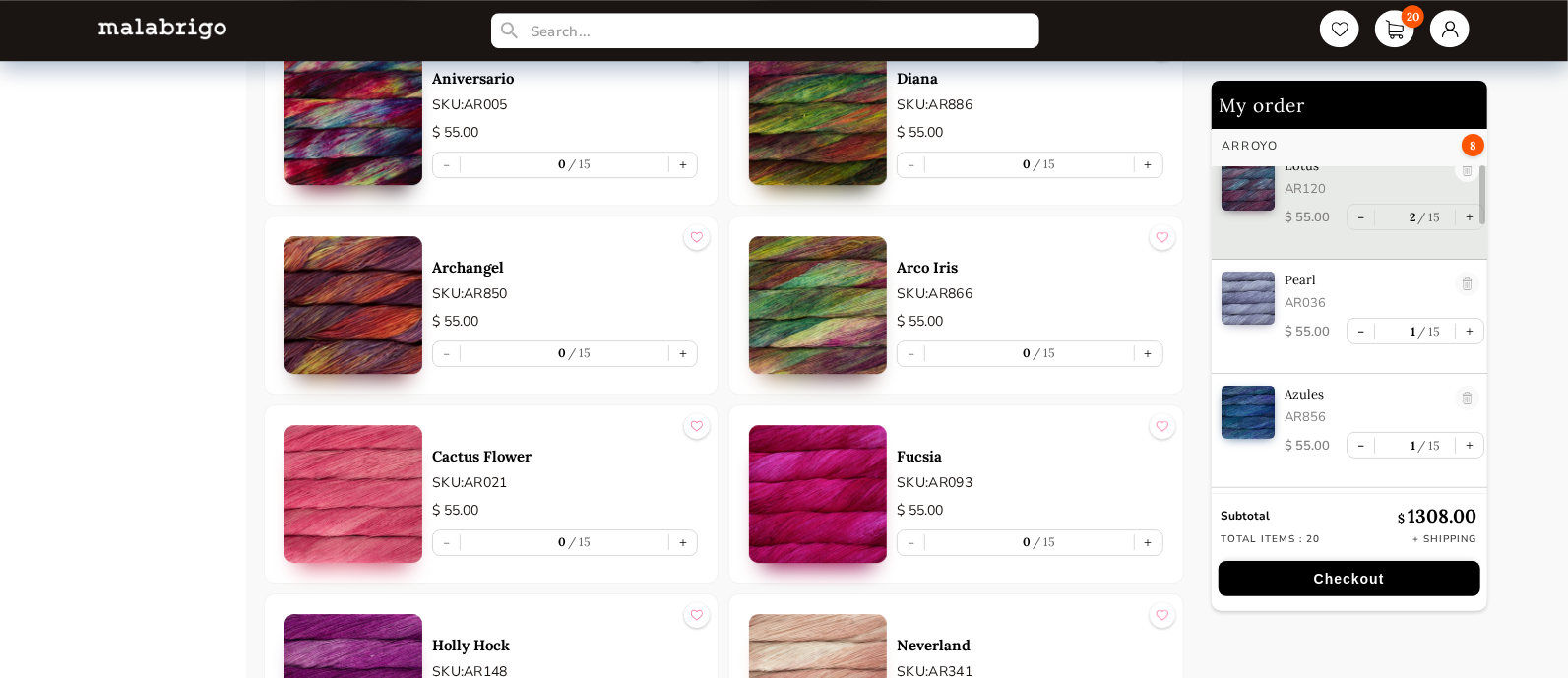 scroll, scrollTop: 366, scrollLeft: 0, axis: vertical 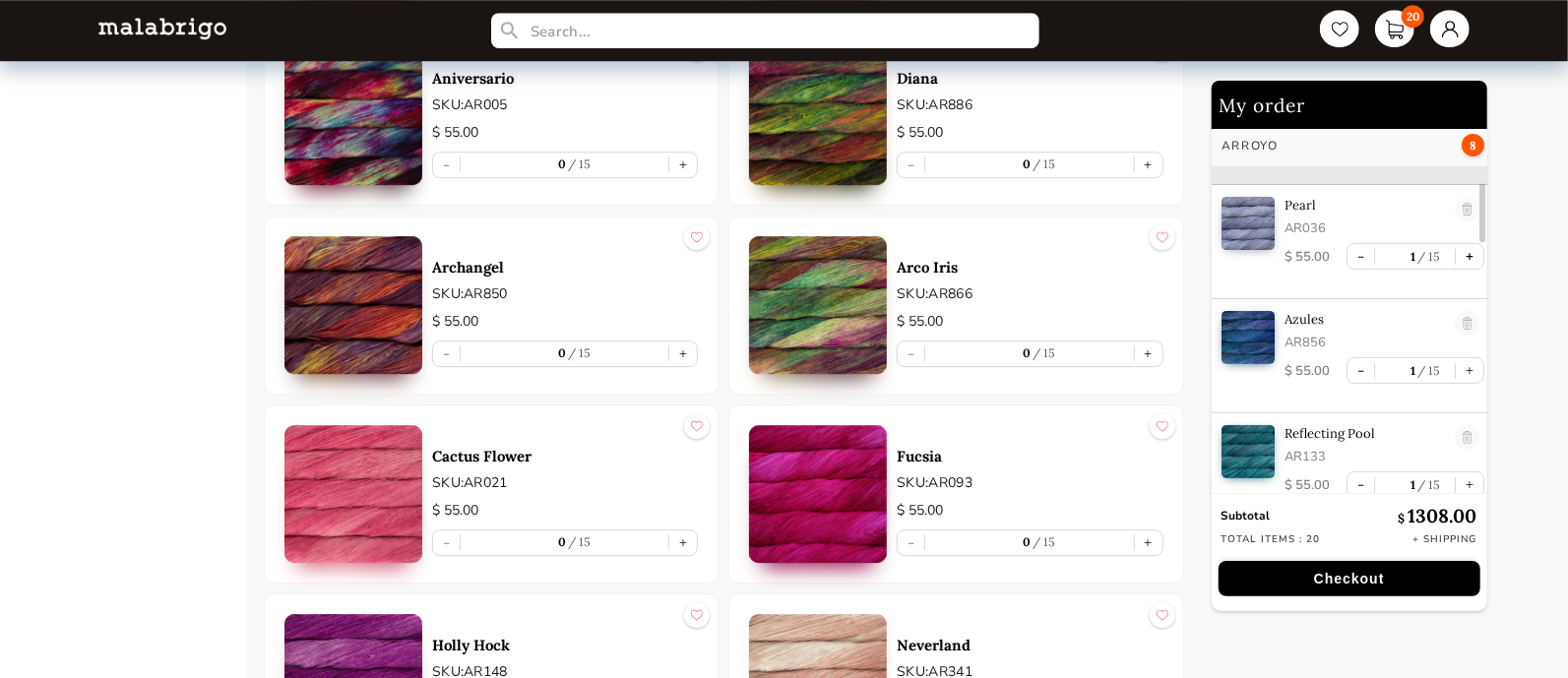 click on "+" at bounding box center [1470, 256] 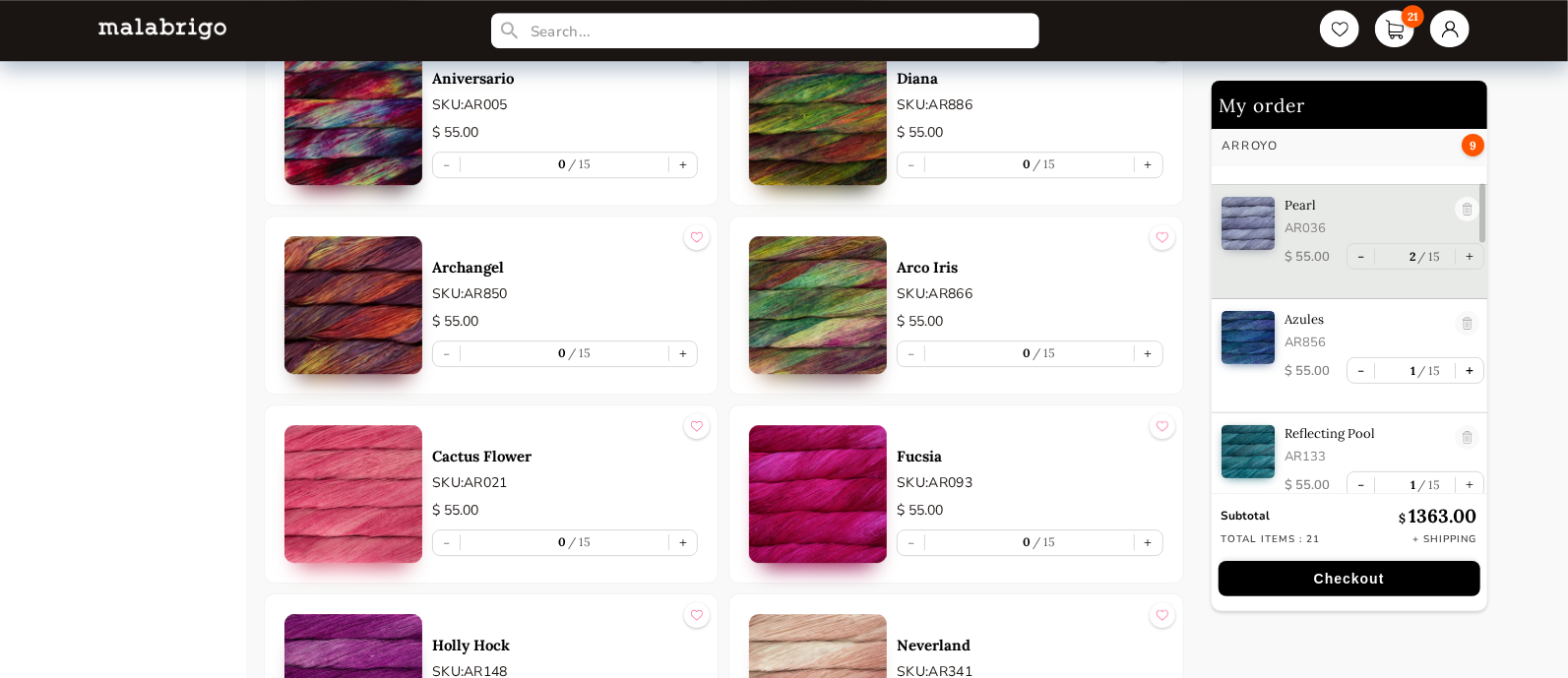 click on "+" at bounding box center (1470, 370) 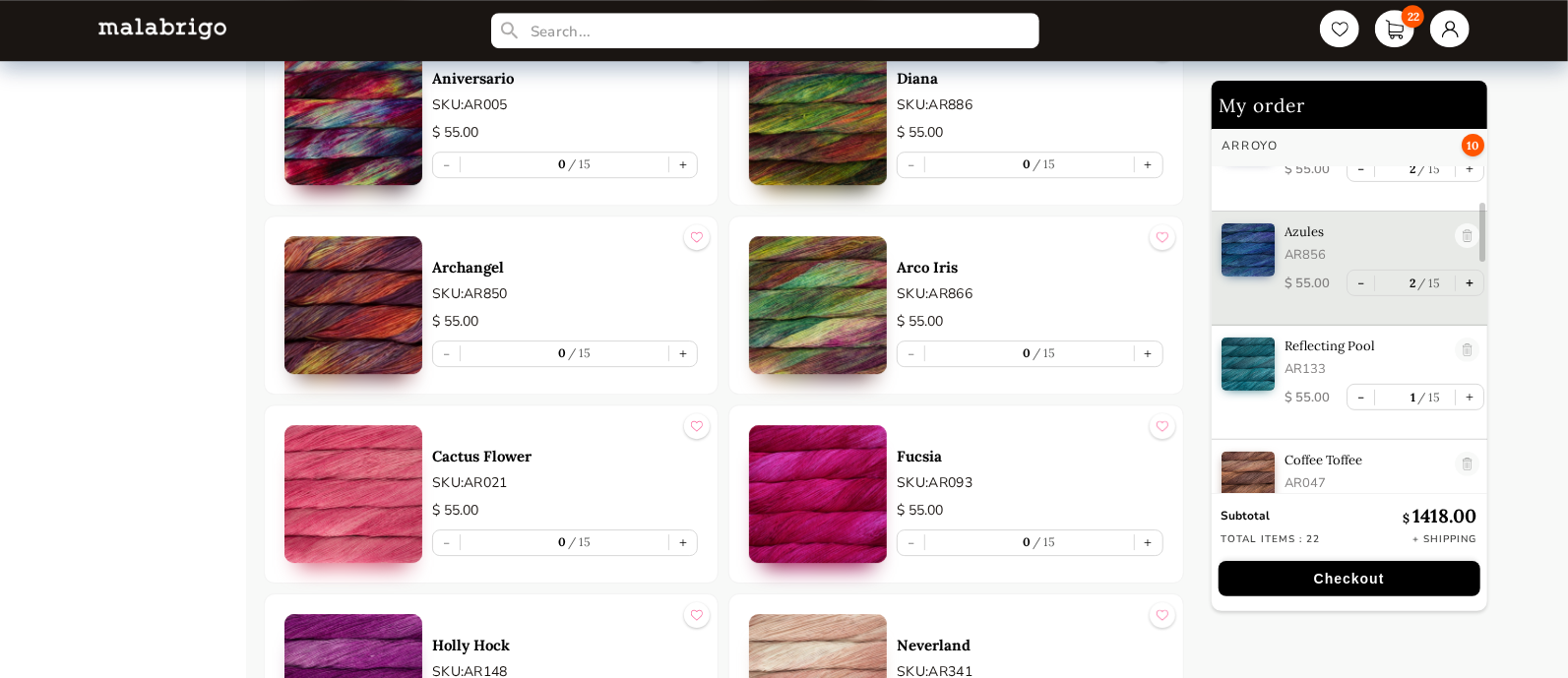 scroll, scrollTop: 489, scrollLeft: 0, axis: vertical 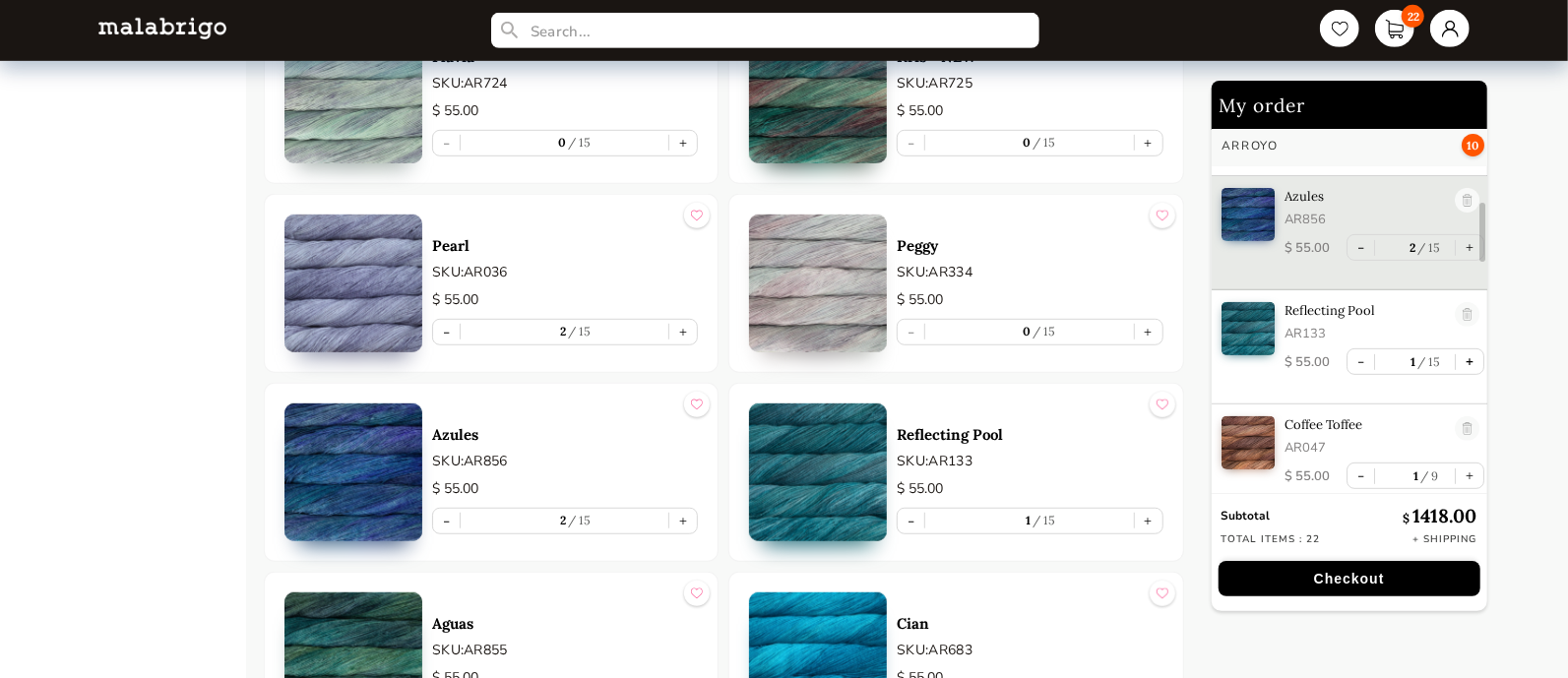 click on "+" at bounding box center [1470, 361] 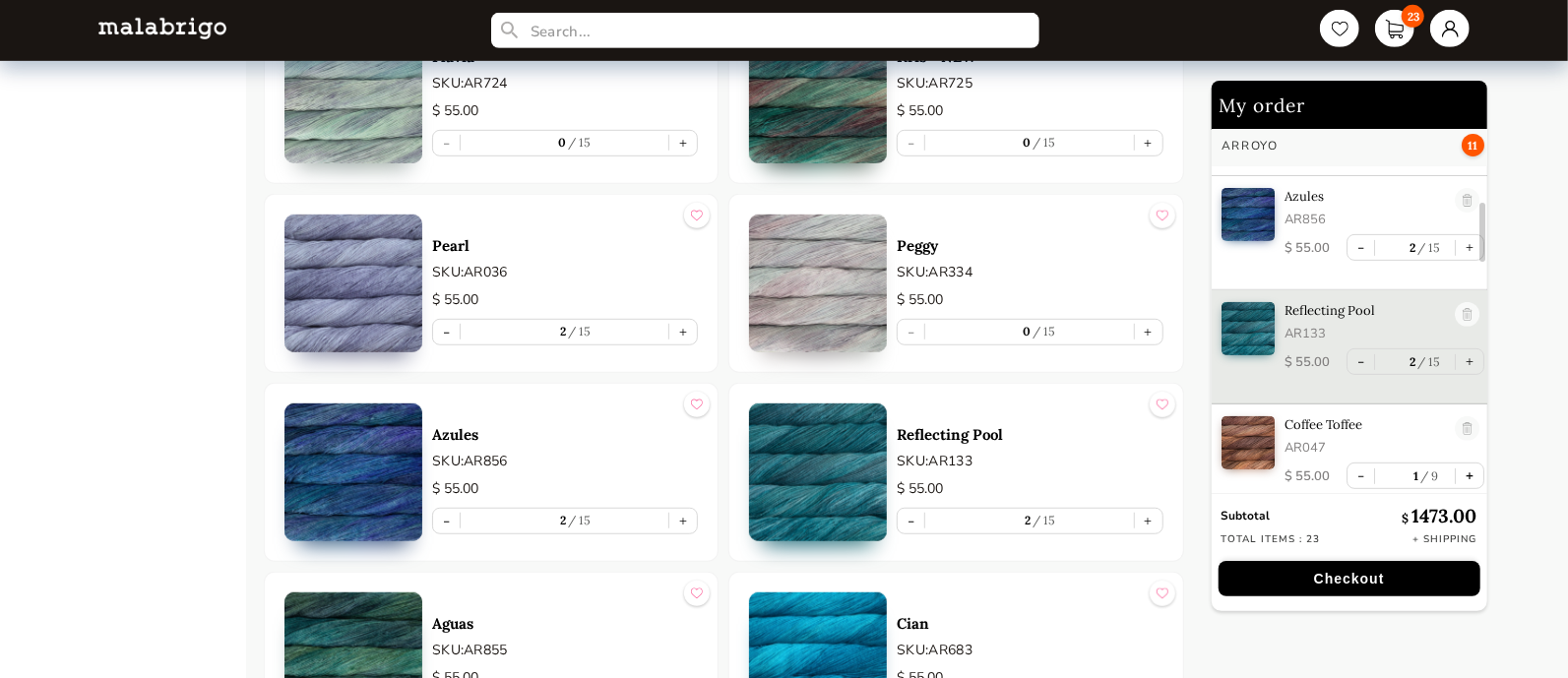 click on "+" at bounding box center [1470, 475] 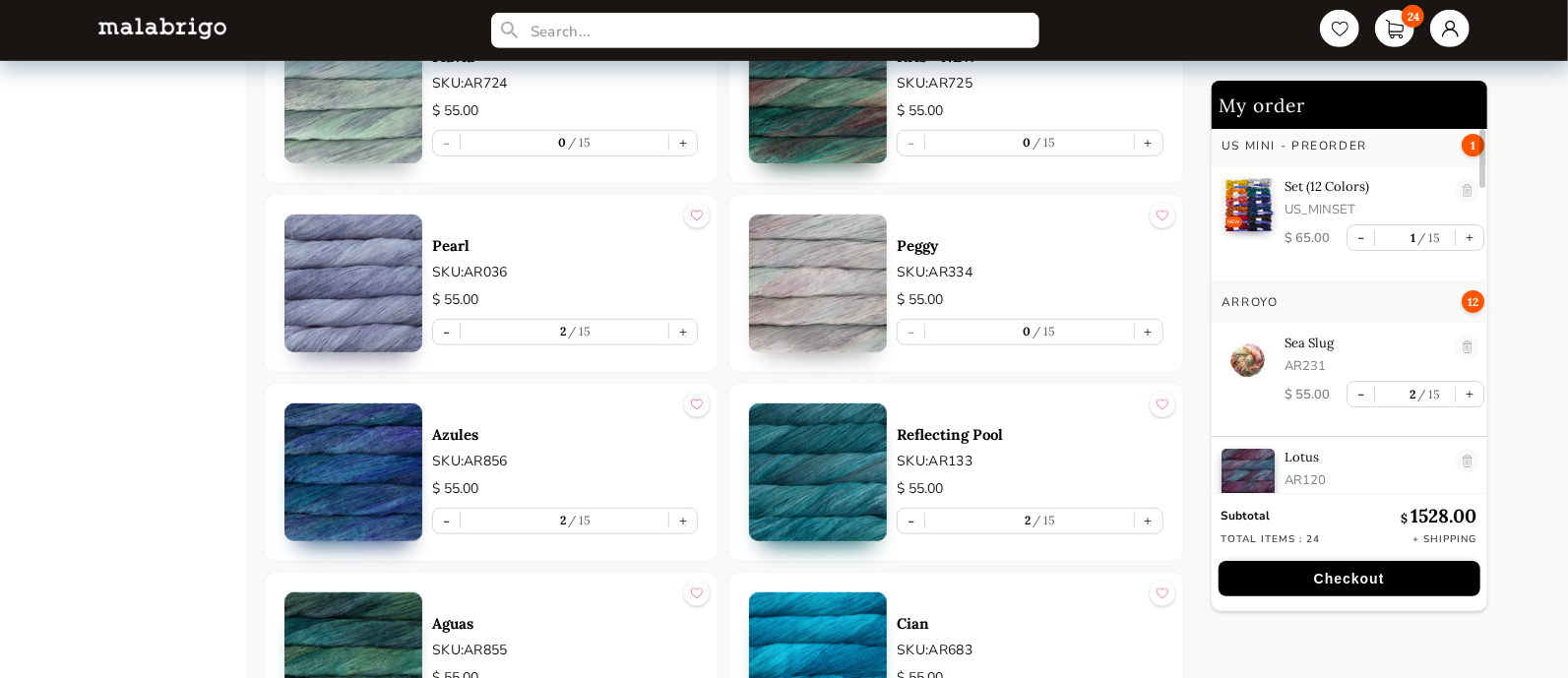 scroll, scrollTop: 0, scrollLeft: 0, axis: both 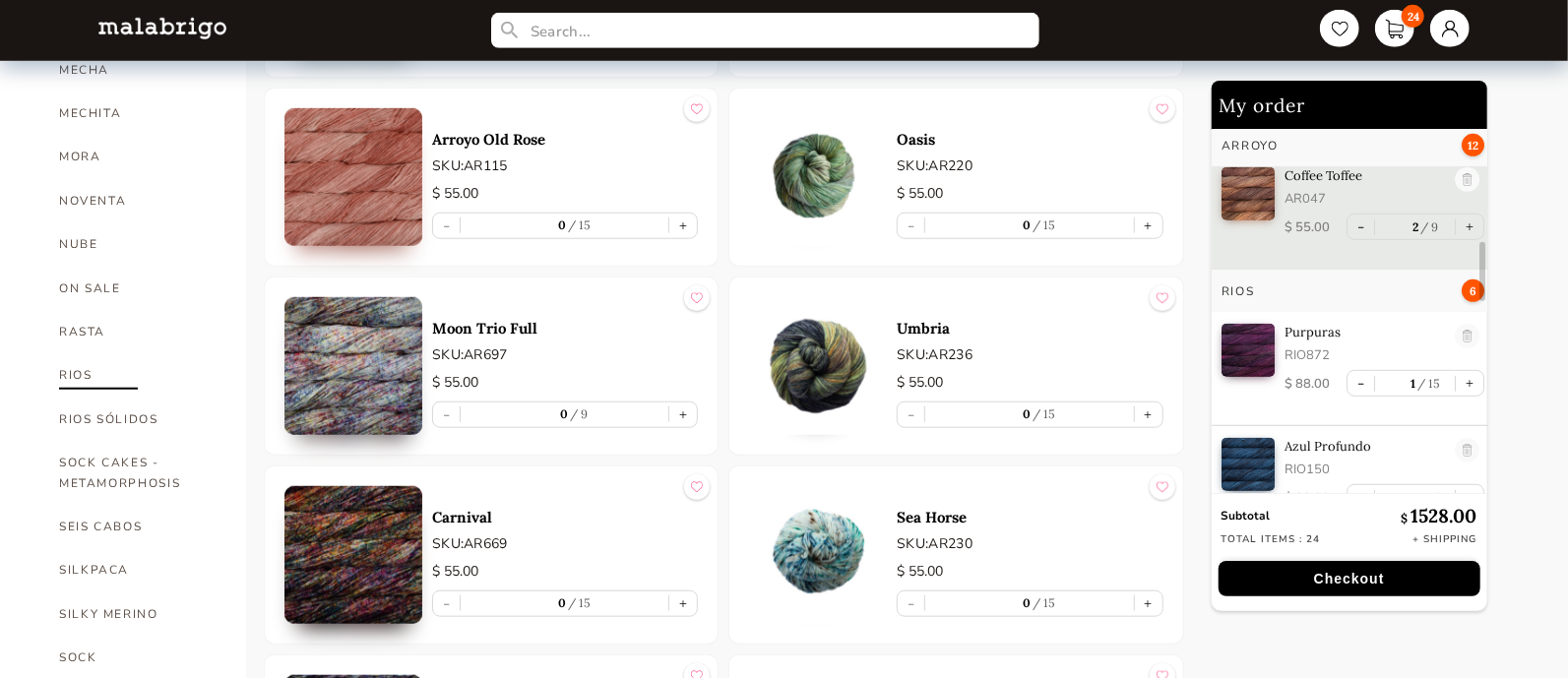 click on "RIOS" at bounding box center [138, 375] 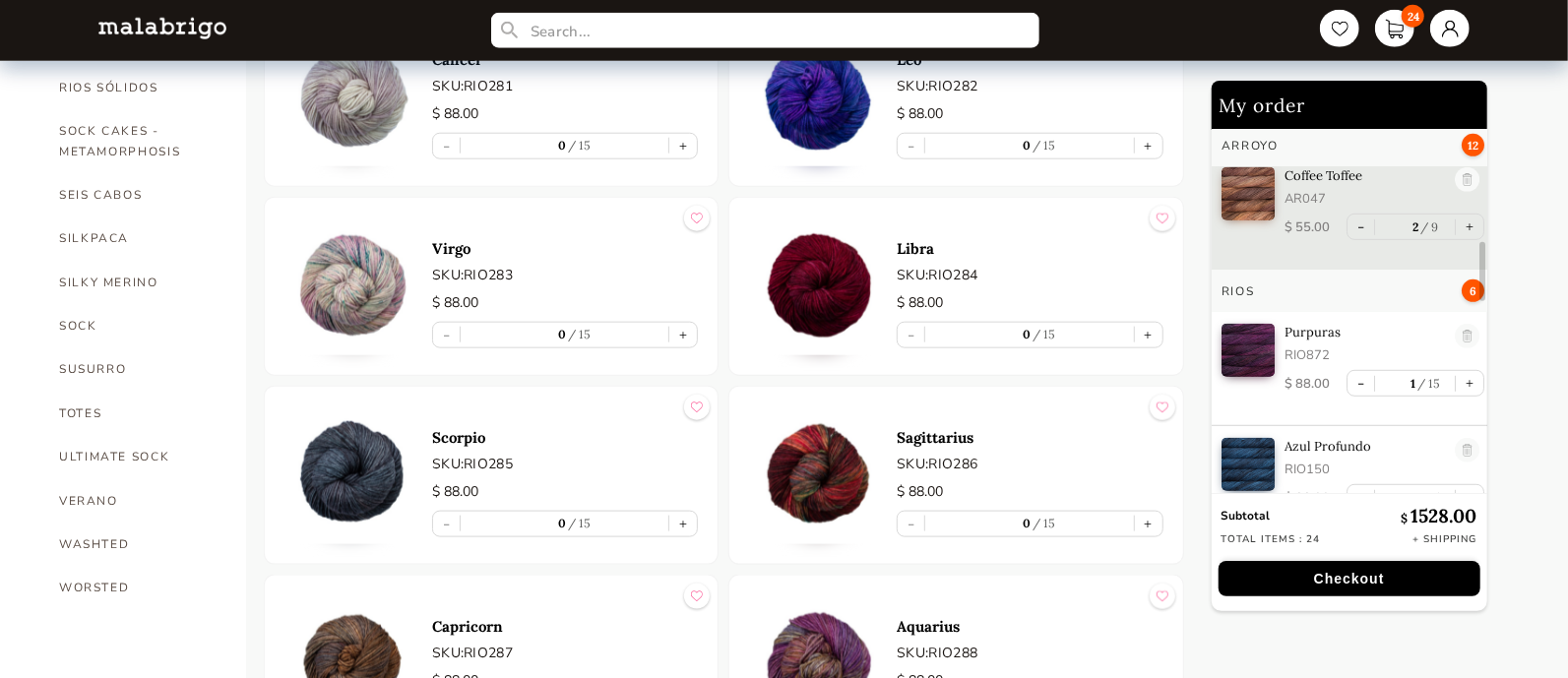 scroll, scrollTop: 1336, scrollLeft: 0, axis: vertical 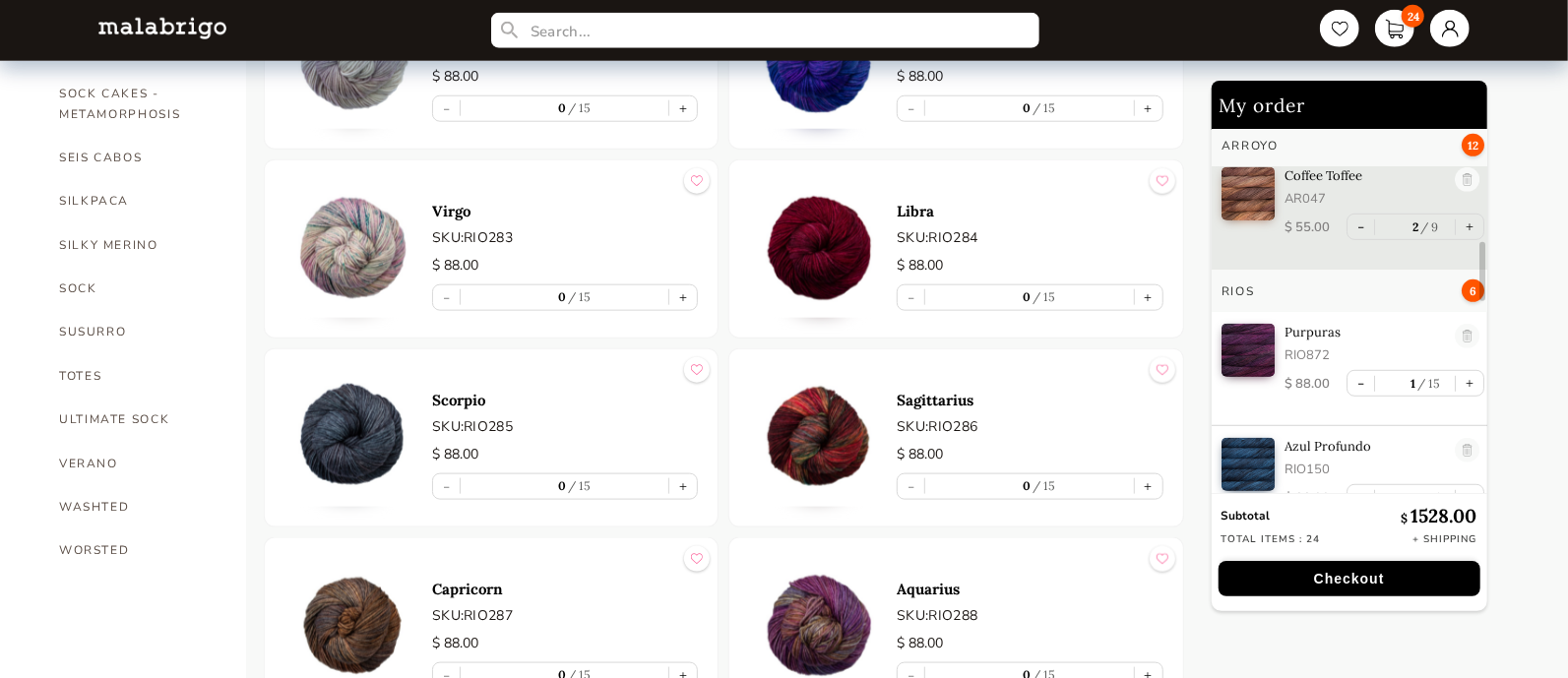 click at bounding box center [353, 438] 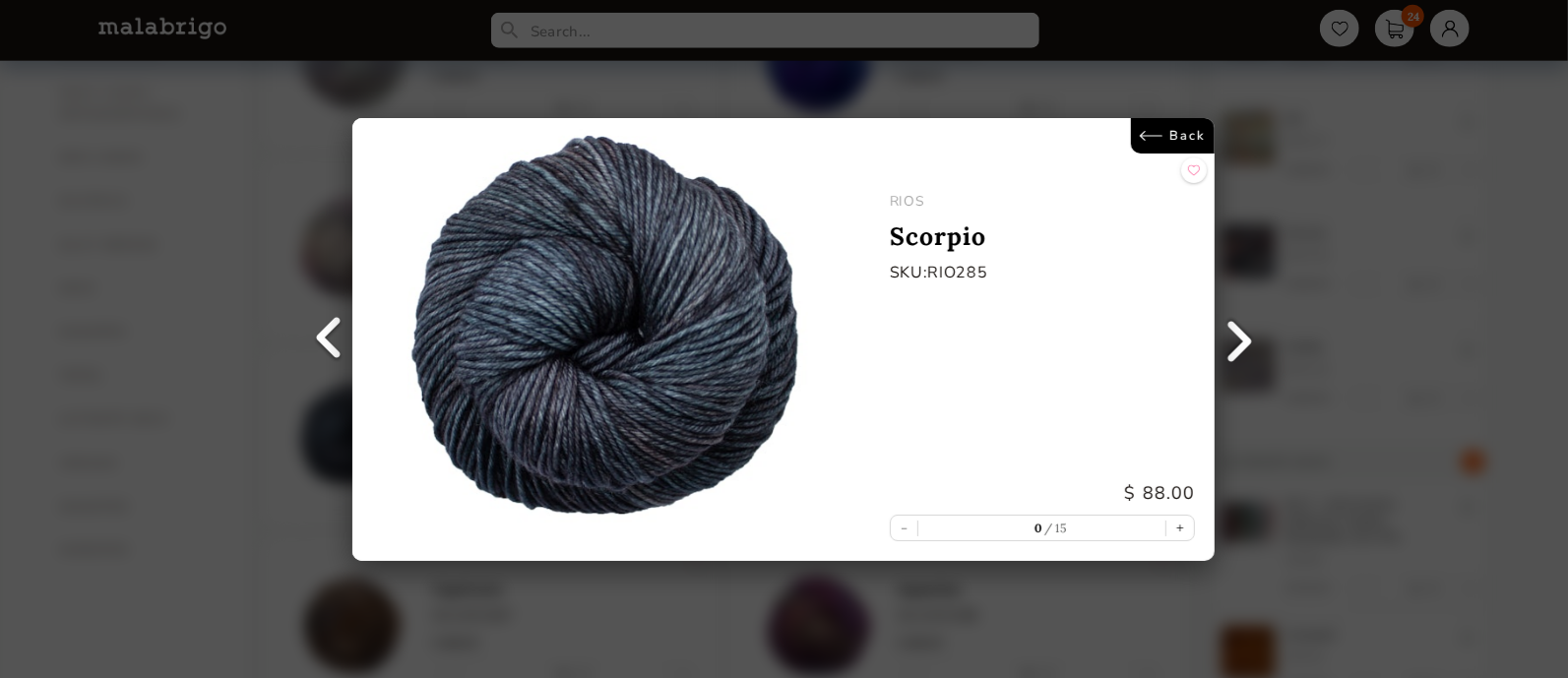 scroll, scrollTop: 0, scrollLeft: 0, axis: both 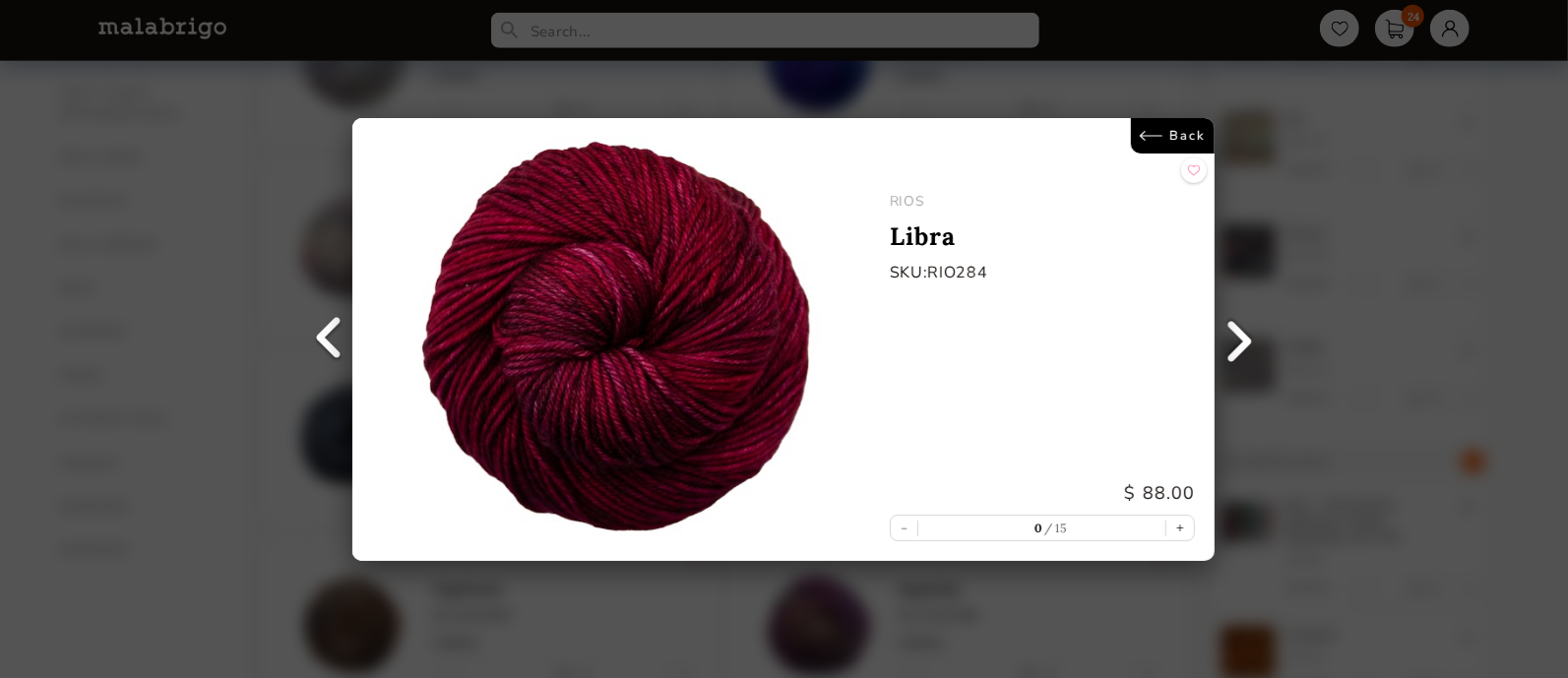 click at bounding box center (328, 339) 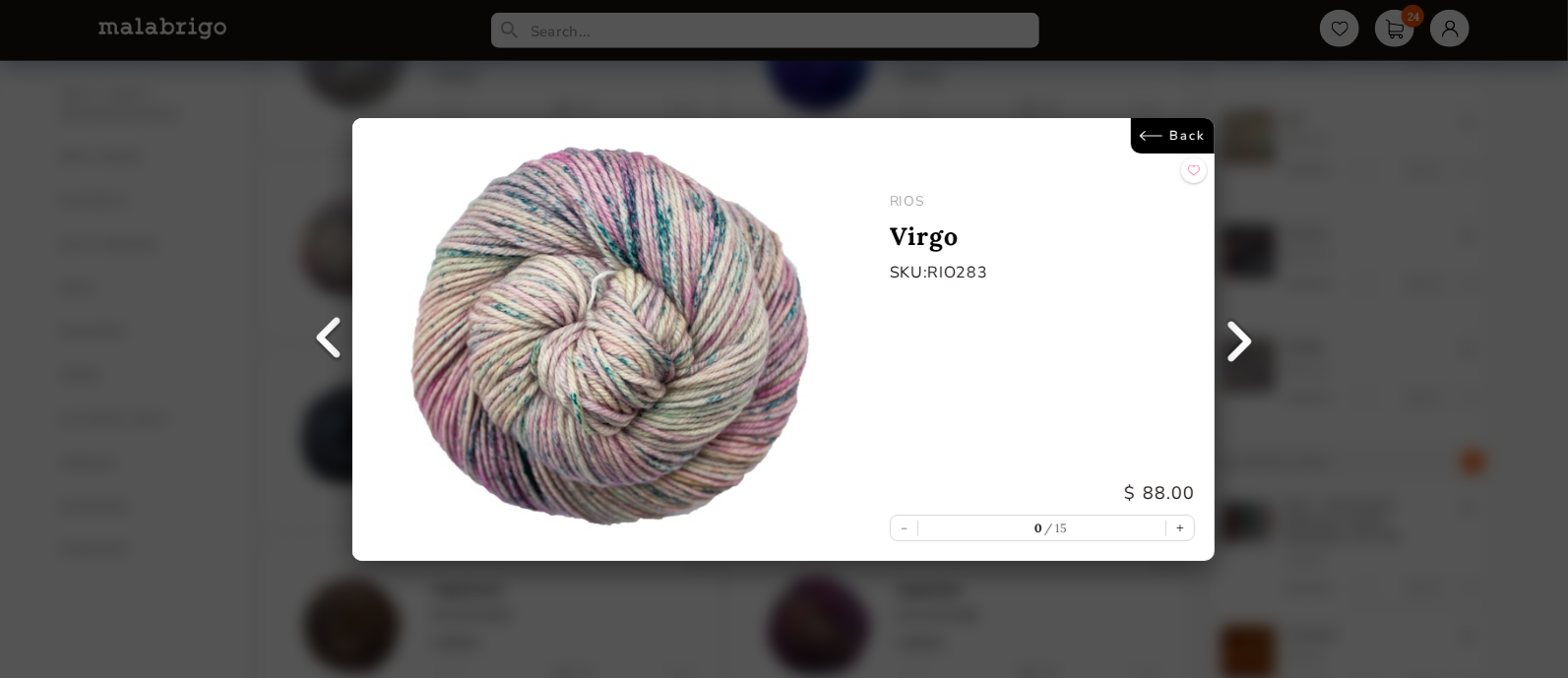 click at bounding box center [328, 339] 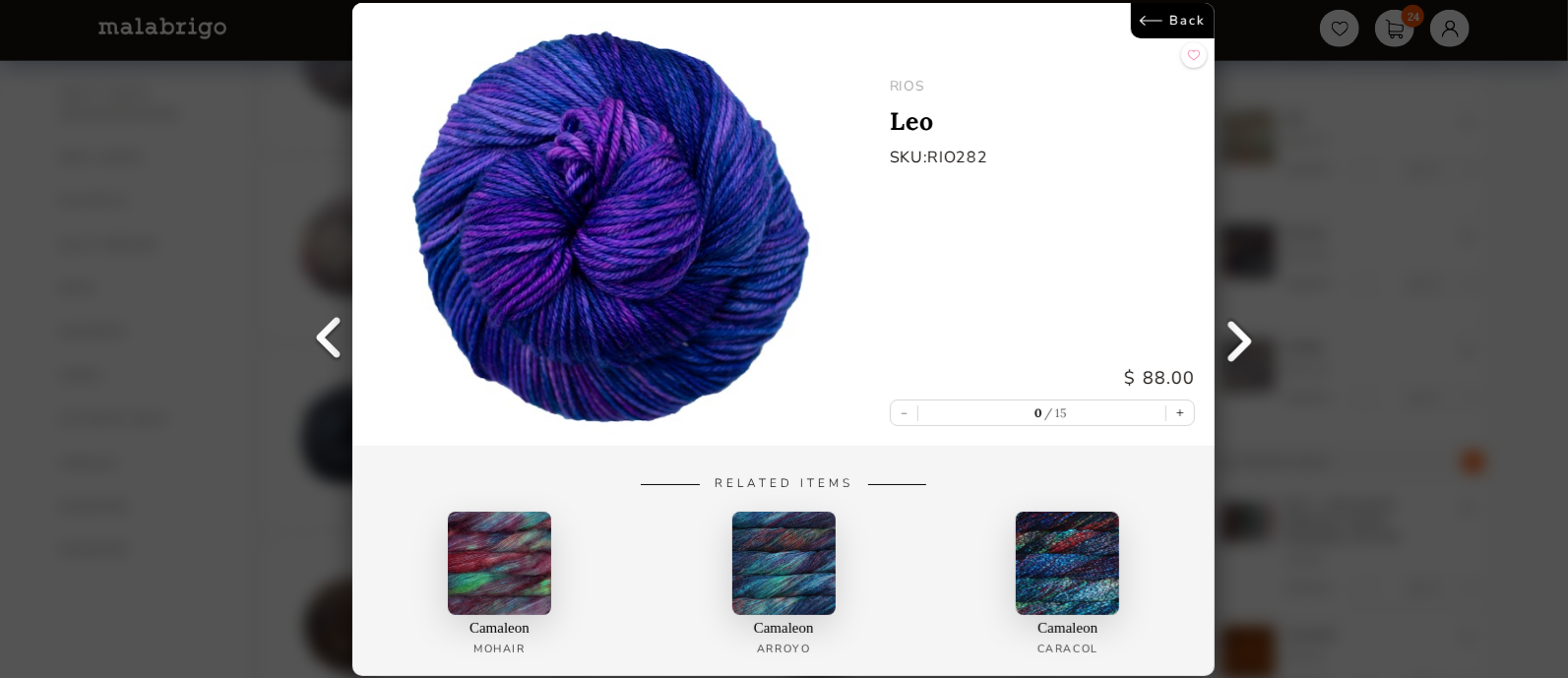 click at bounding box center (328, 339) 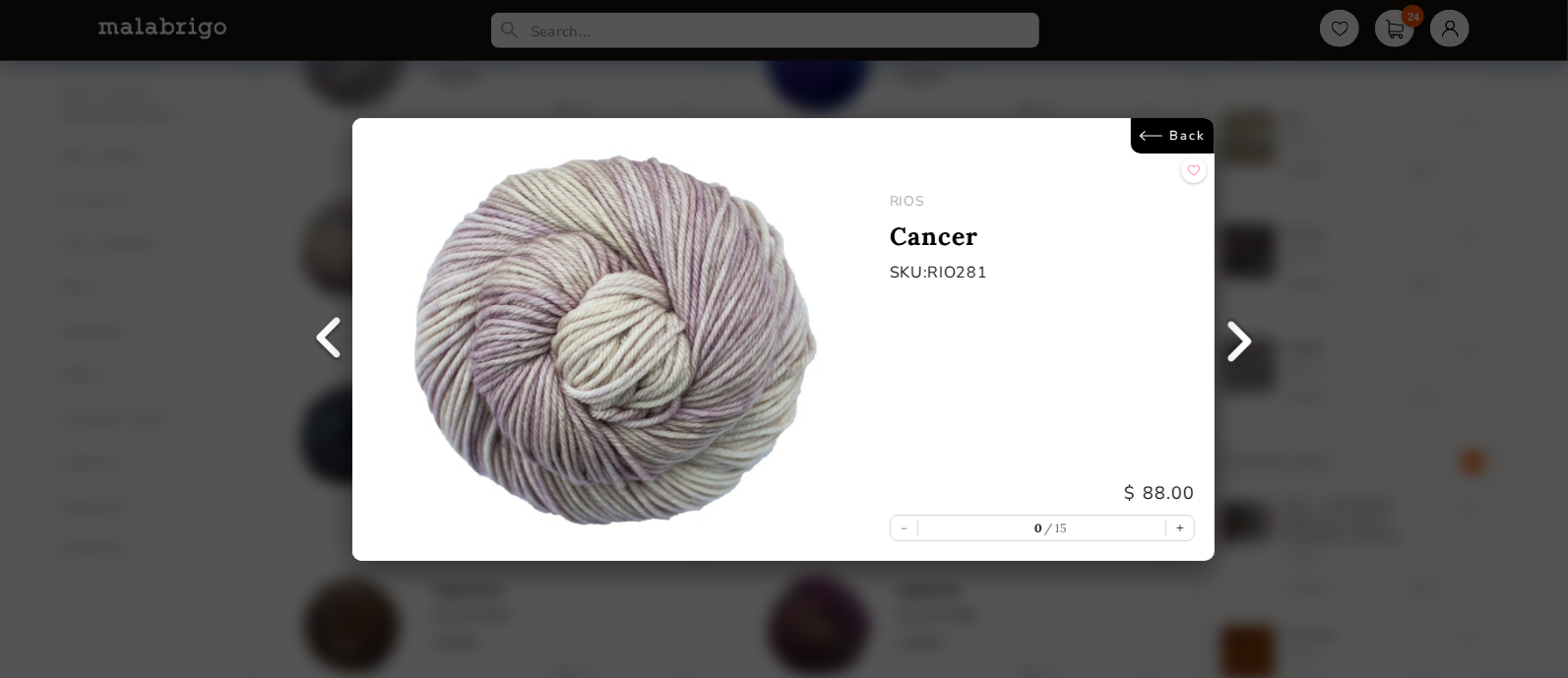 click at bounding box center [328, 339] 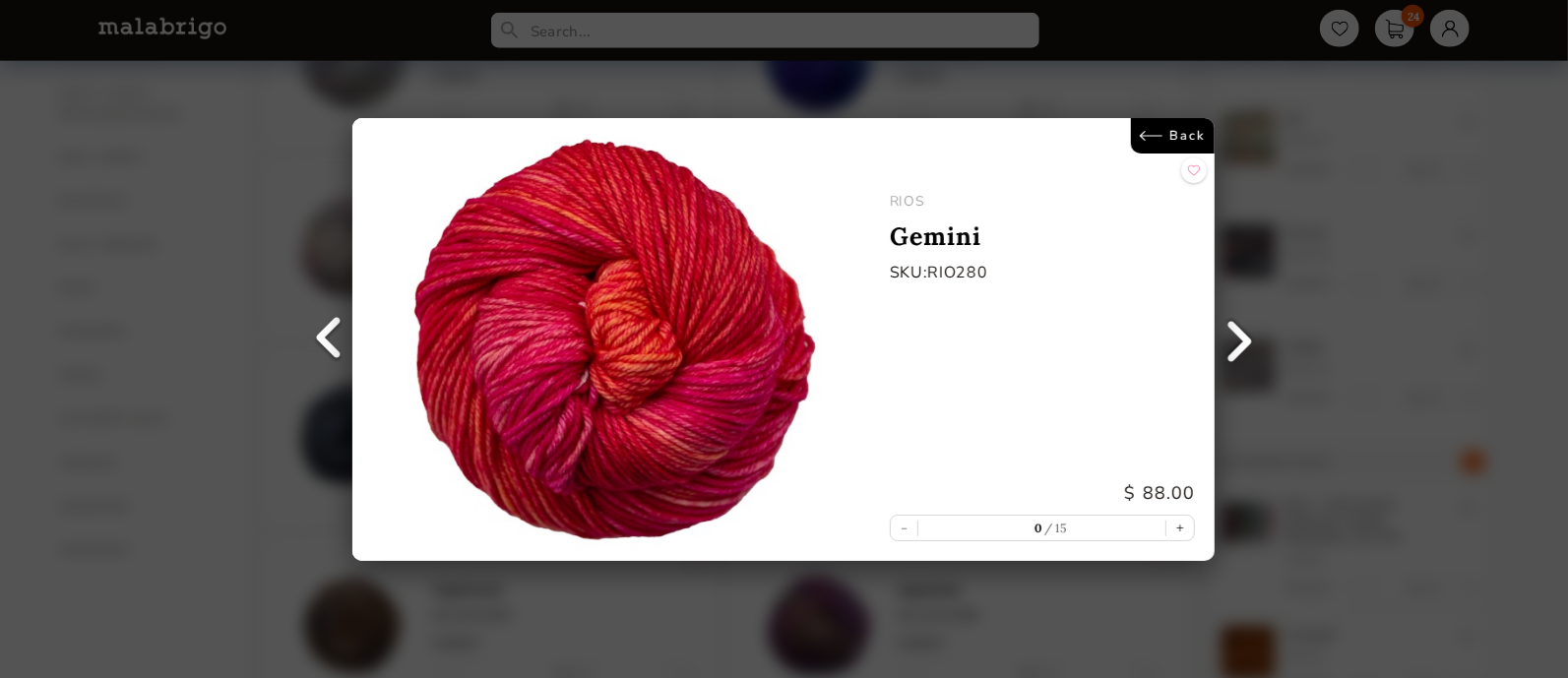 click at bounding box center (328, 339) 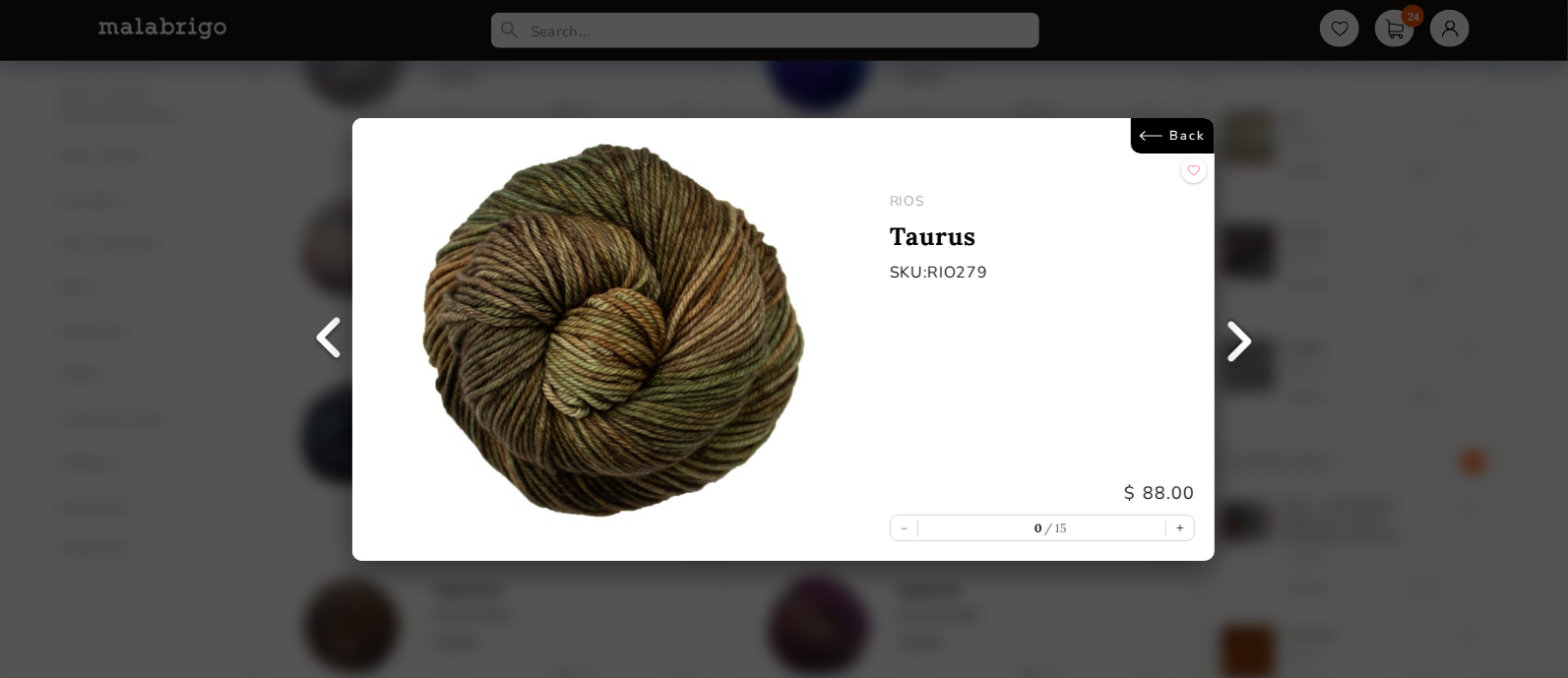 click at bounding box center [328, 339] 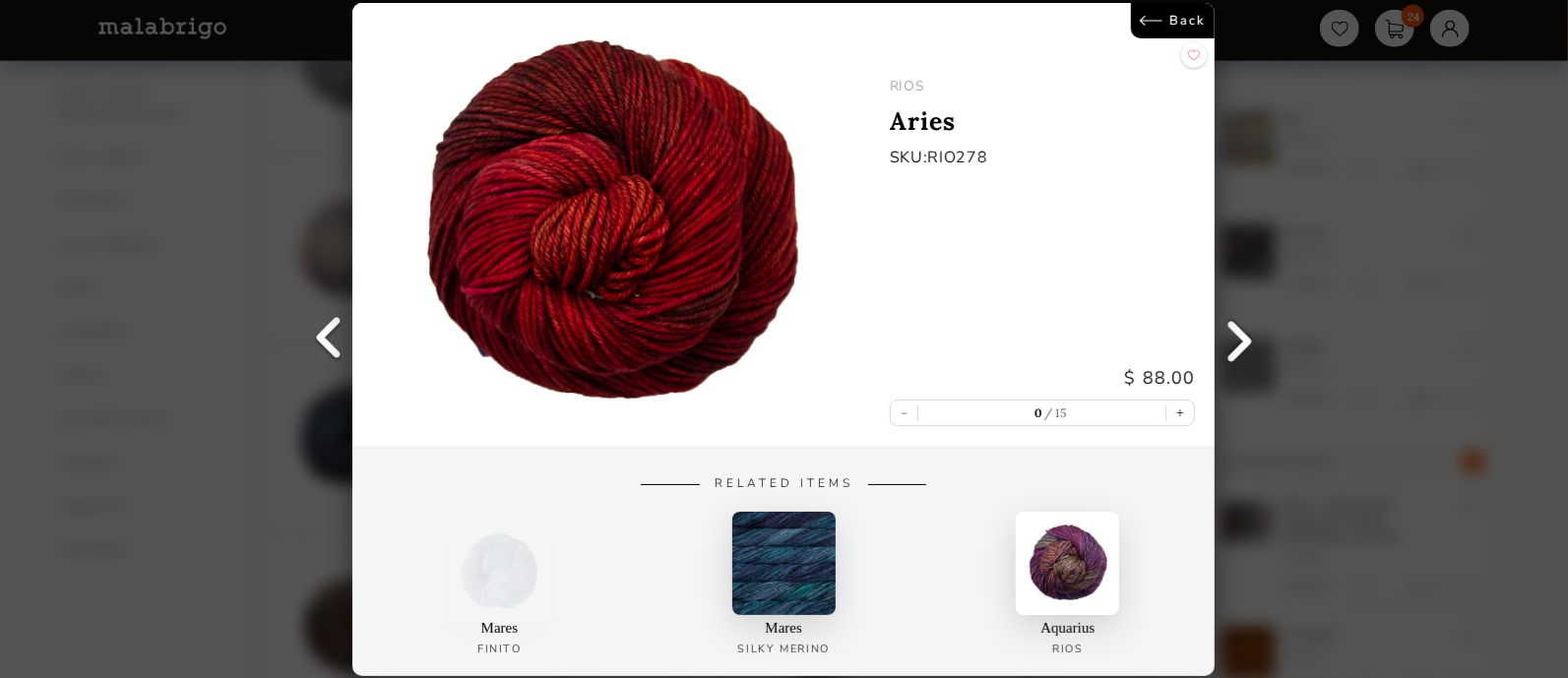 click at bounding box center [328, 339] 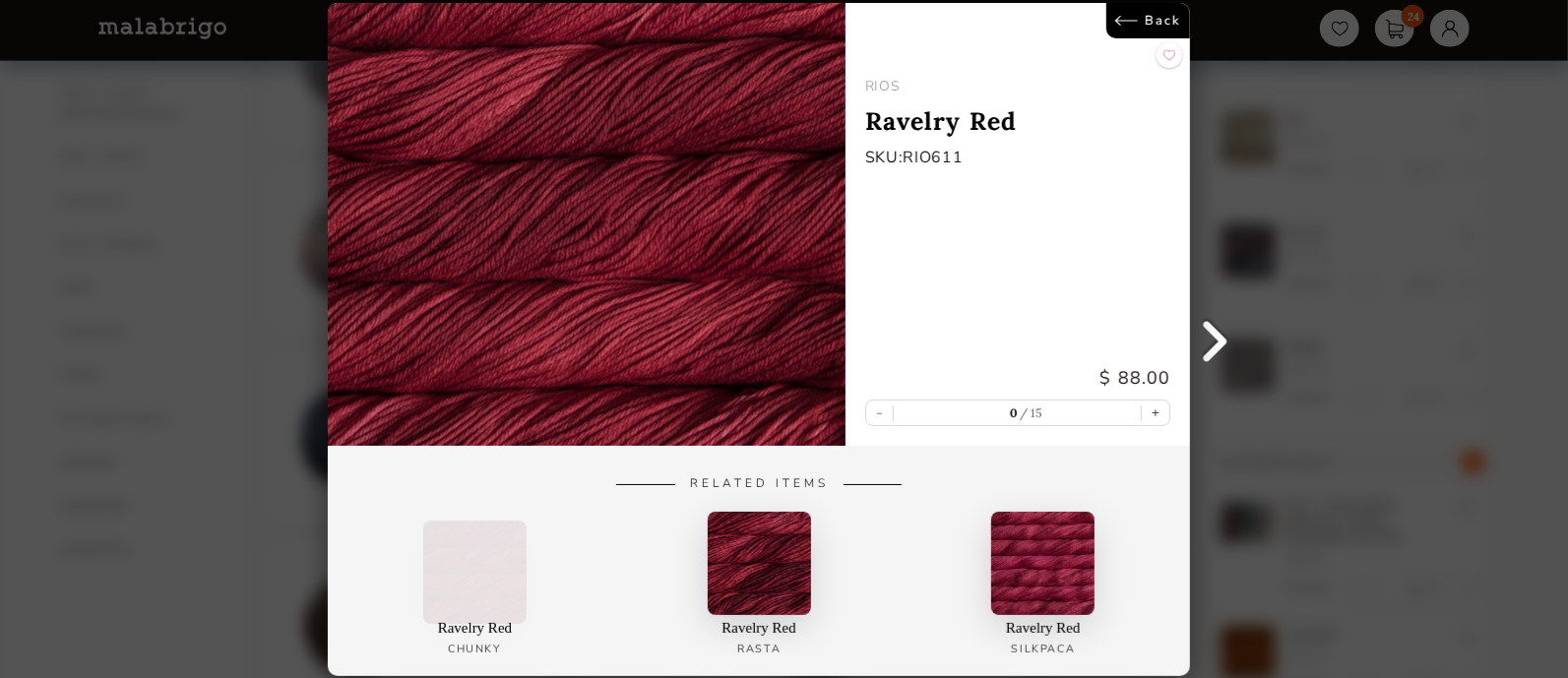 click at bounding box center [1216, 339] 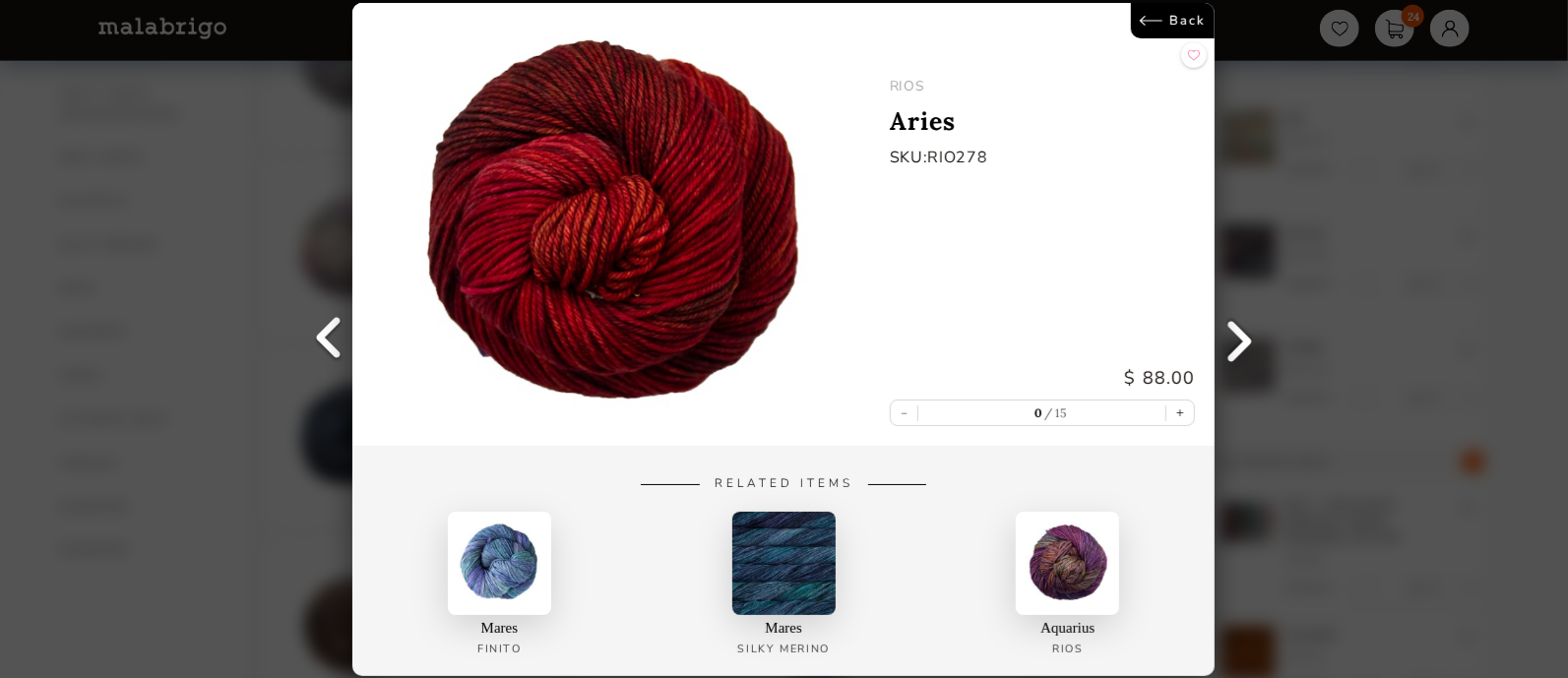 click at bounding box center [1240, 339] 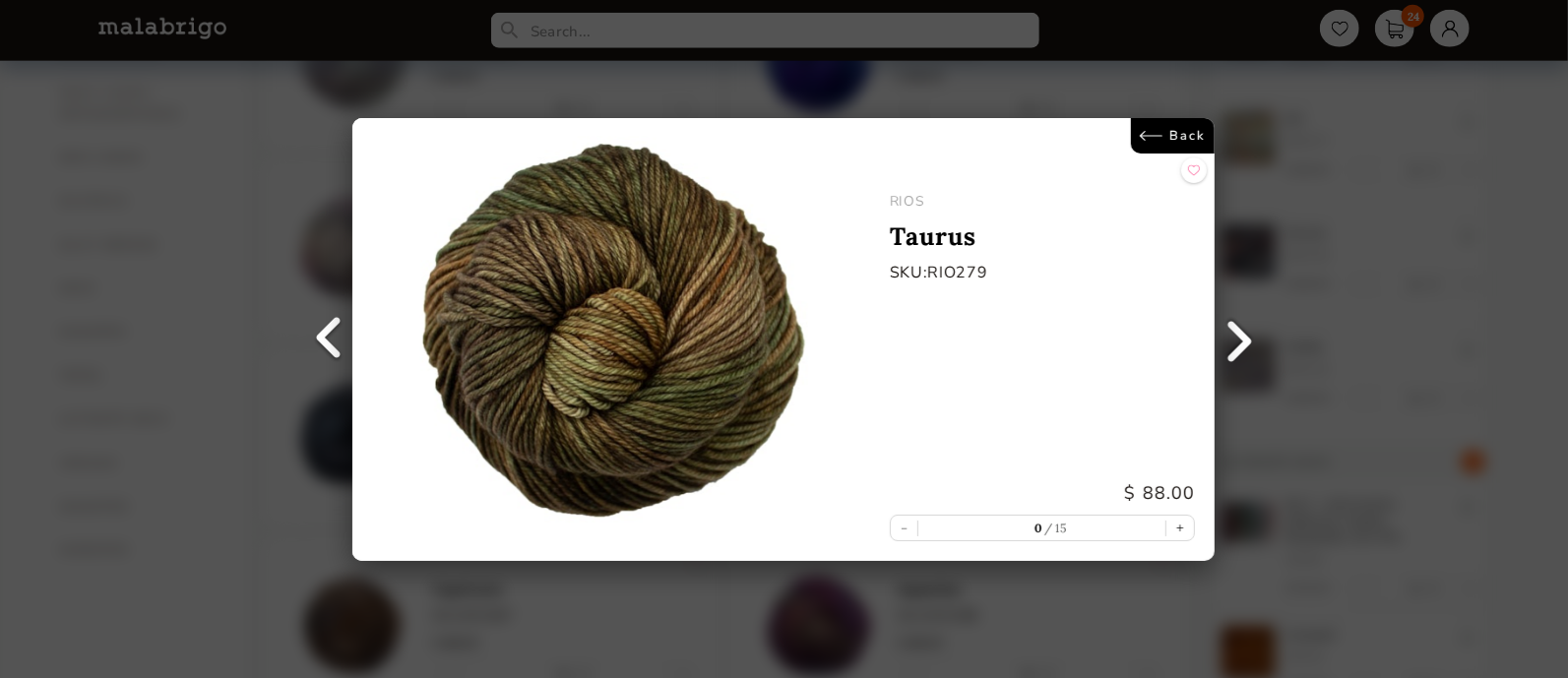 click at bounding box center (1240, 339) 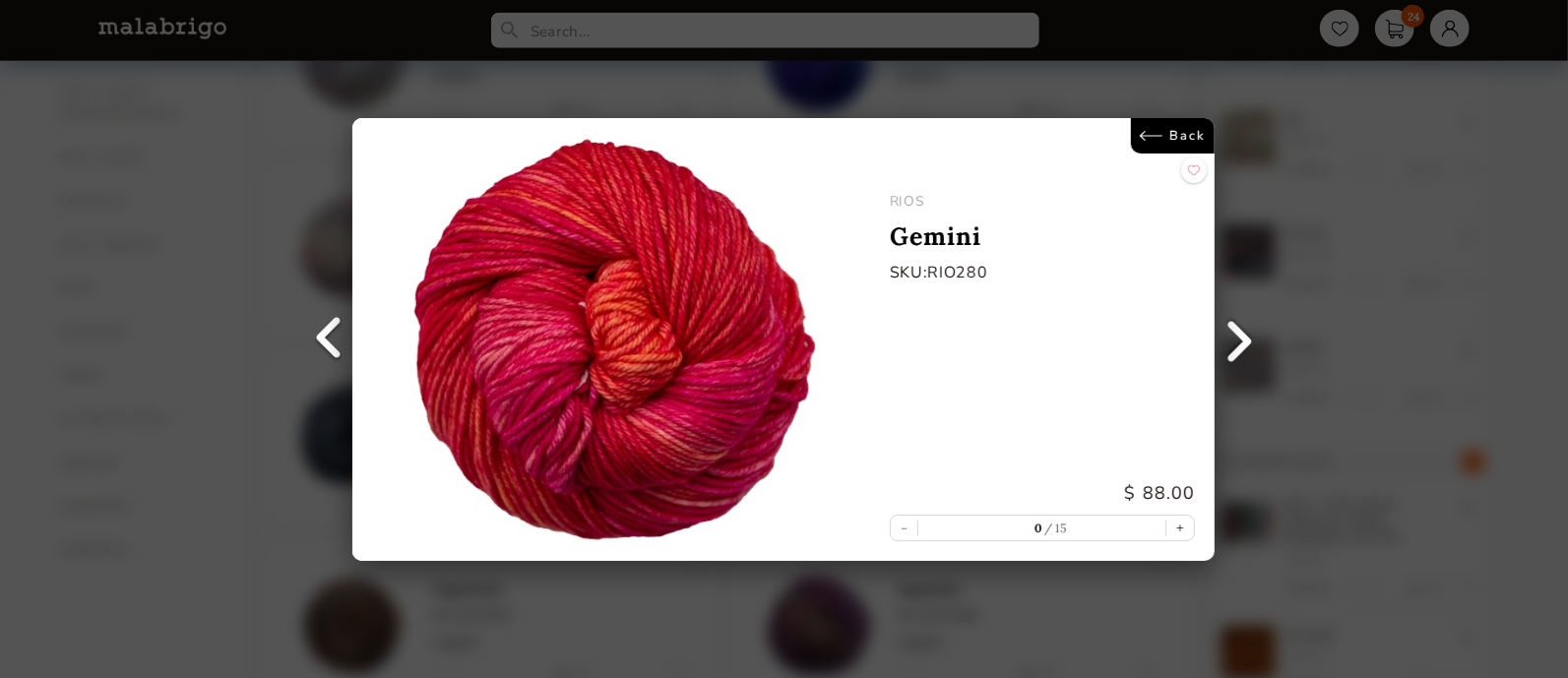 click at bounding box center [1240, 339] 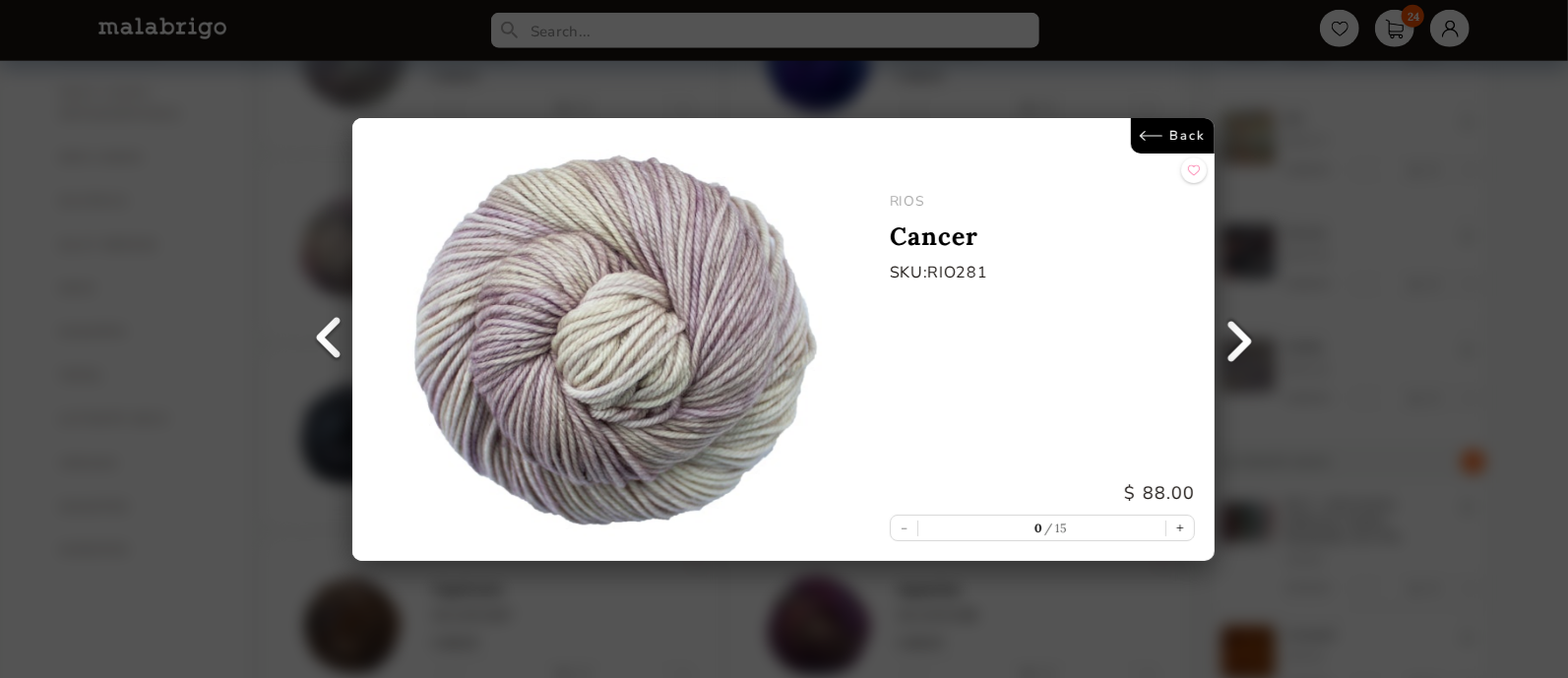 click at bounding box center (1240, 339) 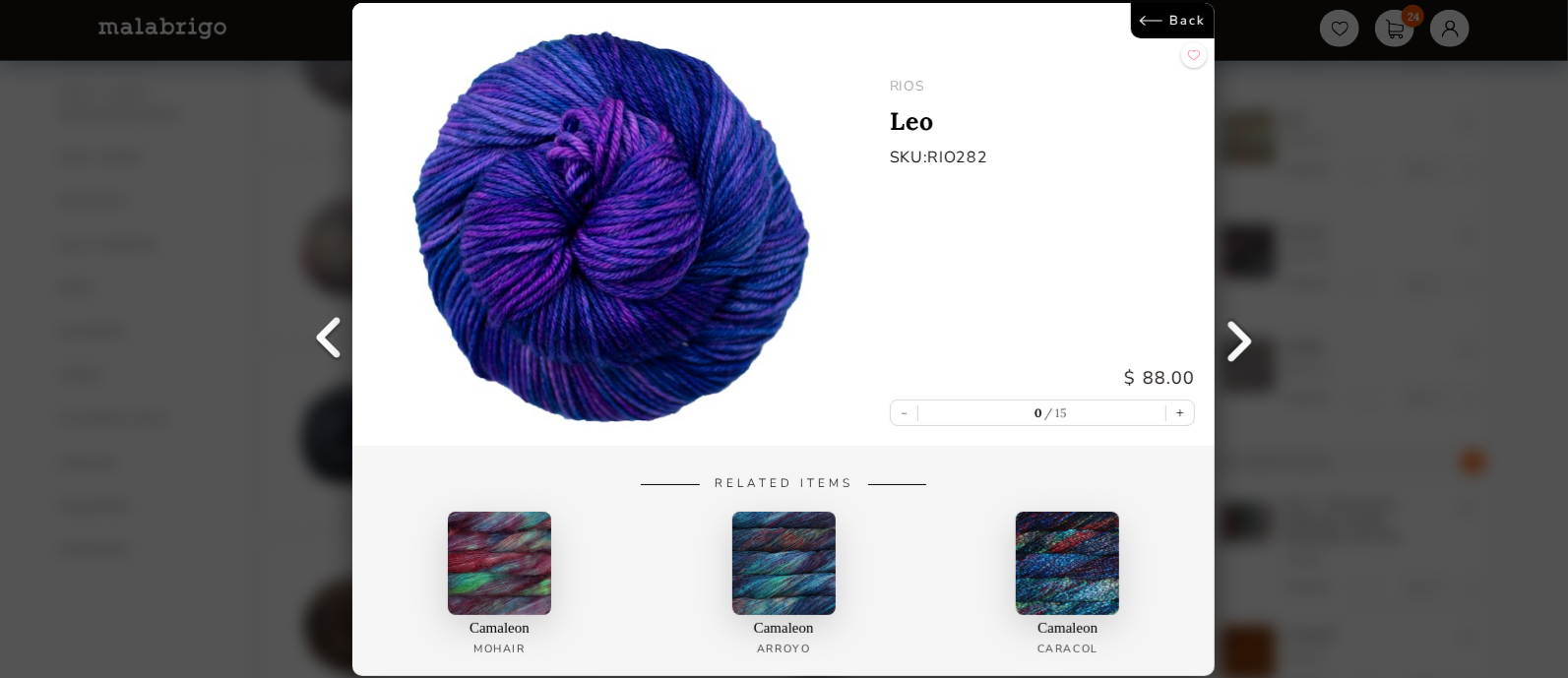 click at bounding box center [1240, 339] 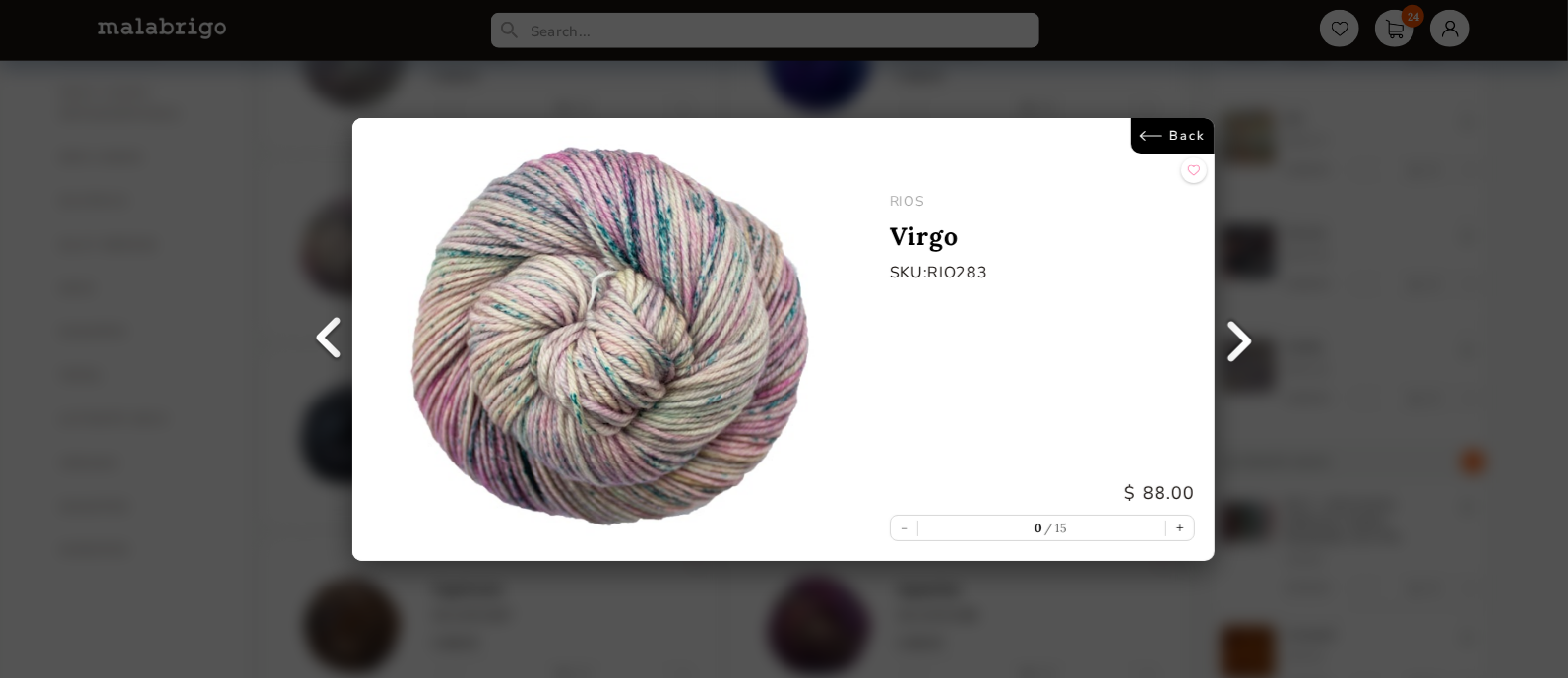 click at bounding box center (1240, 339) 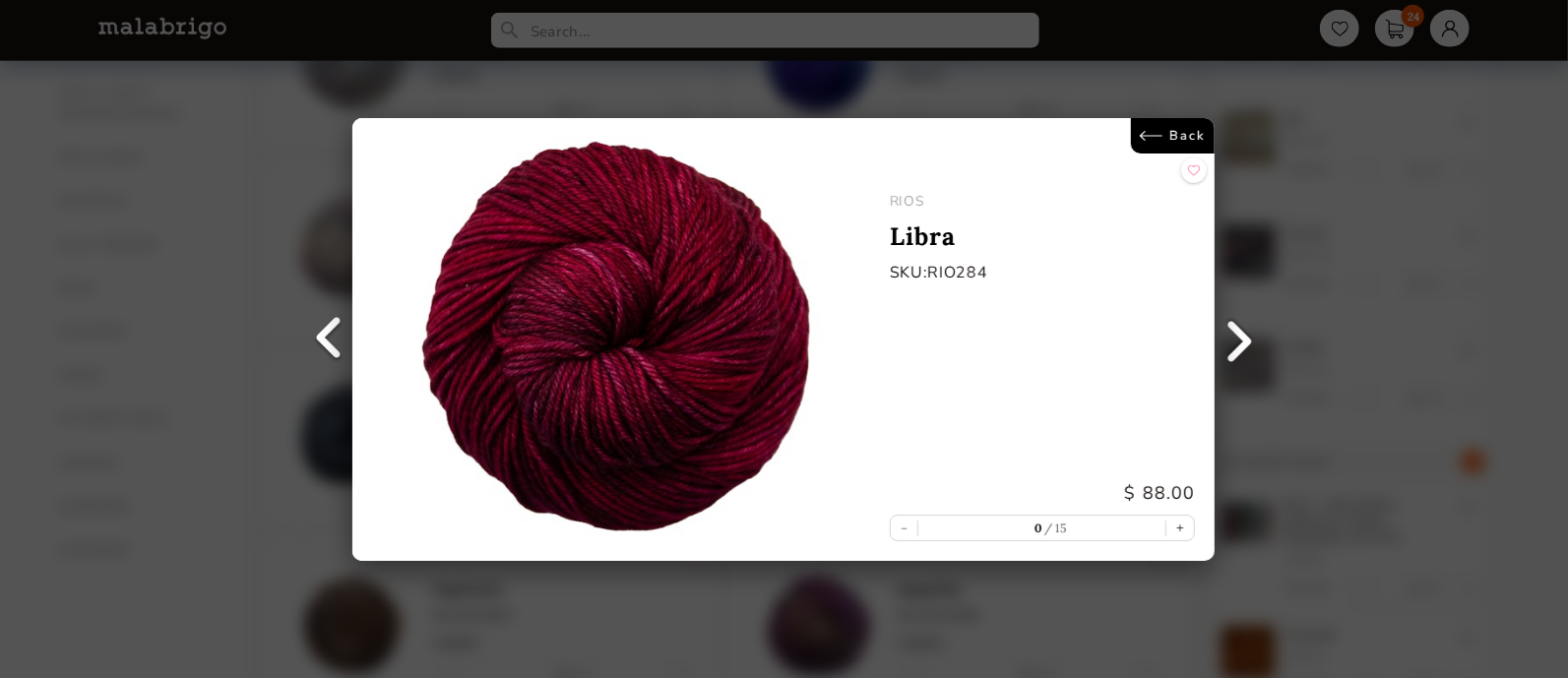 click at bounding box center (1240, 339) 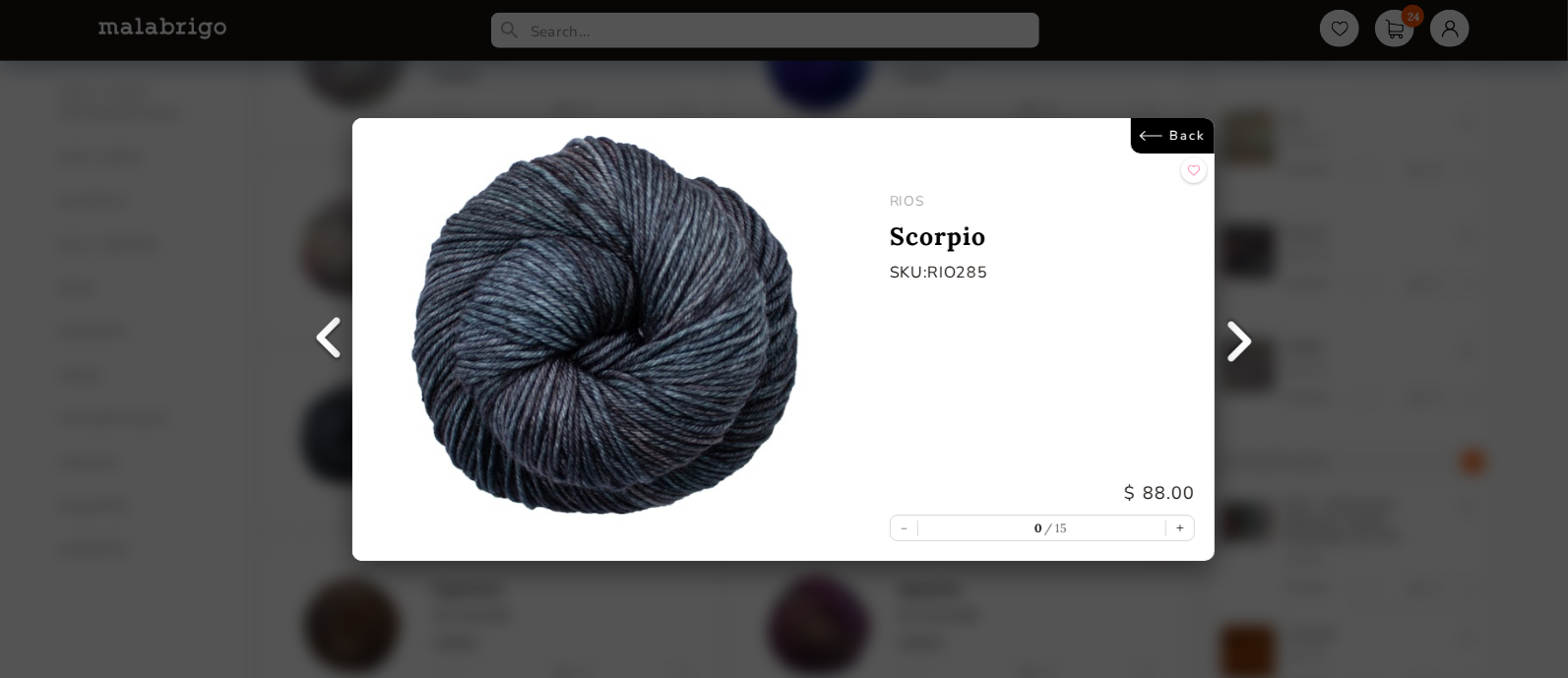 click at bounding box center [1240, 339] 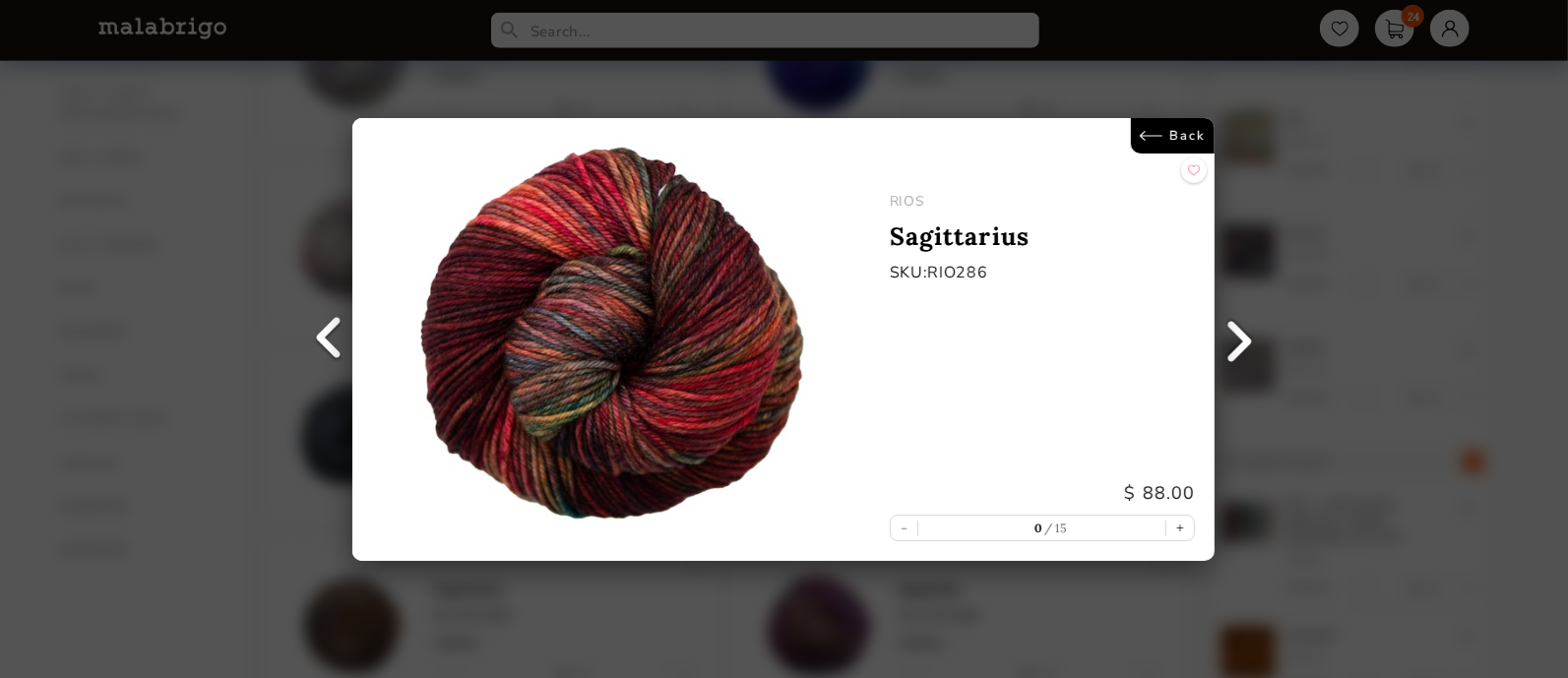 click at bounding box center [1240, 339] 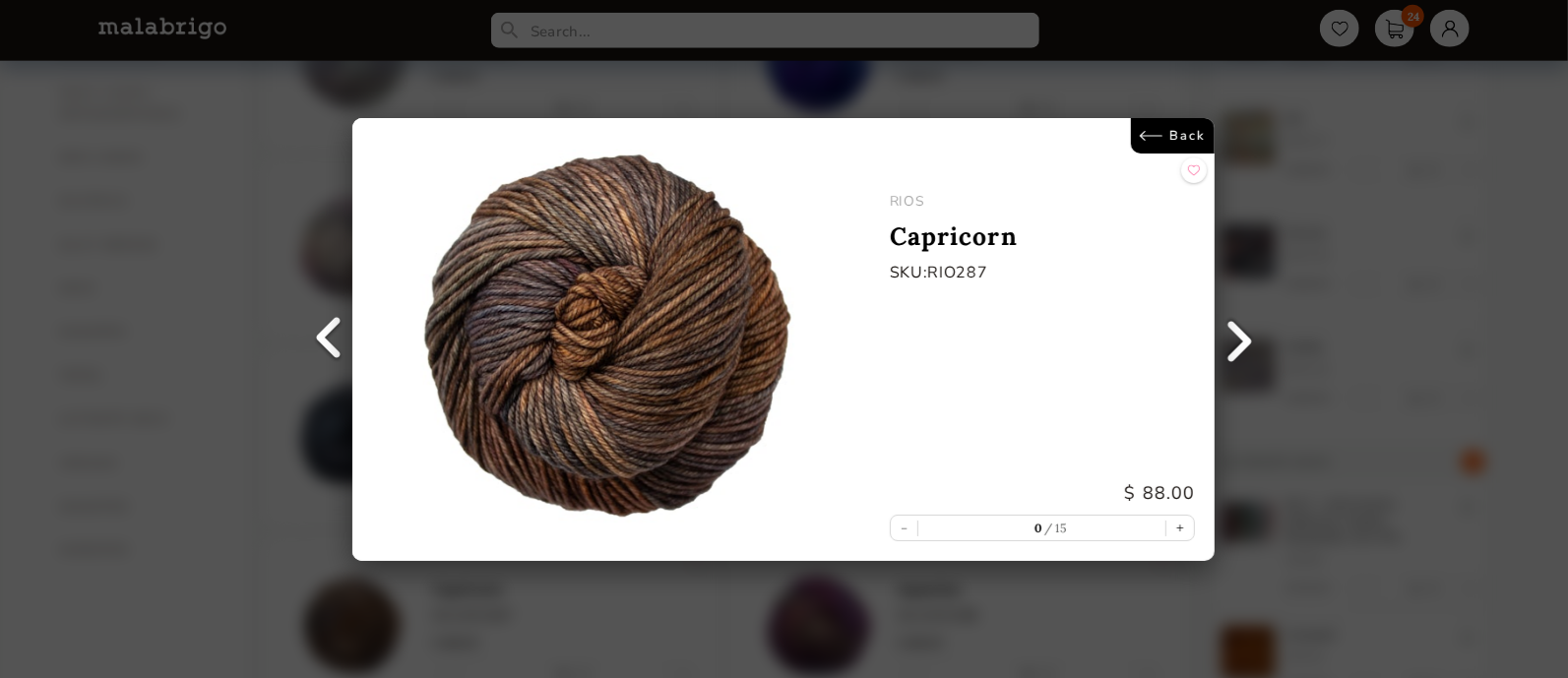 click at bounding box center [1240, 339] 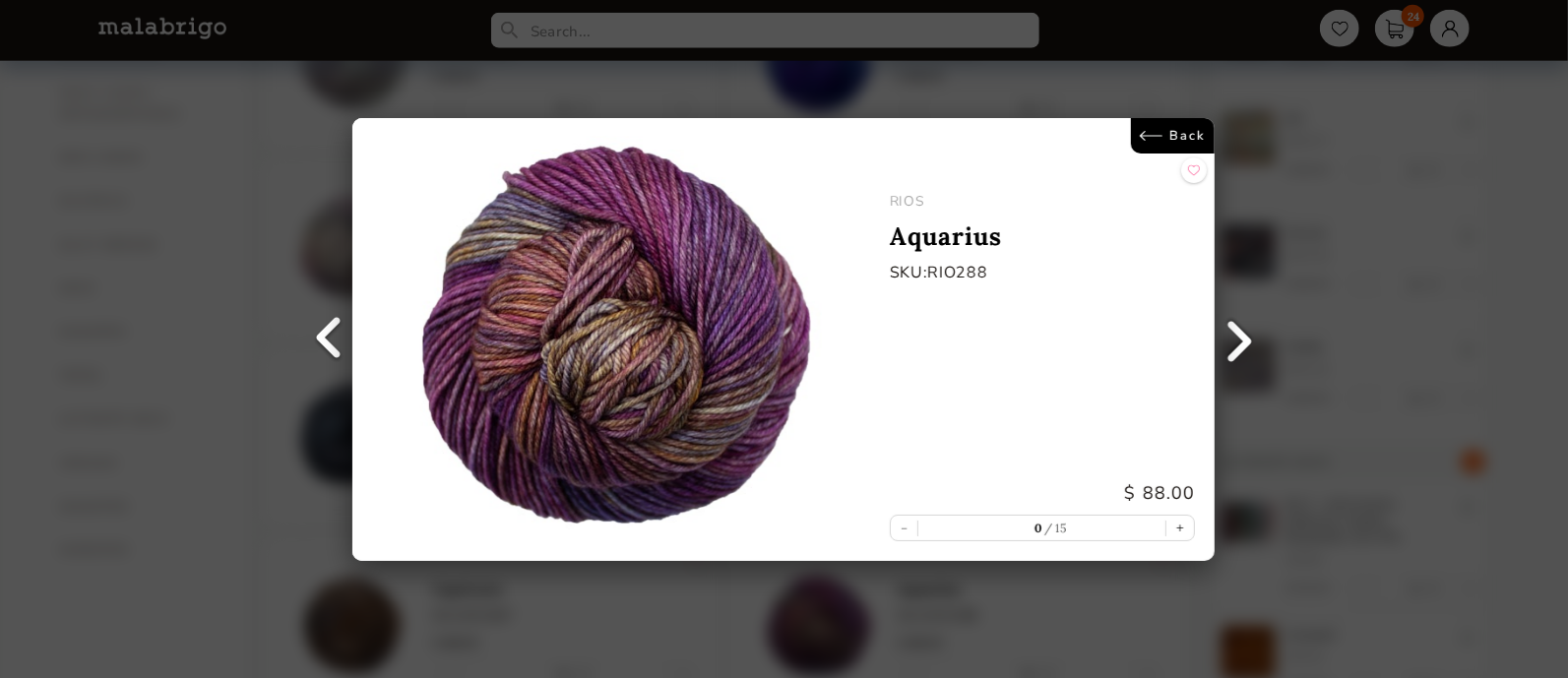 click at bounding box center (1240, 339) 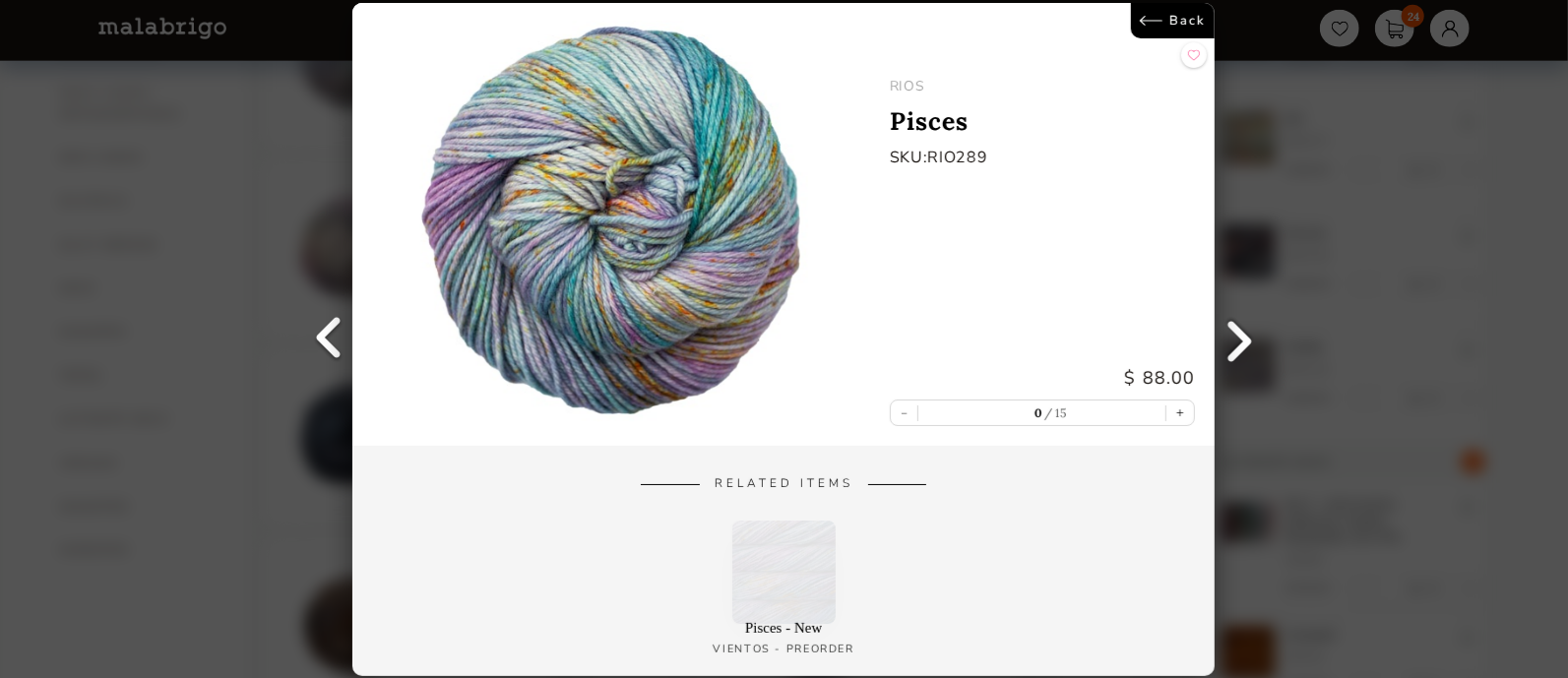 click at bounding box center (1240, 339) 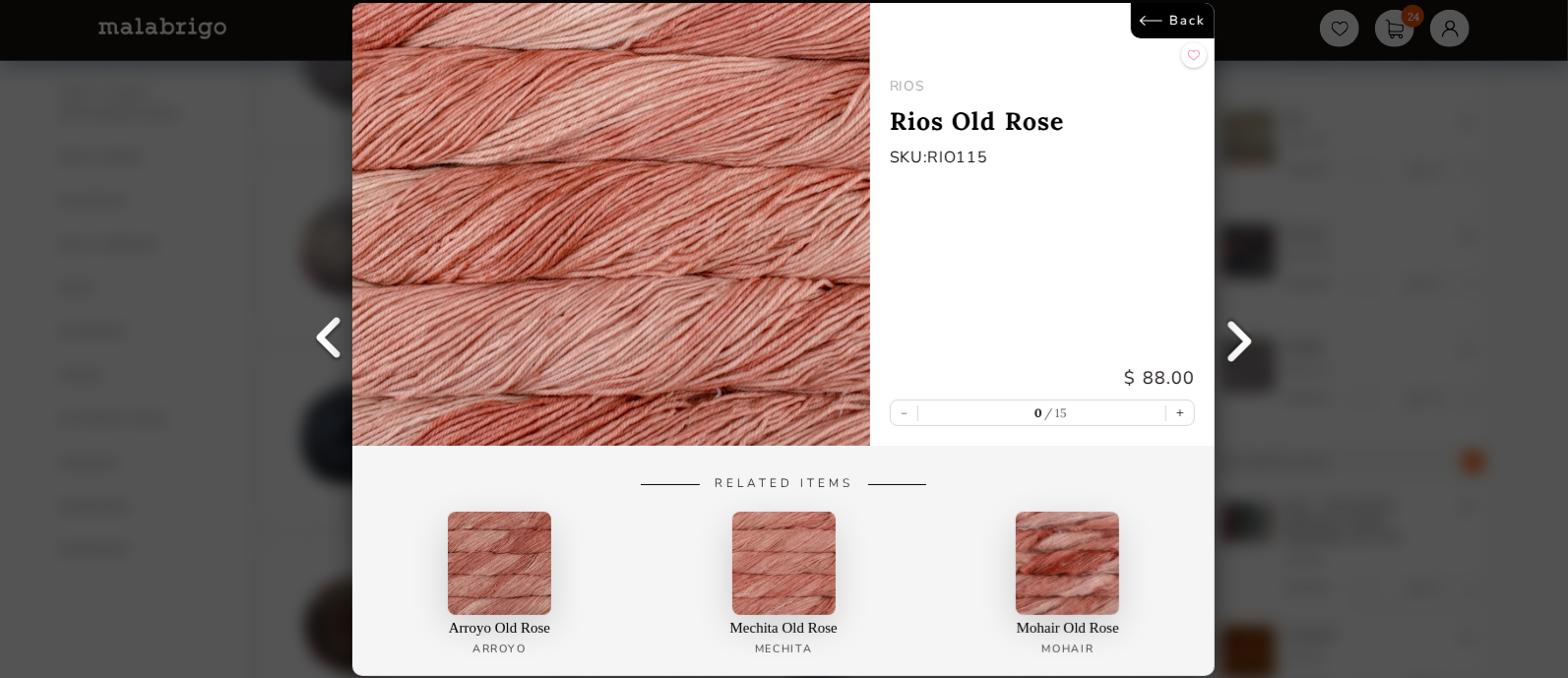 click at bounding box center (1240, 339) 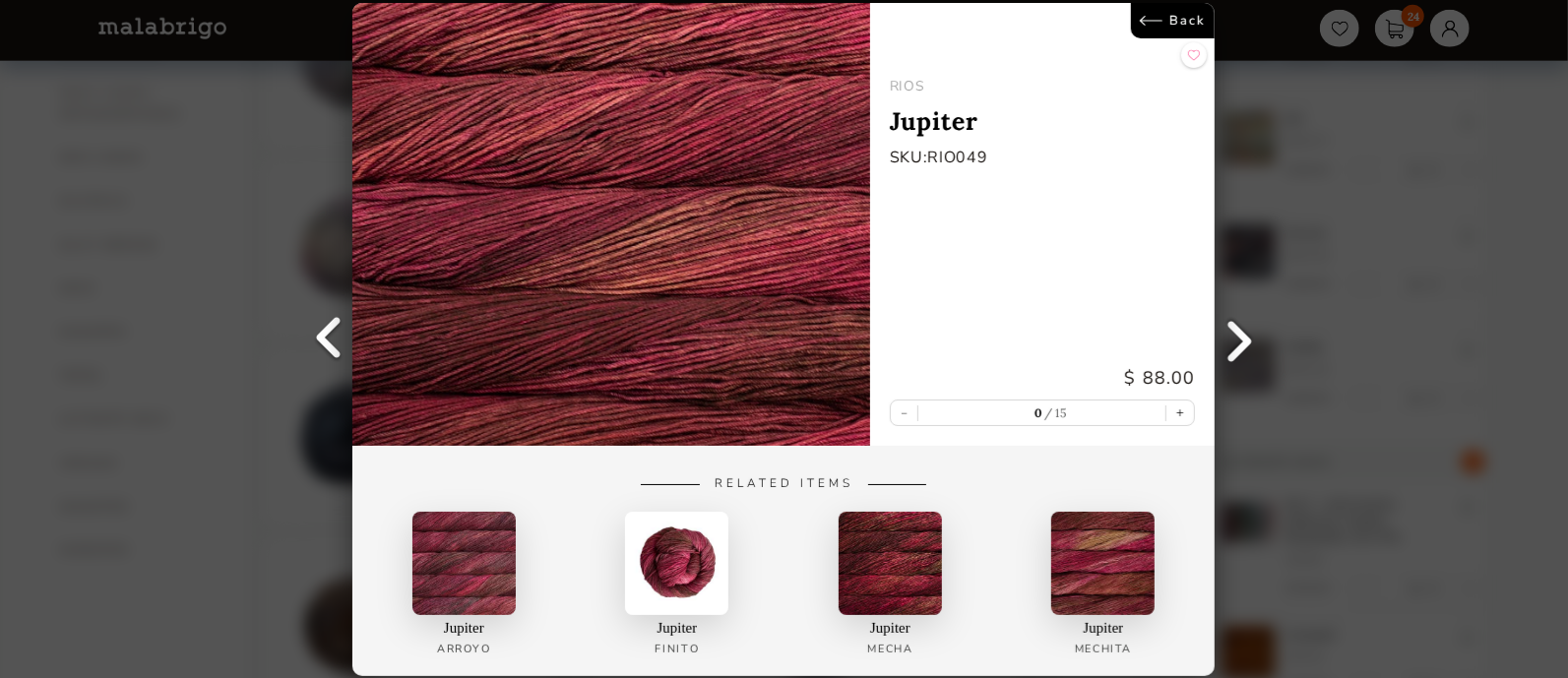 click at bounding box center [1240, 339] 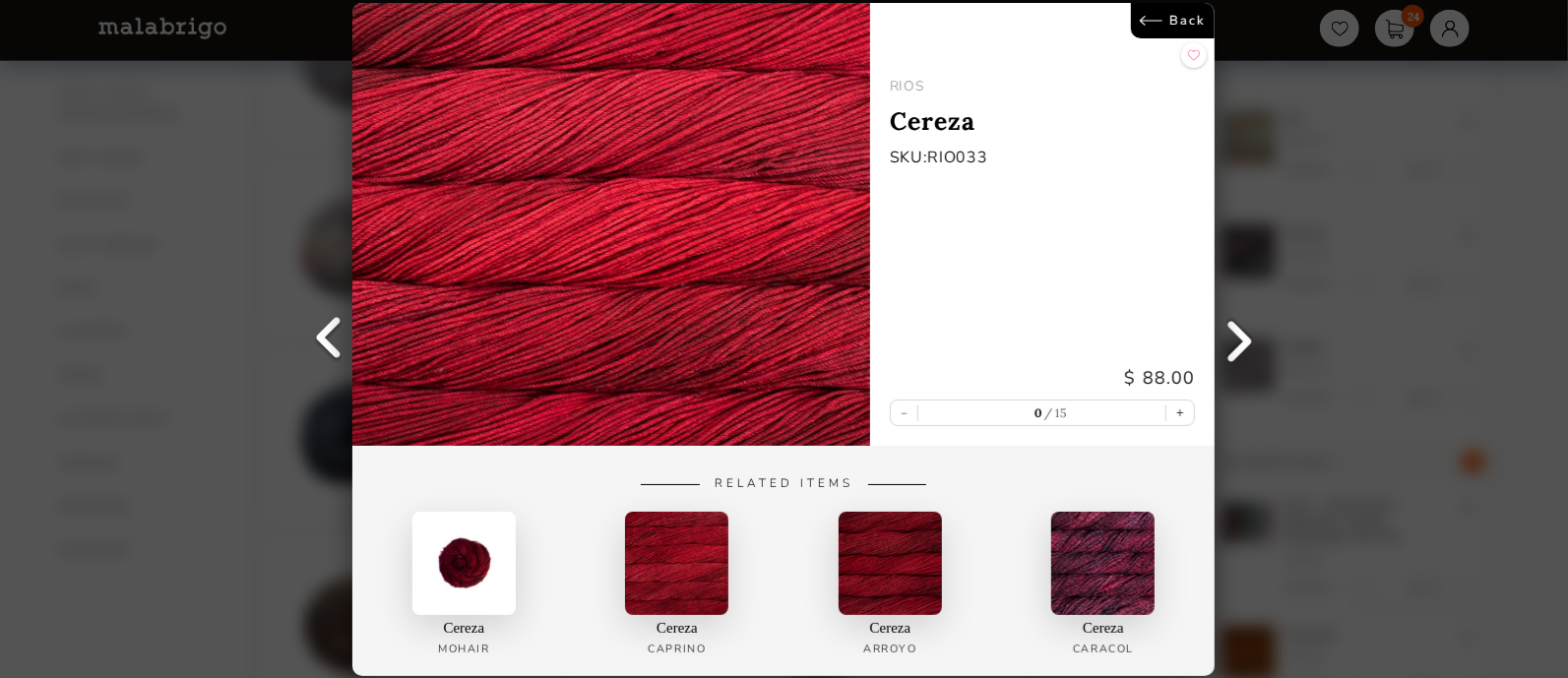click at bounding box center [1240, 339] 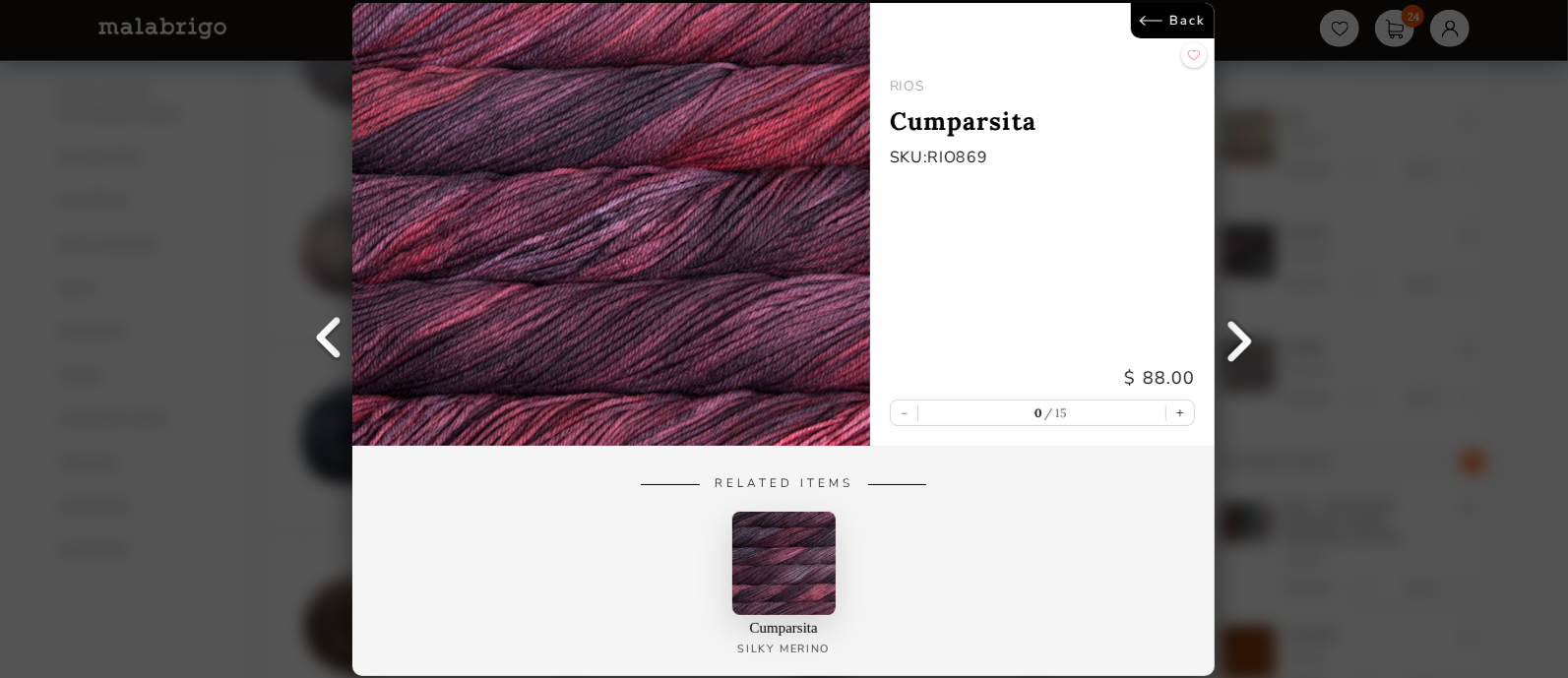 click at bounding box center (1240, 339) 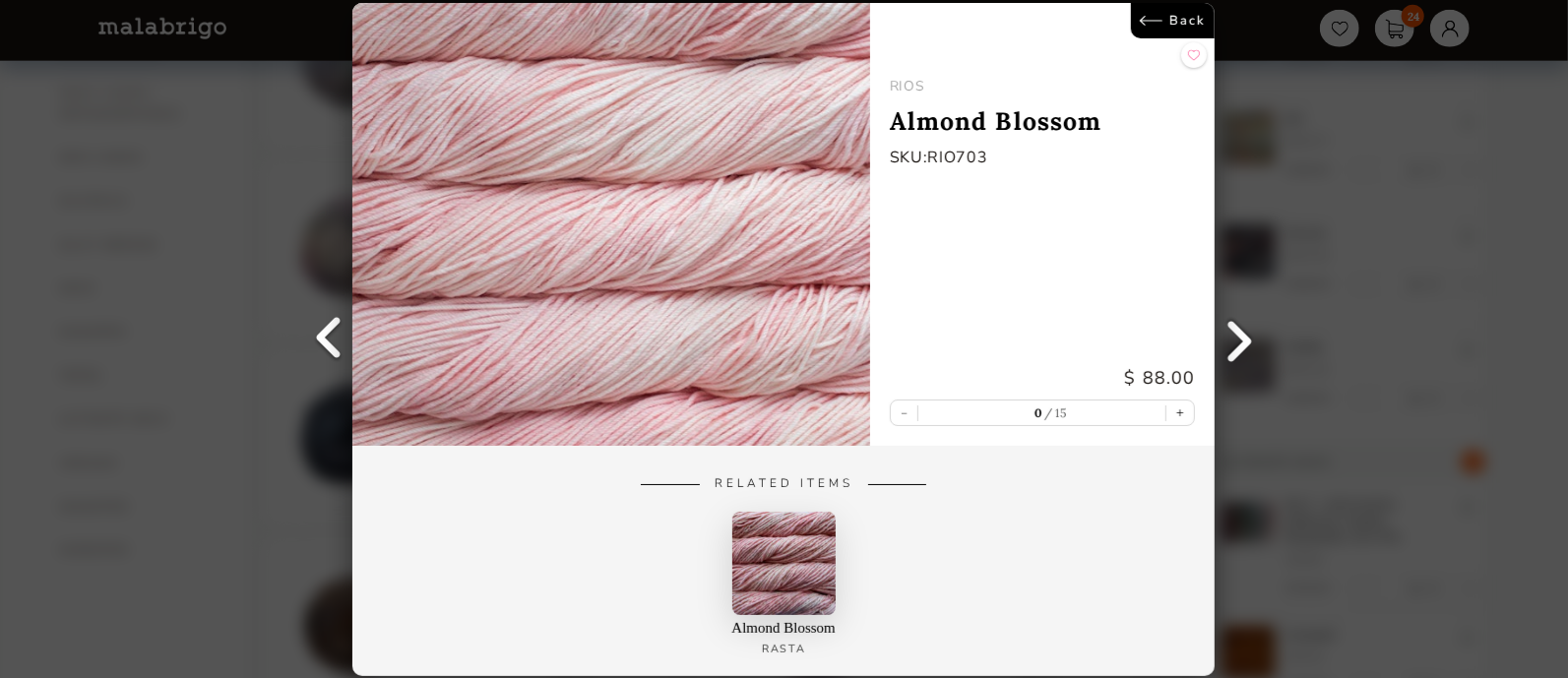 click at bounding box center [1240, 339] 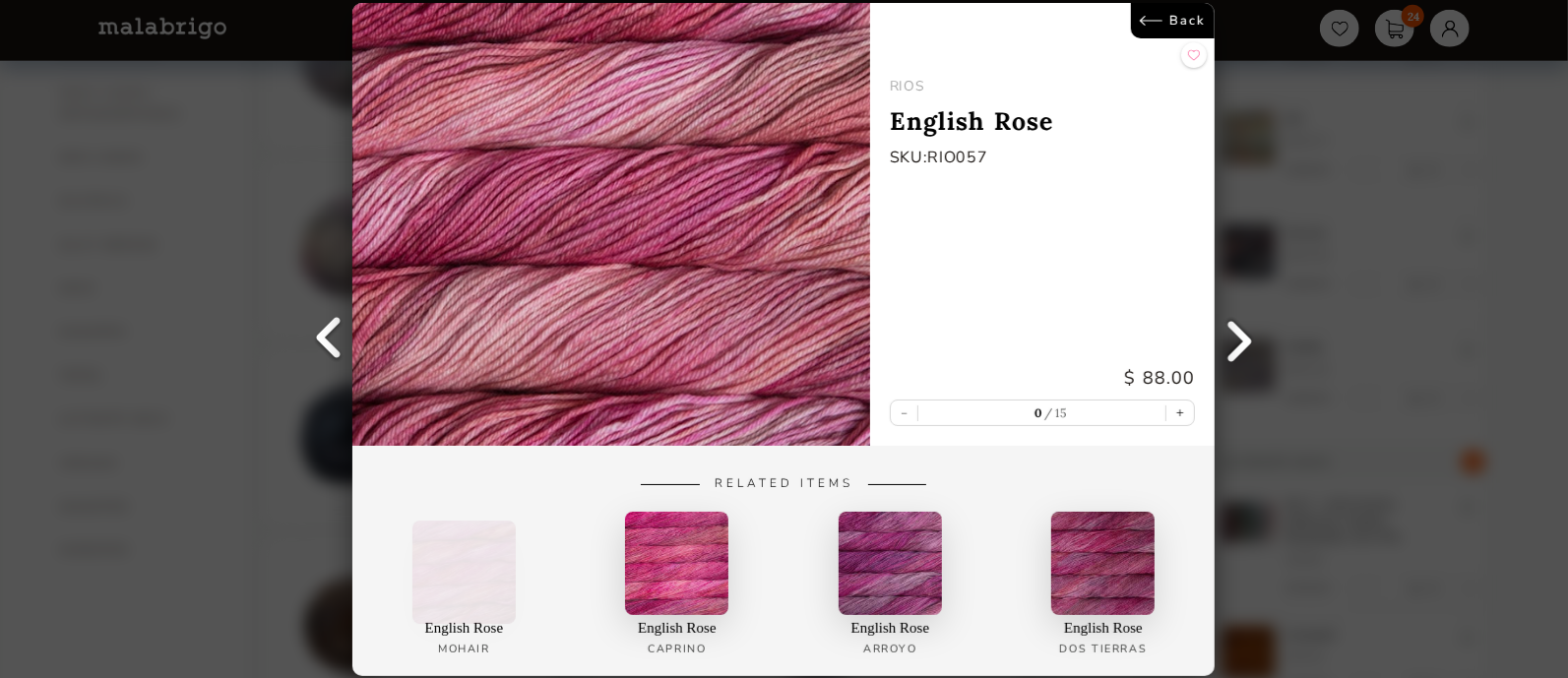 click at bounding box center [1240, 339] 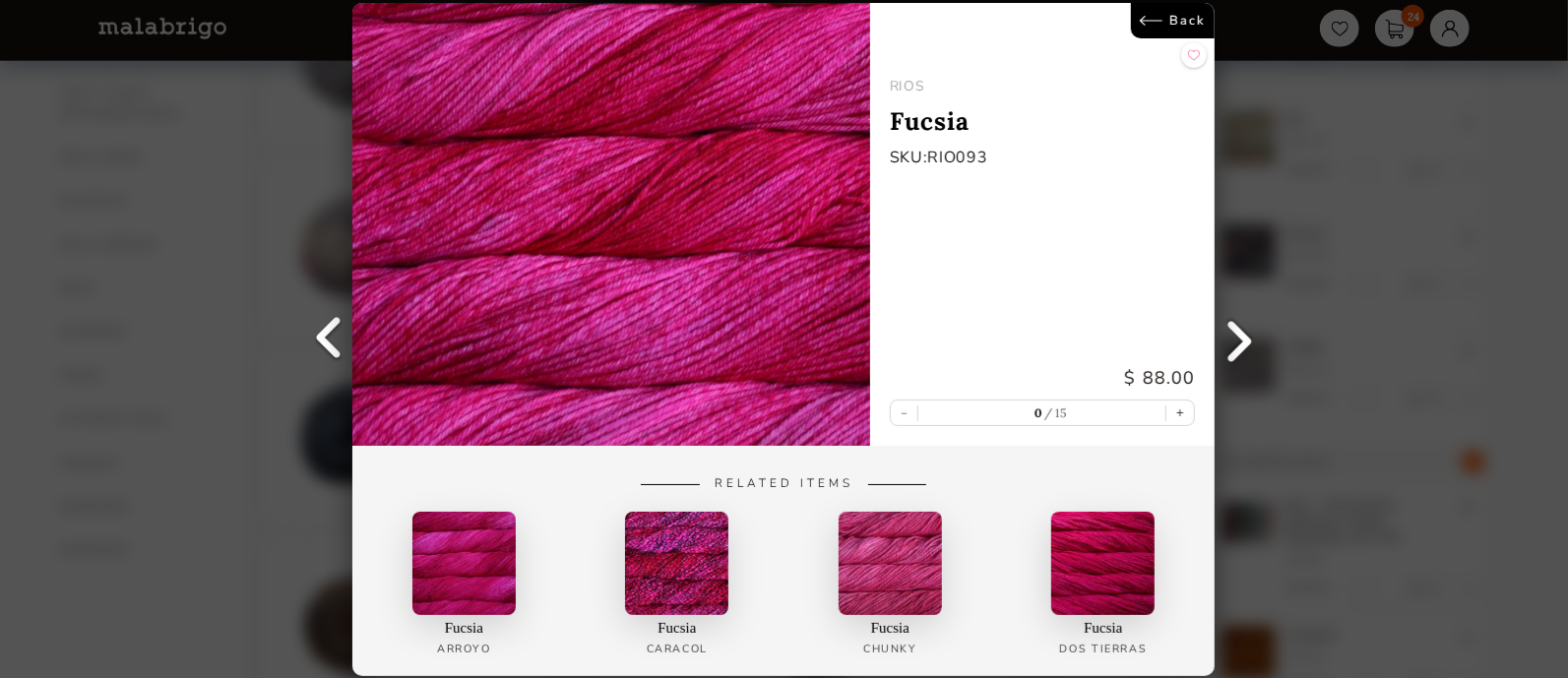 click at bounding box center [1240, 339] 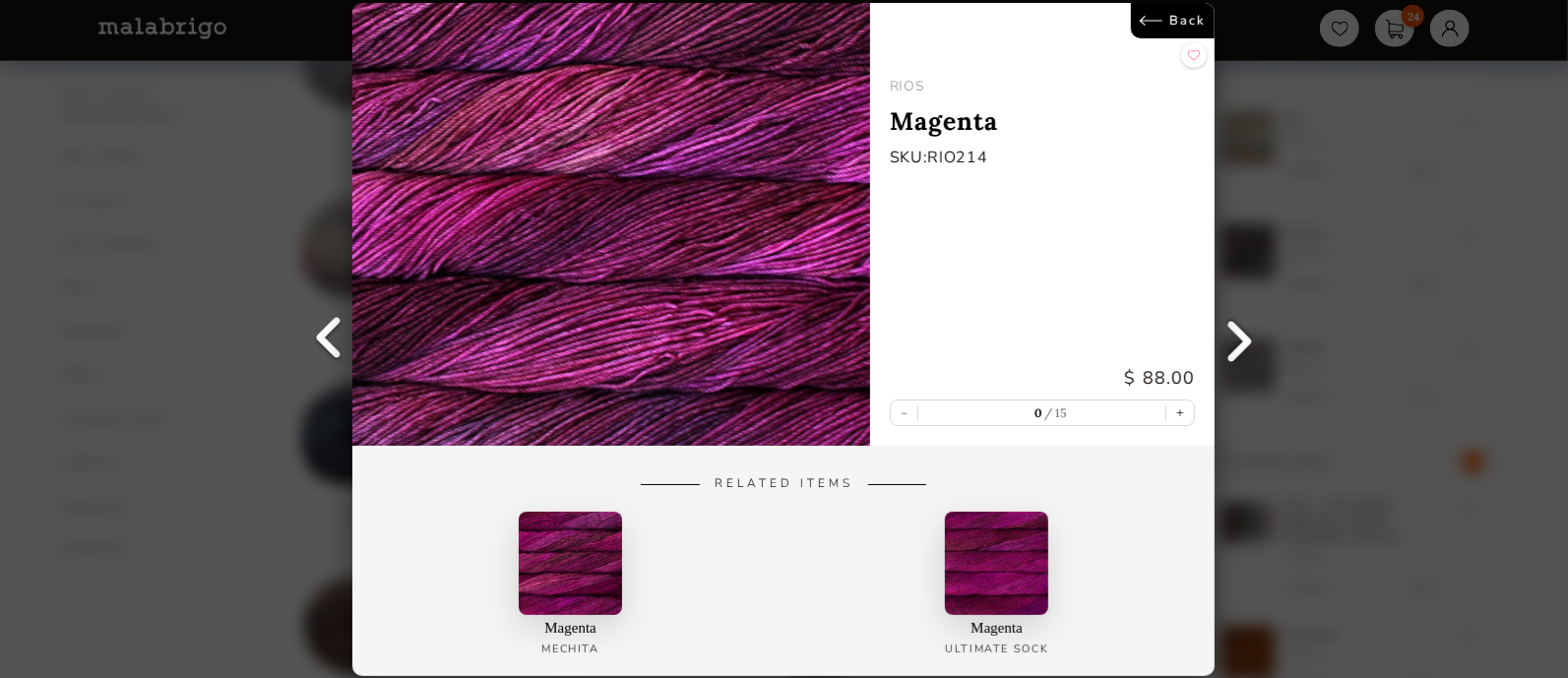 click at bounding box center (1240, 339) 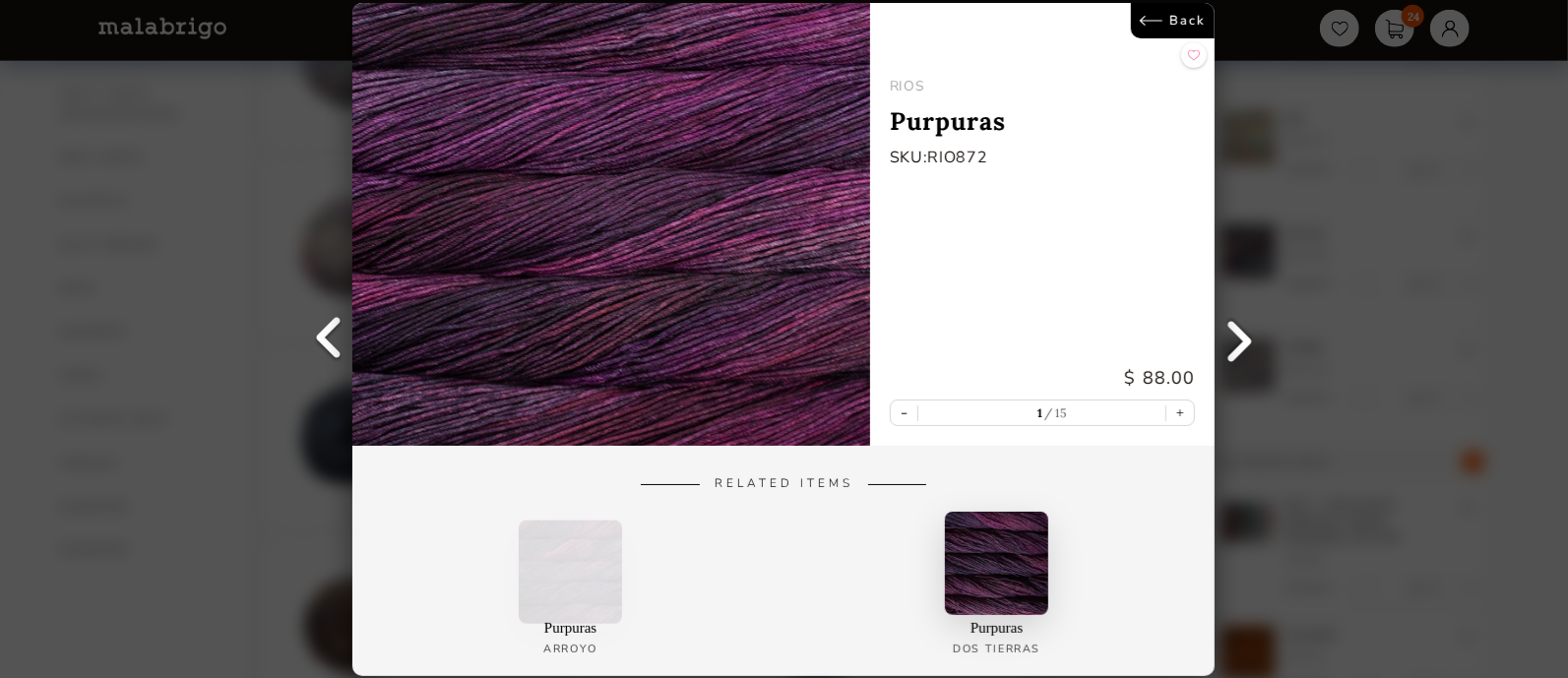 click at bounding box center [1240, 339] 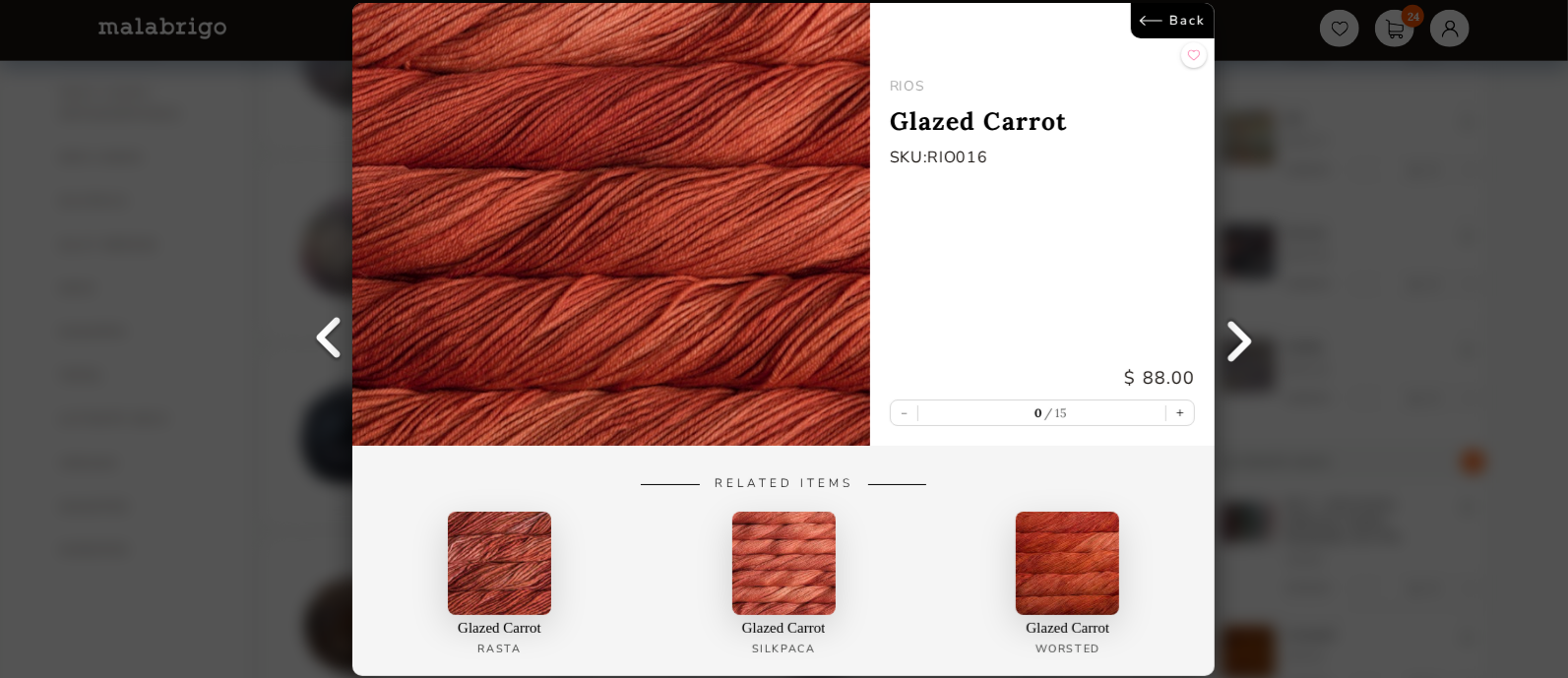 click at bounding box center [1240, 339] 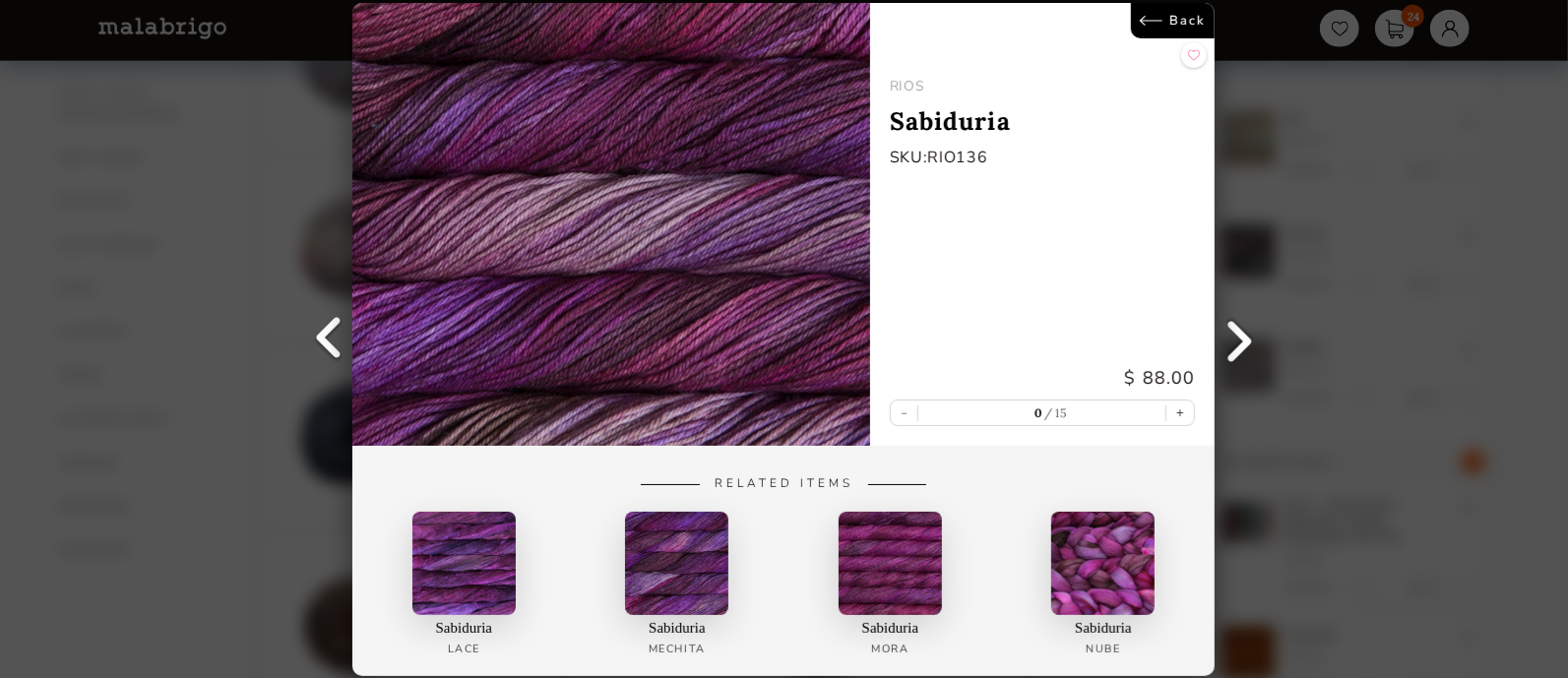 click at bounding box center (1240, 339) 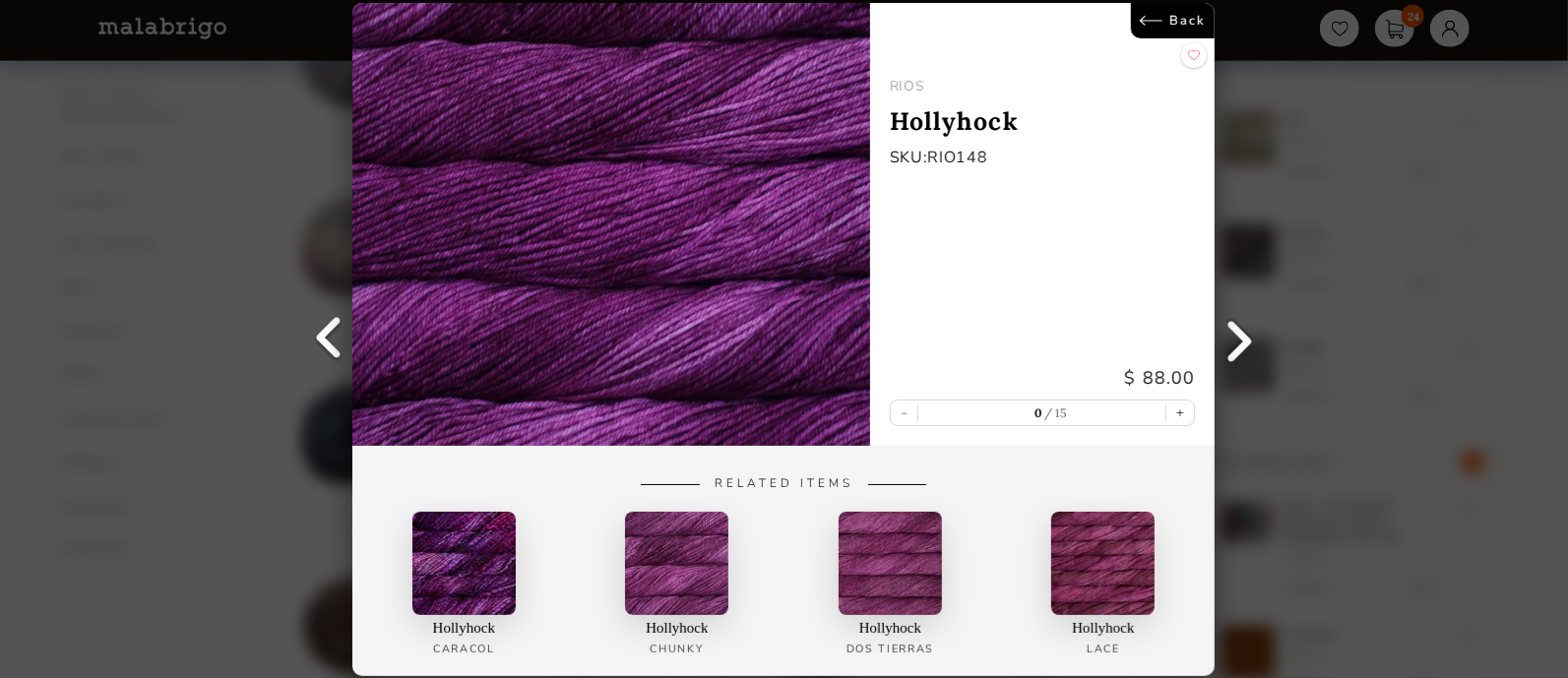 click at bounding box center (1240, 339) 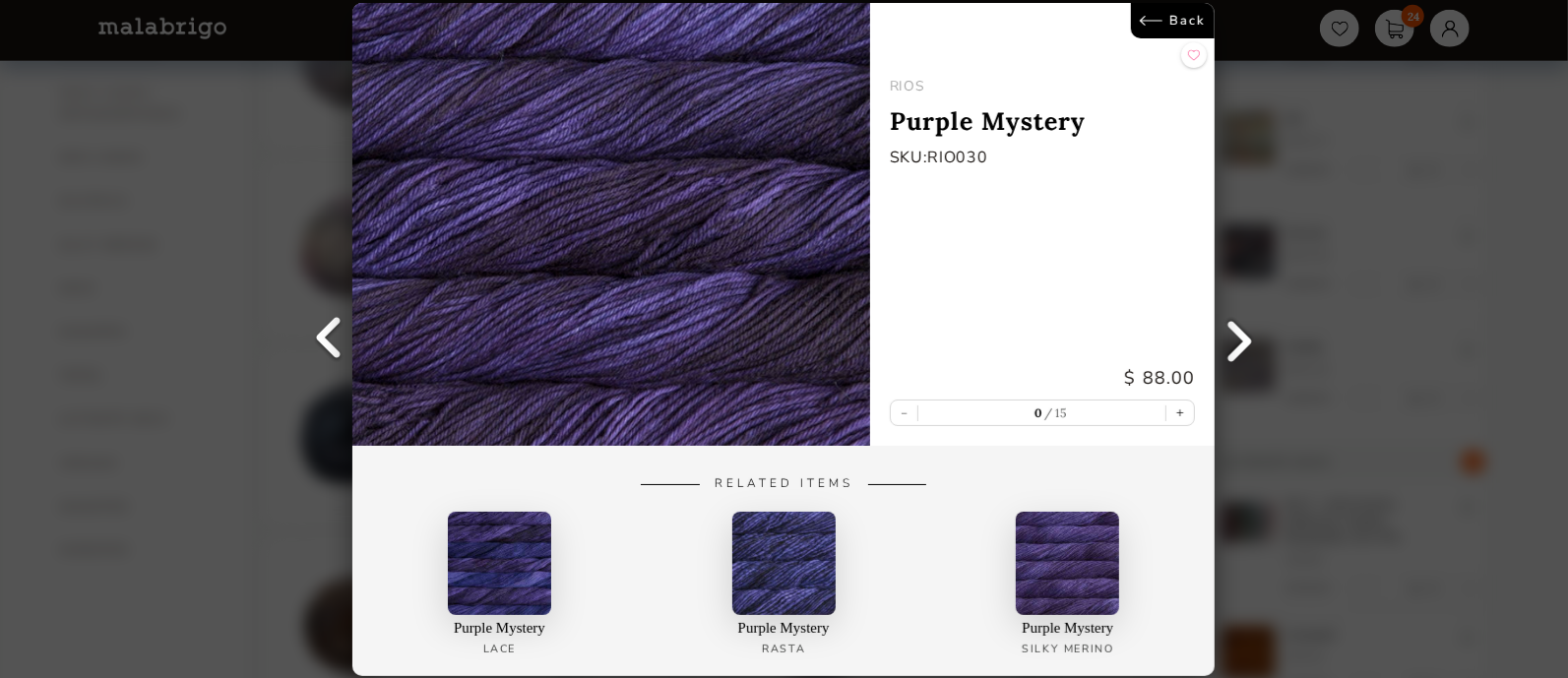 click at bounding box center (1240, 339) 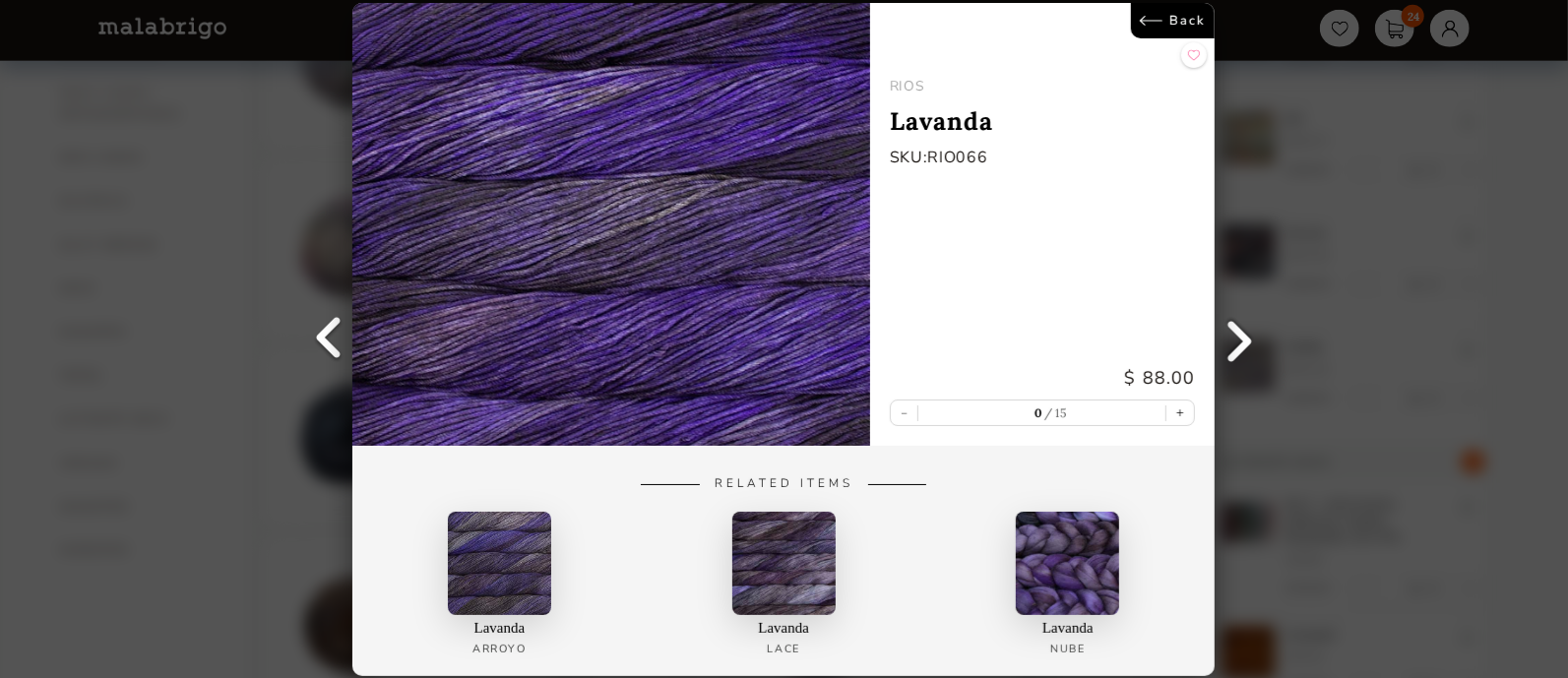 click at bounding box center [1240, 339] 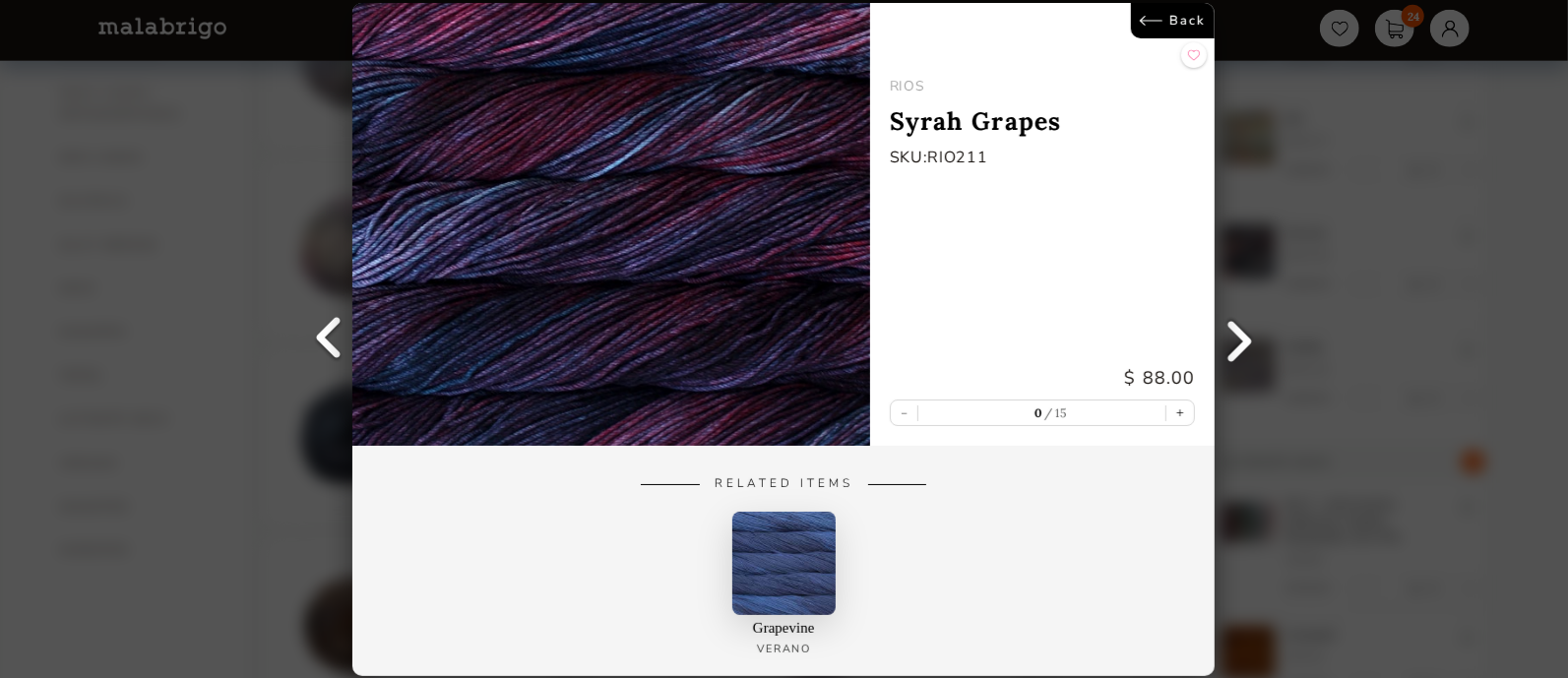 click at bounding box center [1240, 339] 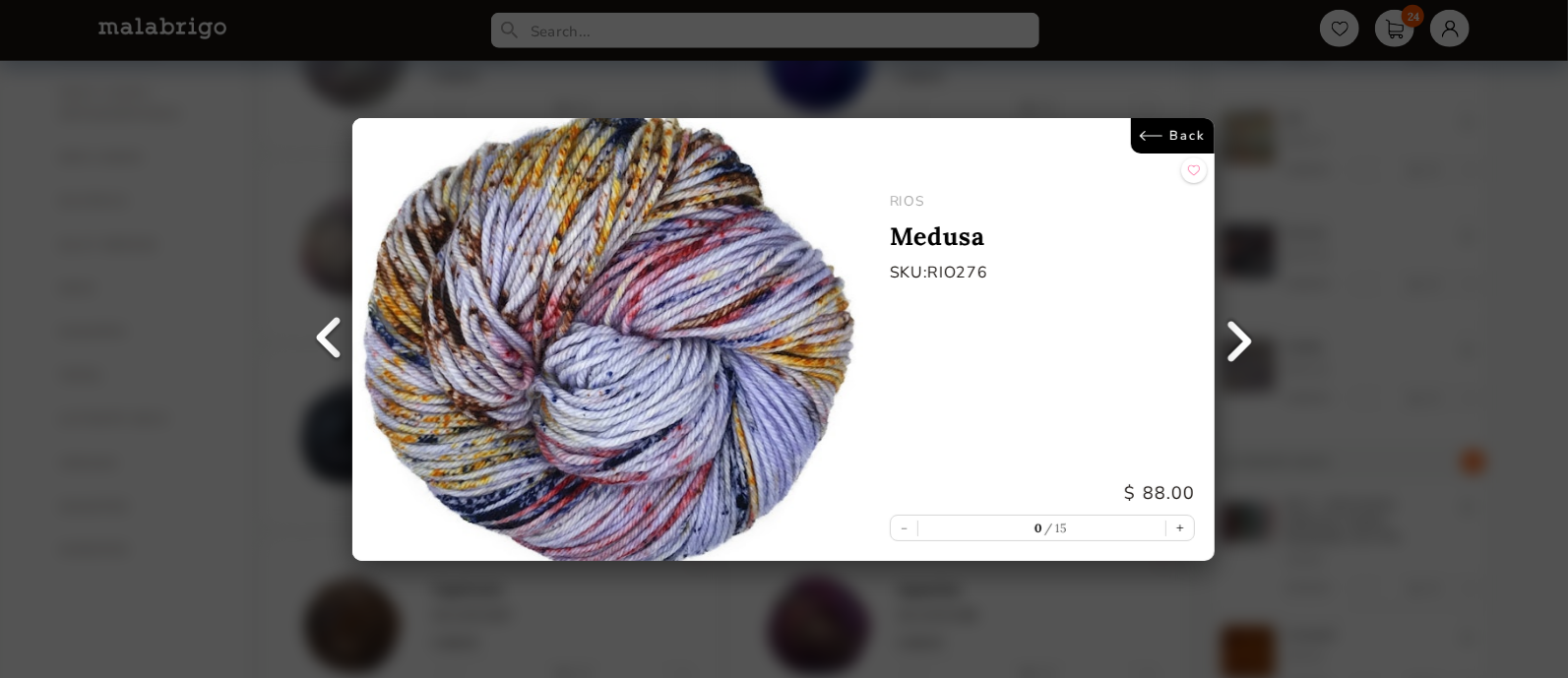 click at bounding box center (1240, 339) 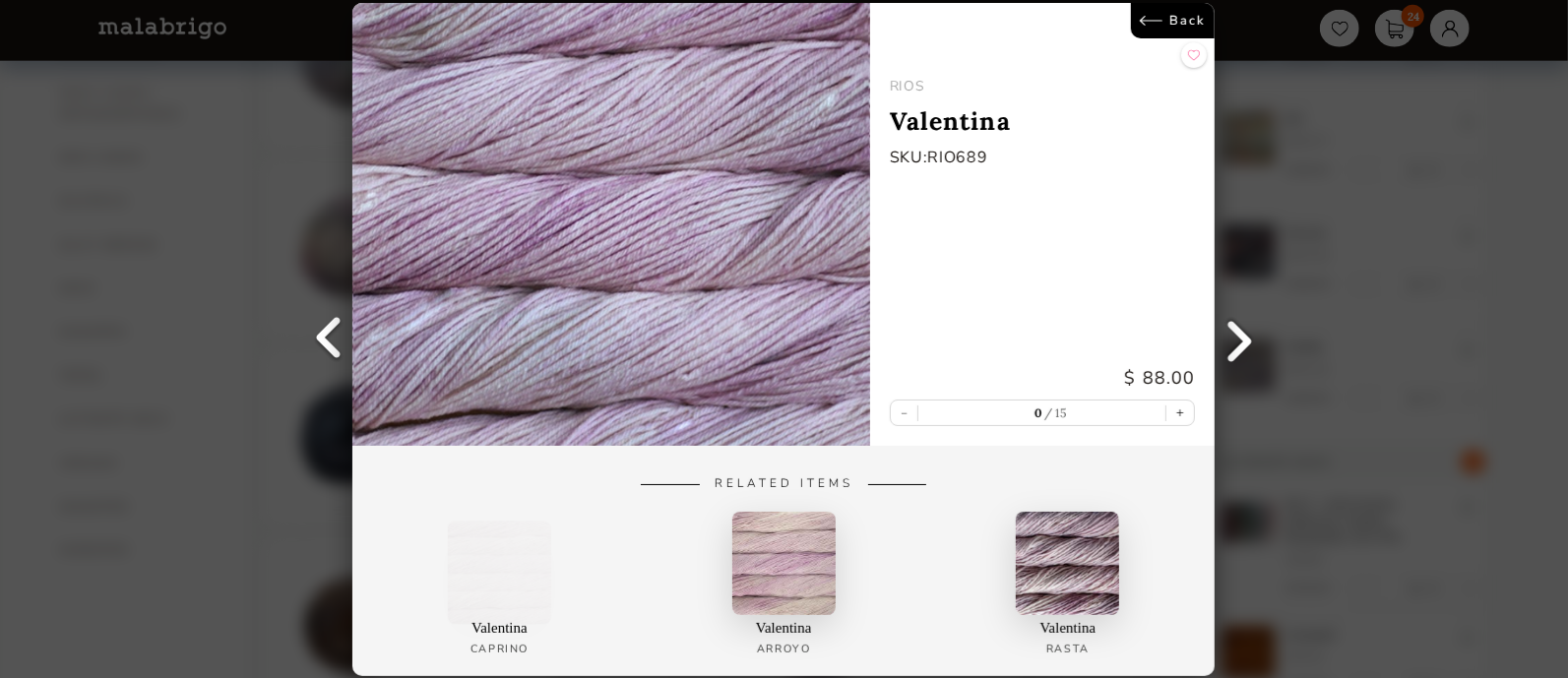 click at bounding box center (1240, 339) 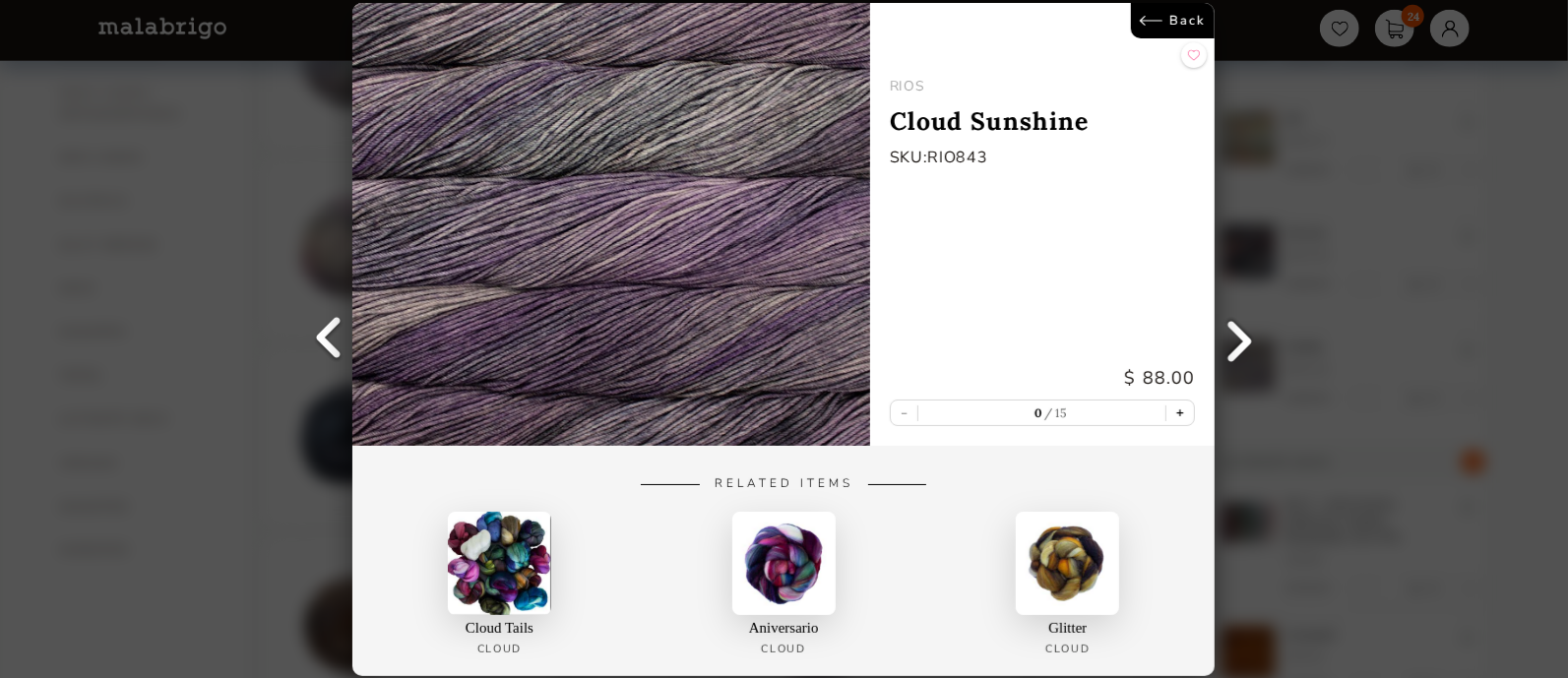 click on "+" at bounding box center (1181, 412) 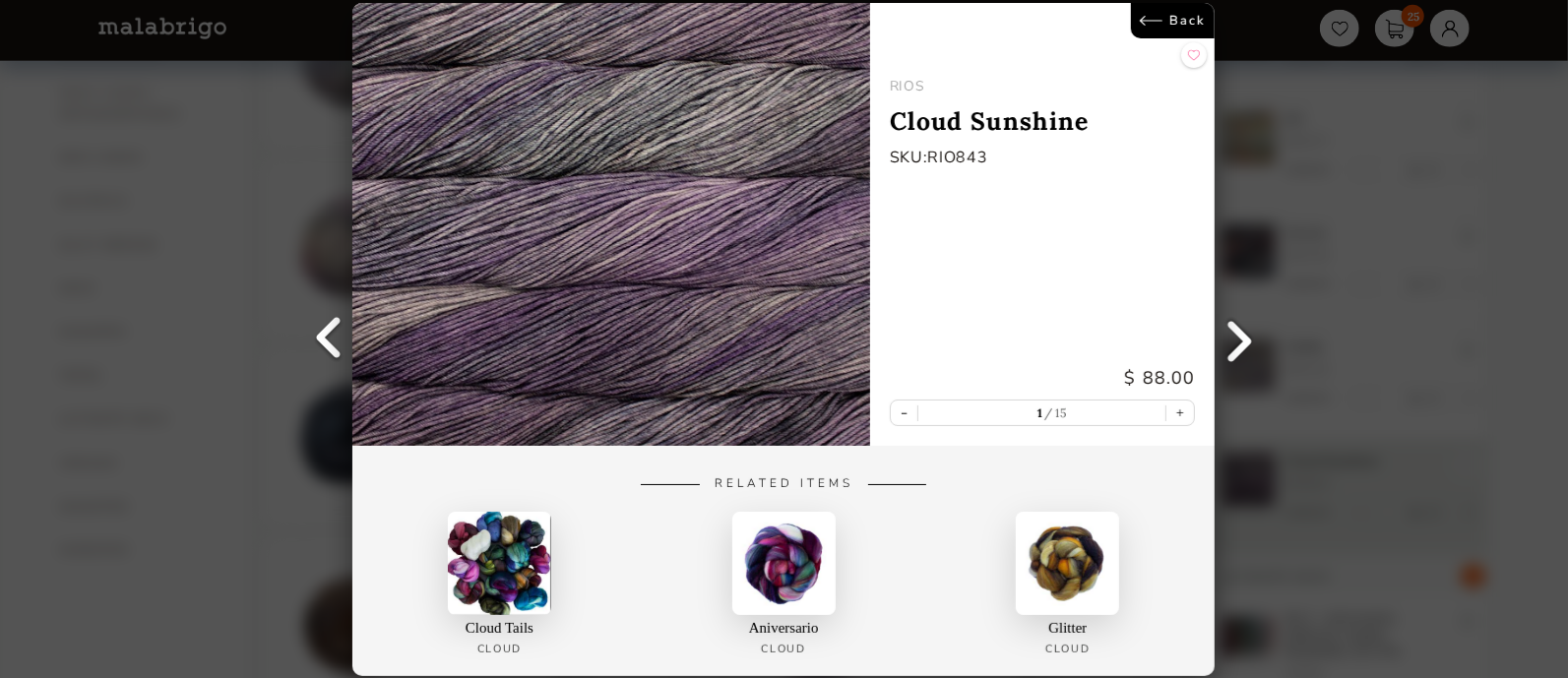 click at bounding box center (1240, 339) 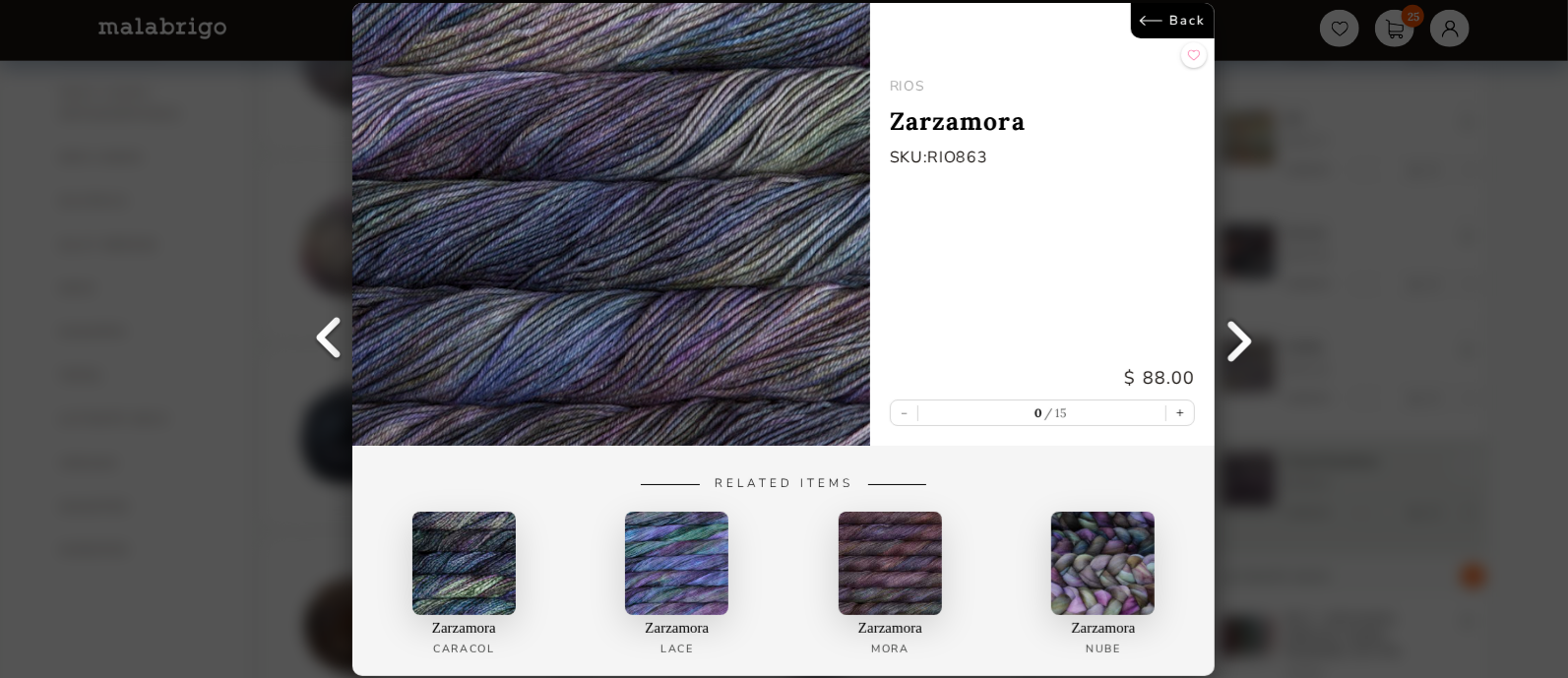 click at bounding box center (1240, 339) 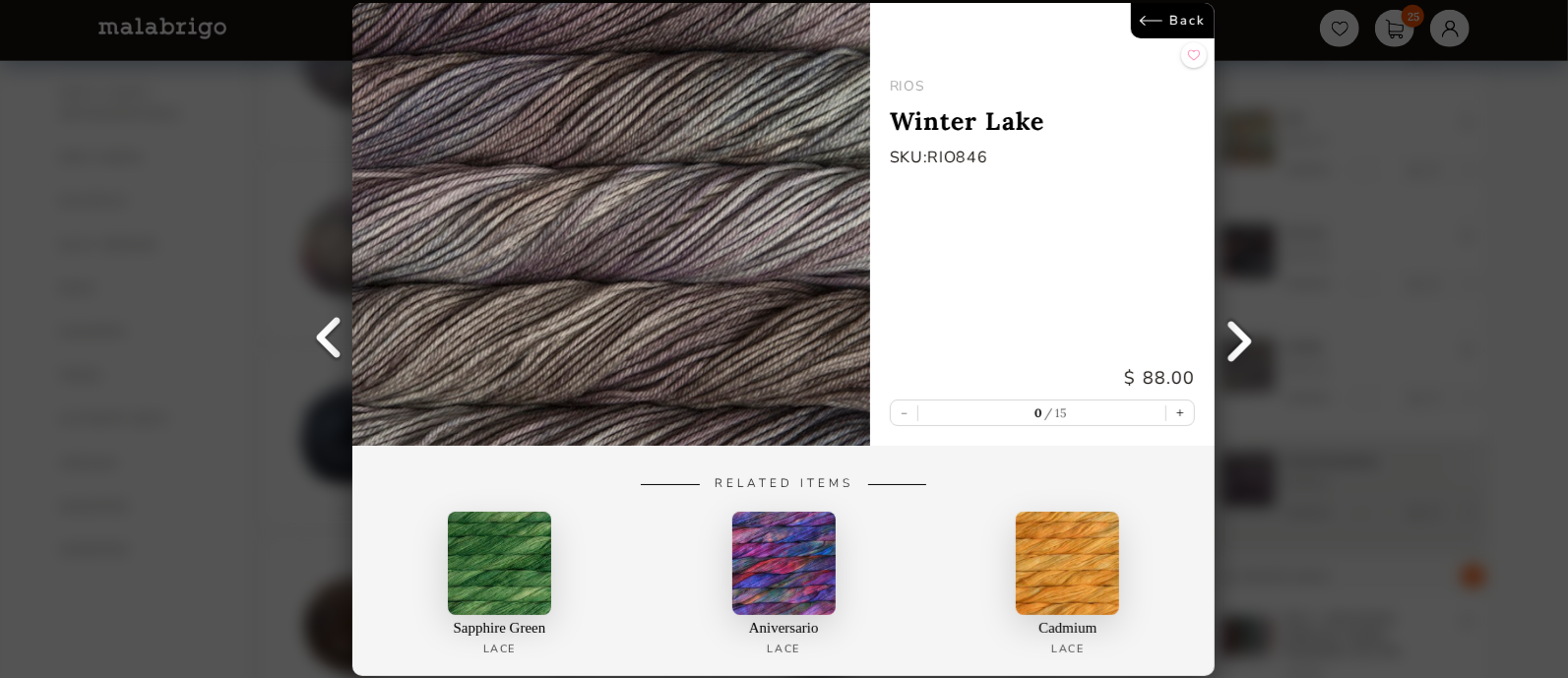 click at bounding box center (1240, 339) 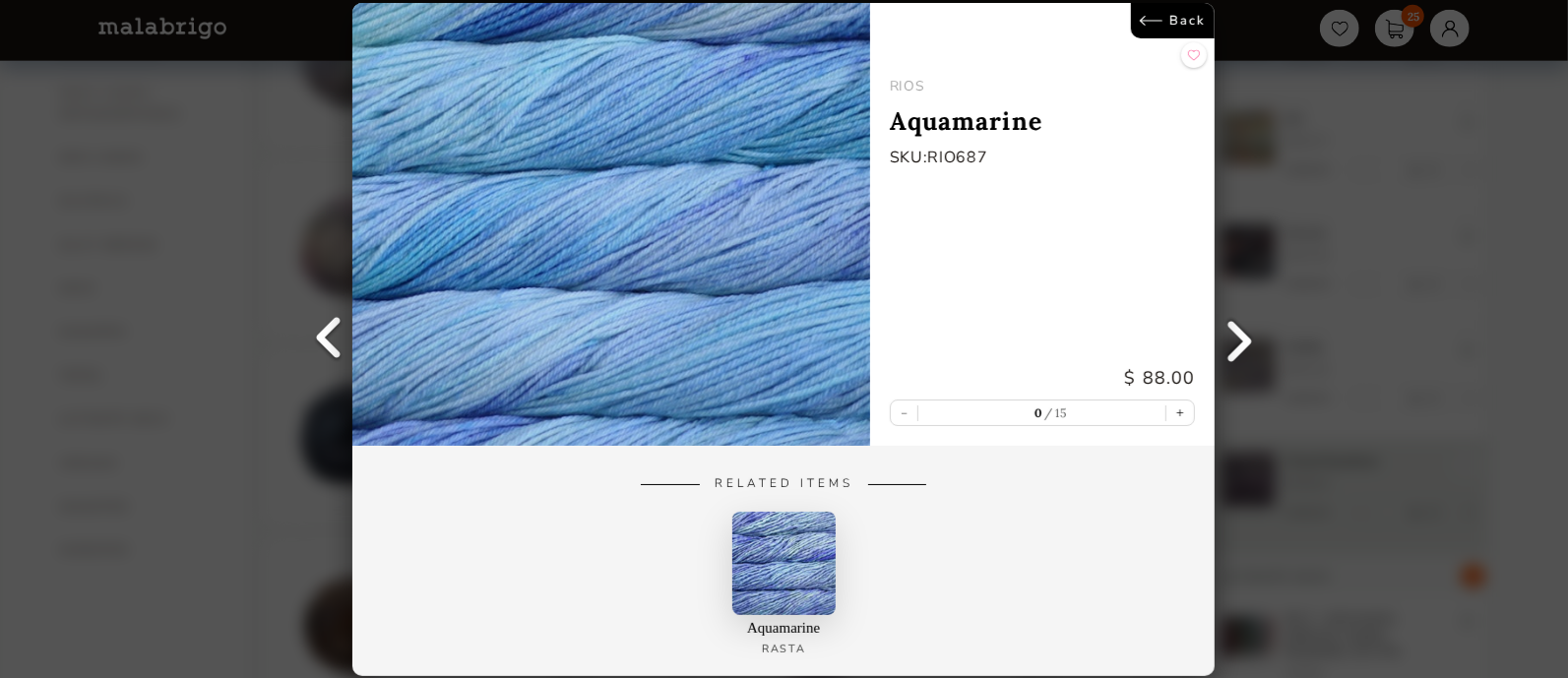 click at bounding box center (1240, 339) 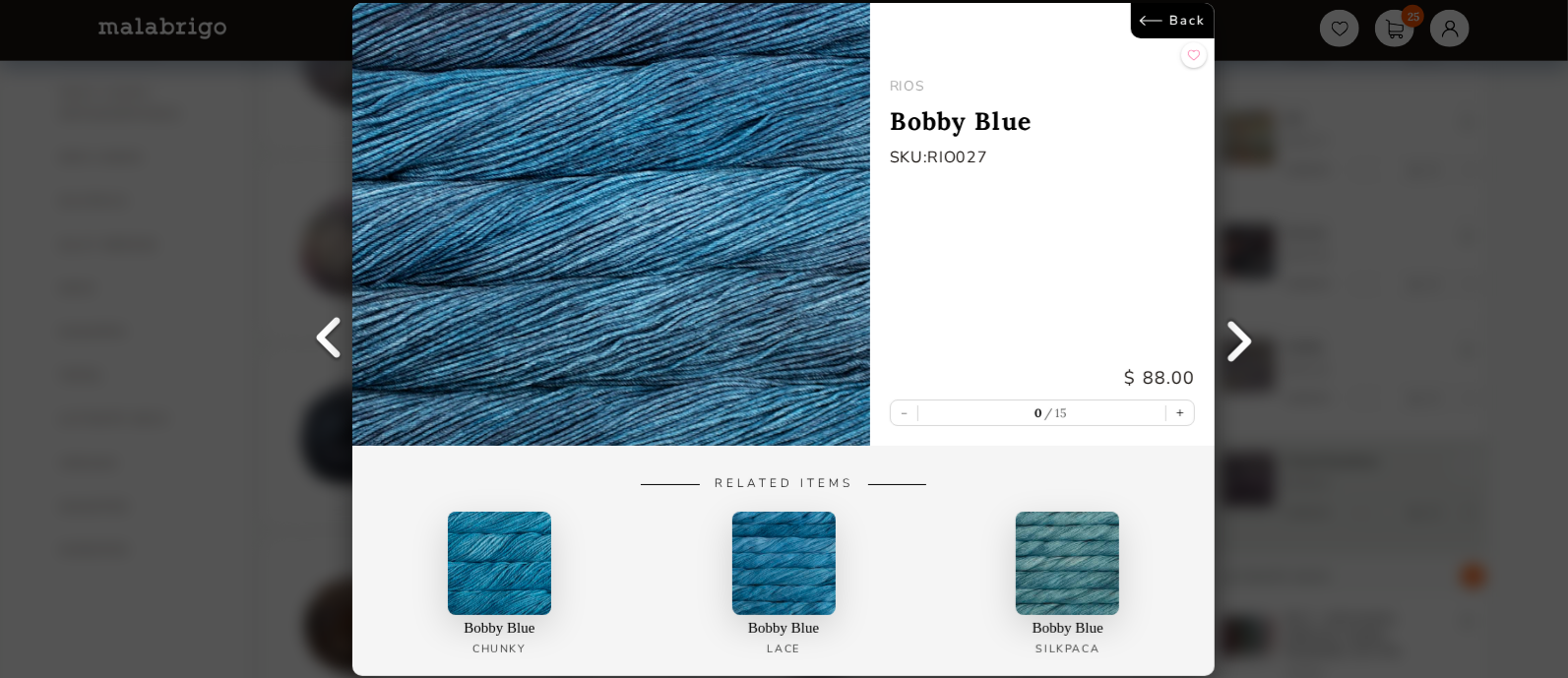 click at bounding box center (1240, 339) 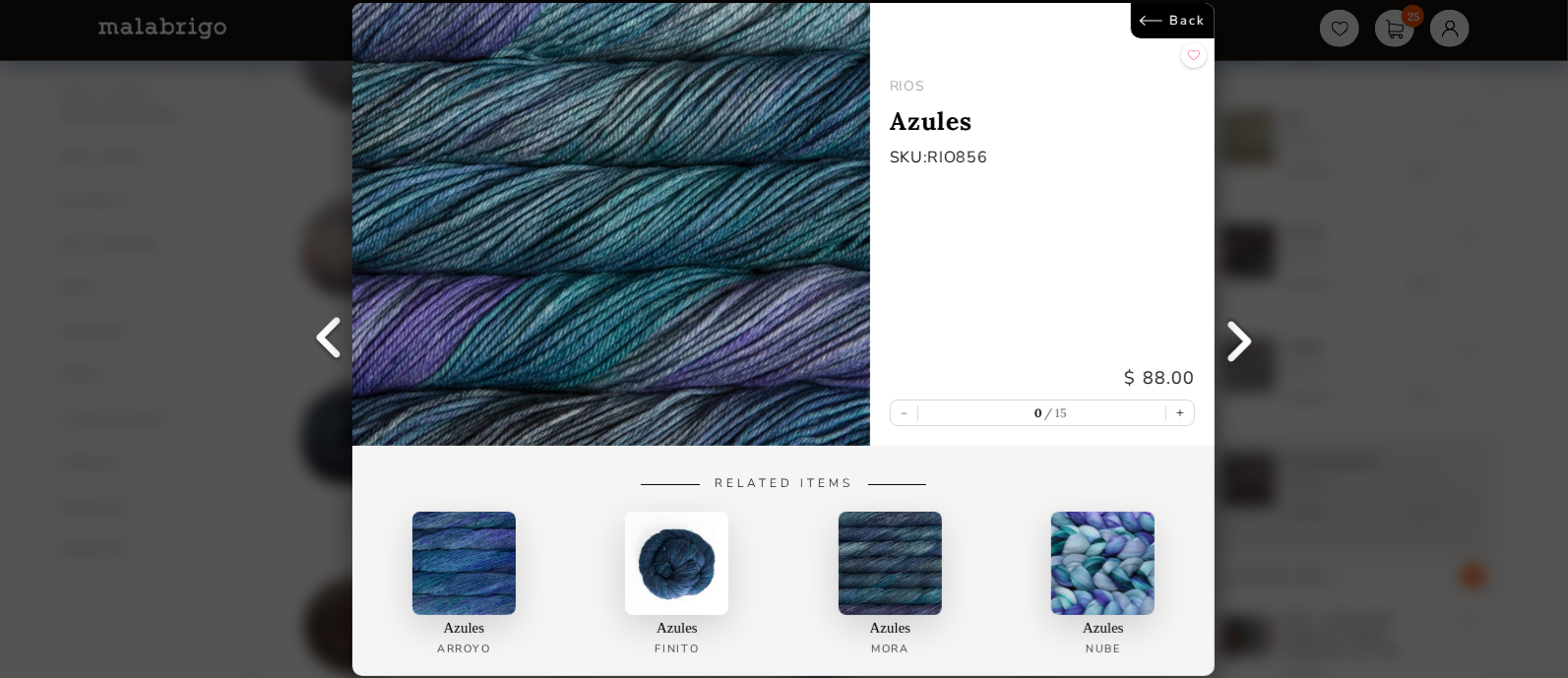 click at bounding box center (1240, 339) 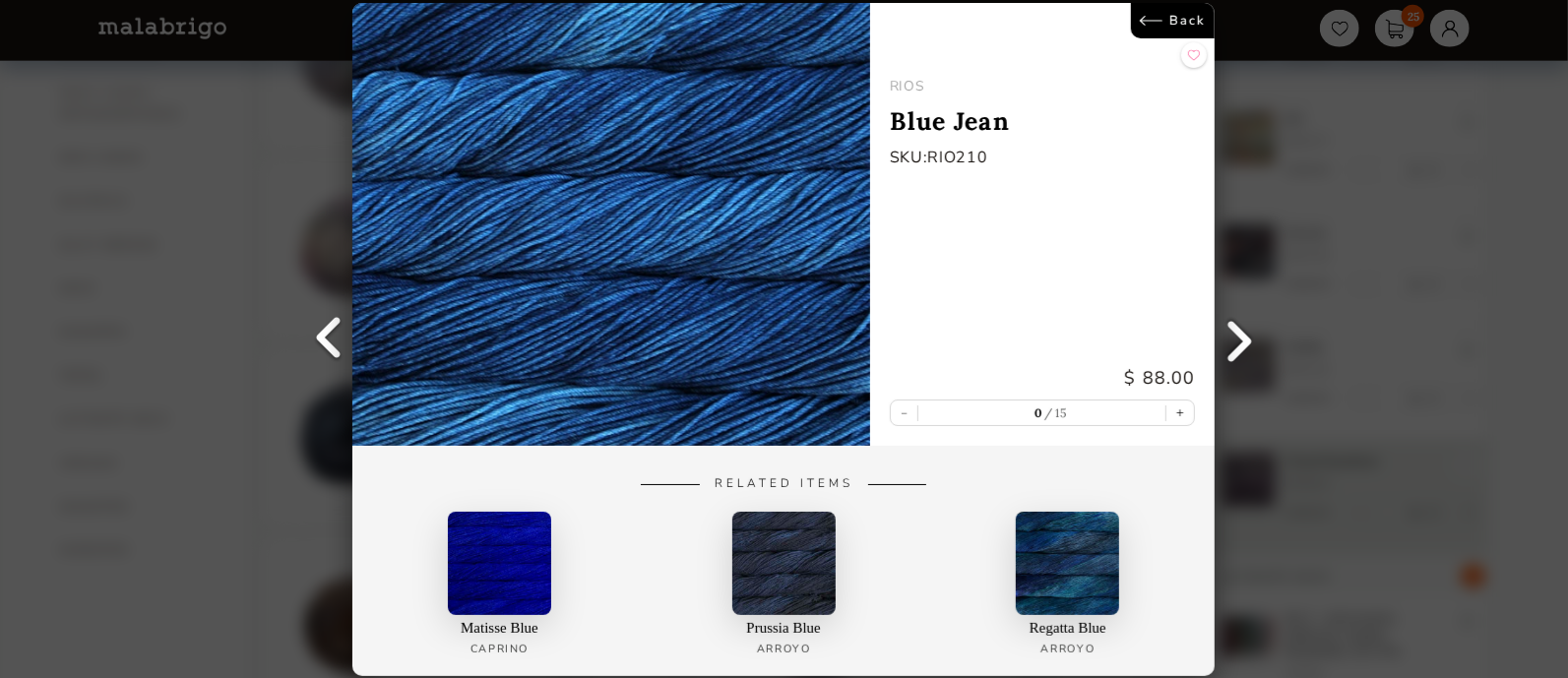 click at bounding box center [1240, 339] 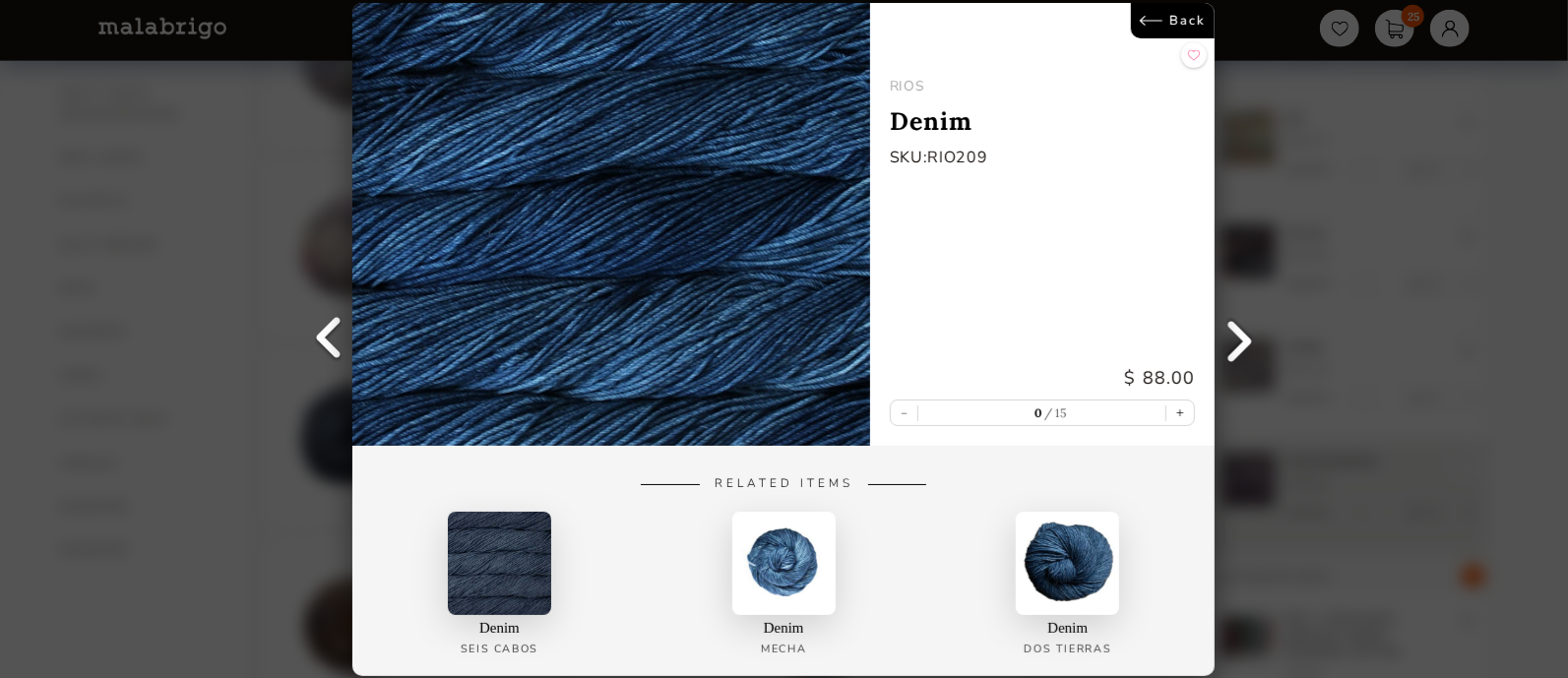 click at bounding box center [1240, 339] 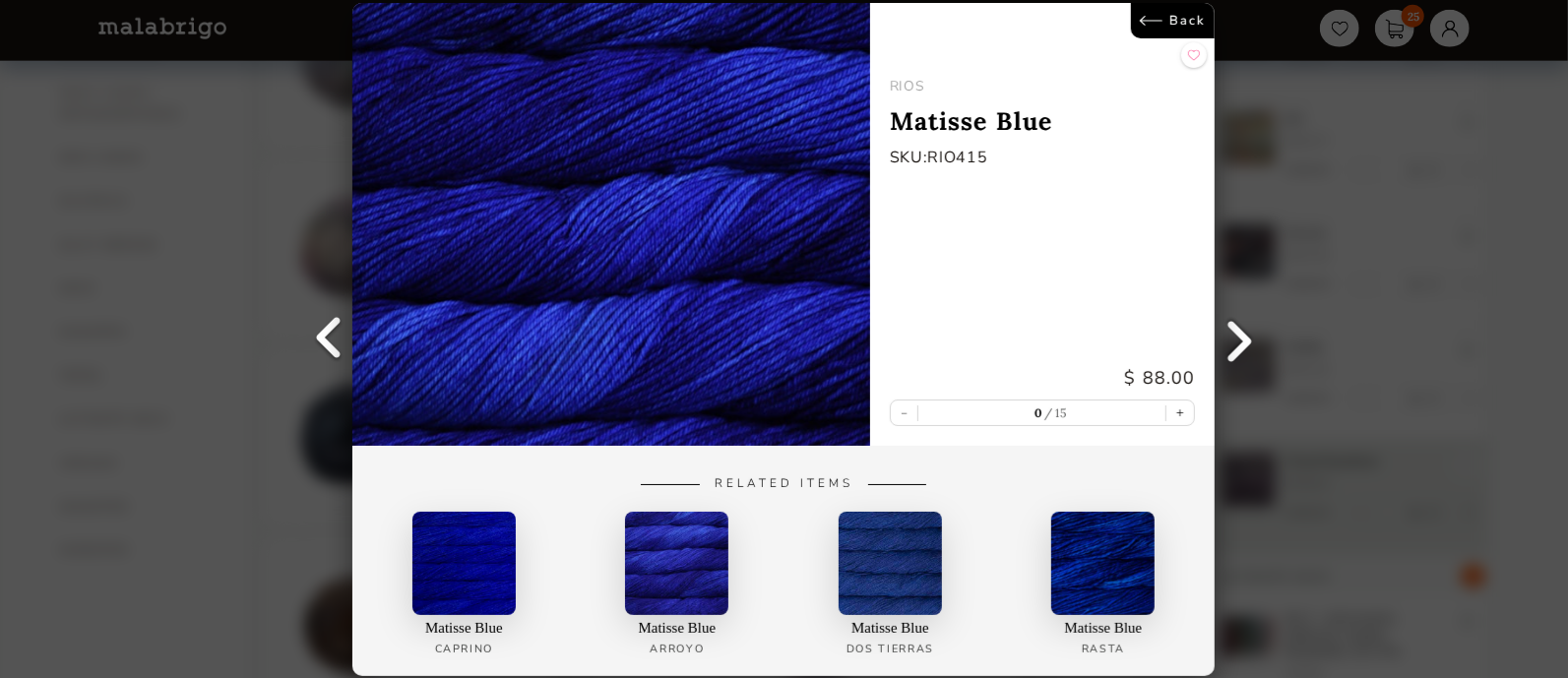 click at bounding box center [1240, 339] 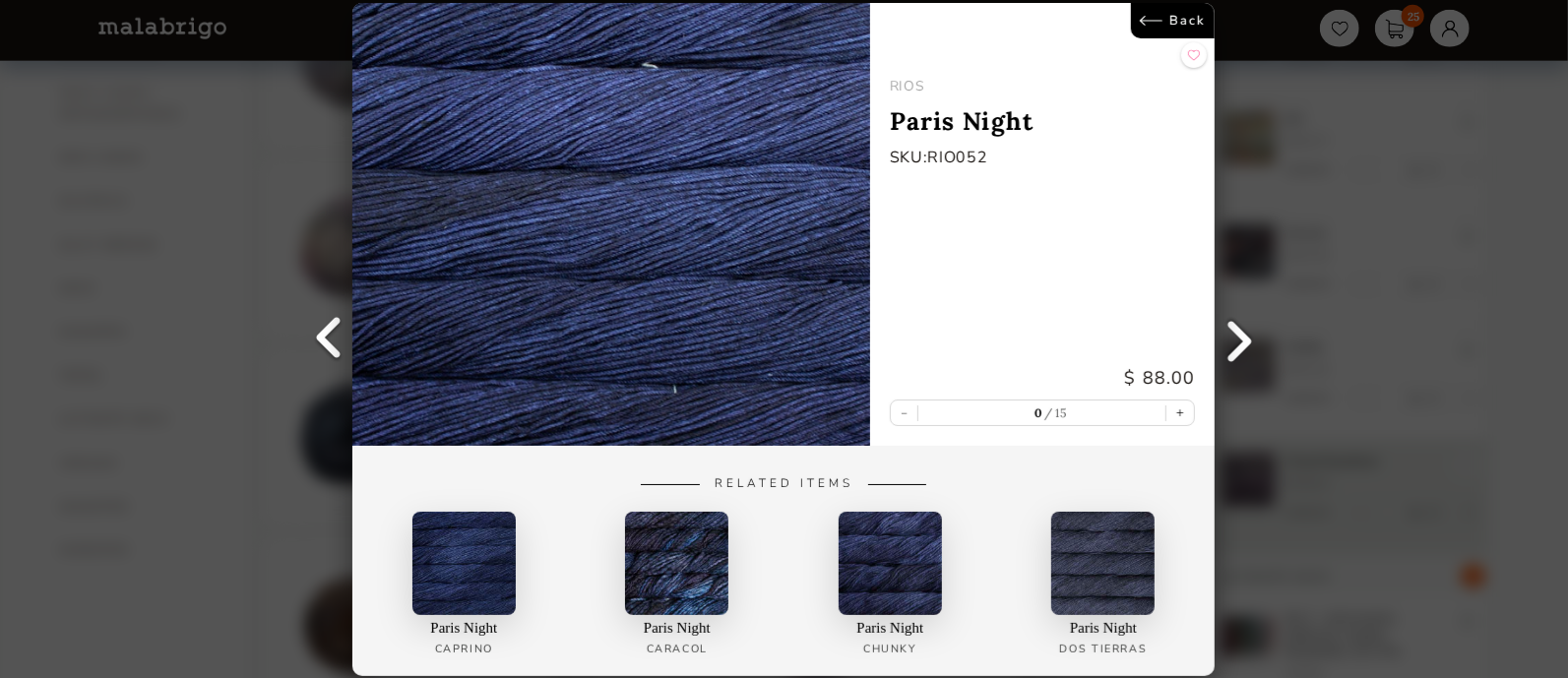 click at bounding box center (1240, 339) 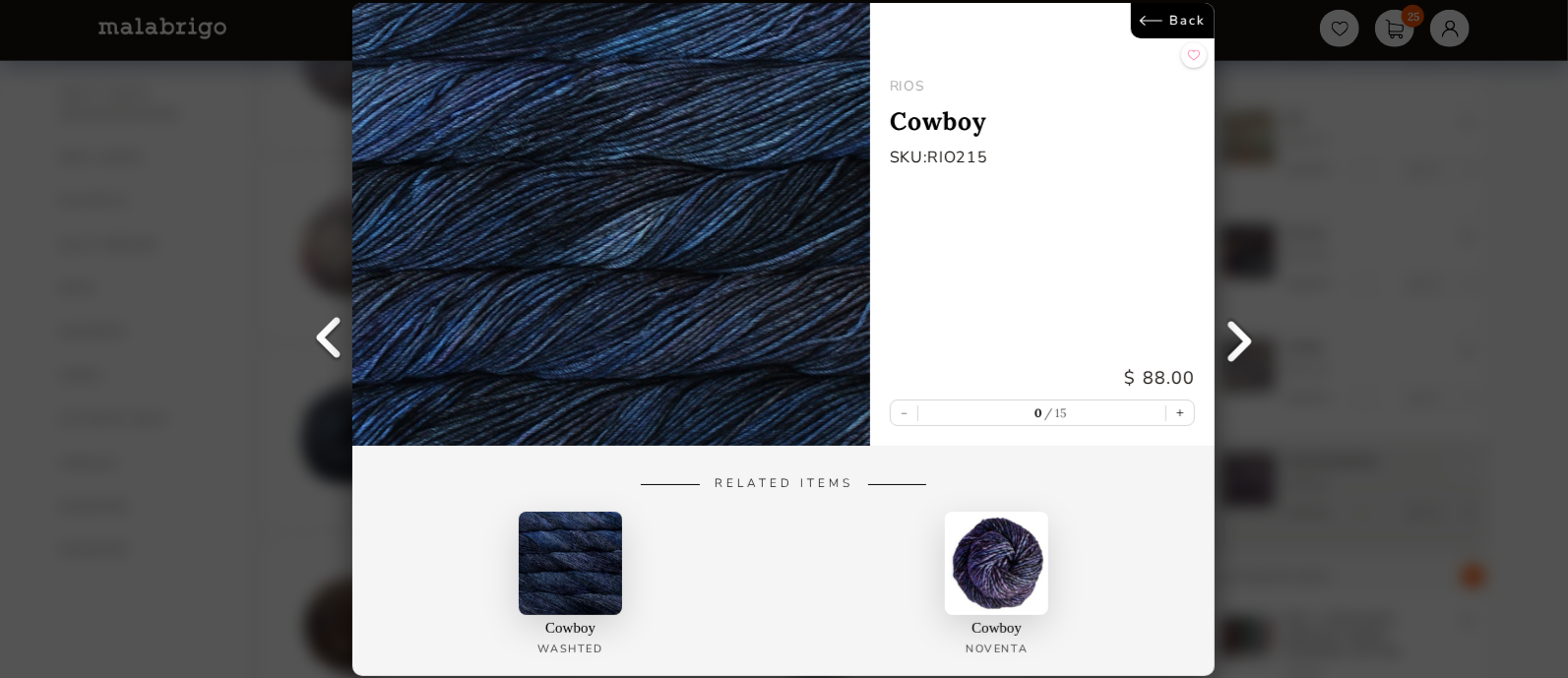 click at bounding box center (1240, 339) 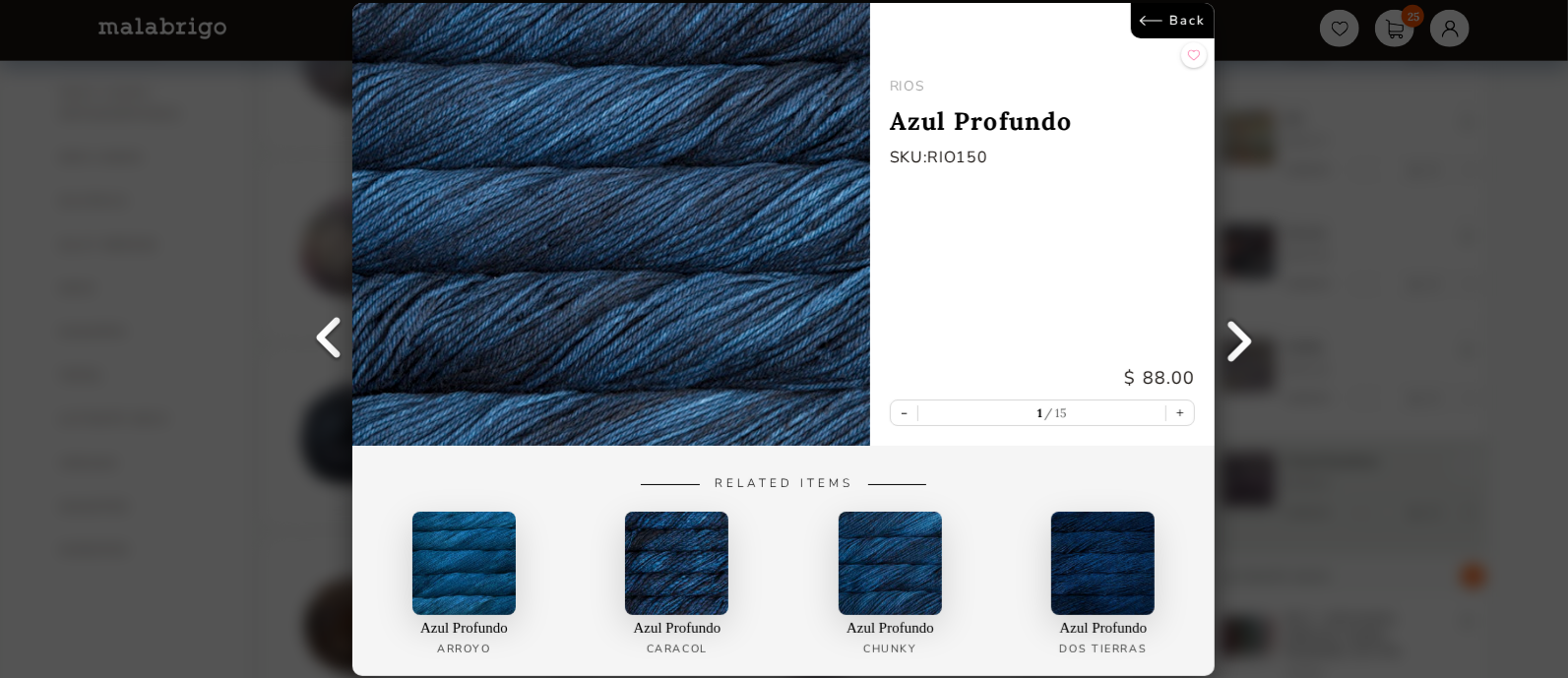 click at bounding box center (1240, 339) 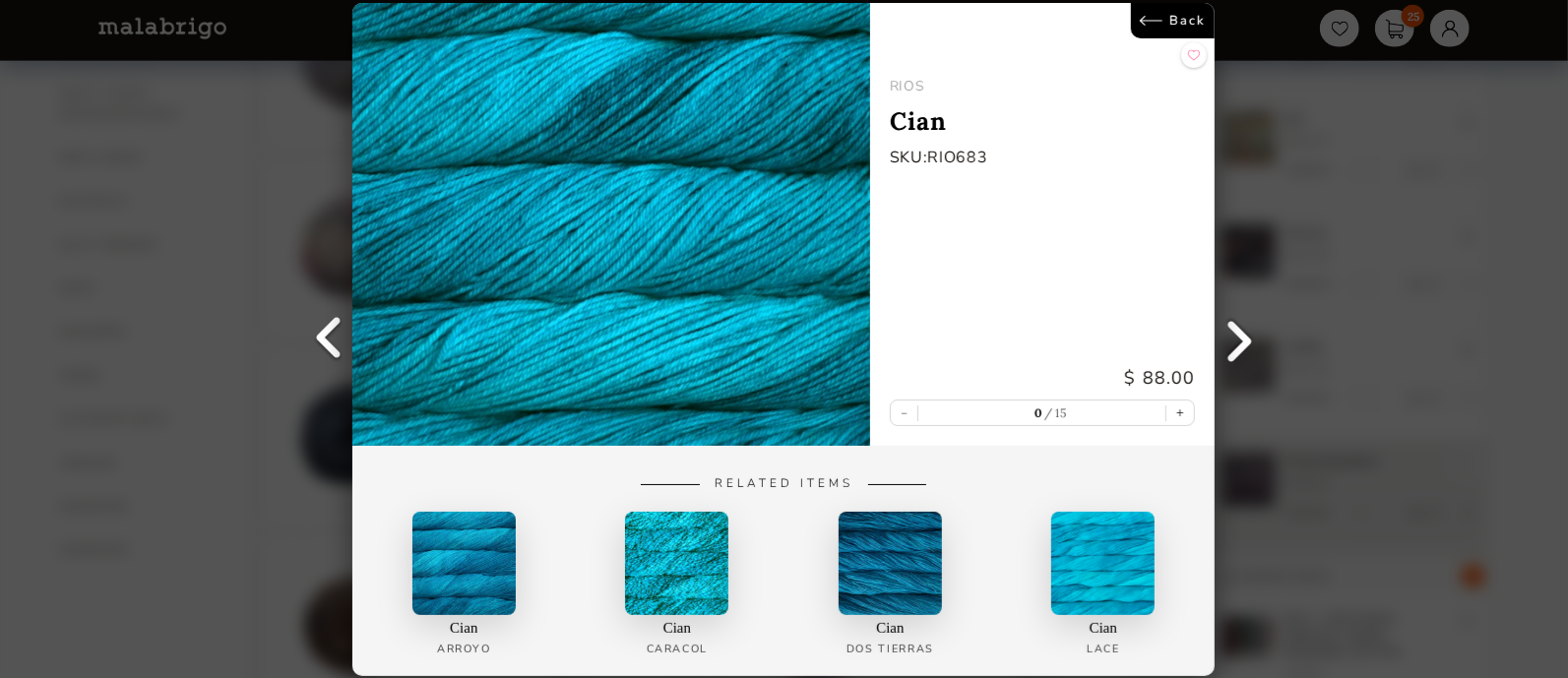 click at bounding box center (1240, 339) 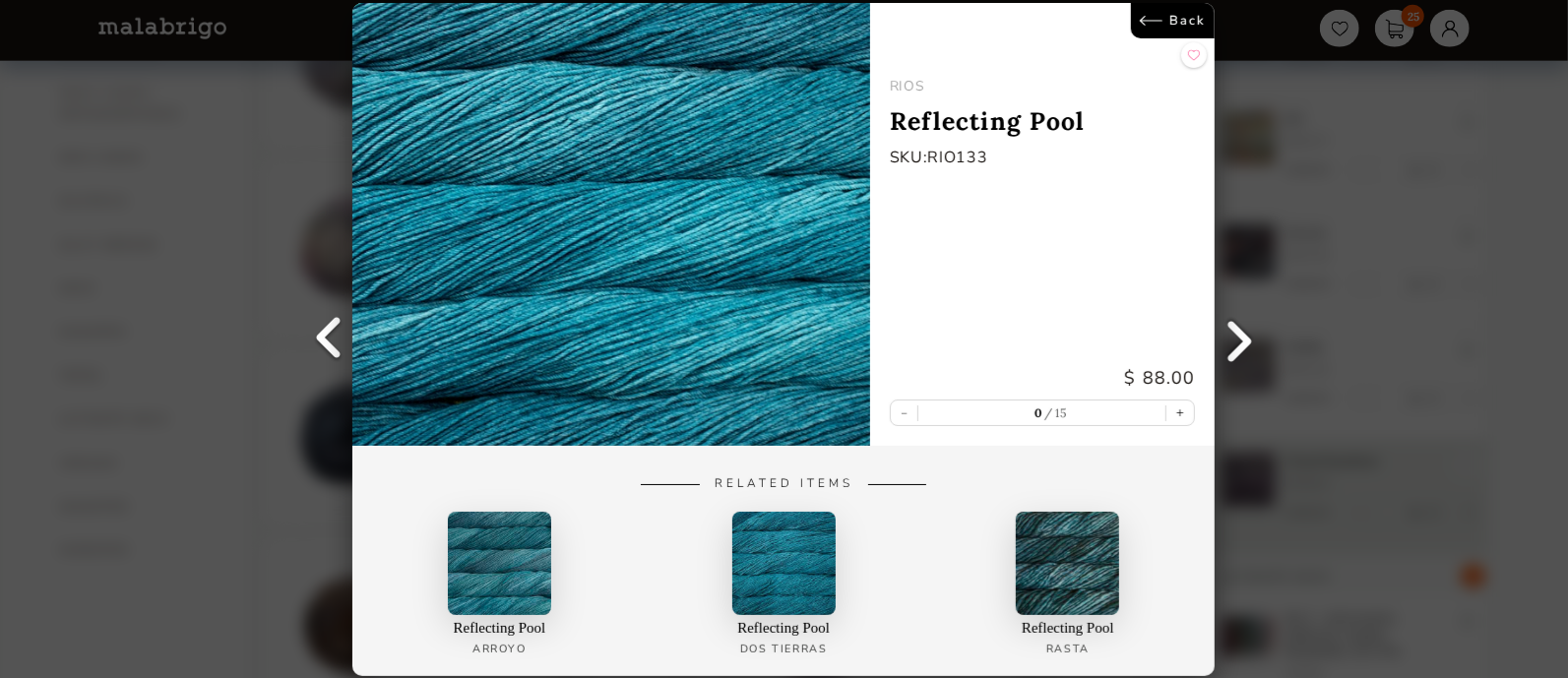 click at bounding box center (1240, 339) 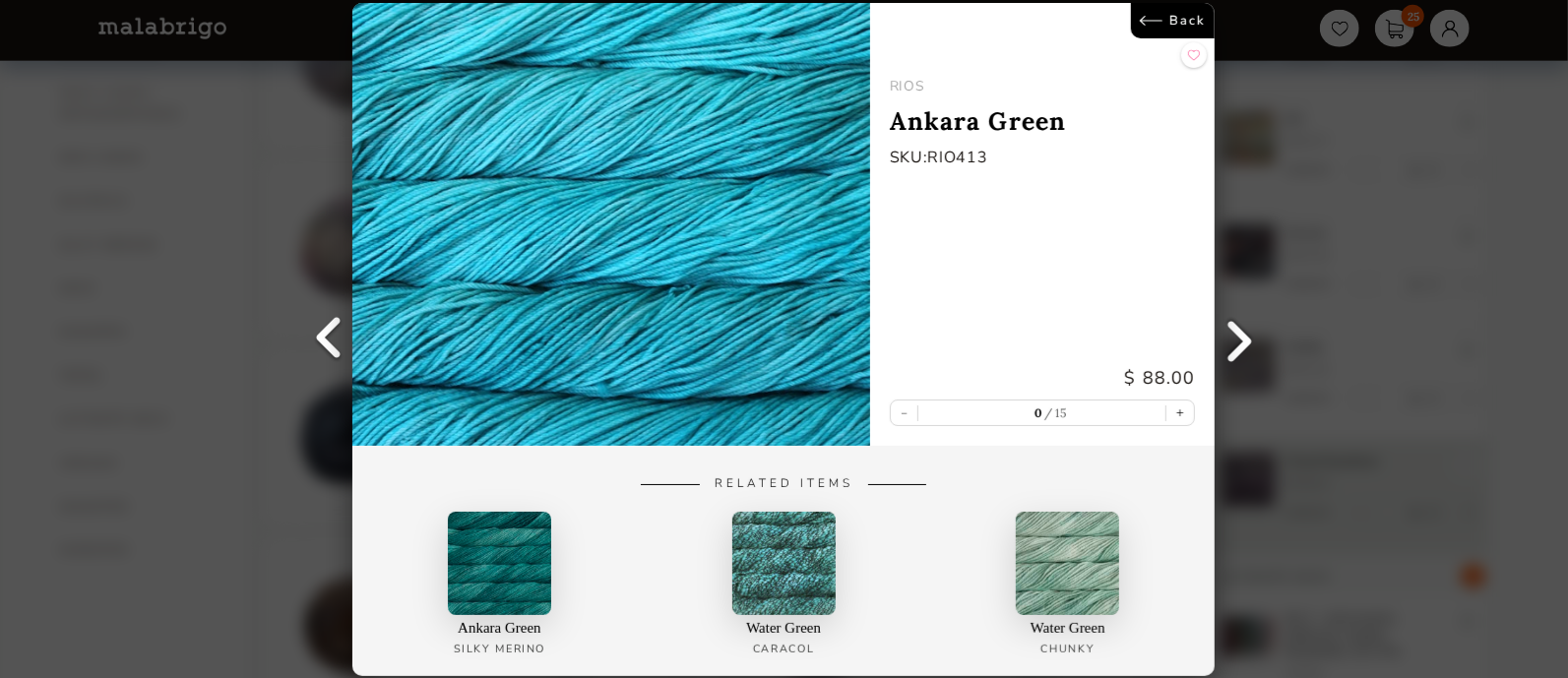 click at bounding box center (1240, 339) 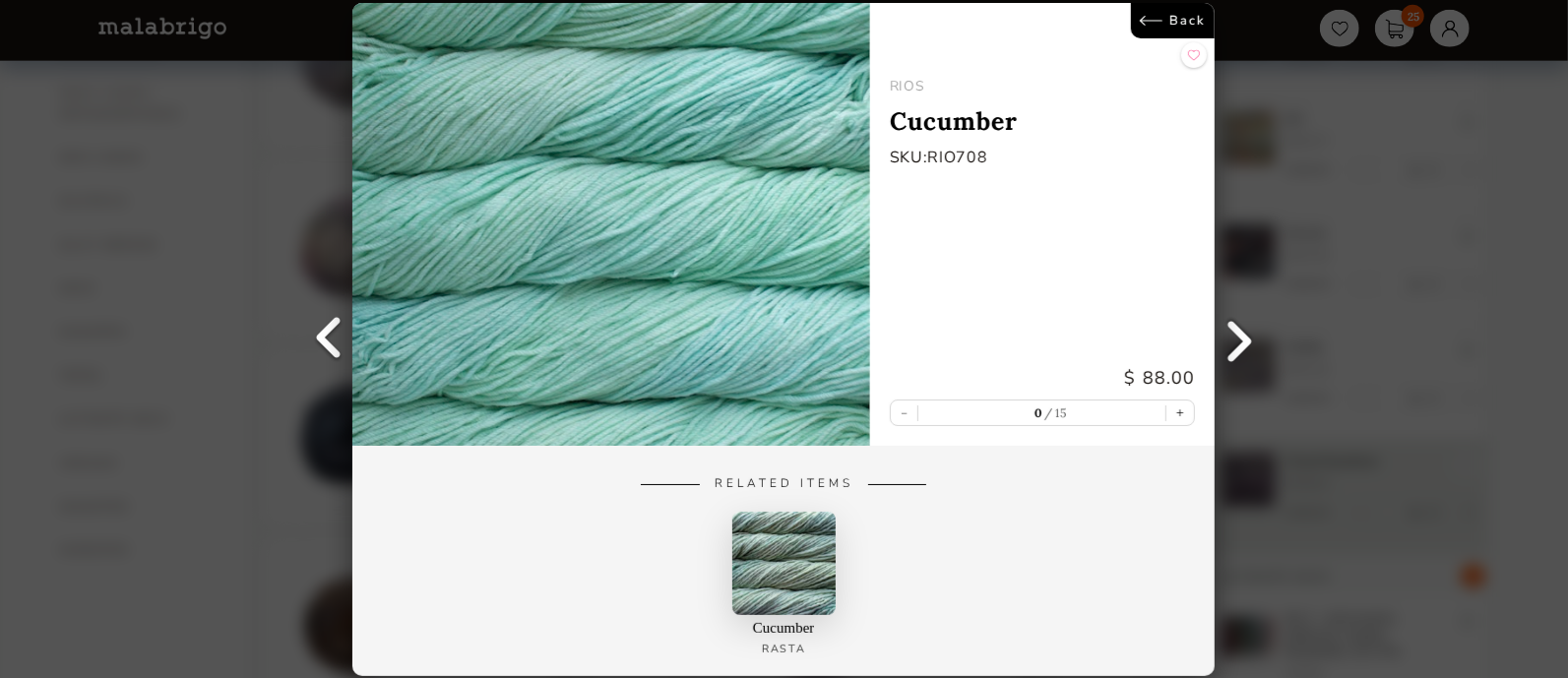 click at bounding box center [1240, 339] 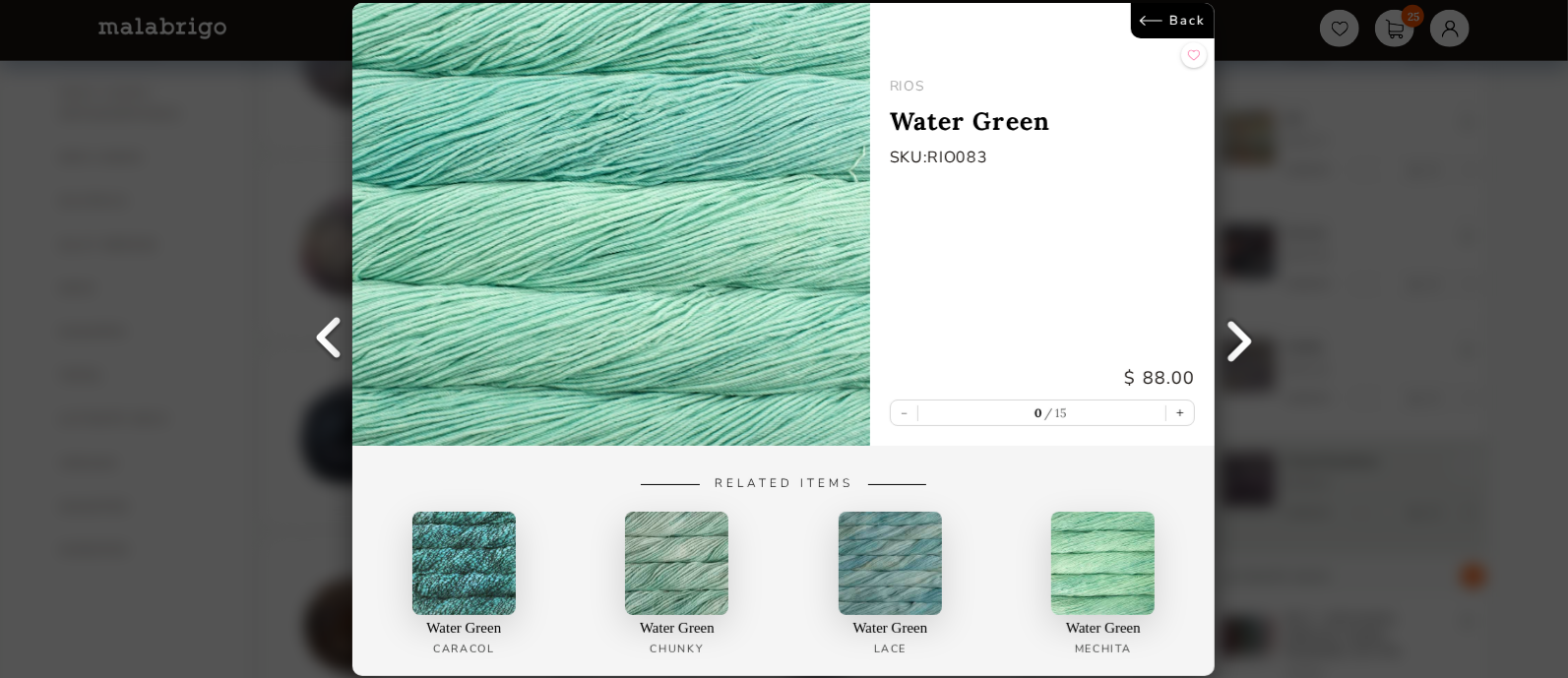 click at bounding box center [1240, 339] 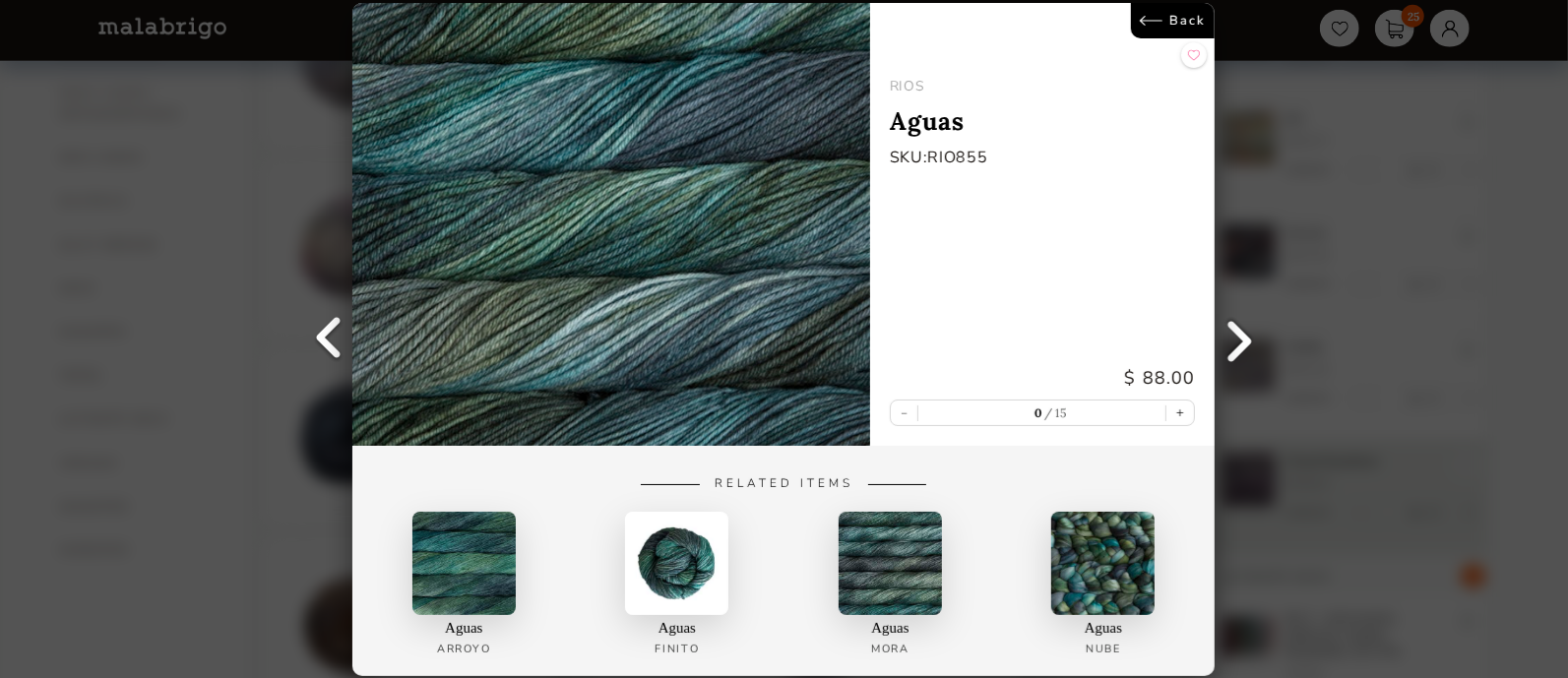 click at bounding box center [1240, 339] 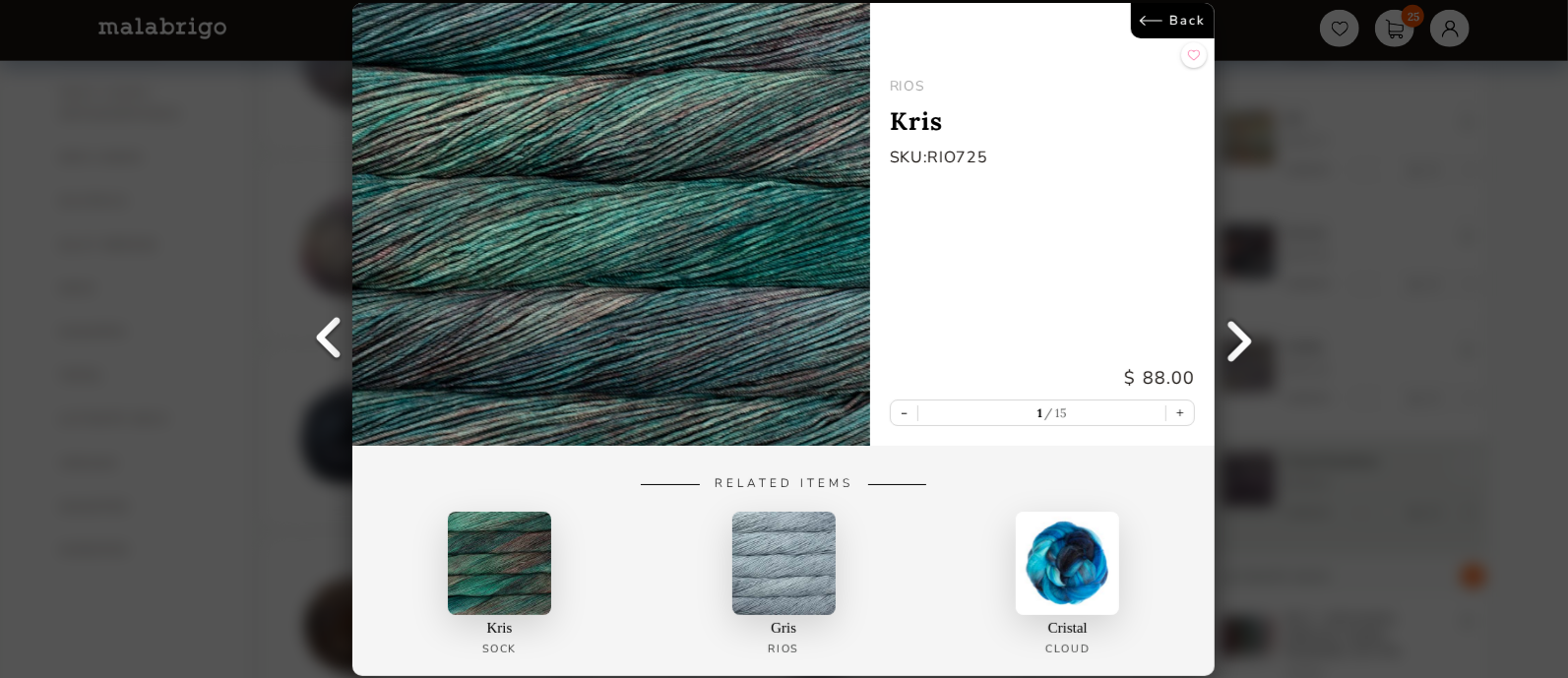 click at bounding box center (1240, 339) 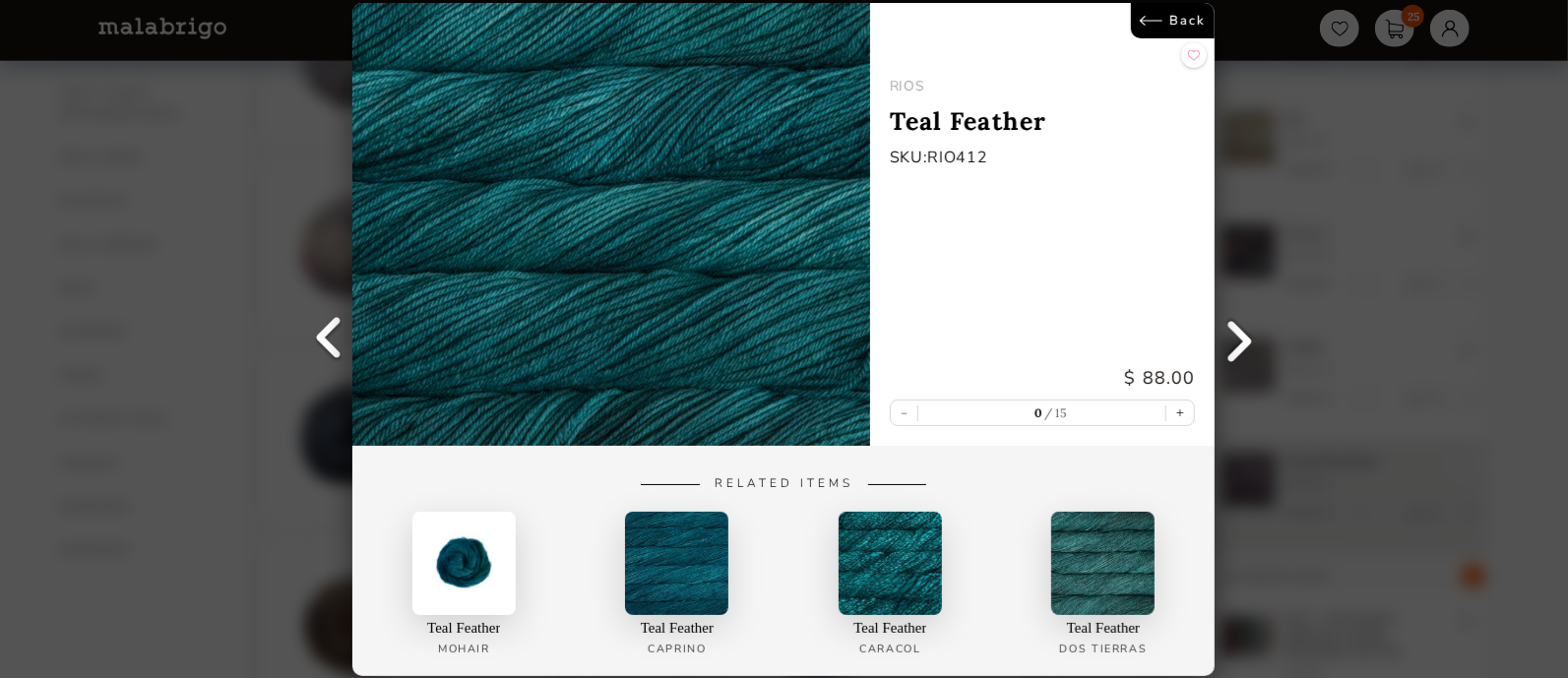 click at bounding box center (1240, 339) 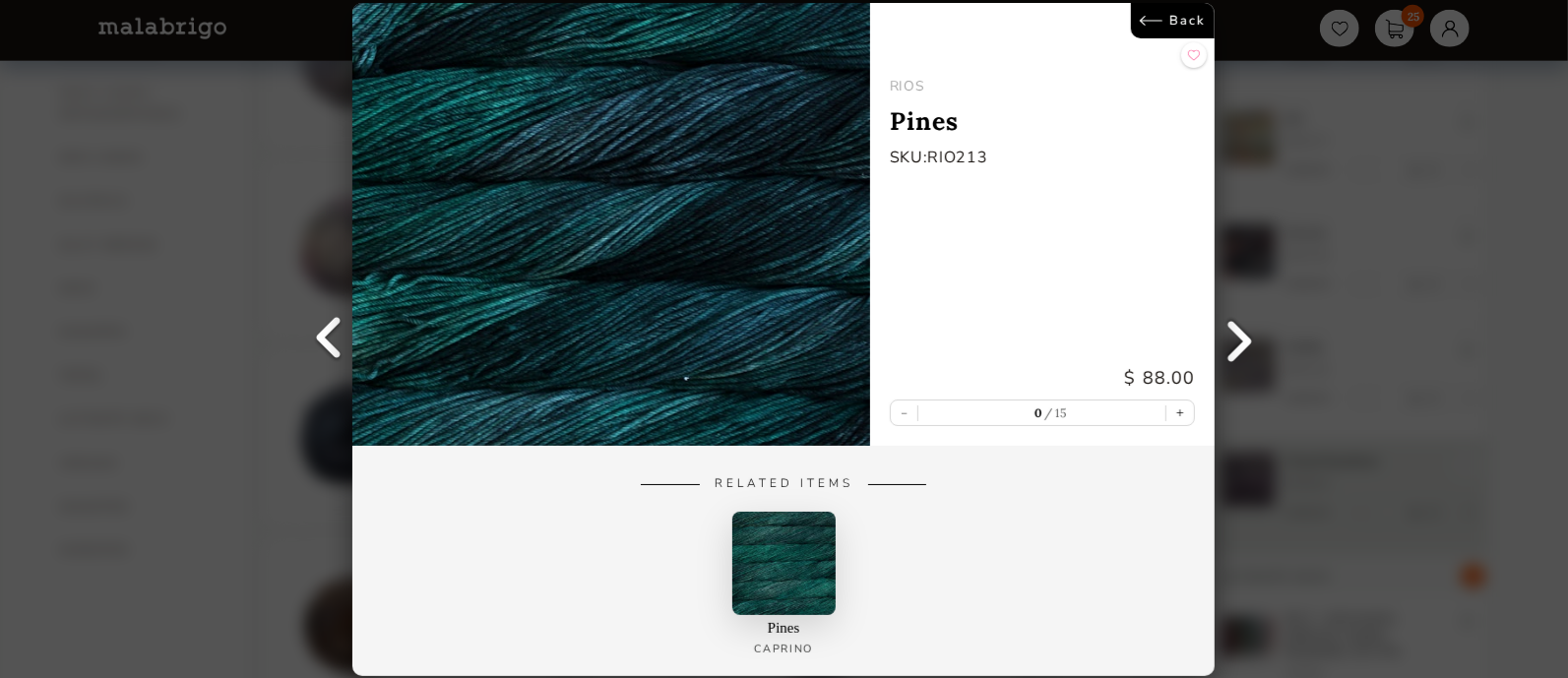 click at bounding box center [1240, 339] 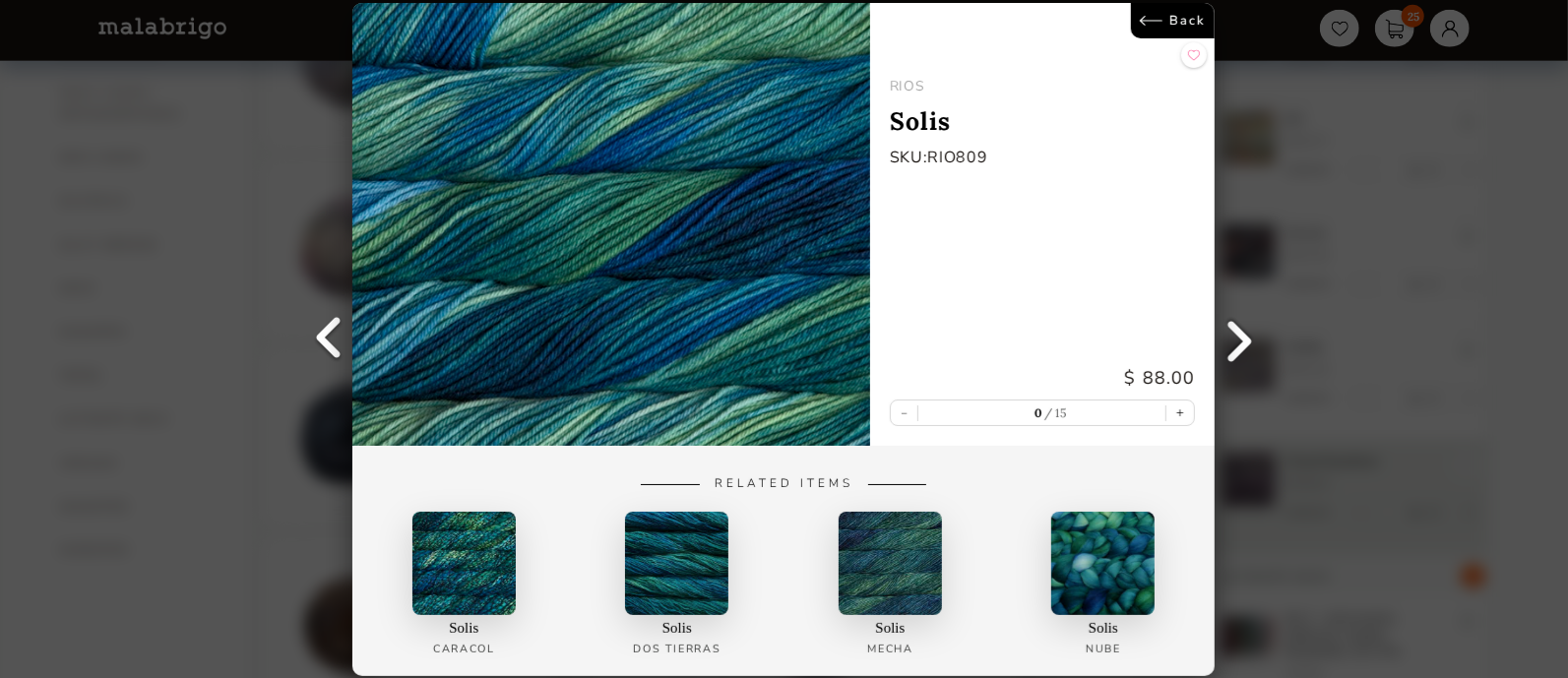 click at bounding box center [1240, 339] 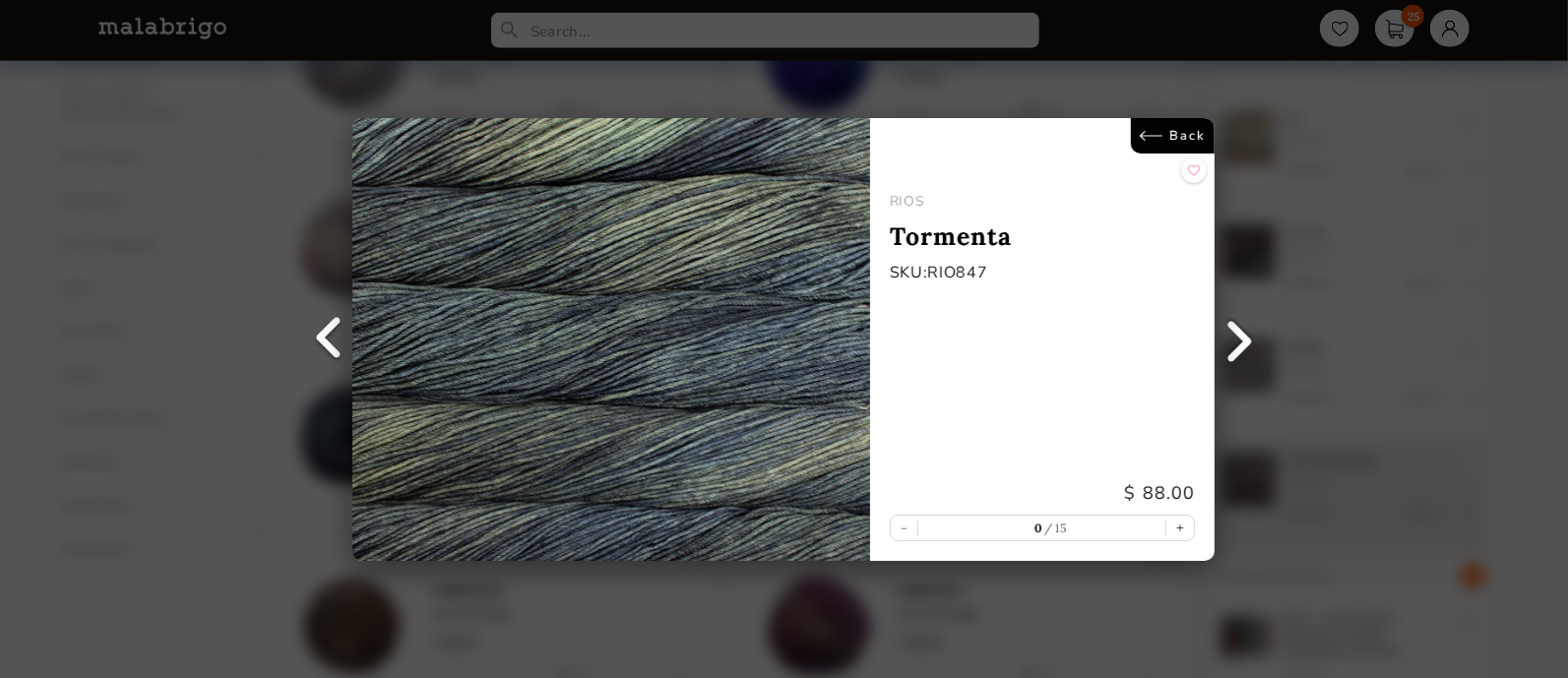click at bounding box center (1240, 339) 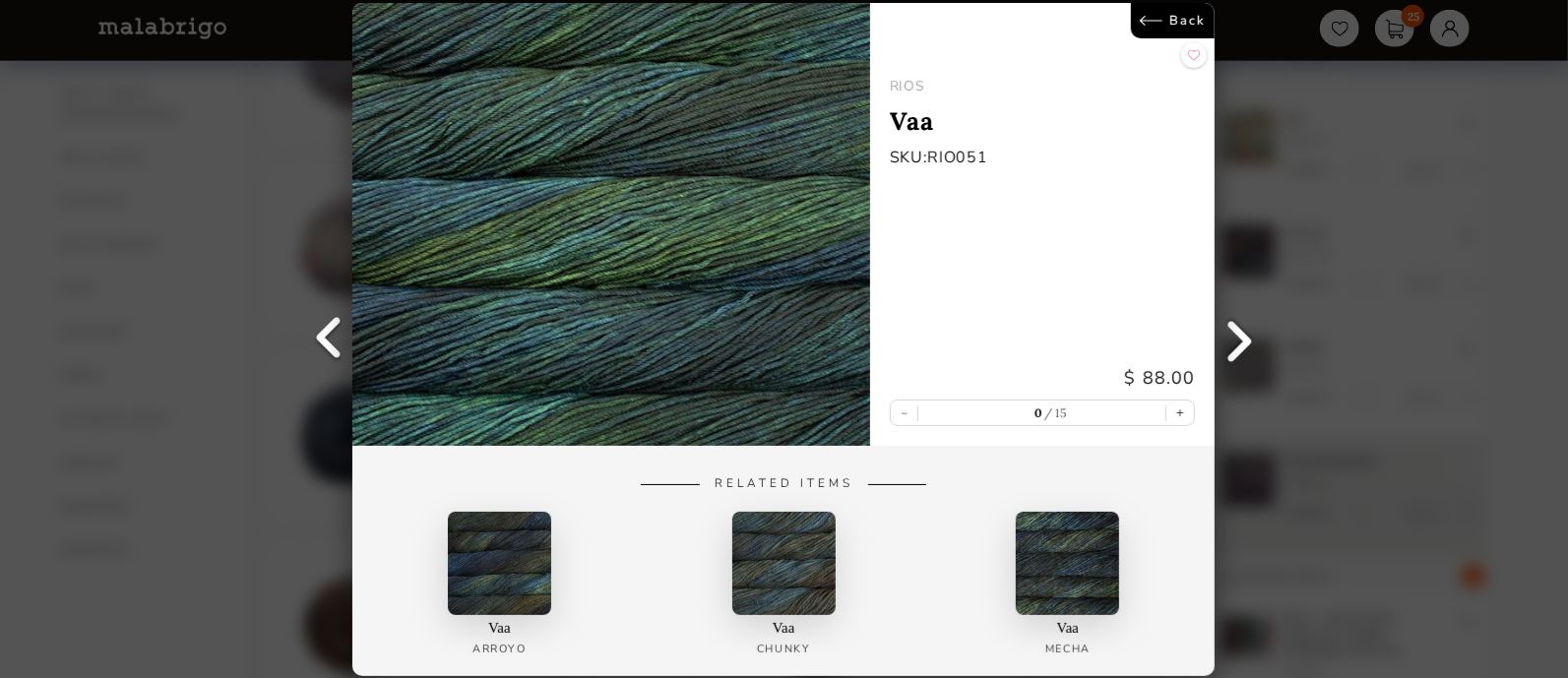 click at bounding box center [1240, 339] 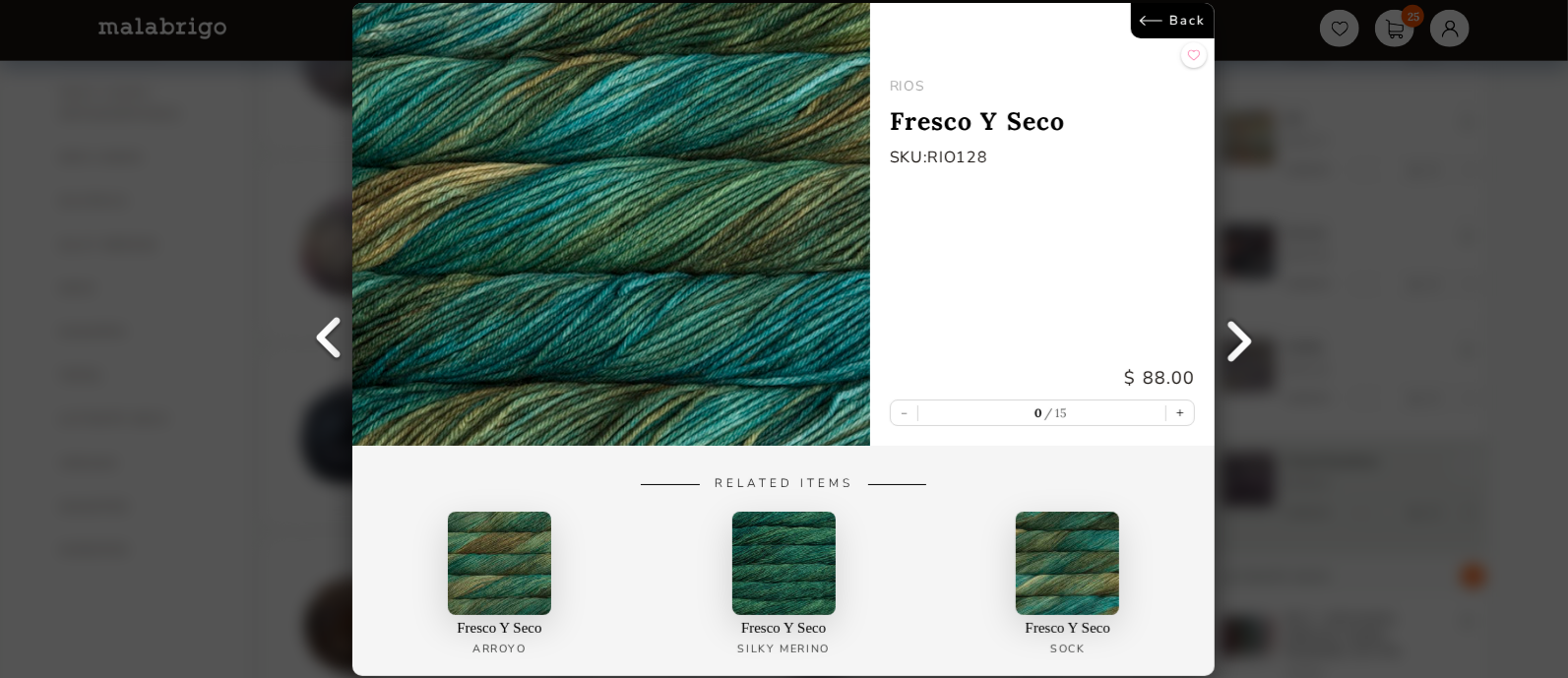click at bounding box center [1240, 339] 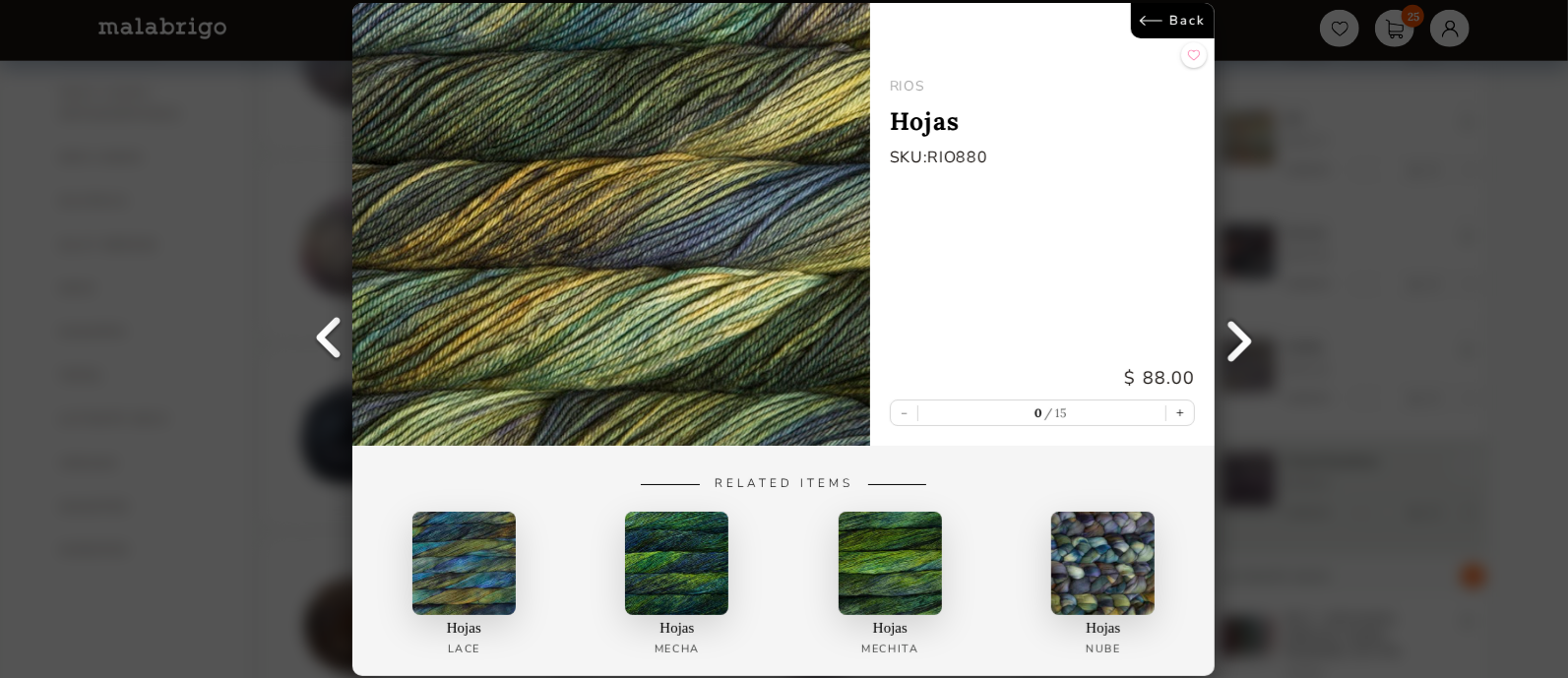 click at bounding box center (1240, 339) 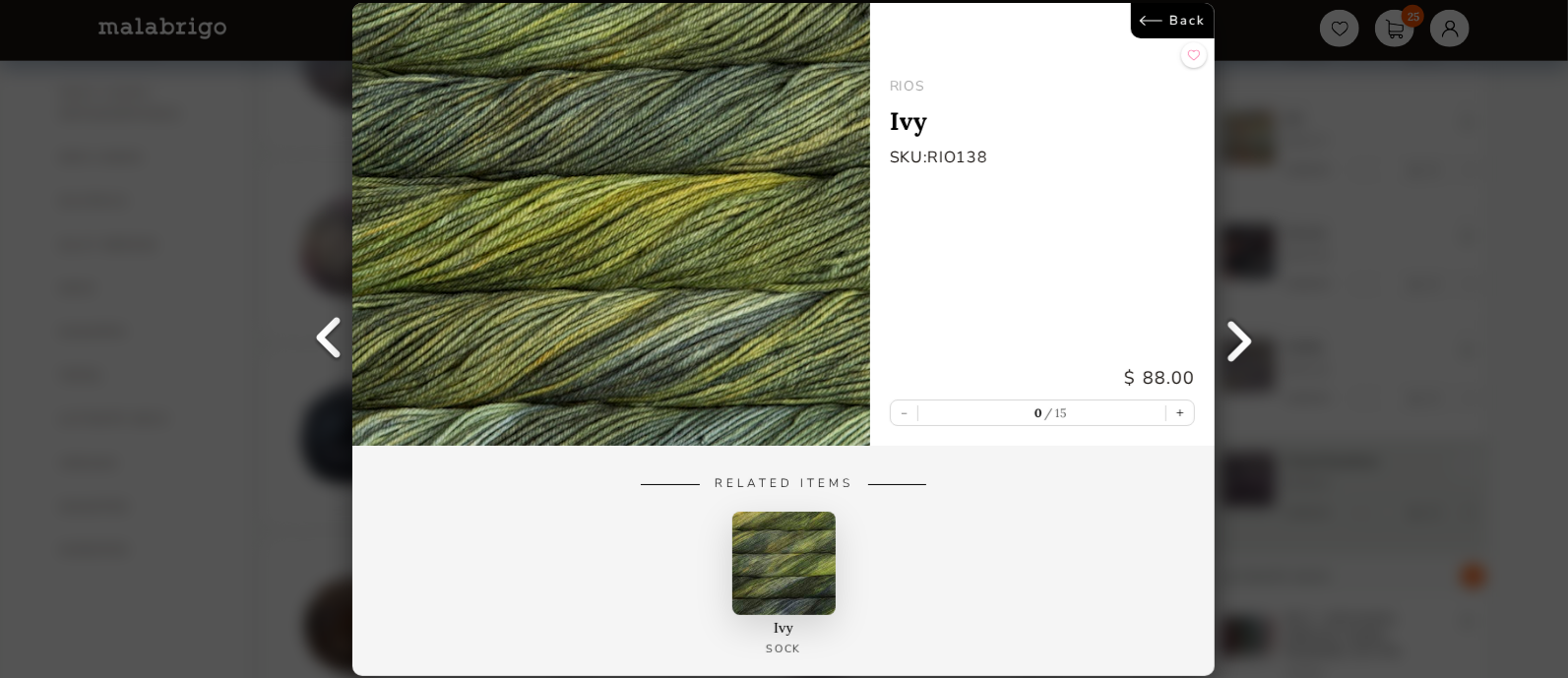 click at bounding box center (1240, 339) 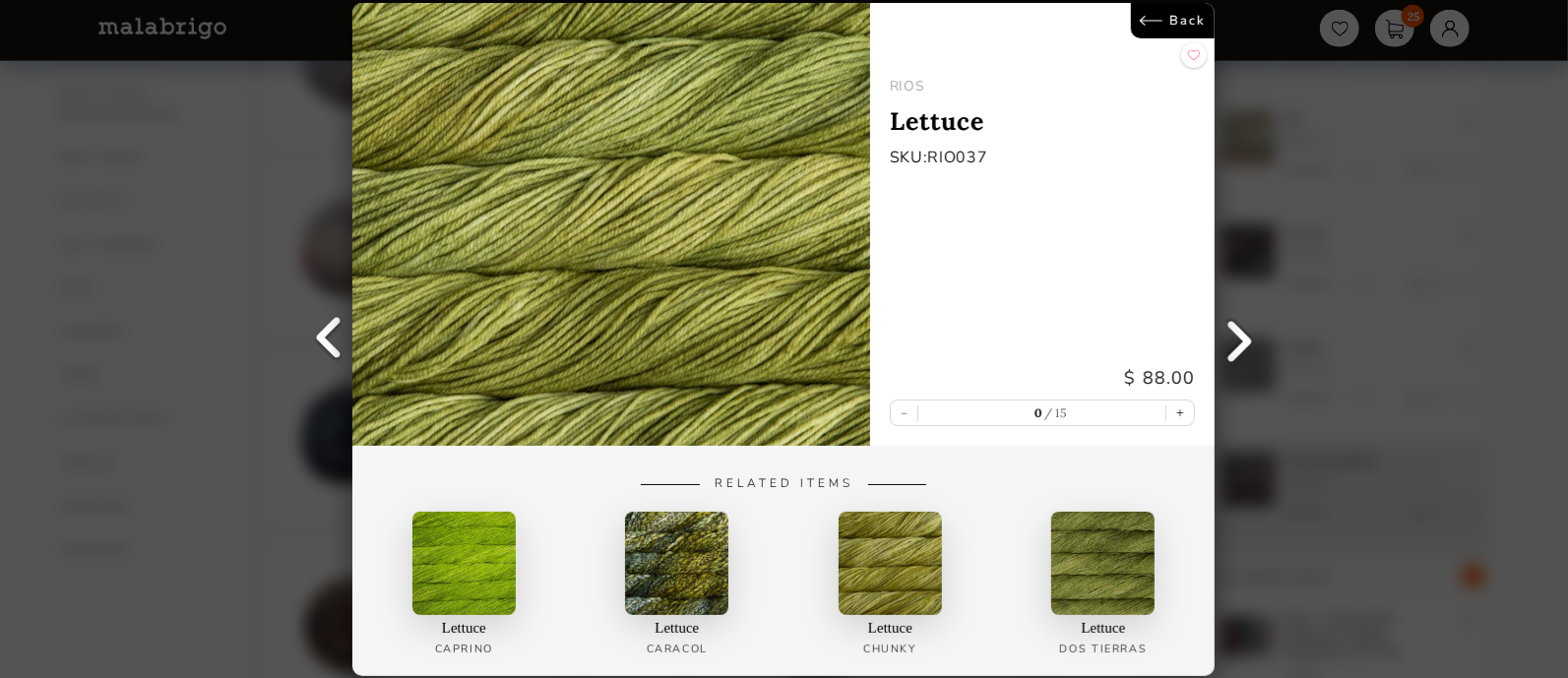 click at bounding box center [1240, 339] 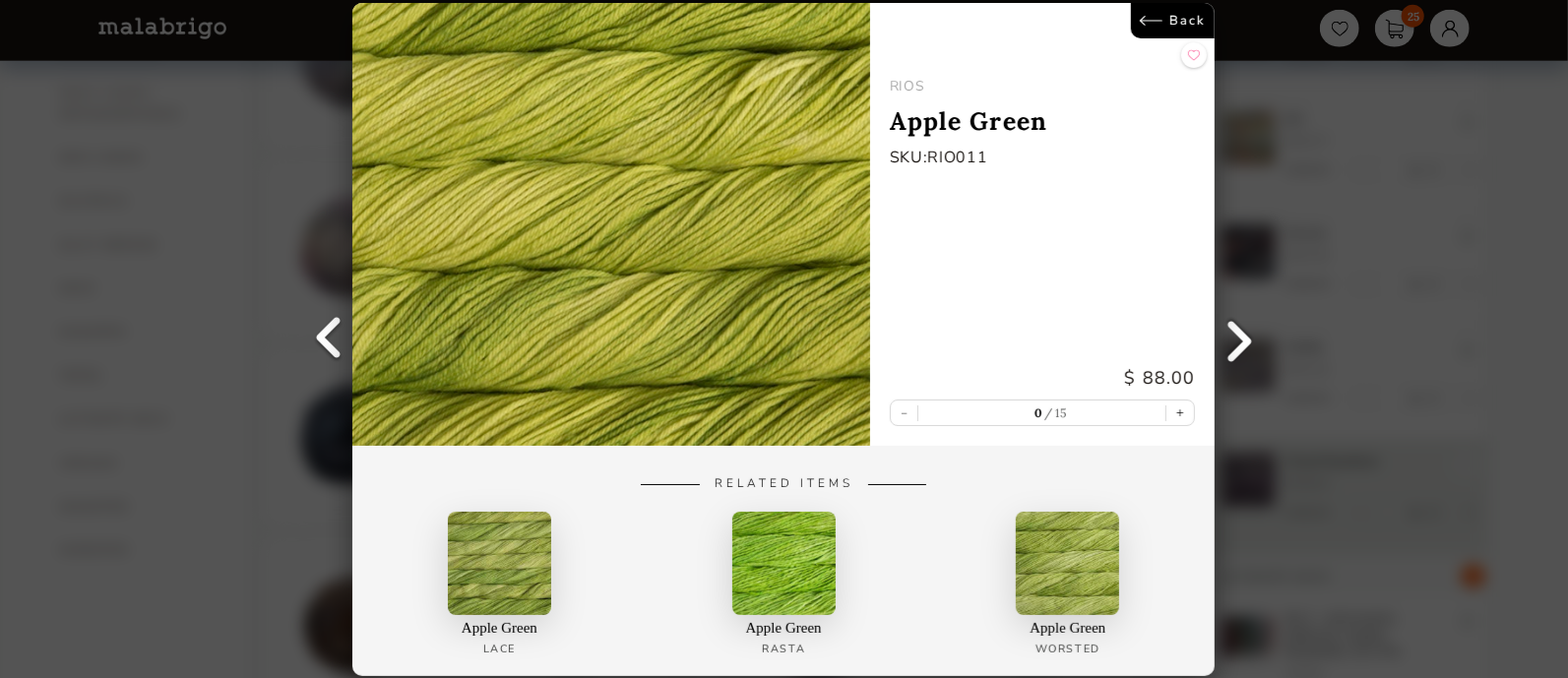 click at bounding box center [1240, 339] 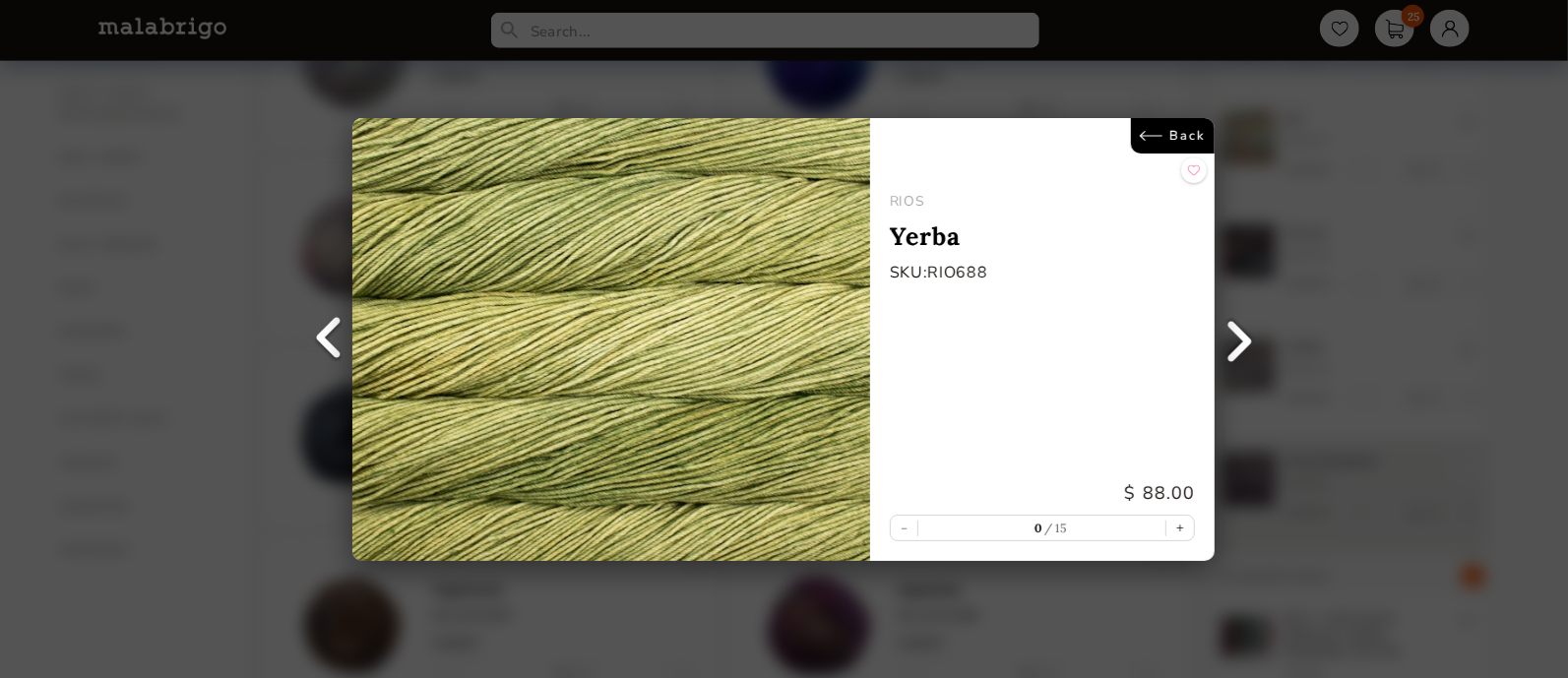 click at bounding box center [1240, 339] 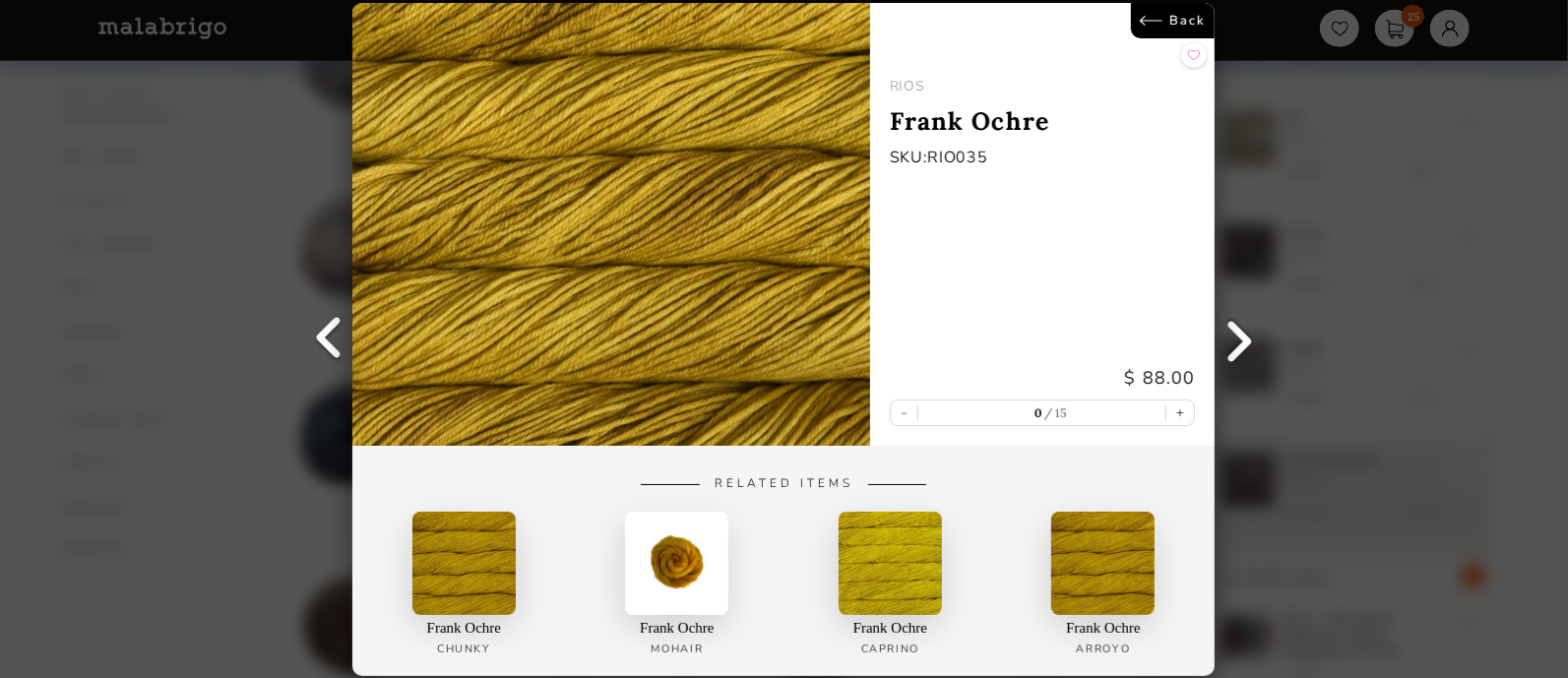 click at bounding box center (1240, 339) 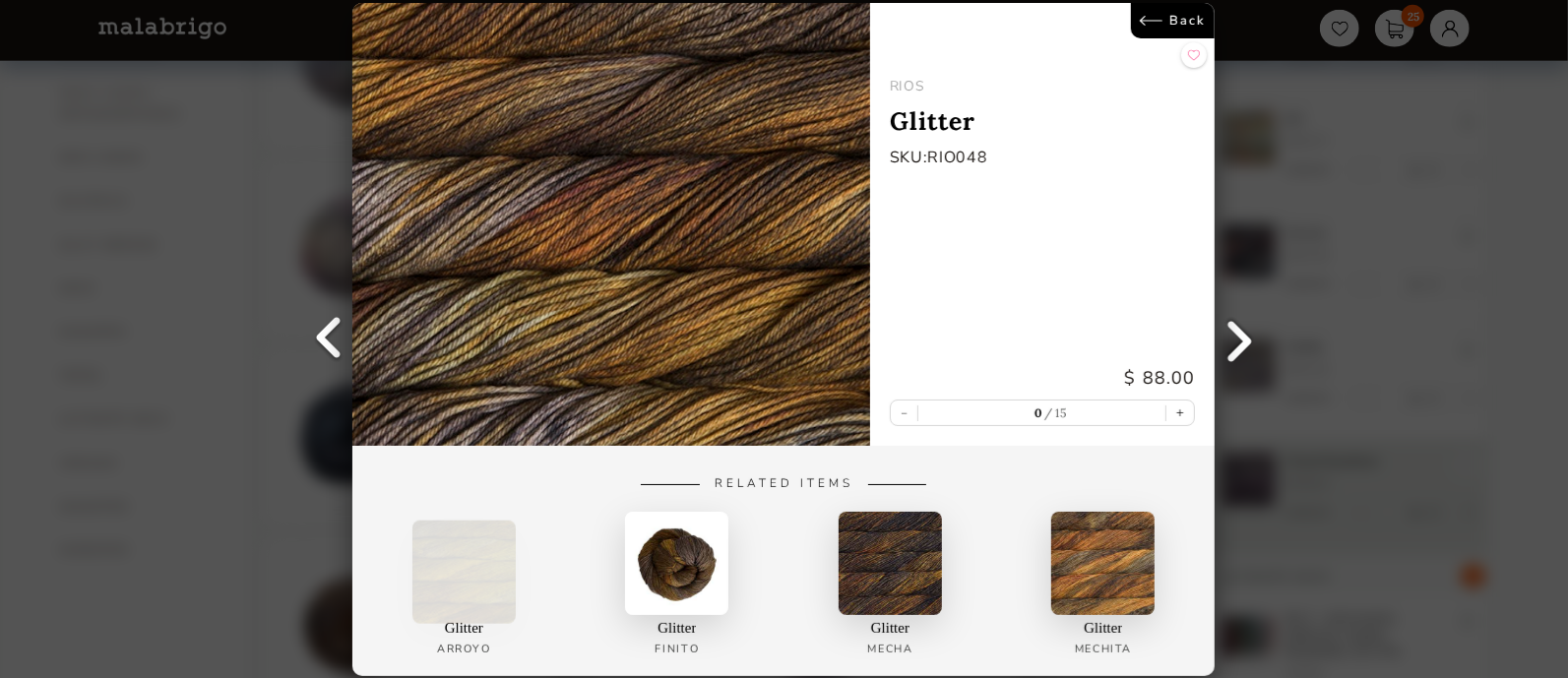 click at bounding box center [1240, 339] 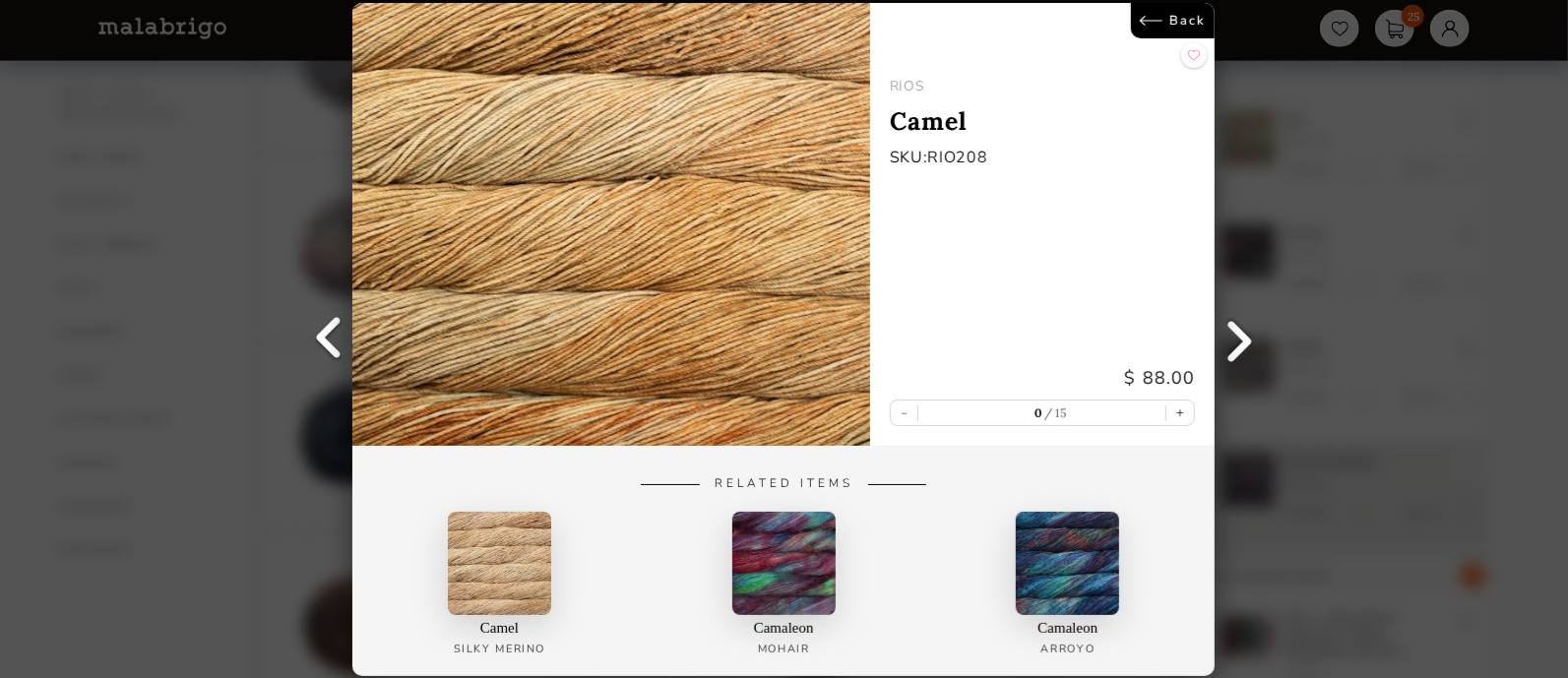 click at bounding box center [1240, 339] 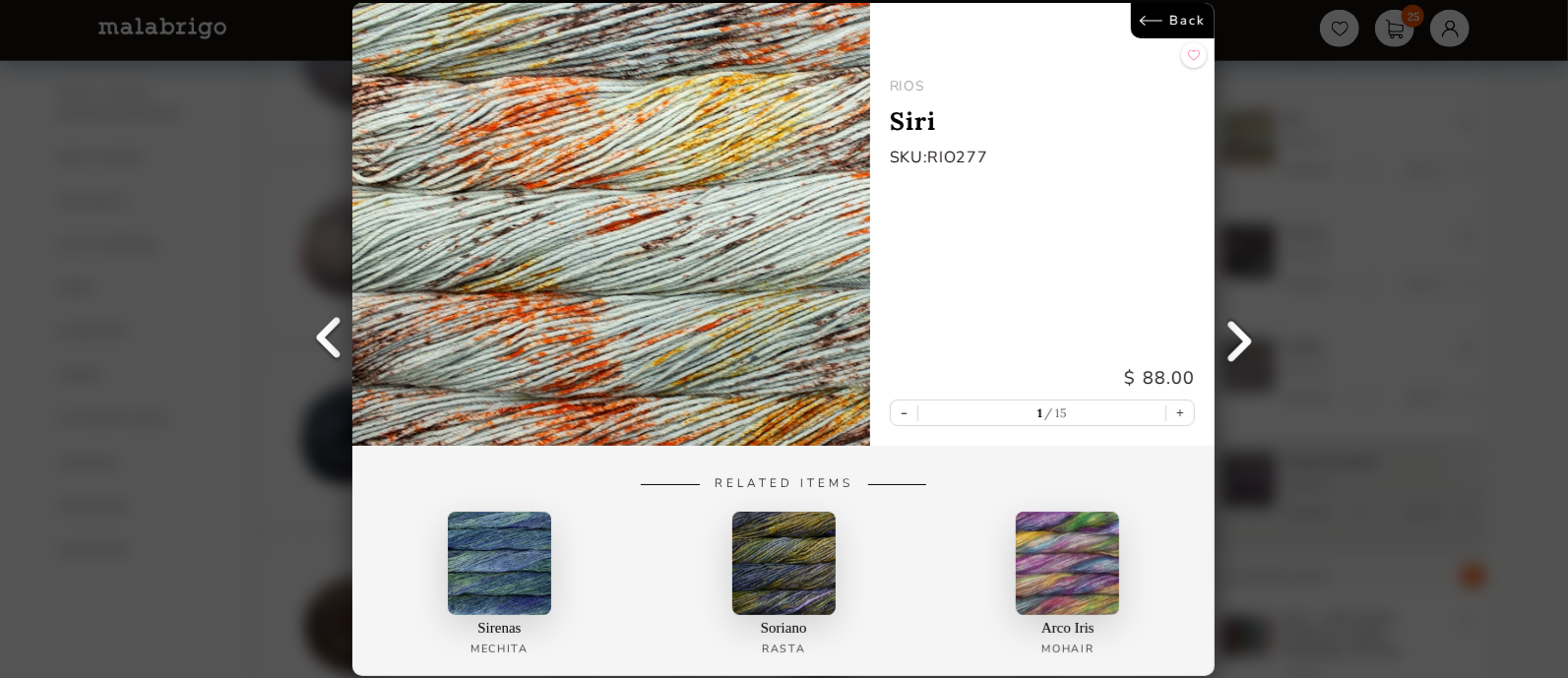 click at bounding box center (1240, 339) 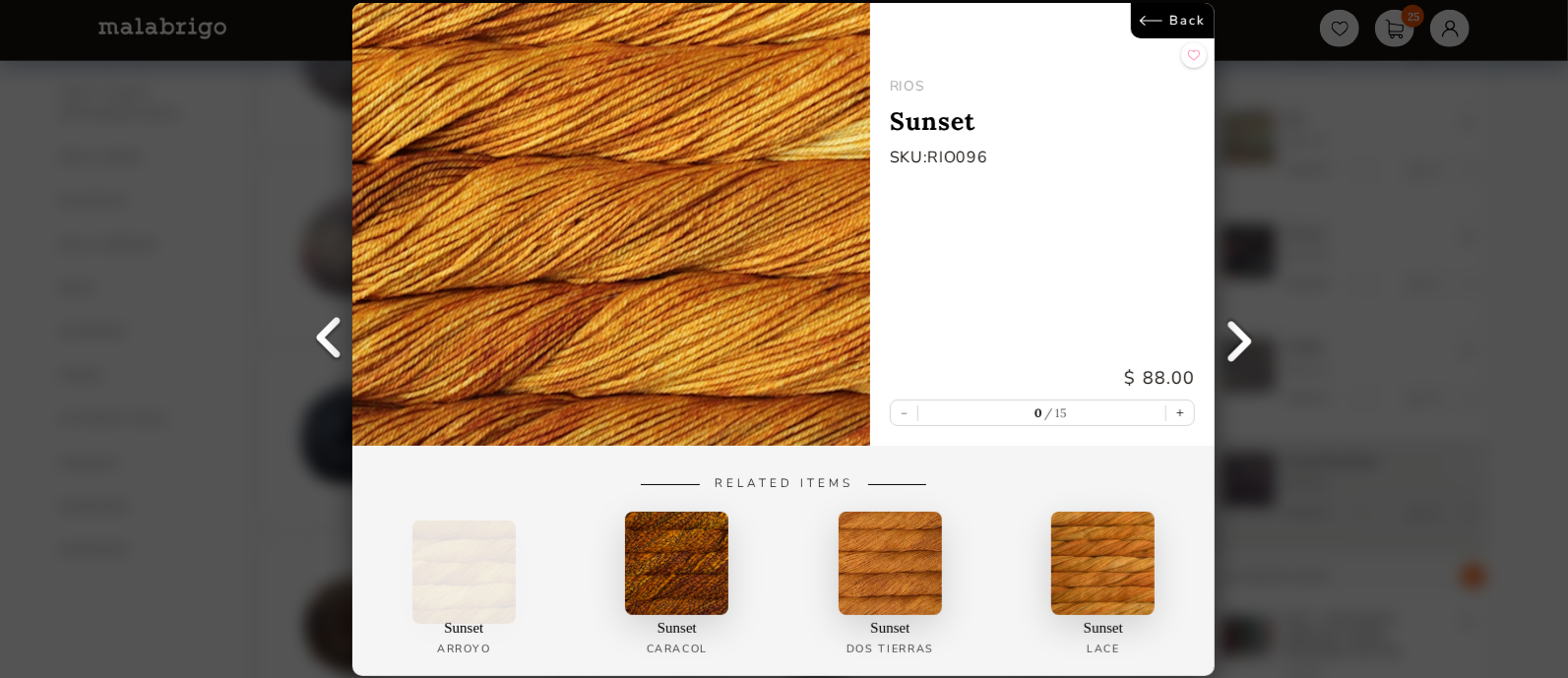 click at bounding box center (1240, 339) 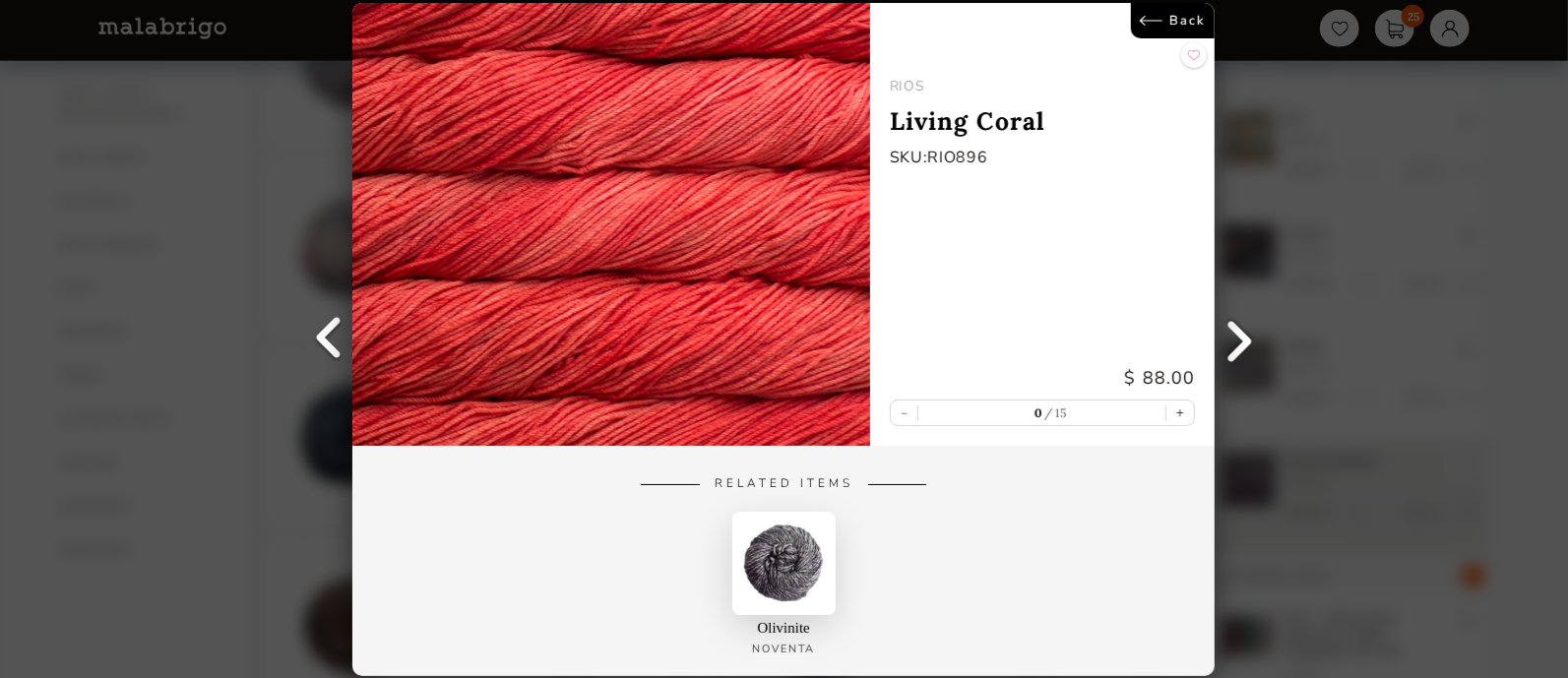 click at bounding box center (1240, 339) 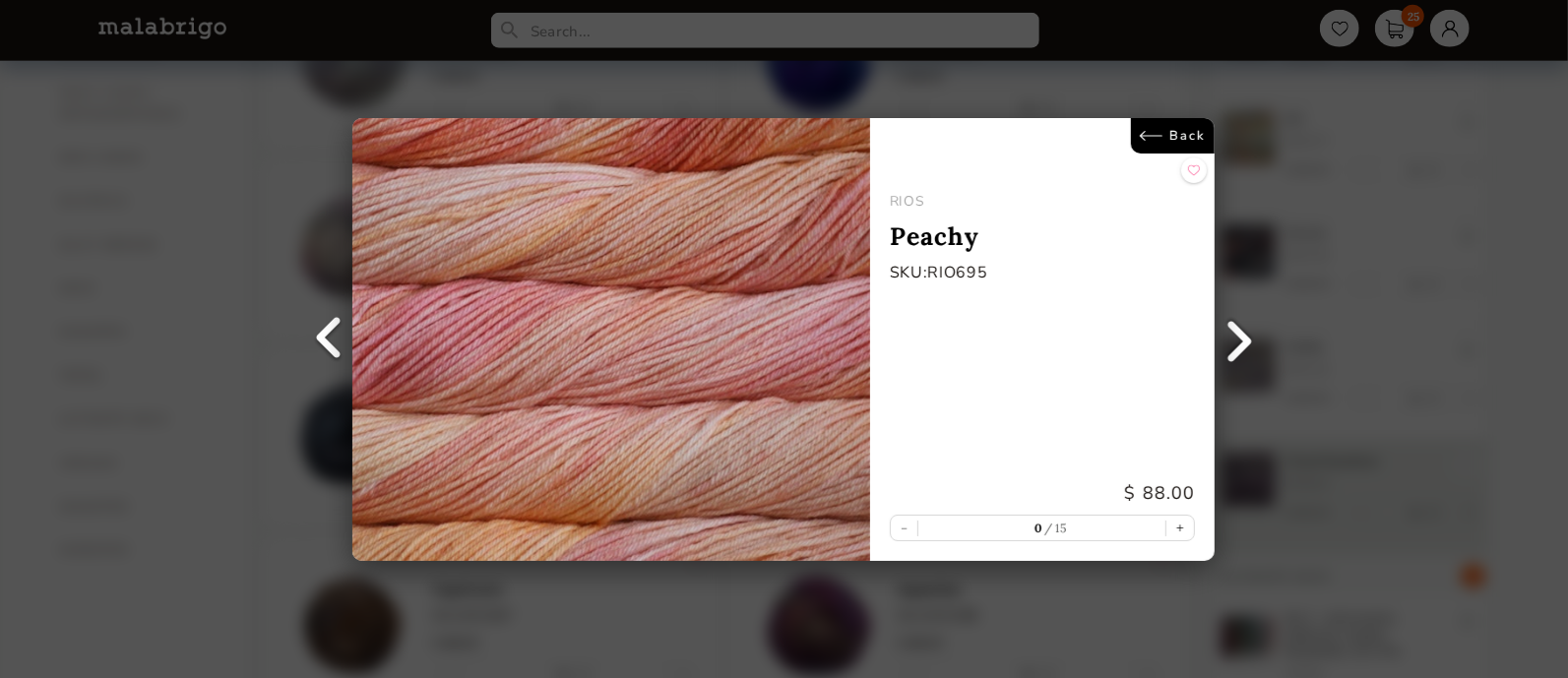 click at bounding box center [1240, 339] 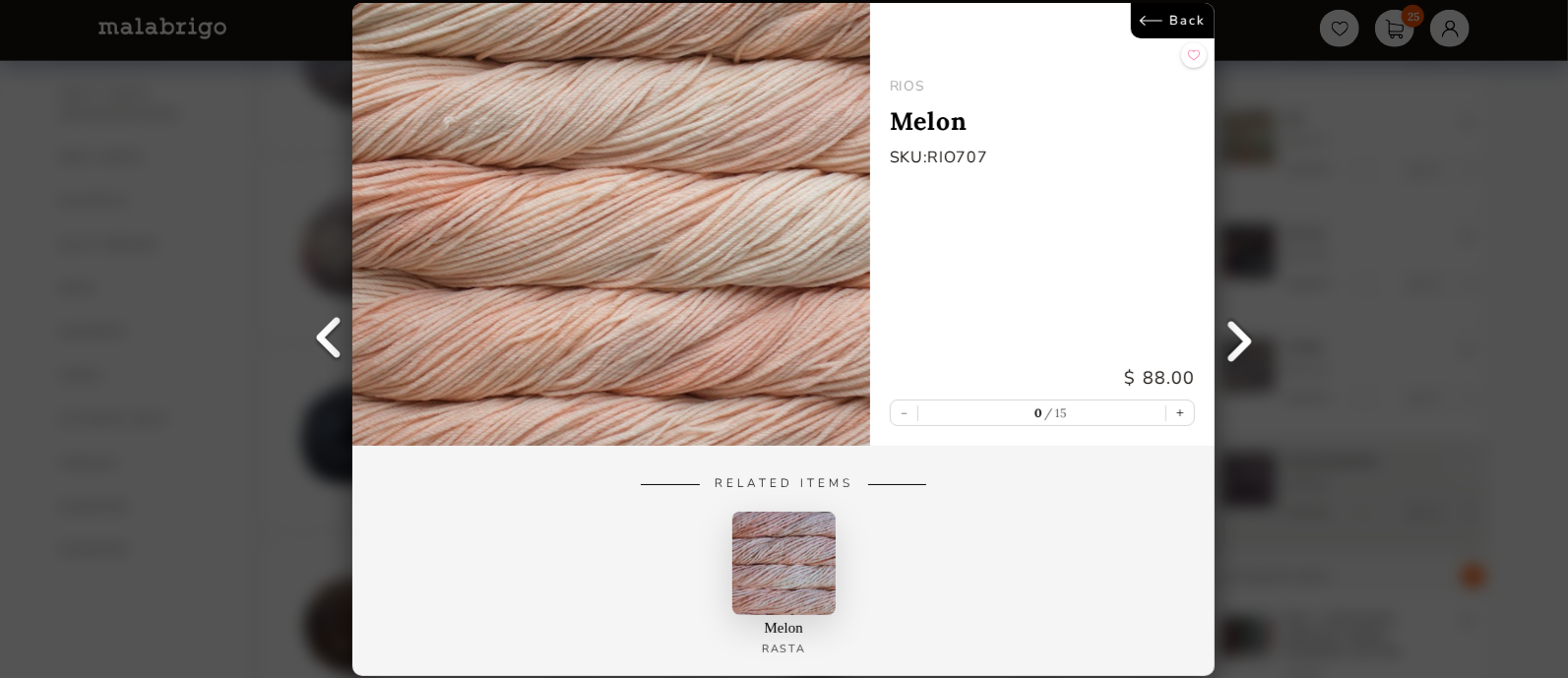 click at bounding box center (1240, 339) 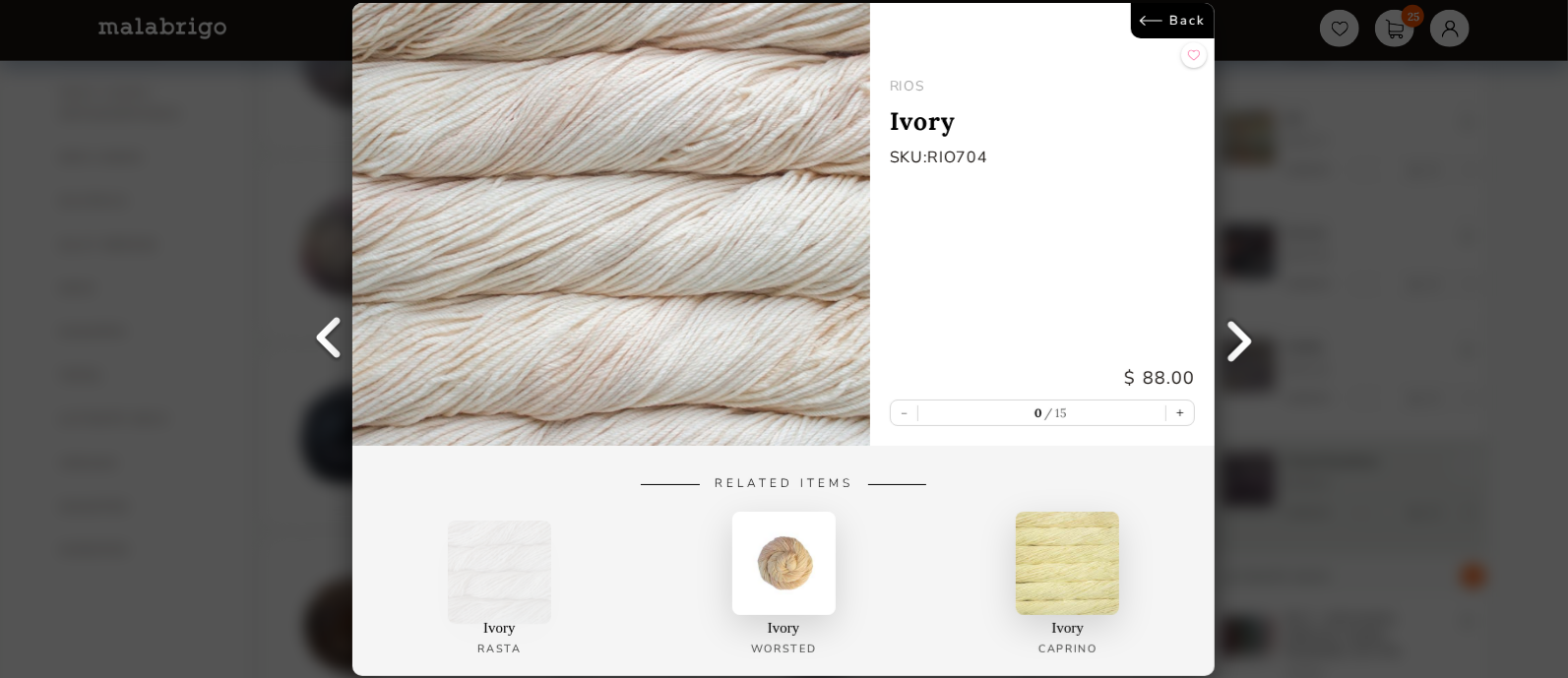 click at bounding box center (1240, 339) 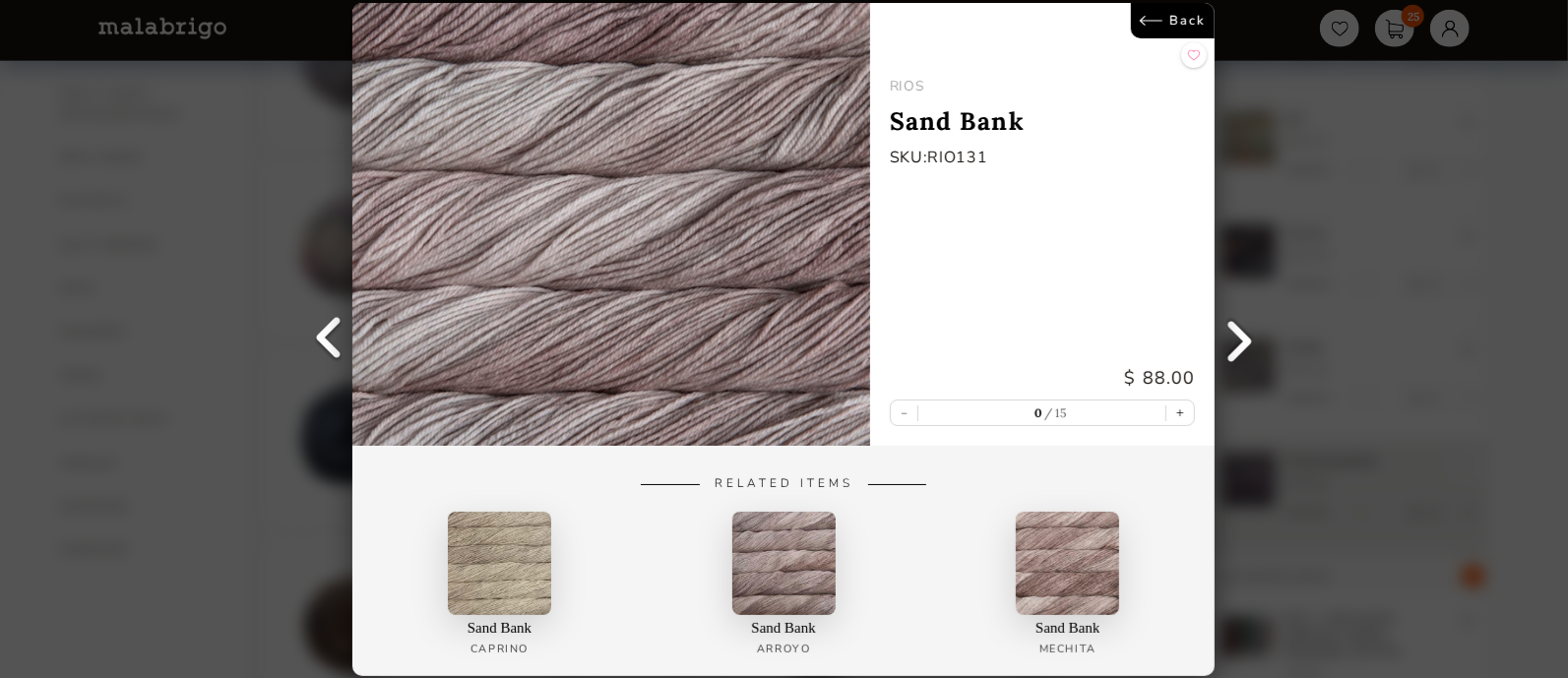 click at bounding box center [1240, 339] 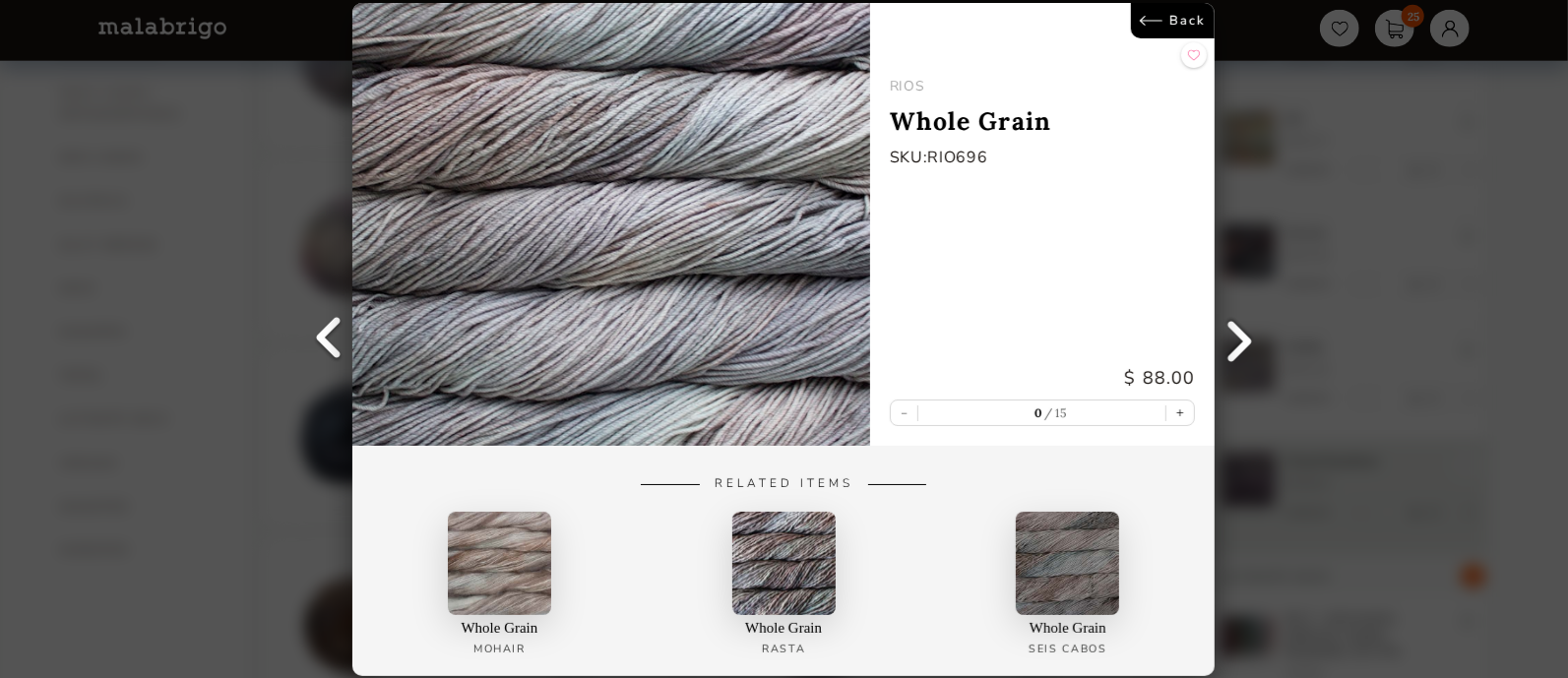 click at bounding box center [328, 339] 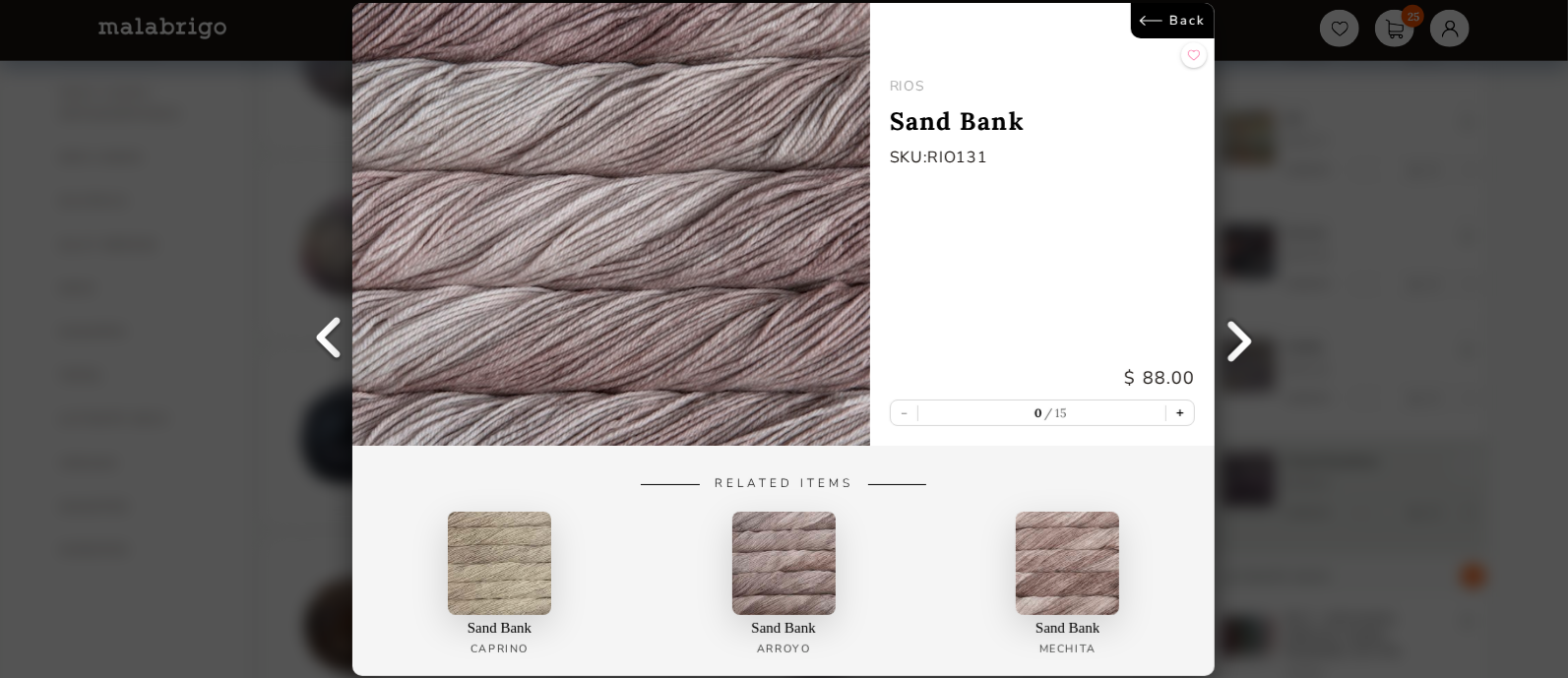 click on "+" at bounding box center (1181, 412) 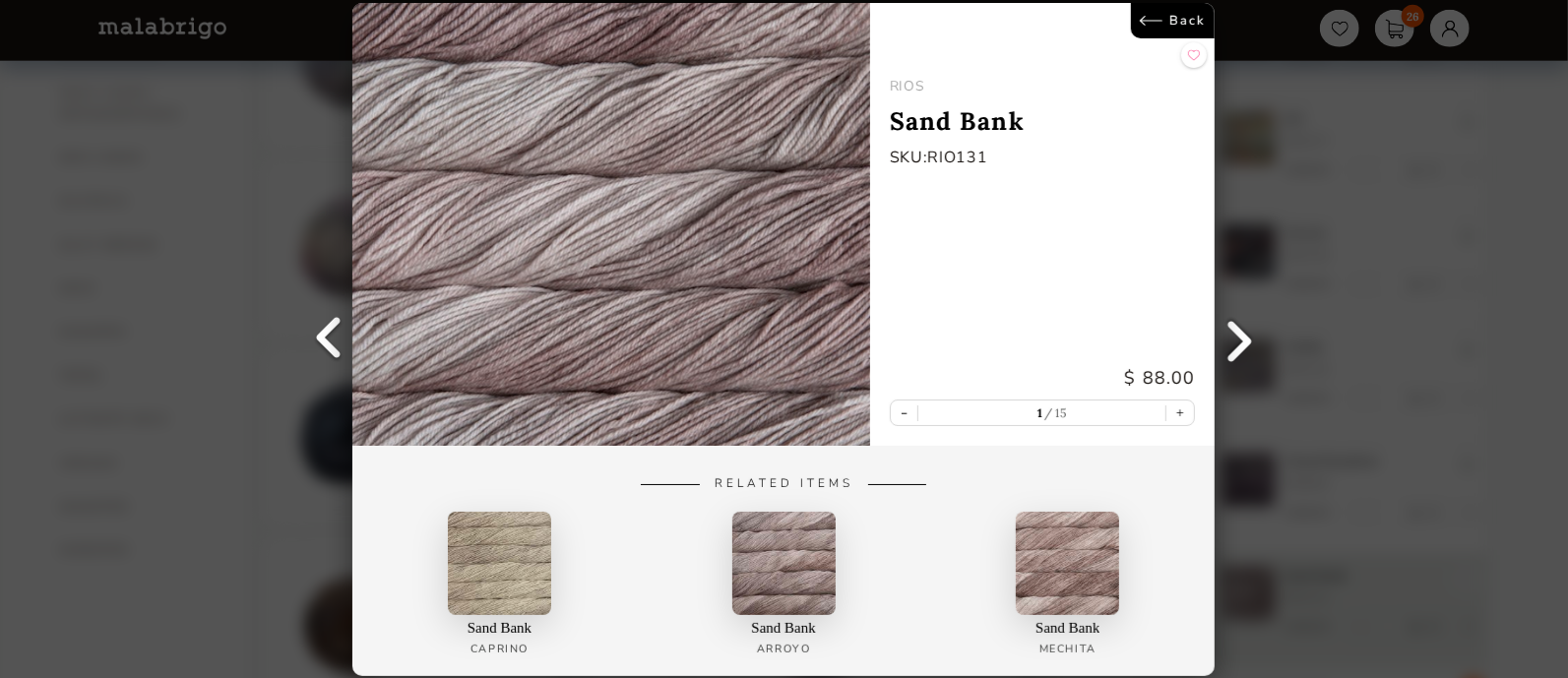 click at bounding box center (1240, 339) 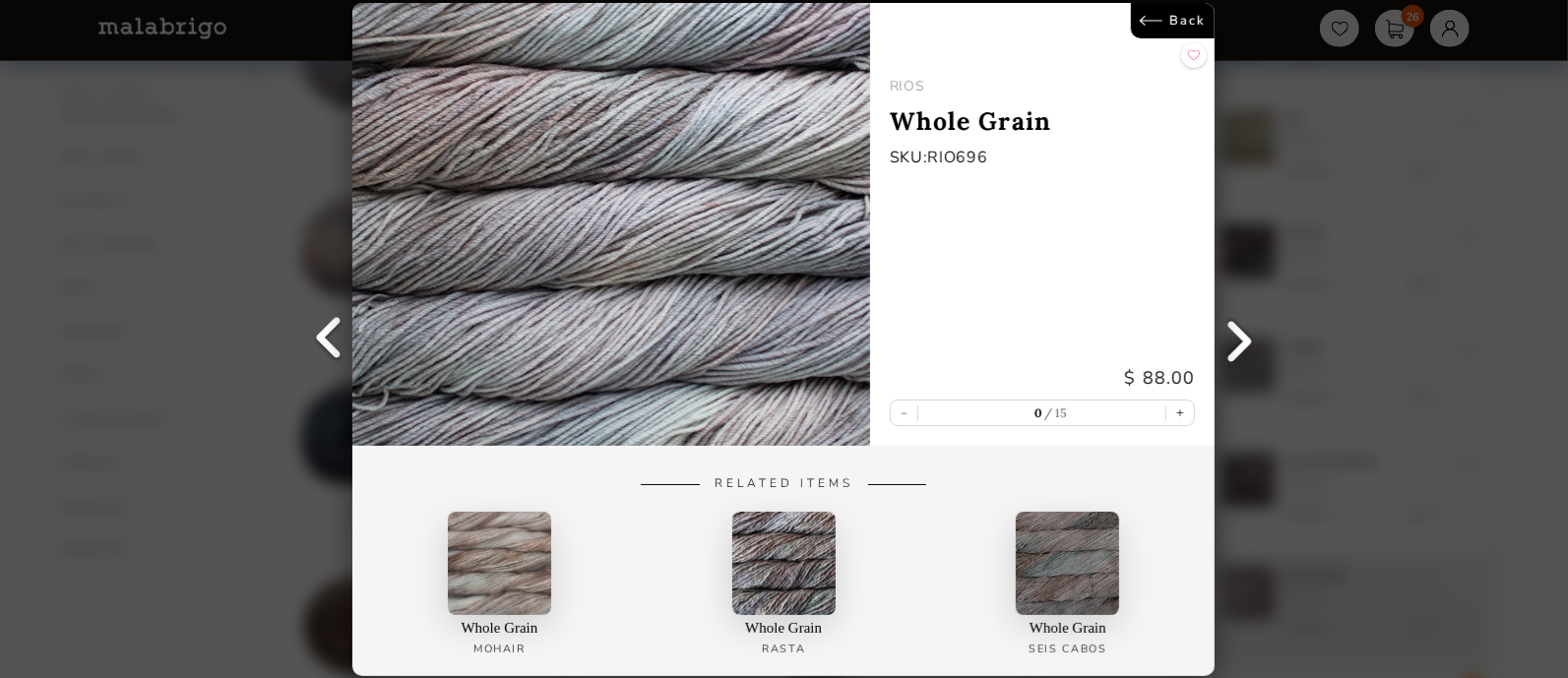 click at bounding box center [1240, 339] 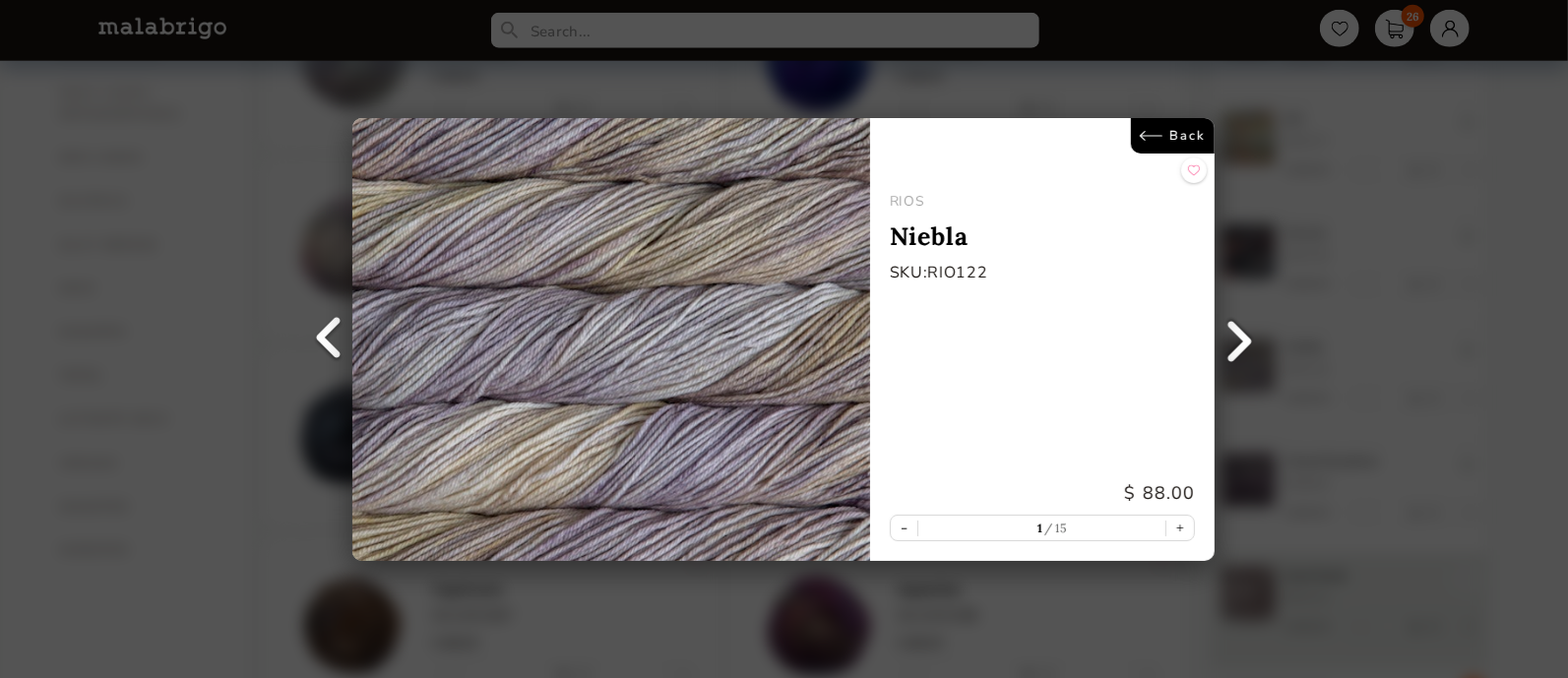 click at bounding box center (1240, 339) 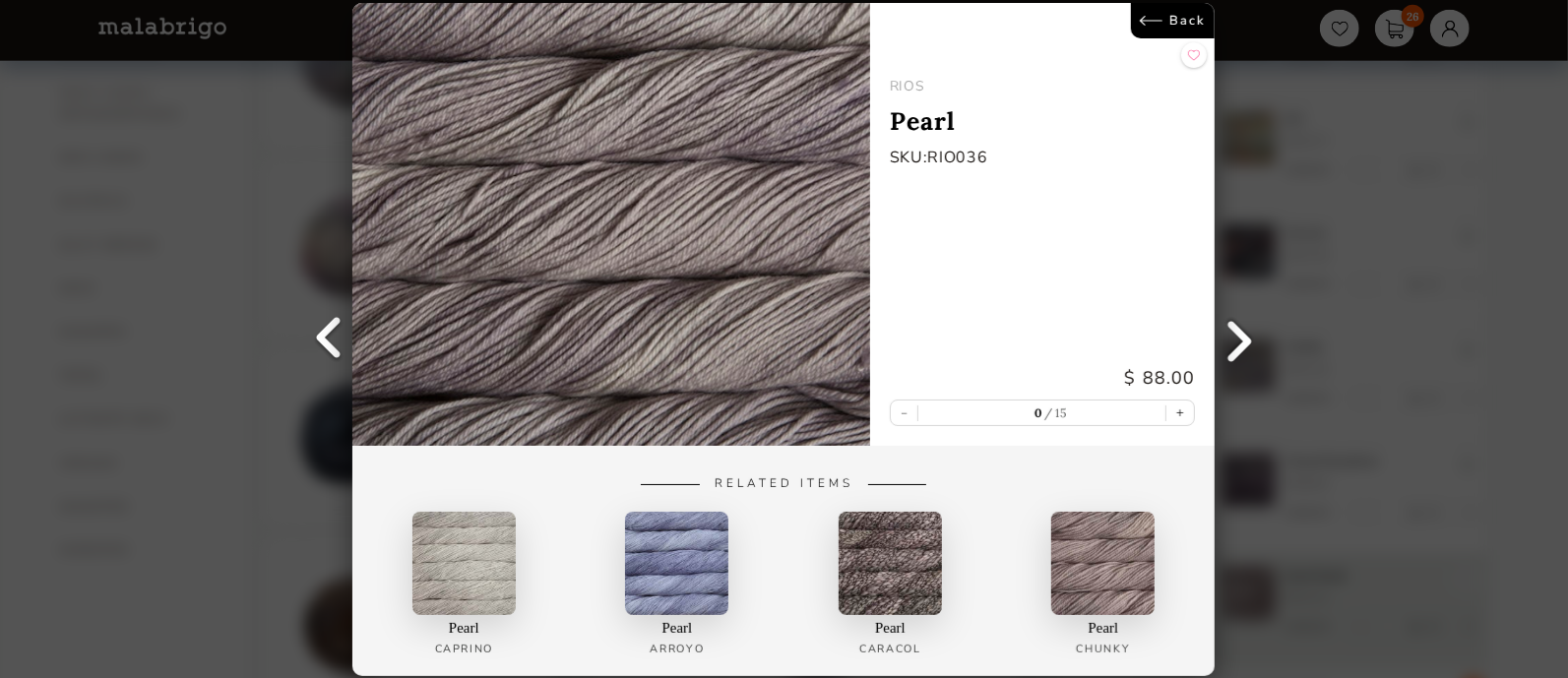 click at bounding box center [1240, 339] 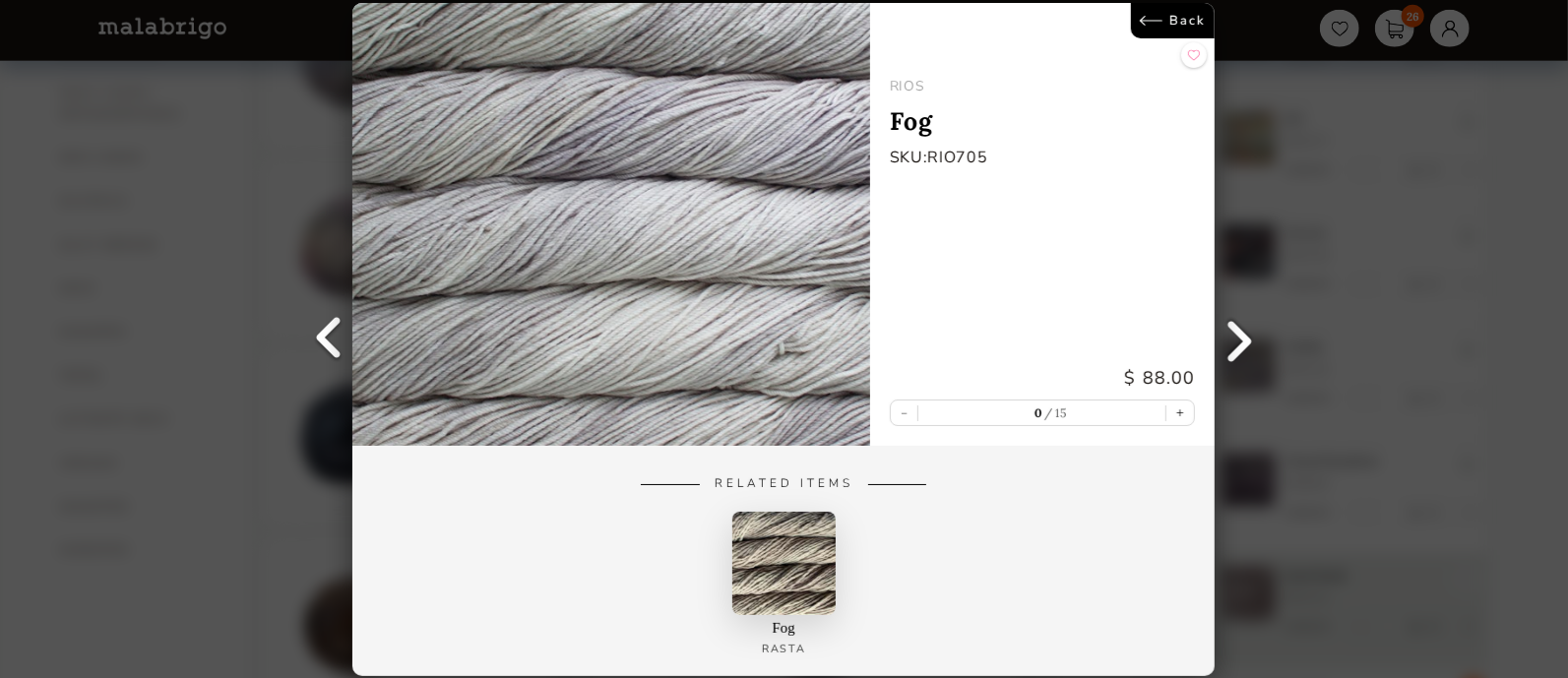 click at bounding box center (1240, 339) 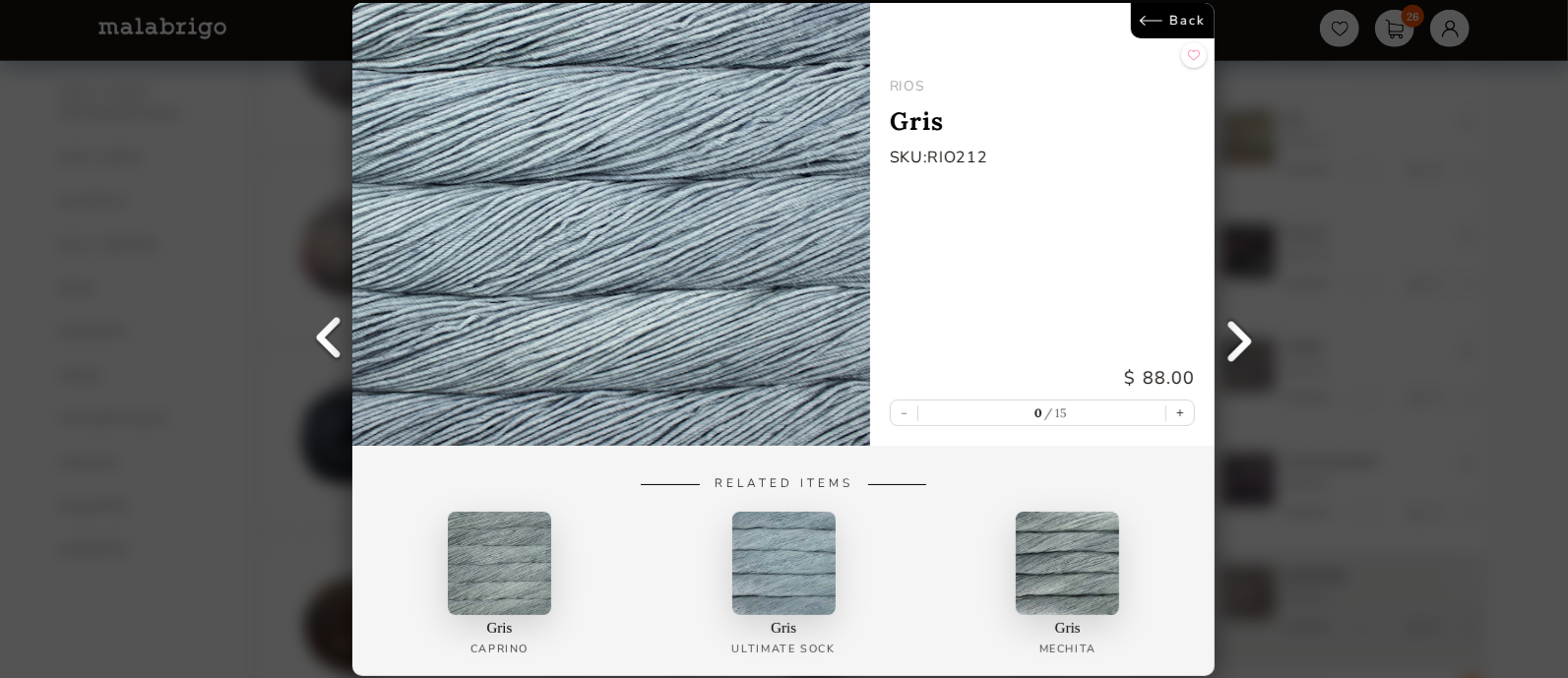click at bounding box center [1240, 339] 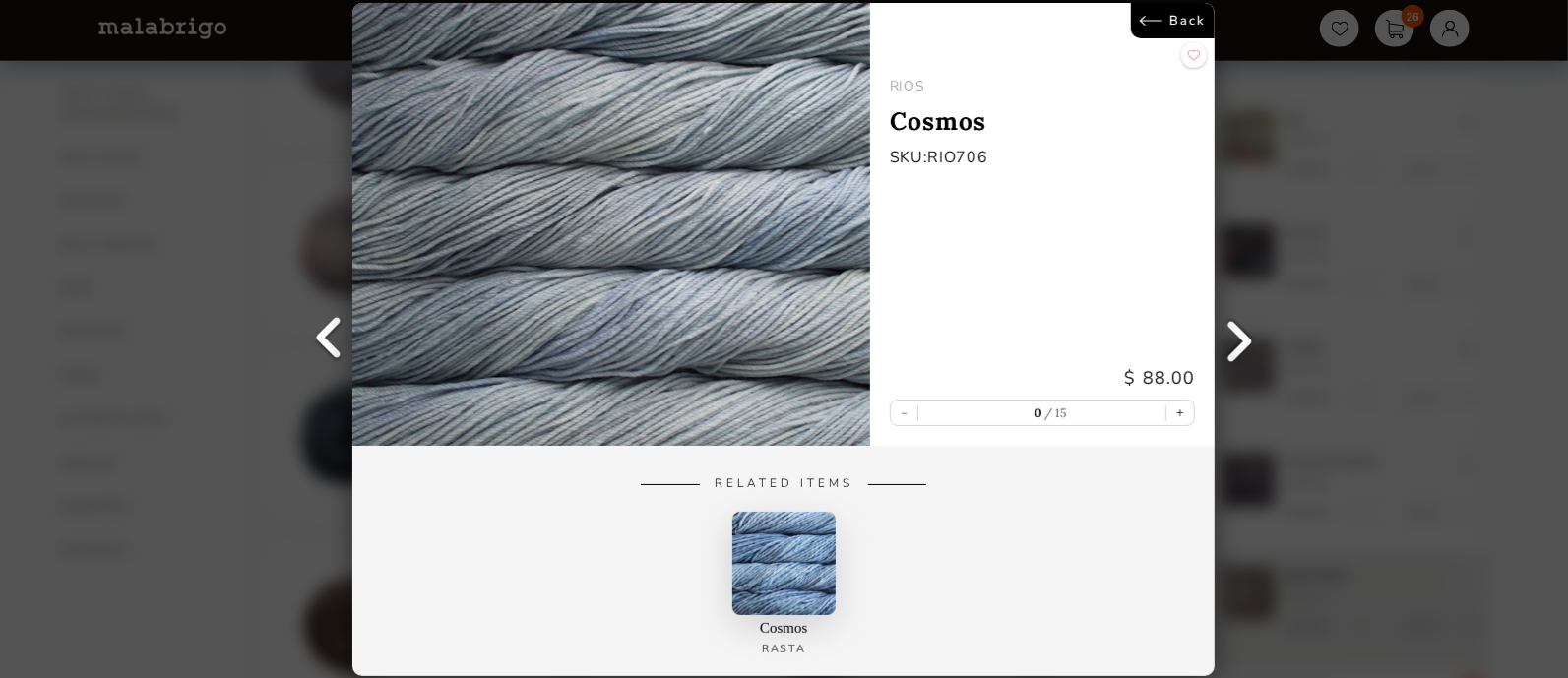 click at bounding box center [1240, 339] 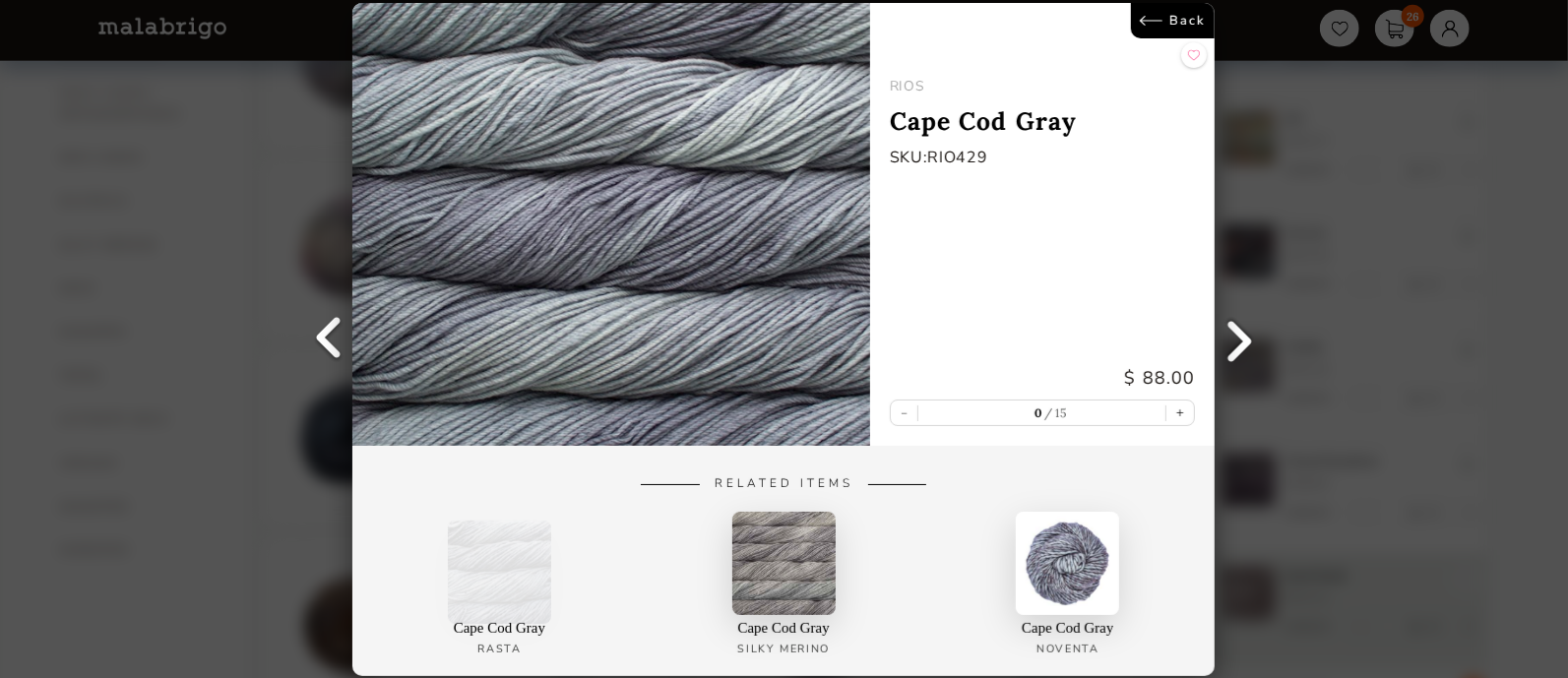 click at bounding box center (1240, 339) 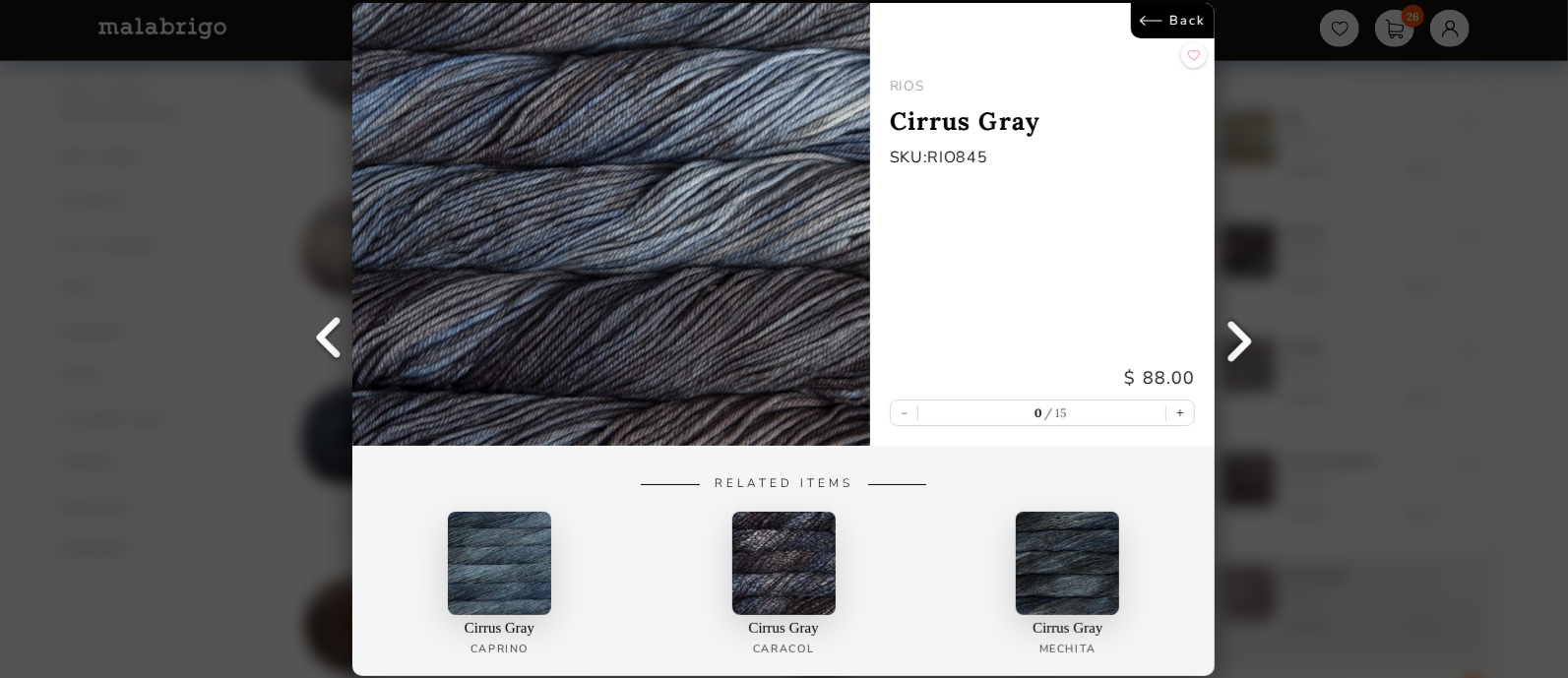 click at bounding box center (1240, 339) 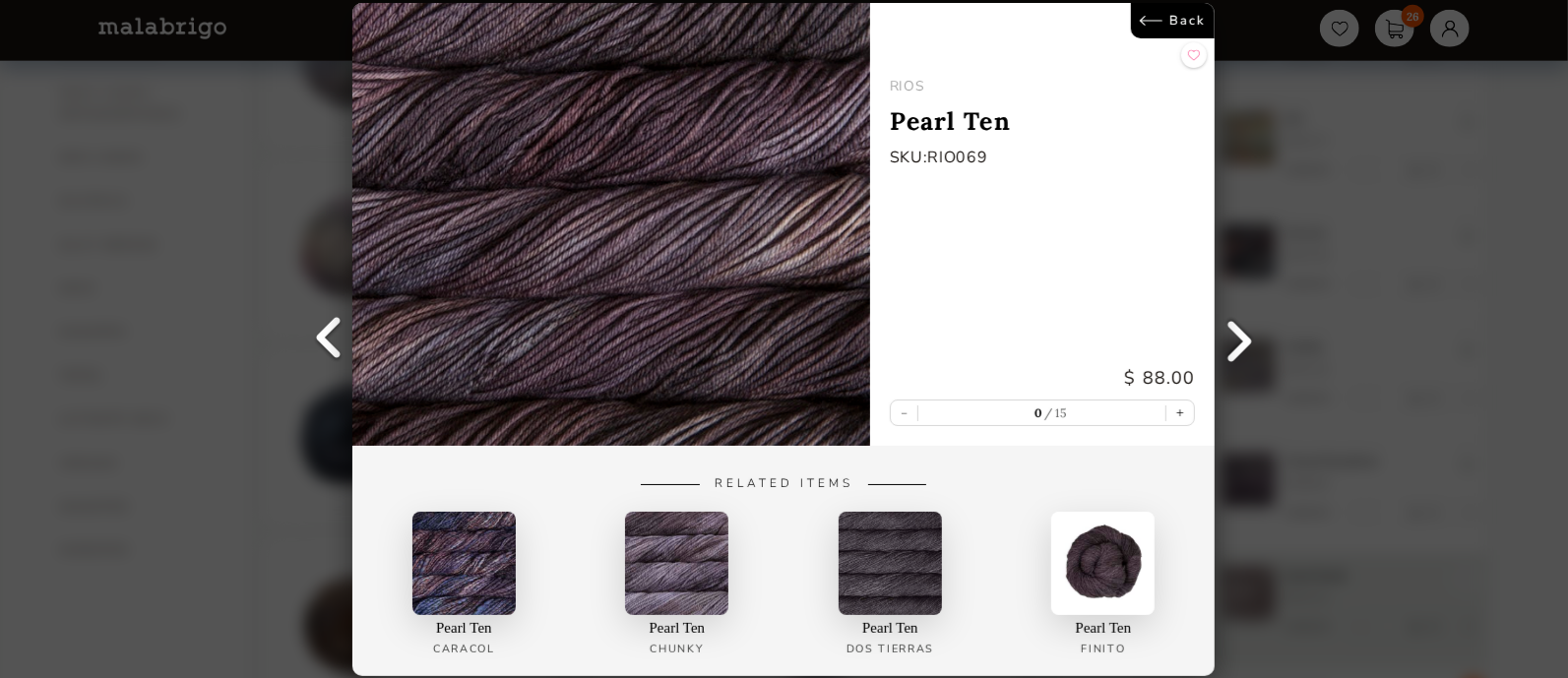 click at bounding box center (1240, 339) 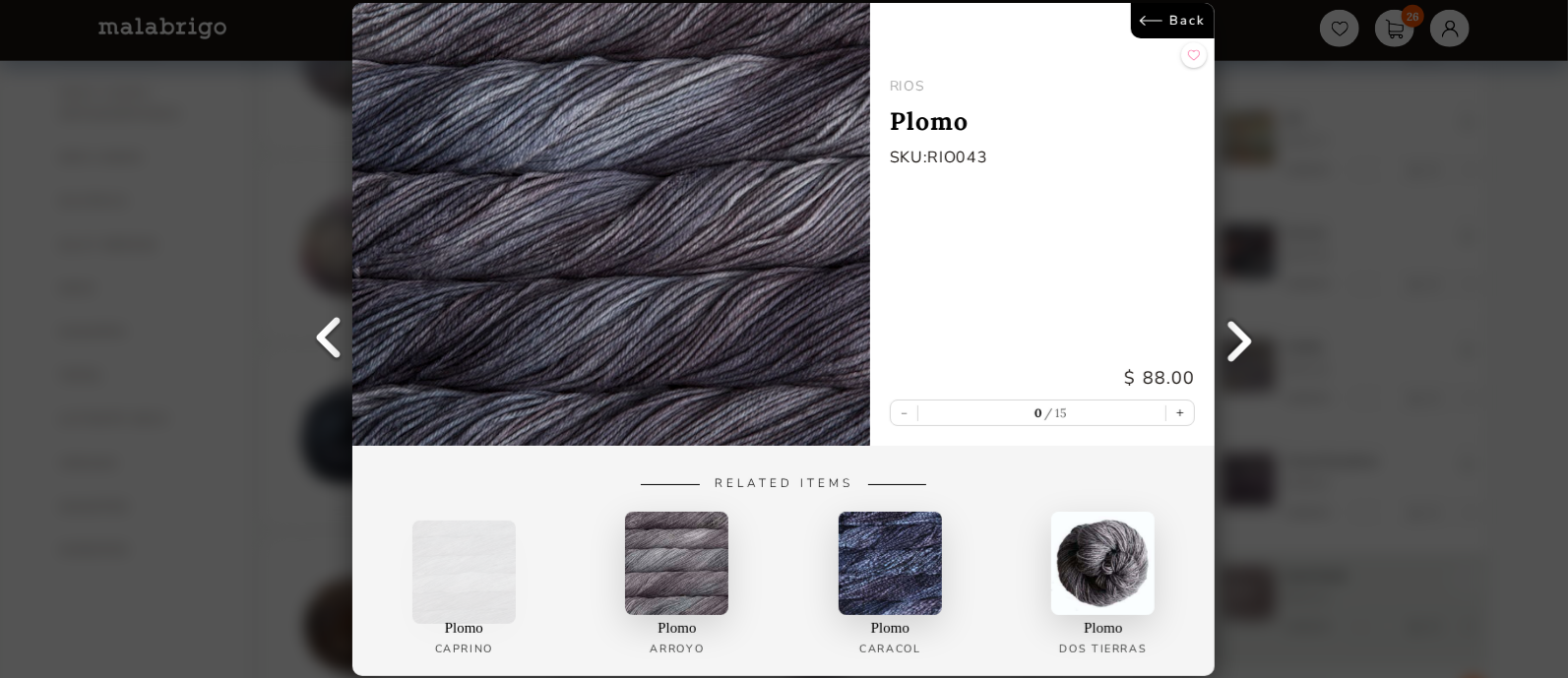 click at bounding box center [1240, 339] 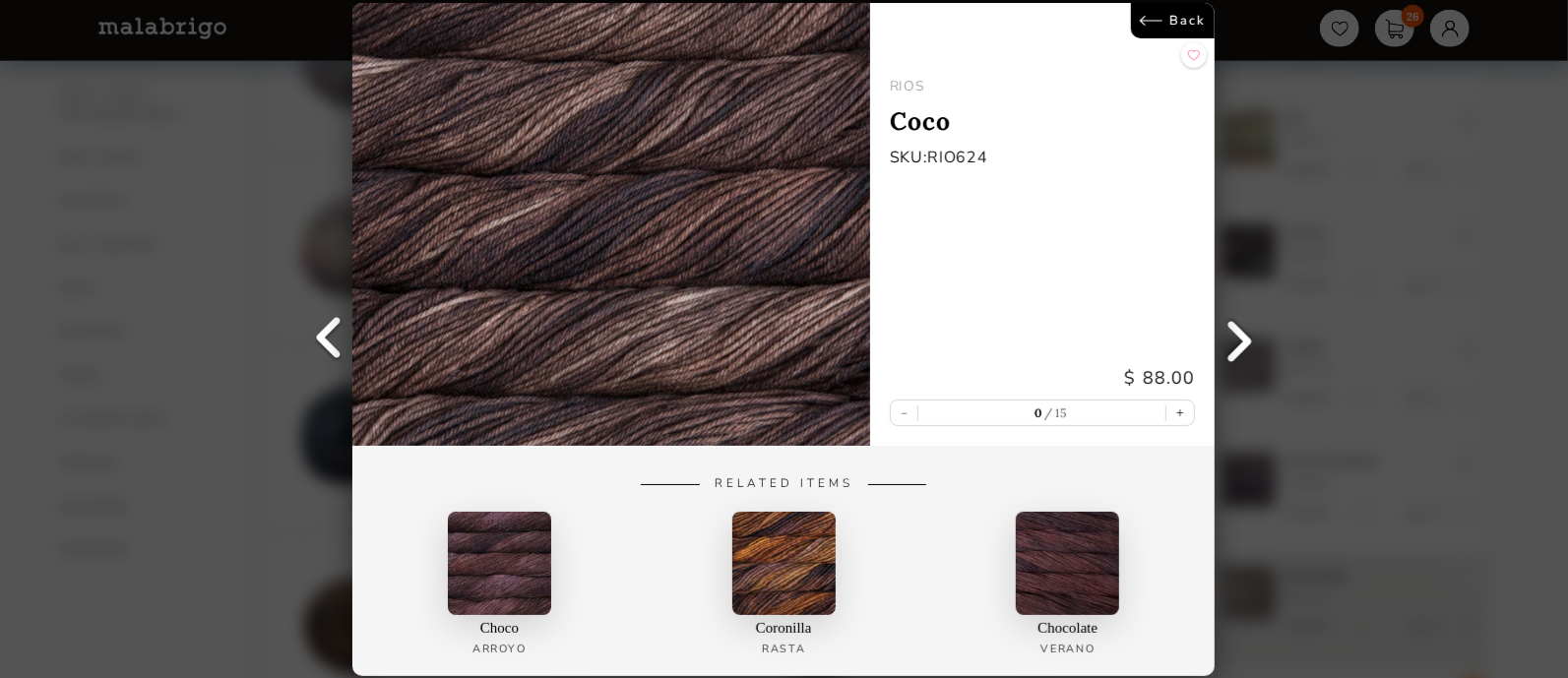 click at bounding box center (1240, 339) 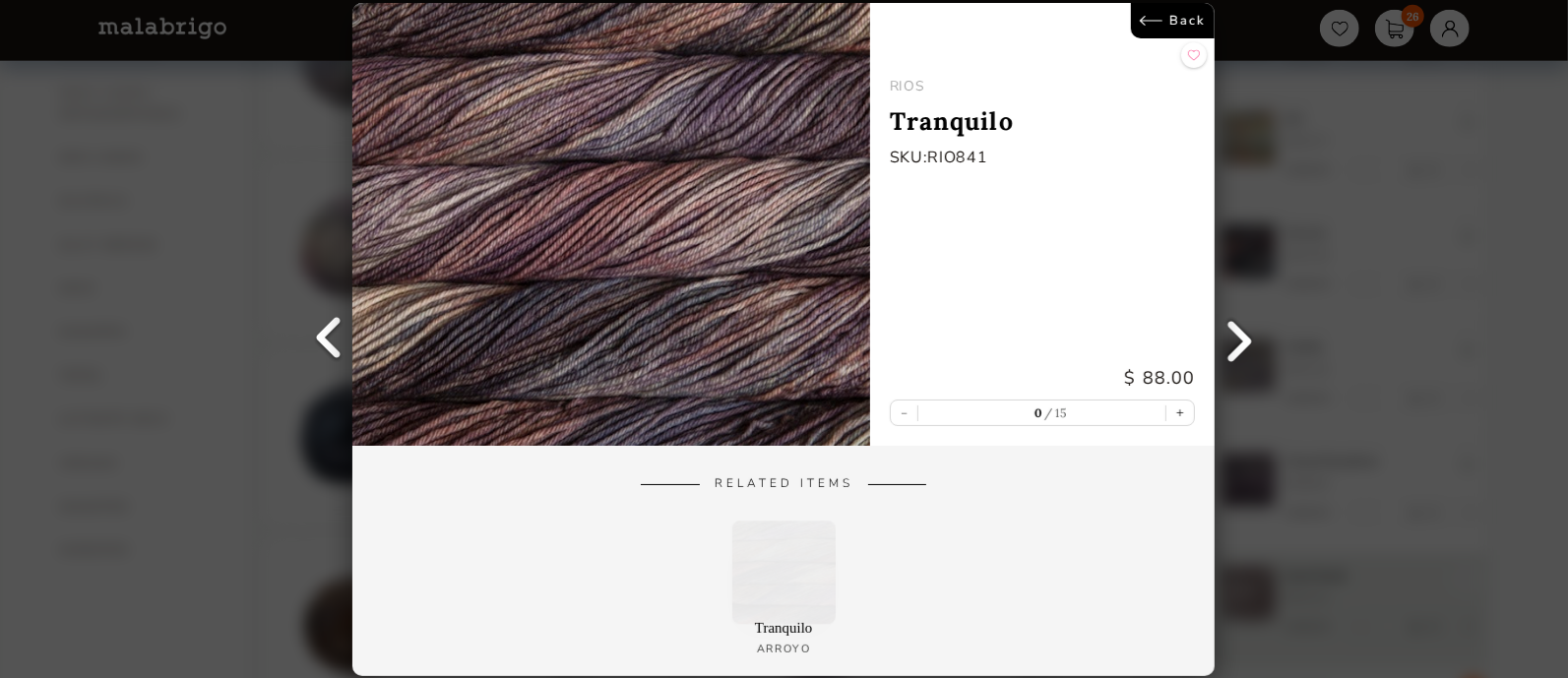 click at bounding box center [1240, 339] 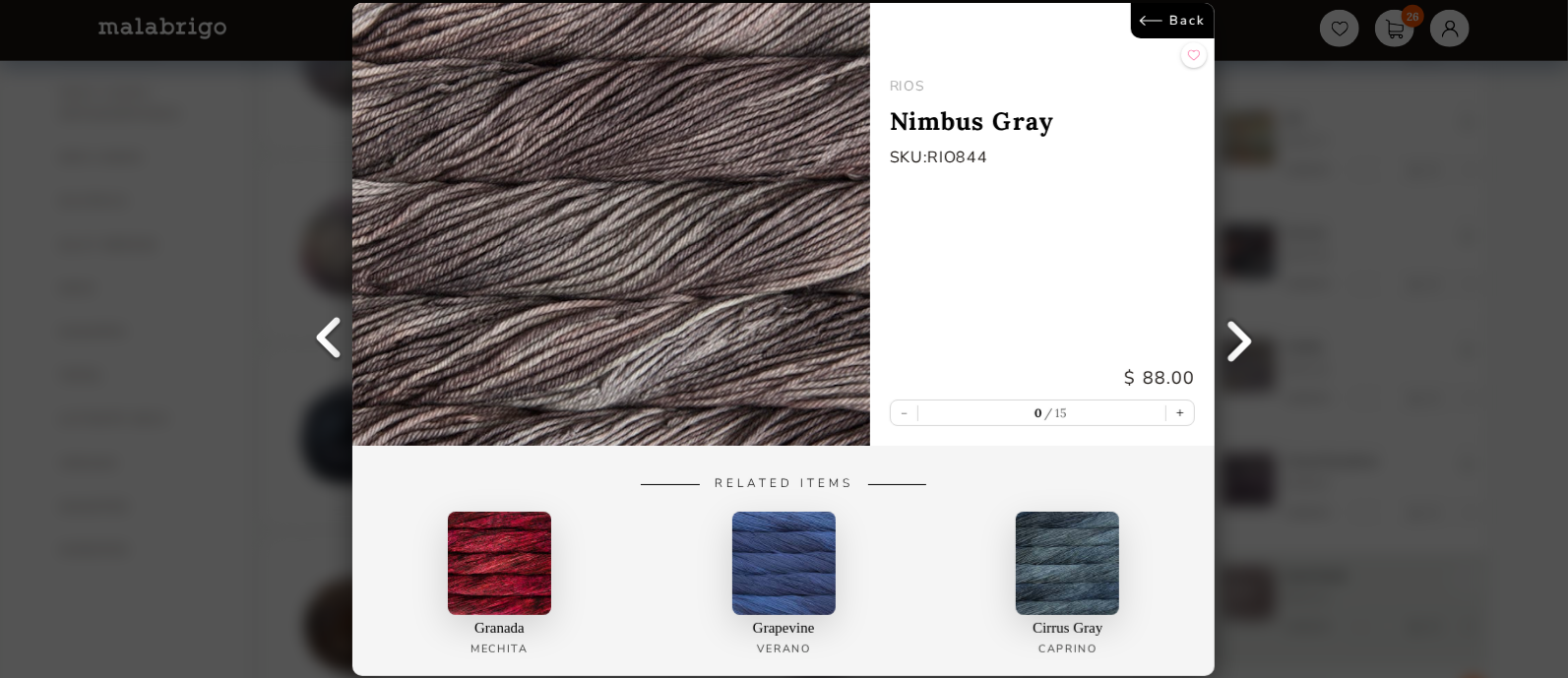 click at bounding box center (1240, 339) 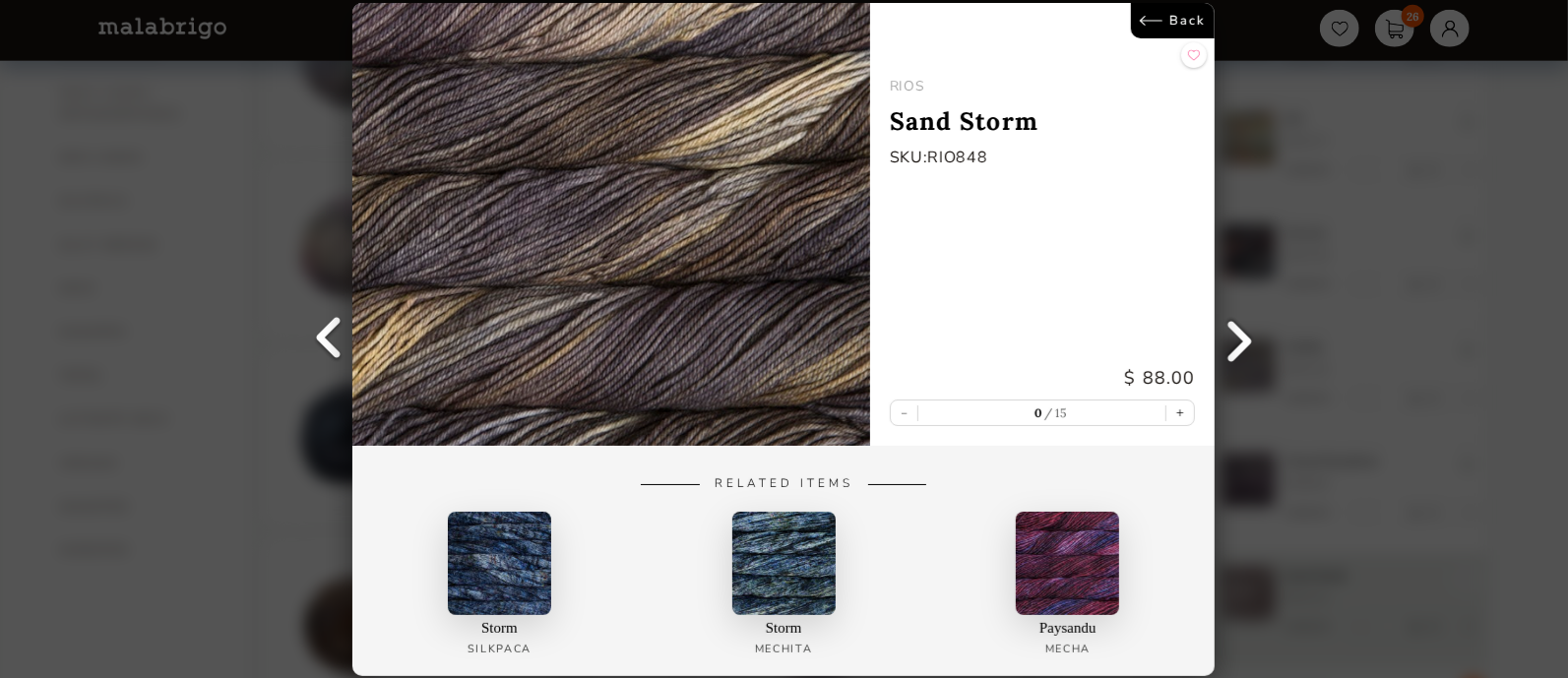 click at bounding box center (1240, 339) 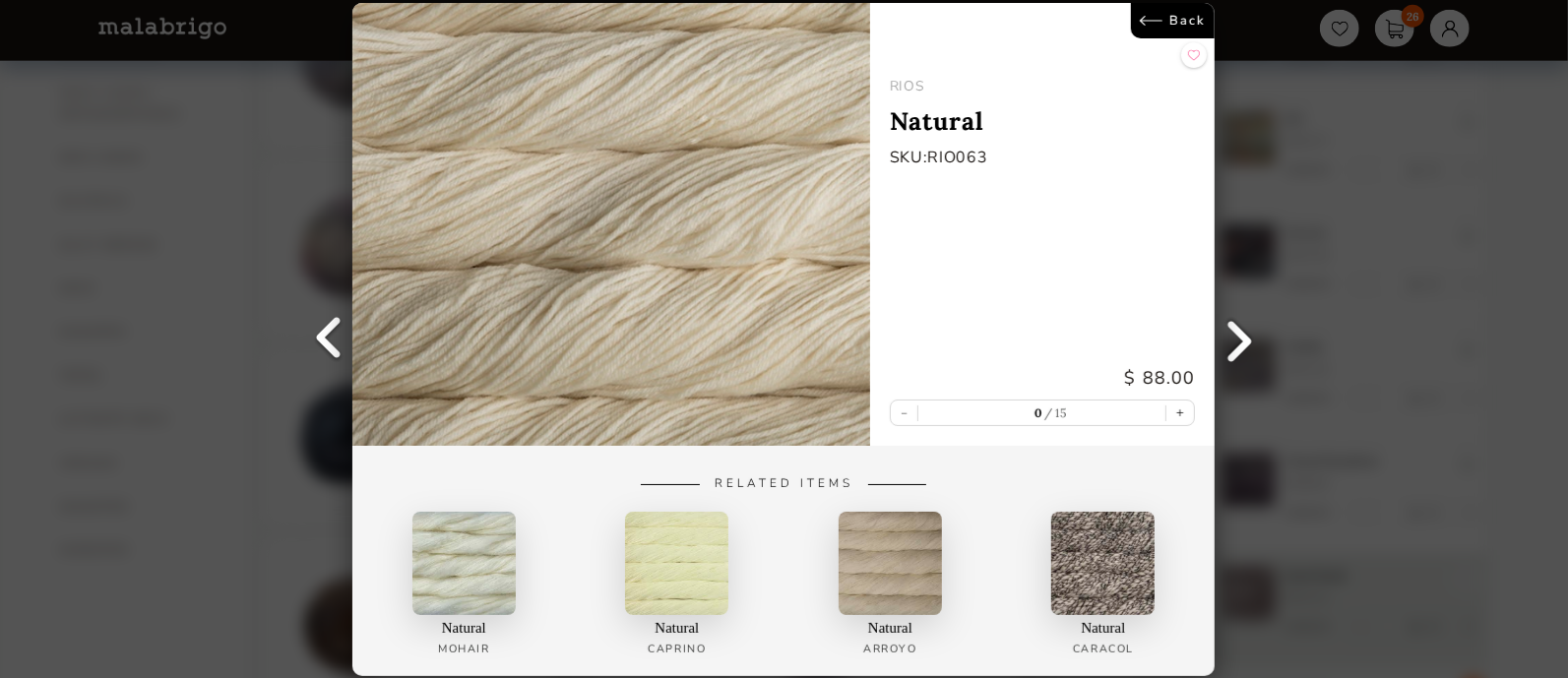 click at bounding box center [1240, 339] 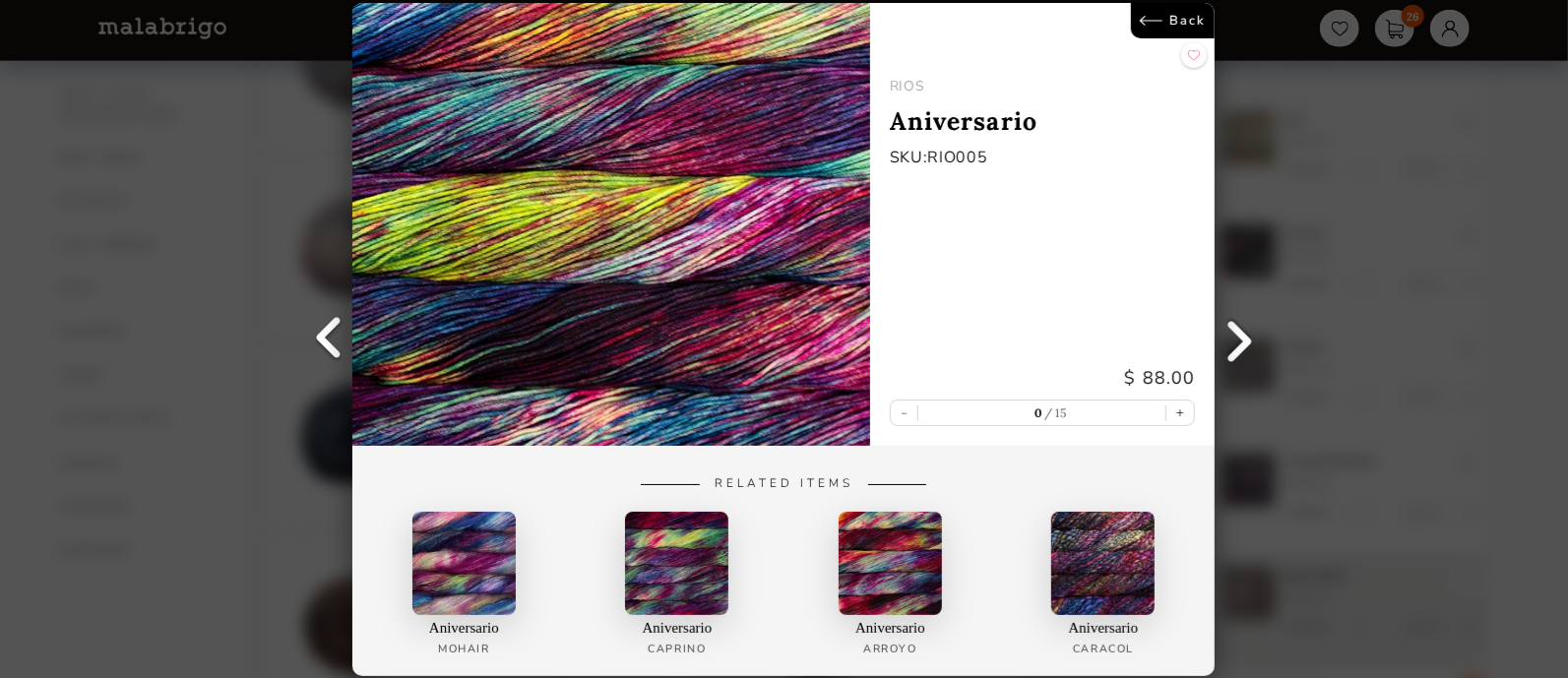 click at bounding box center [1240, 339] 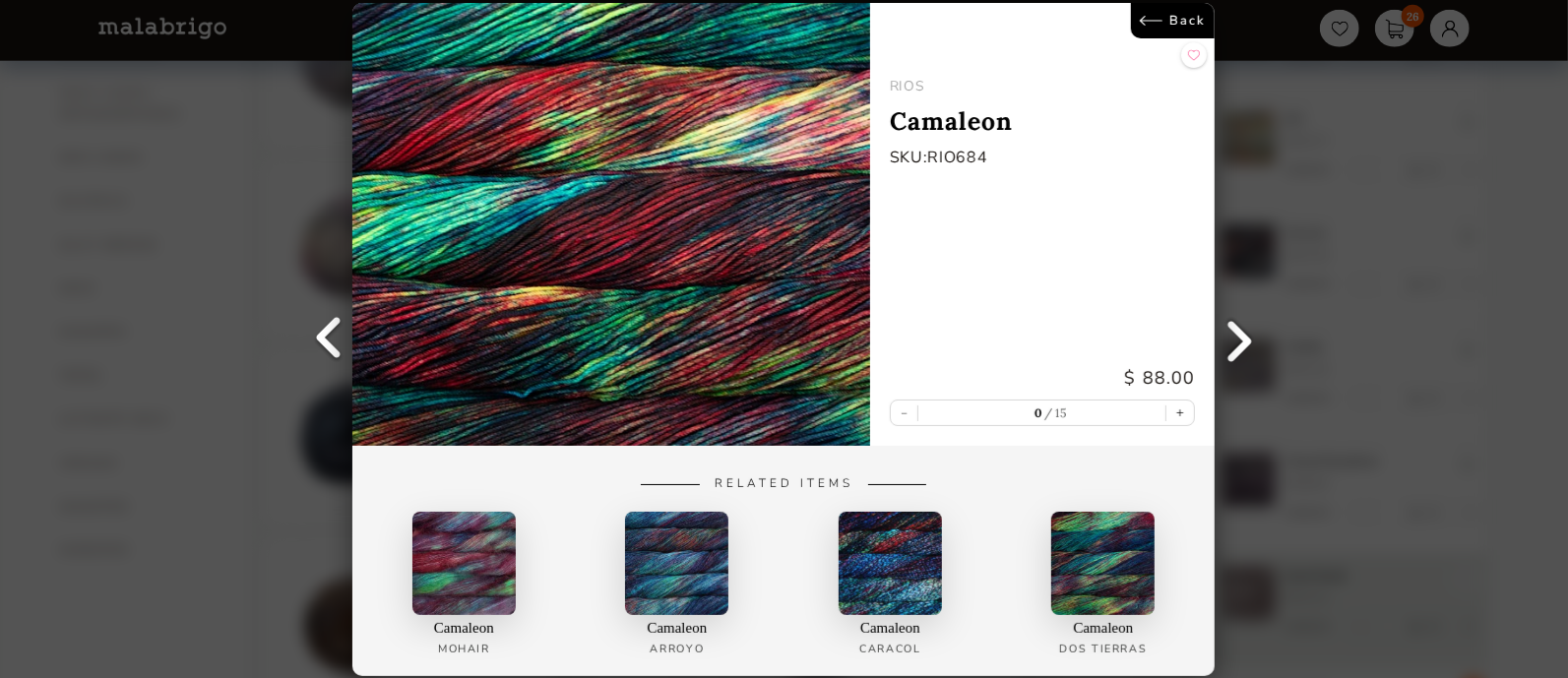 click at bounding box center (1240, 339) 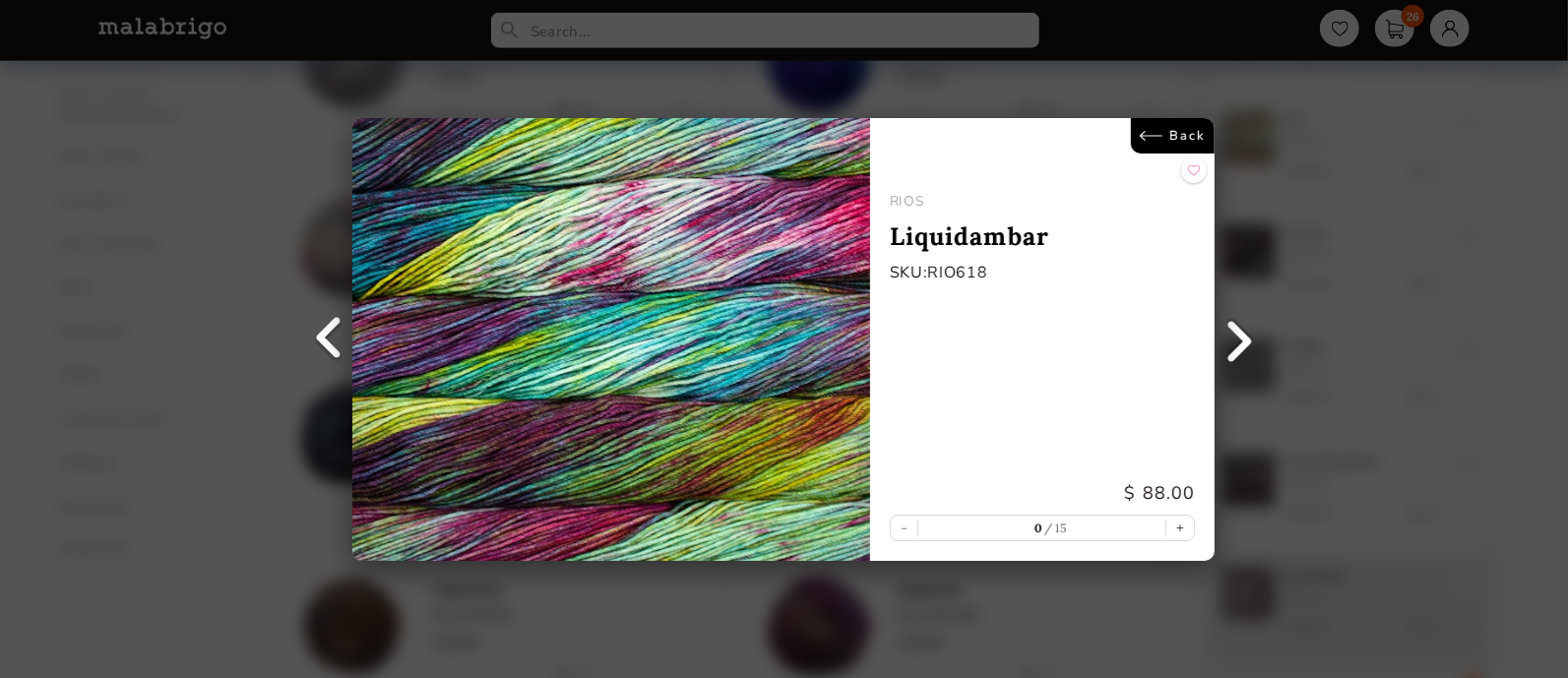 click at bounding box center (1240, 339) 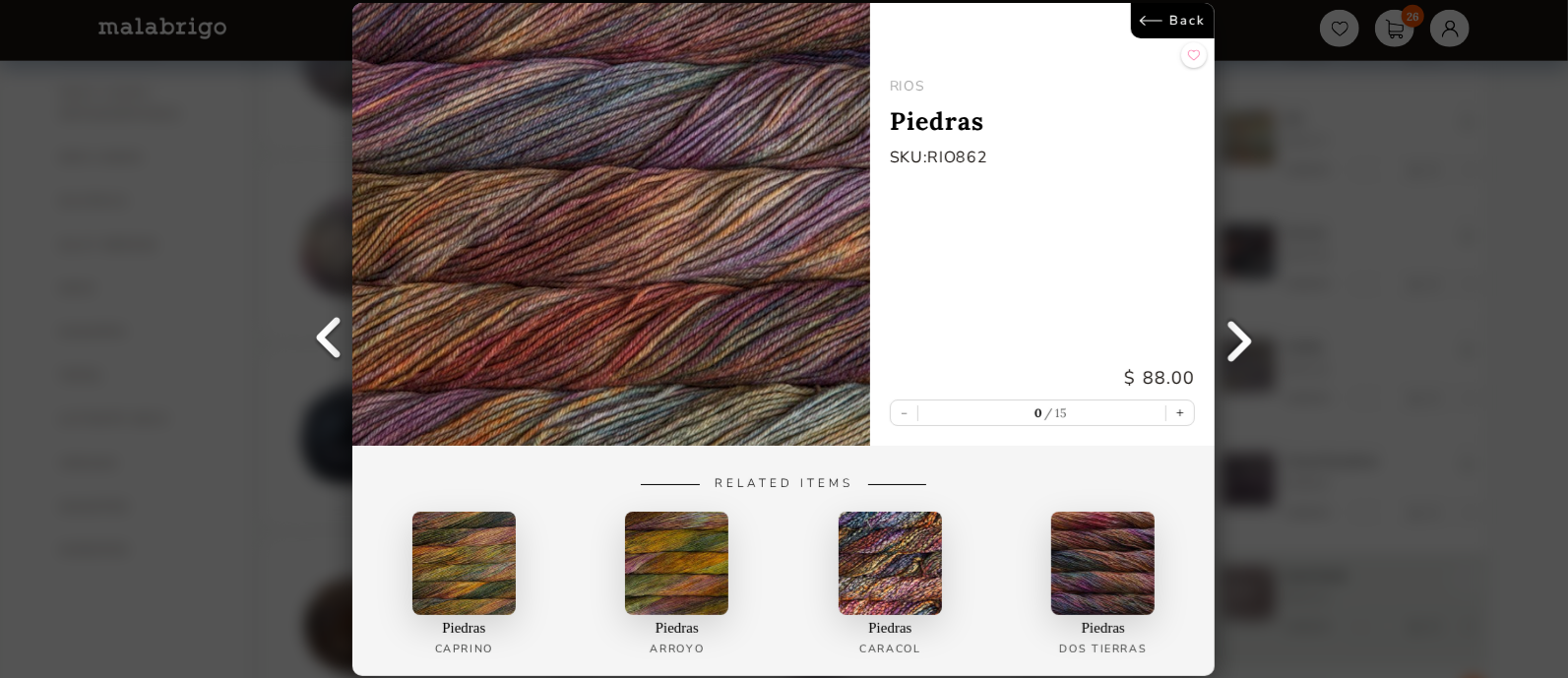 click at bounding box center [1240, 339] 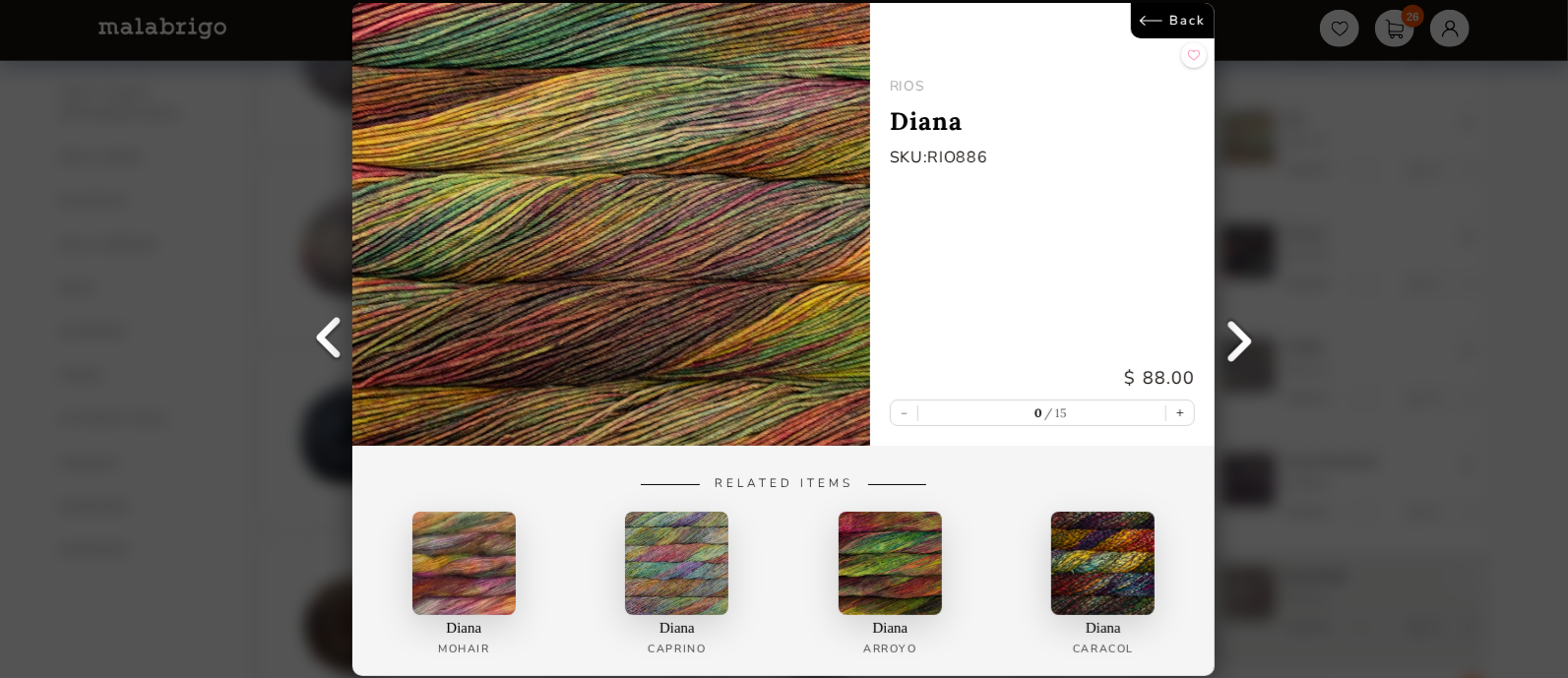 click at bounding box center (1240, 339) 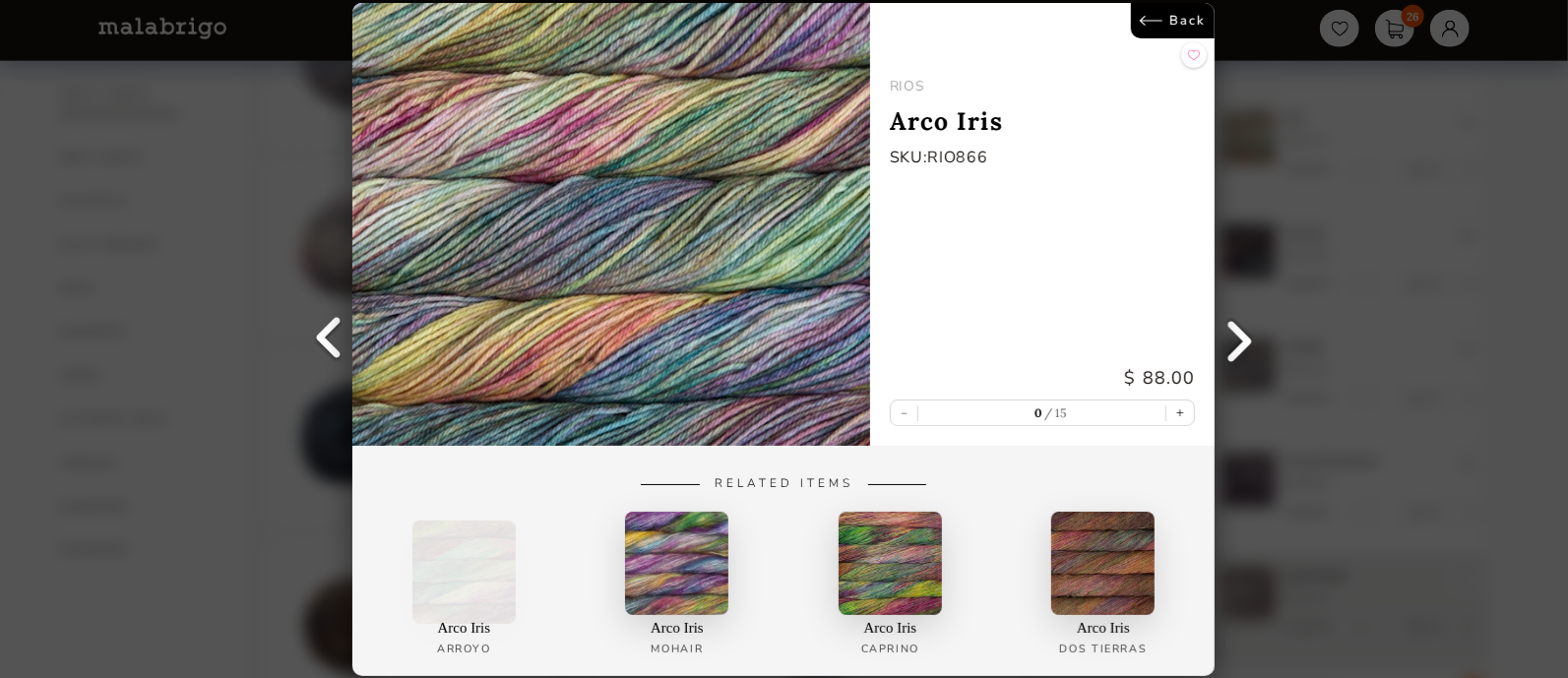 click at bounding box center (1240, 339) 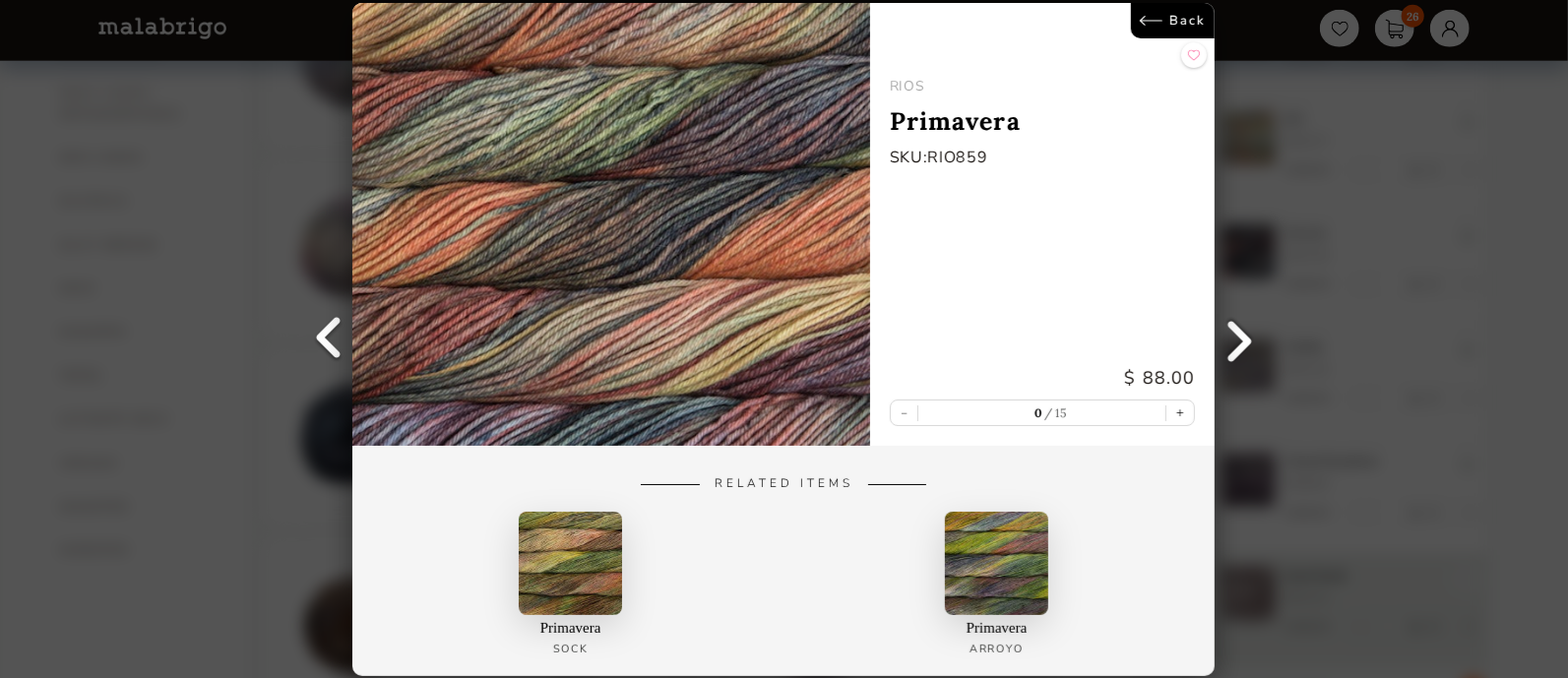 click at bounding box center (1240, 339) 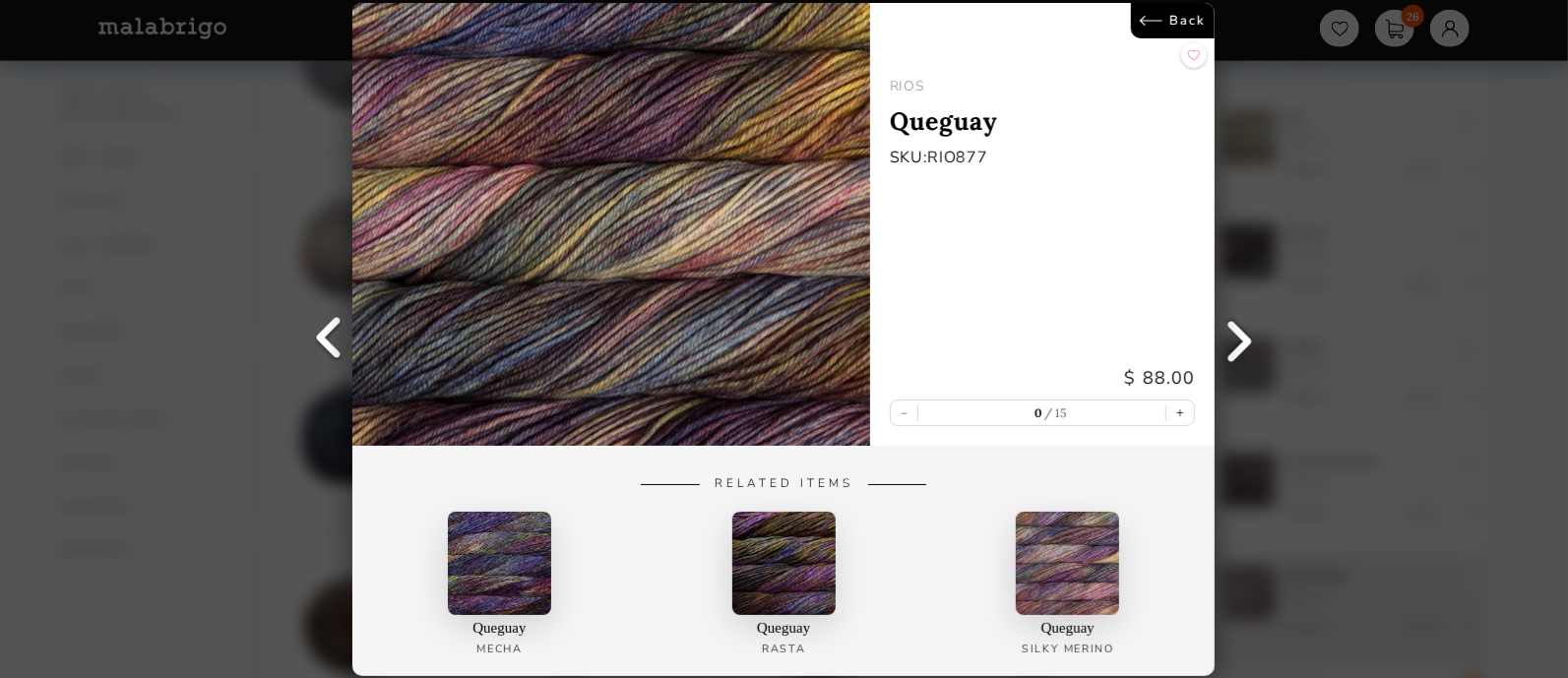 click at bounding box center (1240, 339) 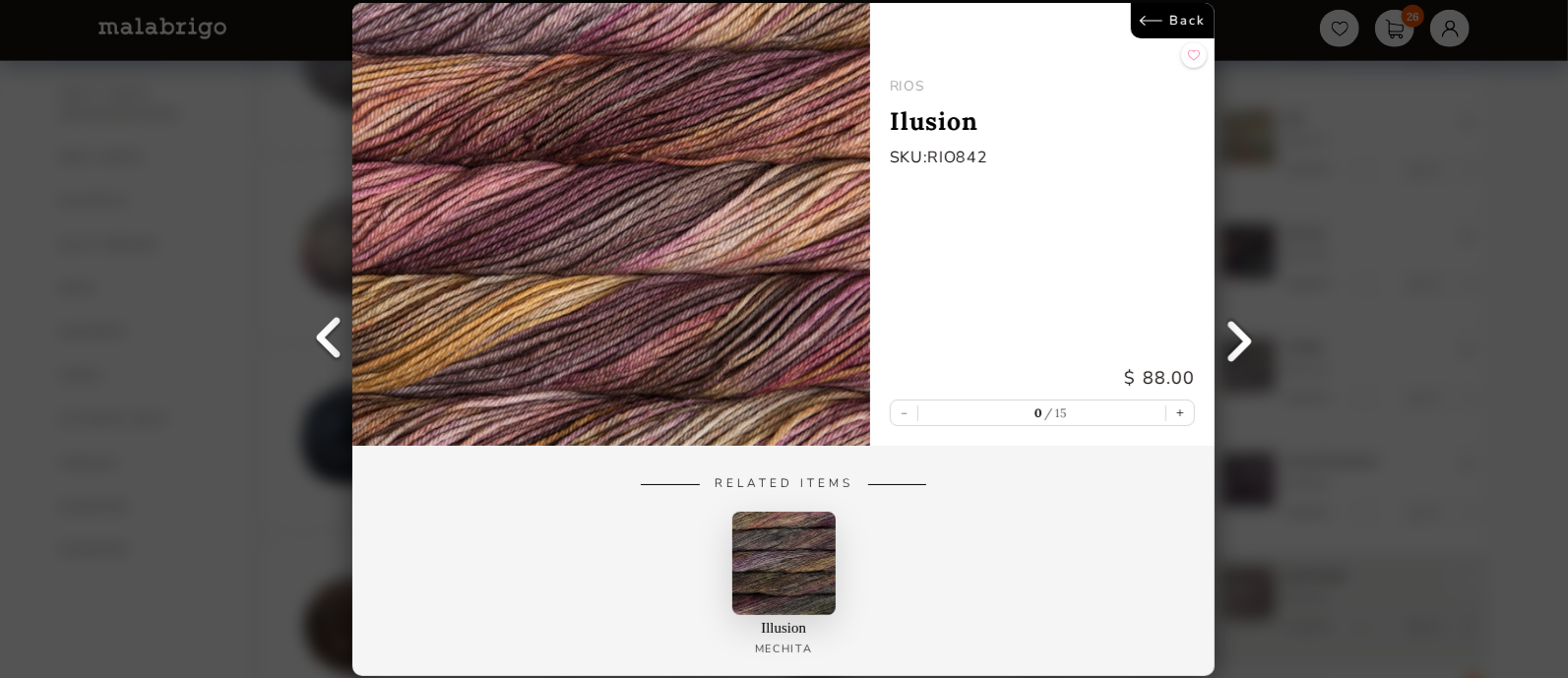 click at bounding box center [1240, 339] 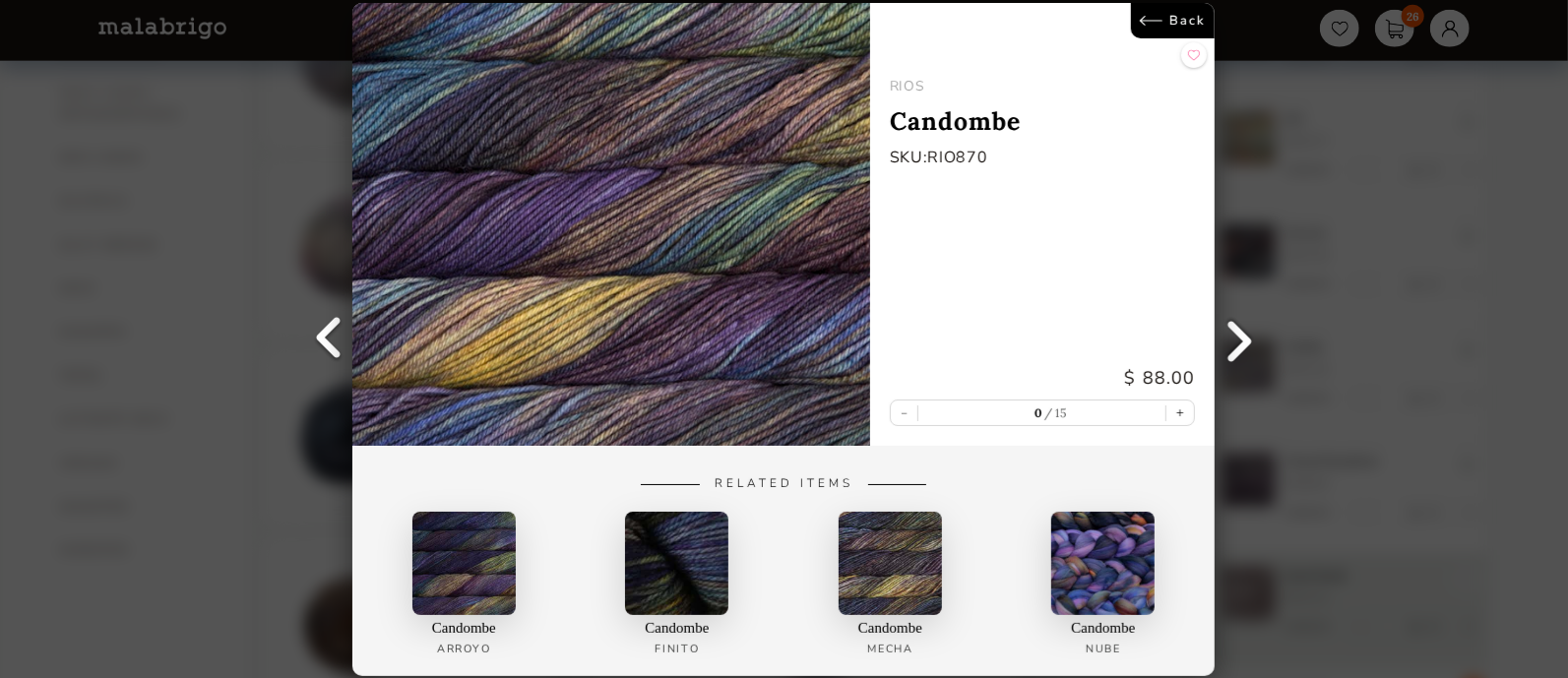 click at bounding box center [1240, 339] 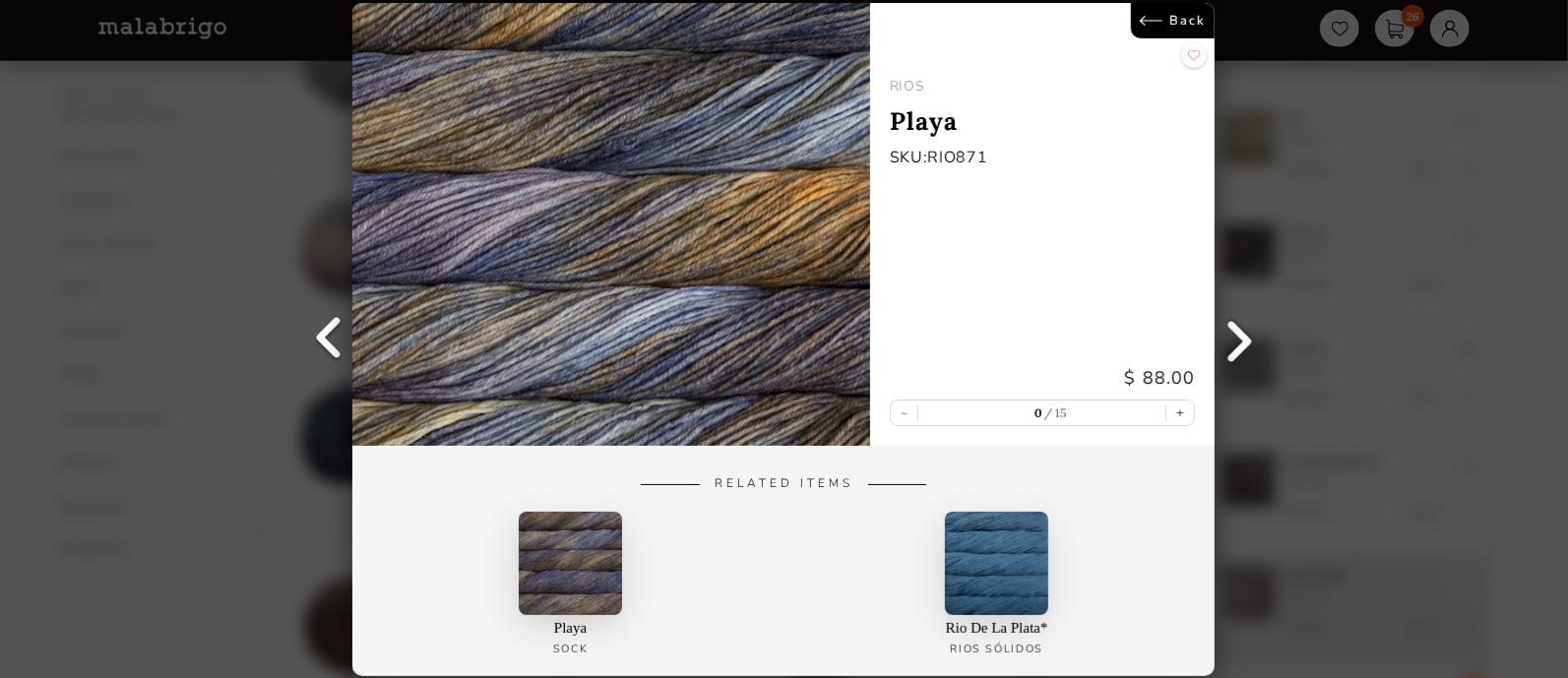 click at bounding box center (1240, 339) 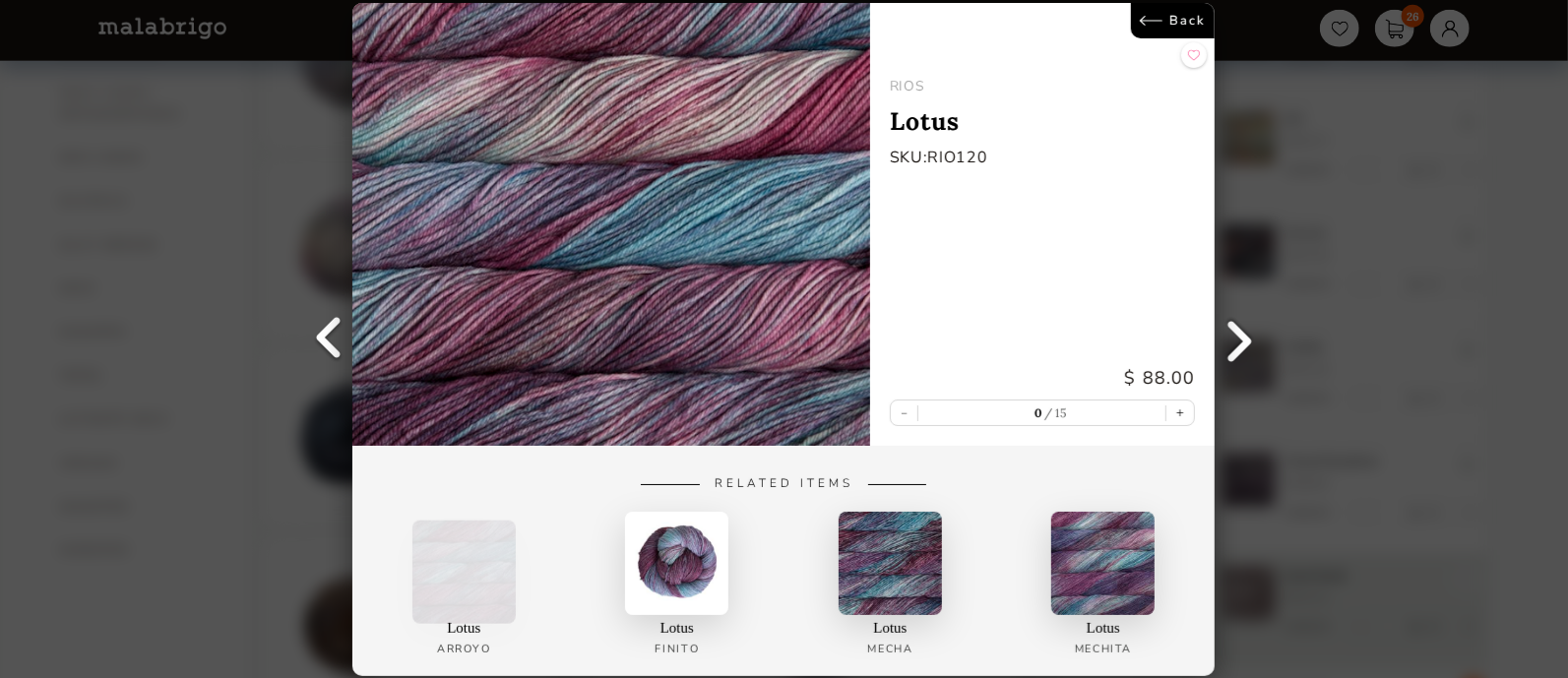 click at bounding box center (1240, 339) 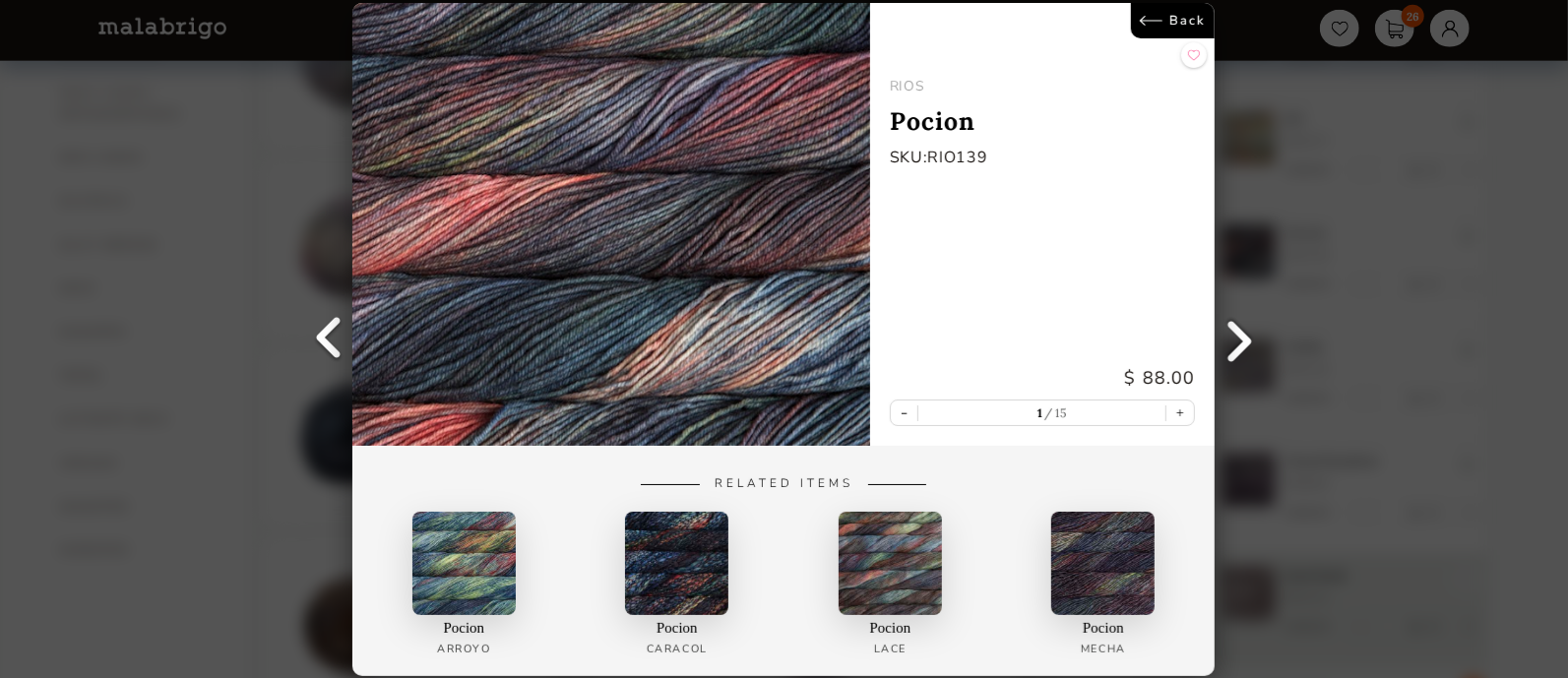 click at bounding box center (1240, 339) 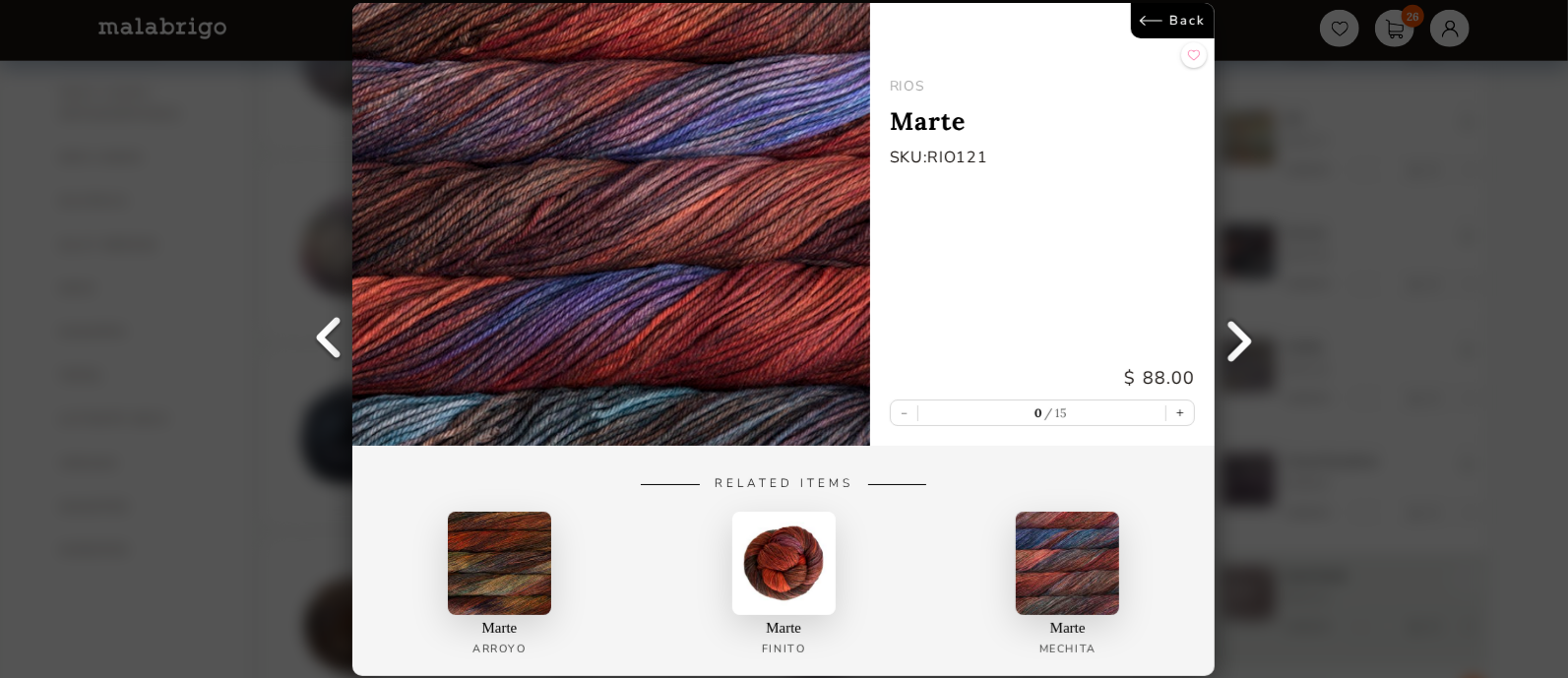 click at bounding box center [1240, 339] 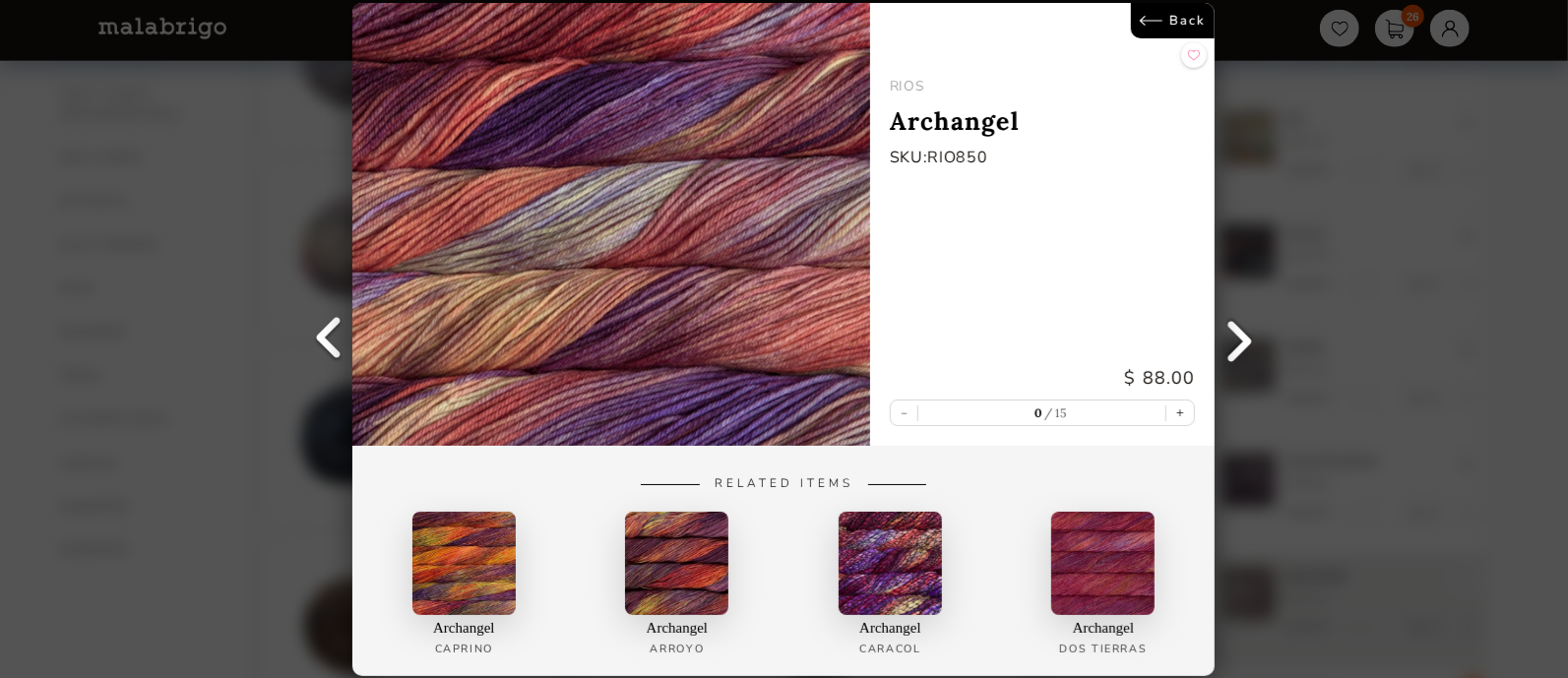 click at bounding box center (1240, 339) 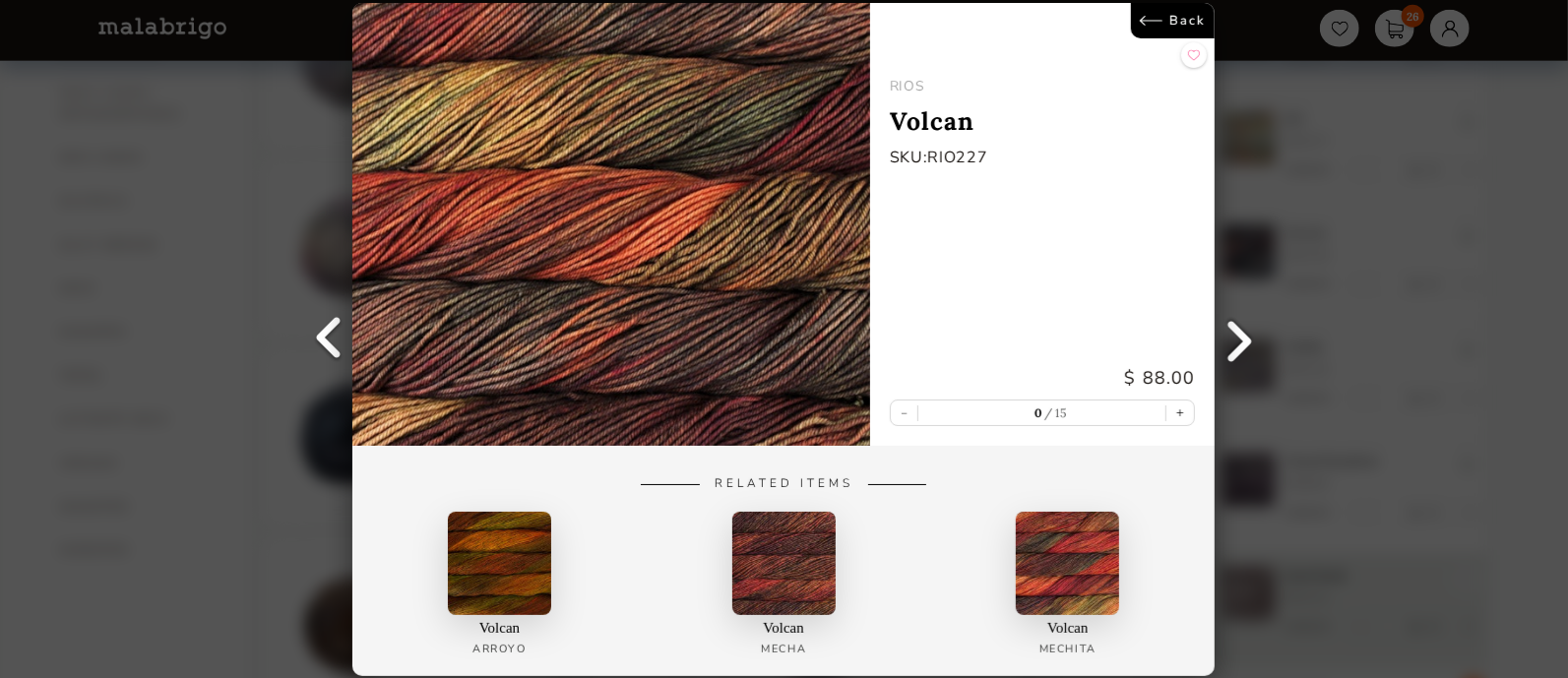 click at bounding box center [1240, 339] 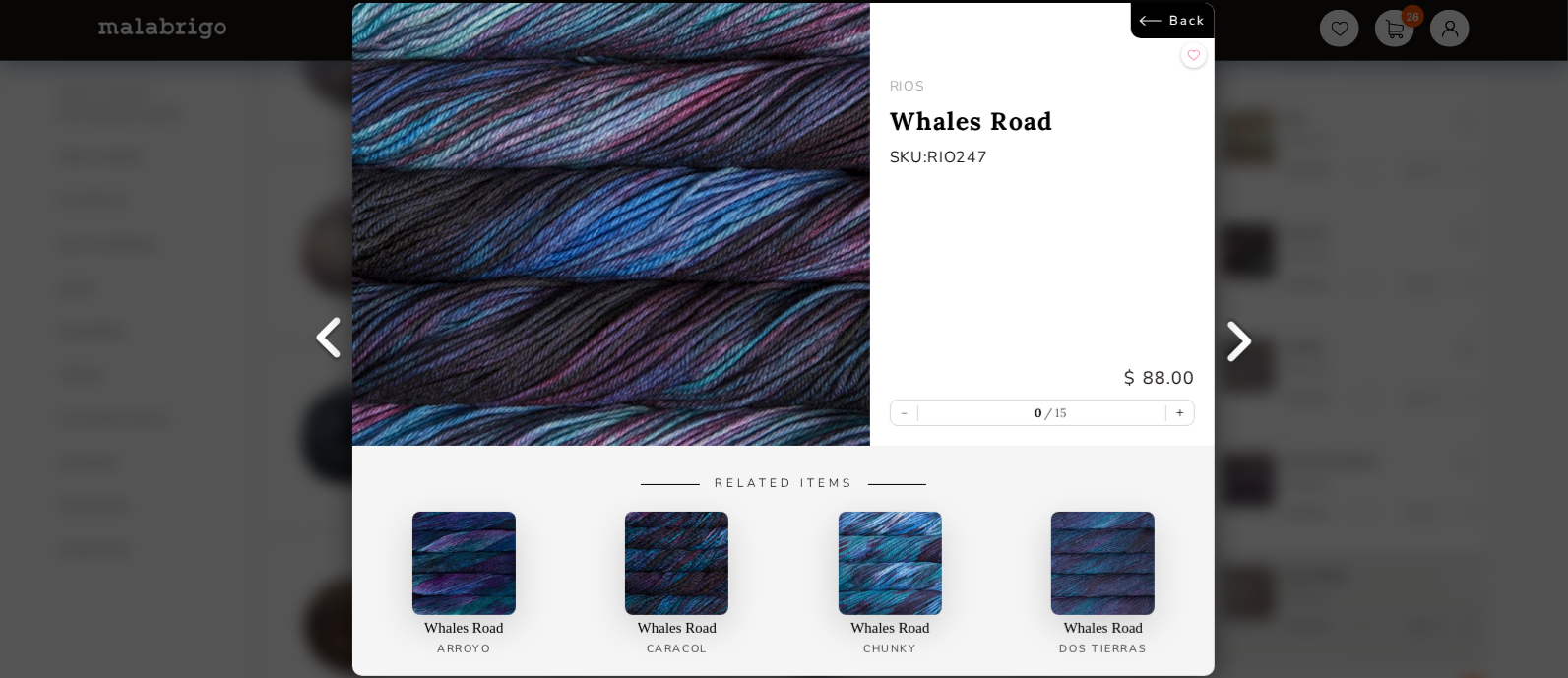 click at bounding box center (1240, 339) 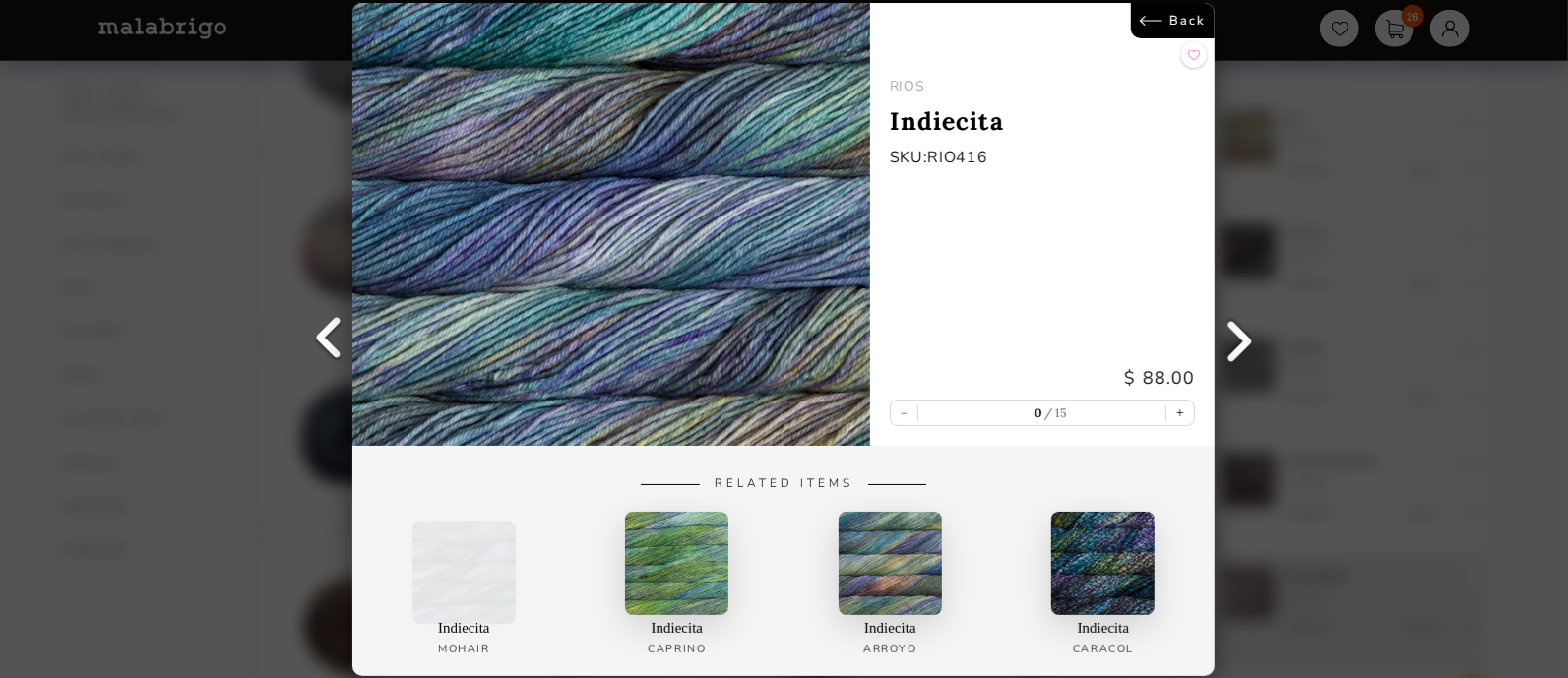 click at bounding box center [1240, 339] 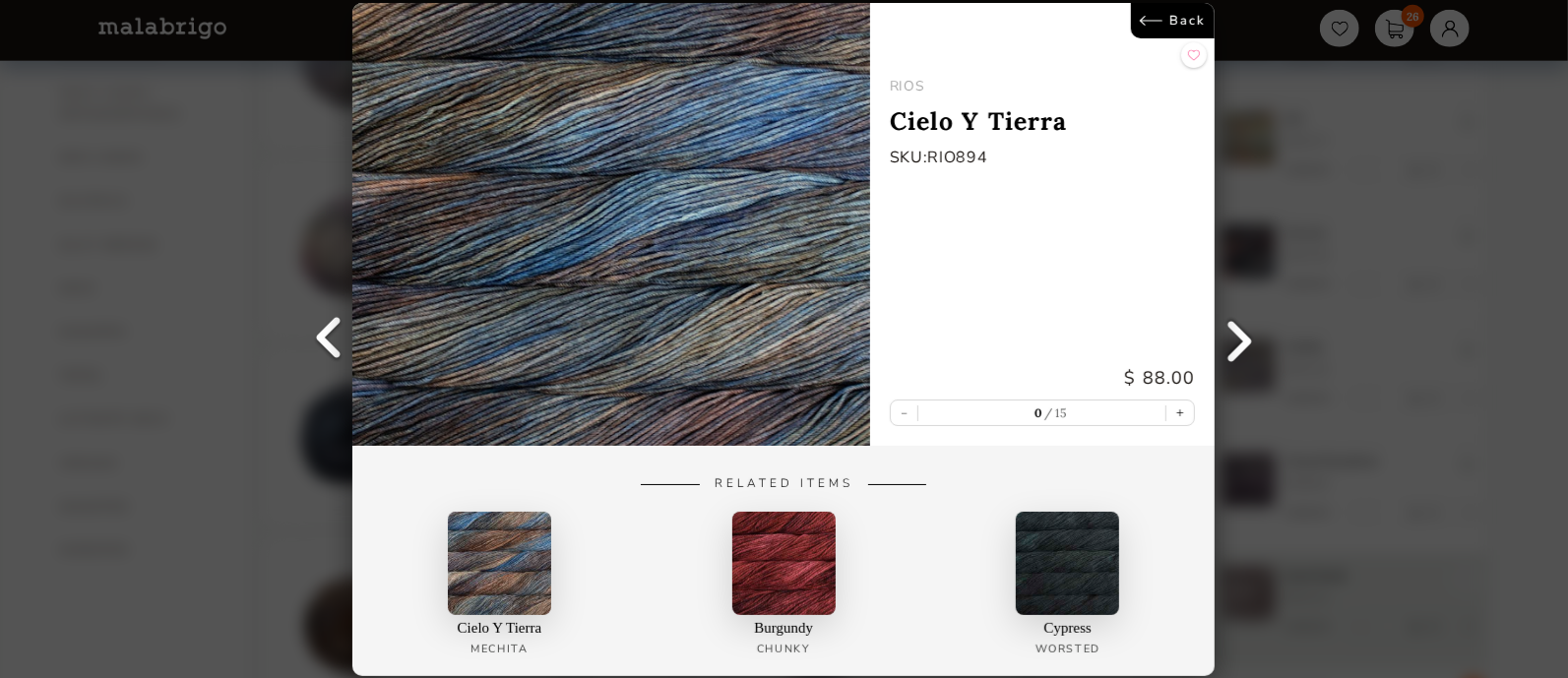 click at bounding box center (1240, 339) 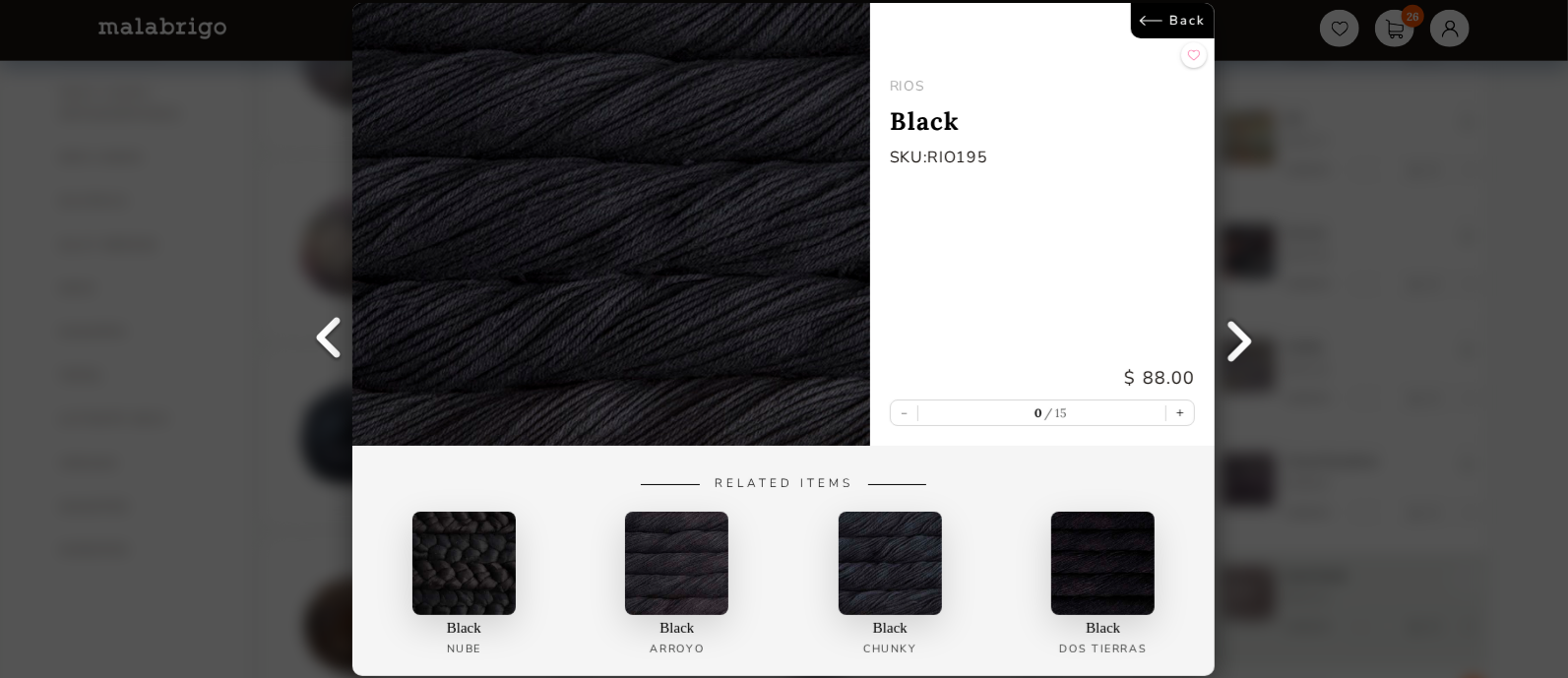 click at bounding box center [1240, 339] 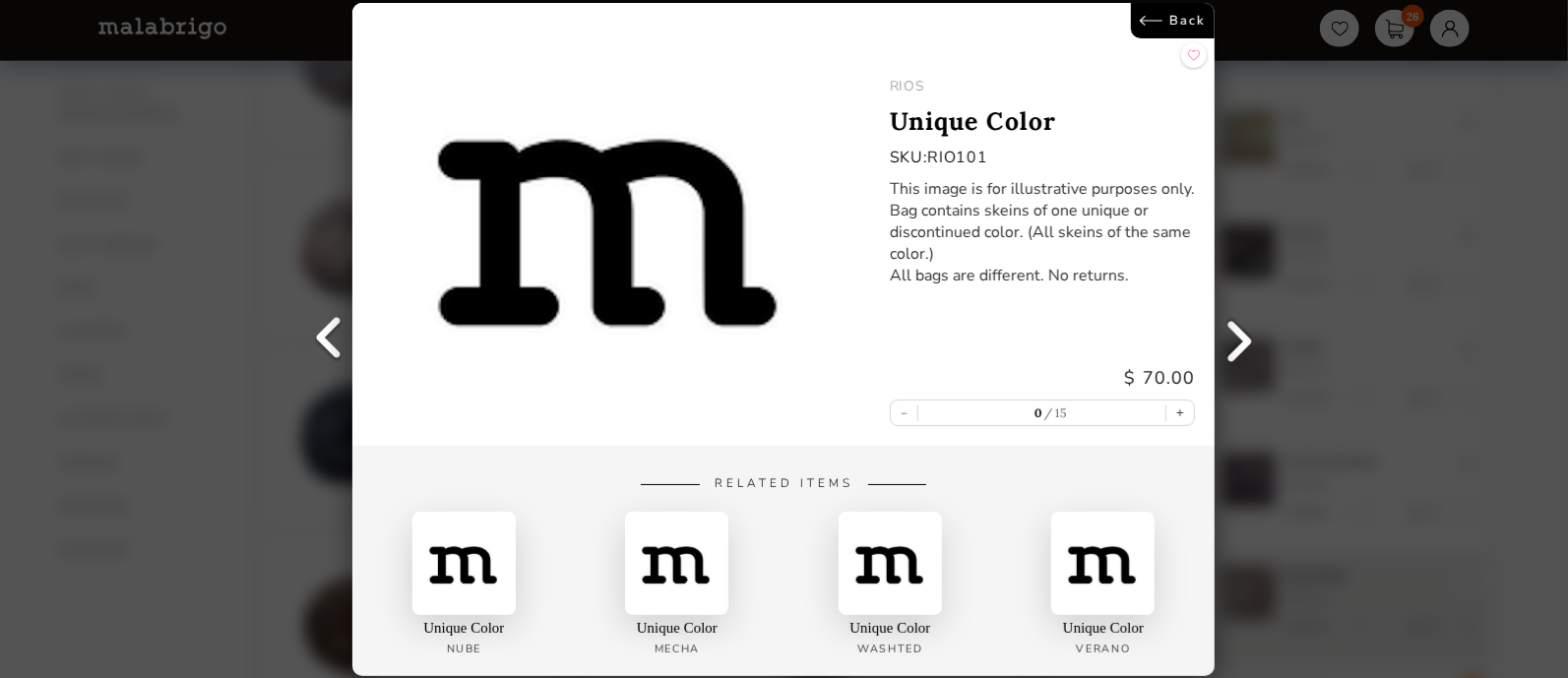 click on "Back" at bounding box center [1173, 21] 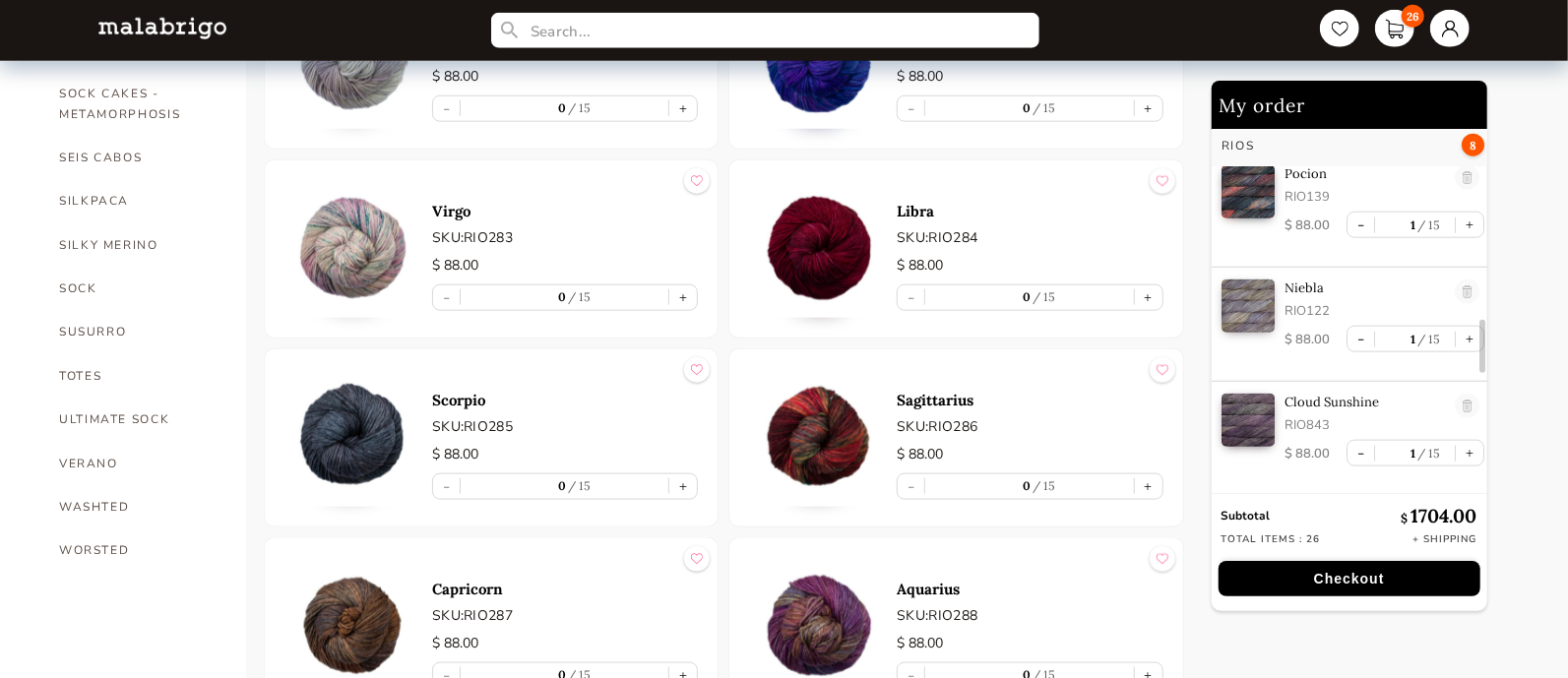 scroll, scrollTop: 2140, scrollLeft: 0, axis: vertical 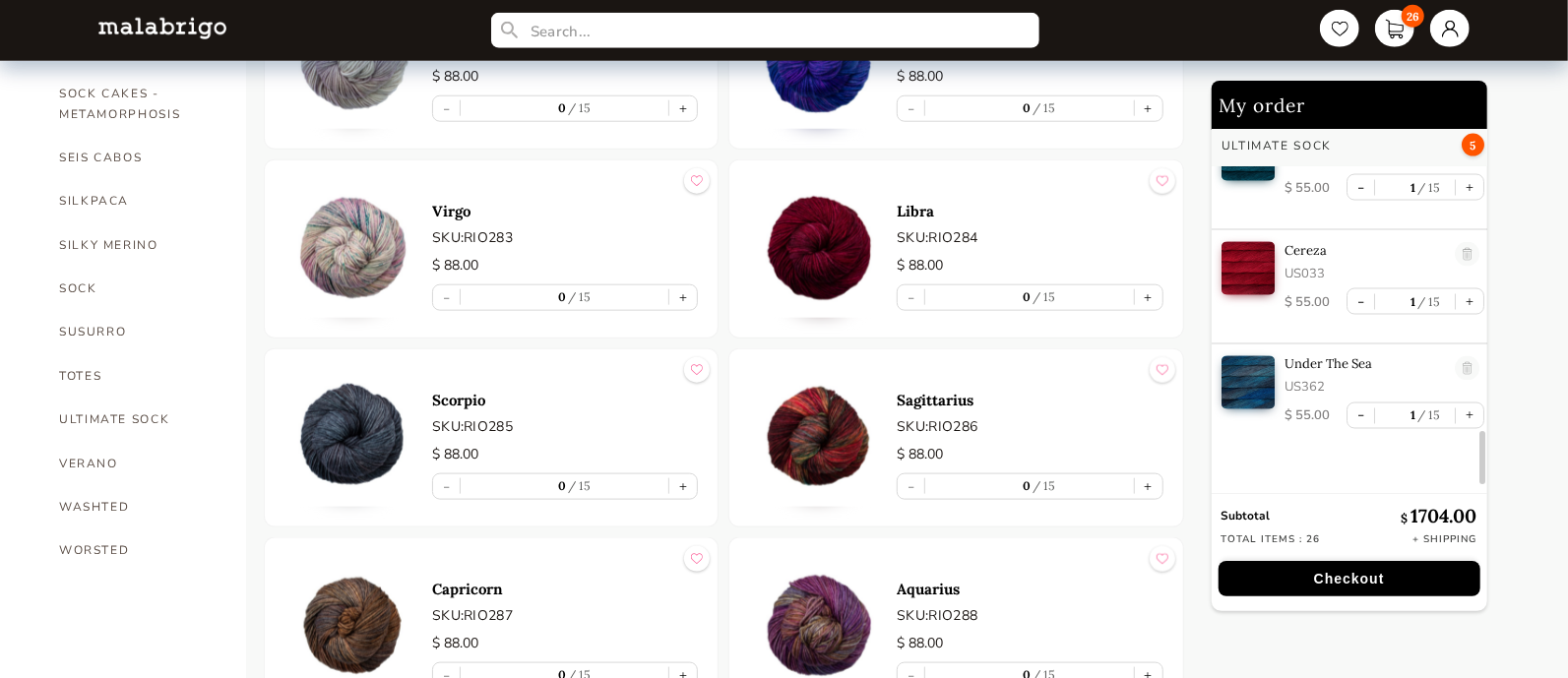 drag, startPoint x: 1482, startPoint y: 444, endPoint x: 1502, endPoint y: 441, distance: 20.22375 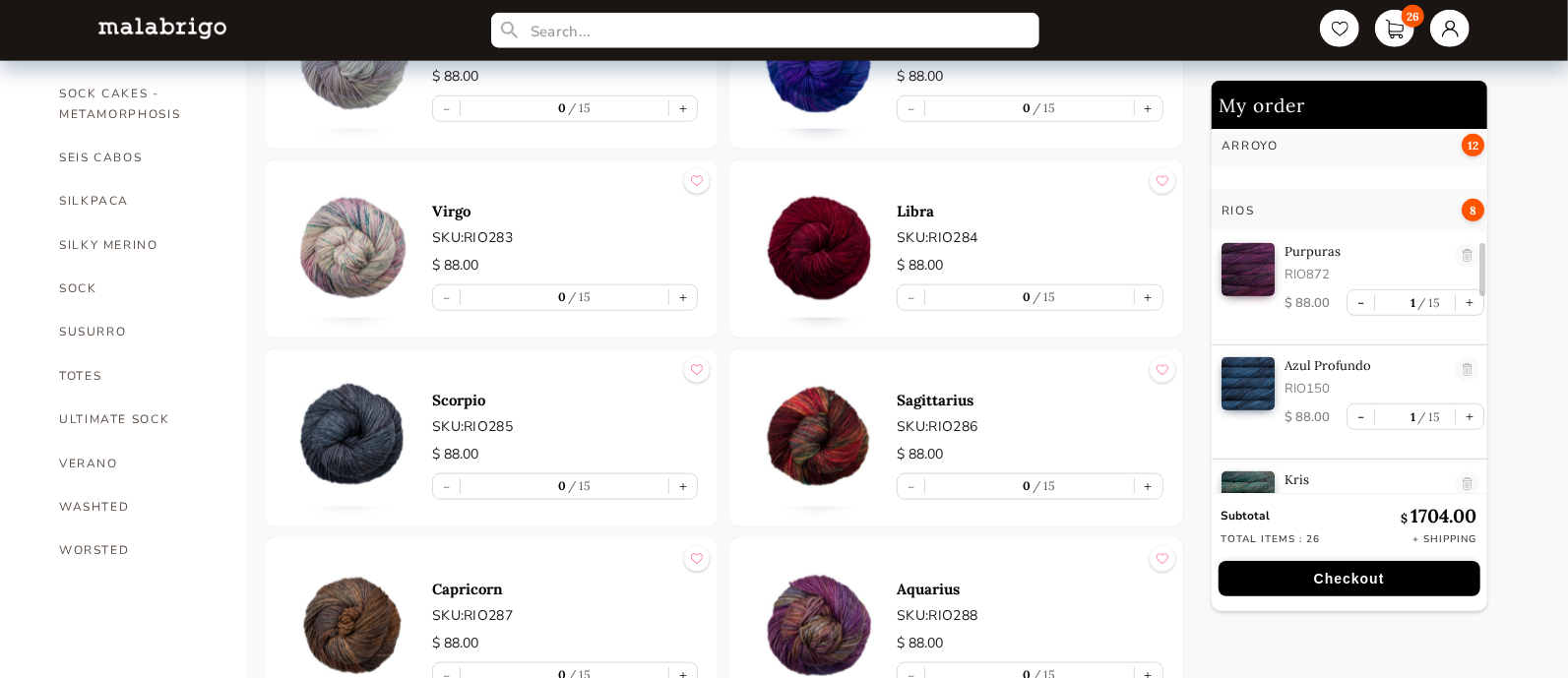 scroll, scrollTop: 812, scrollLeft: 0, axis: vertical 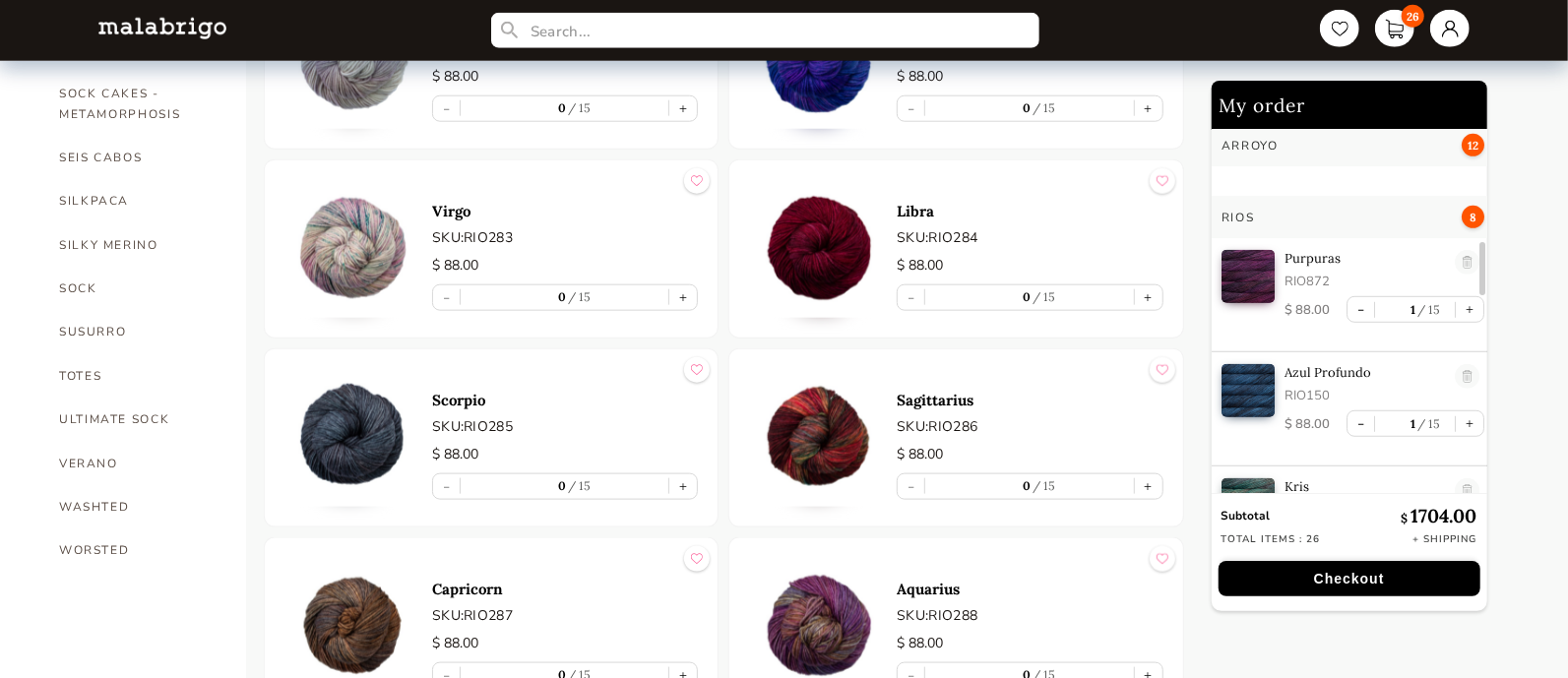 drag, startPoint x: 1484, startPoint y: 450, endPoint x: 1491, endPoint y: 263, distance: 187.131 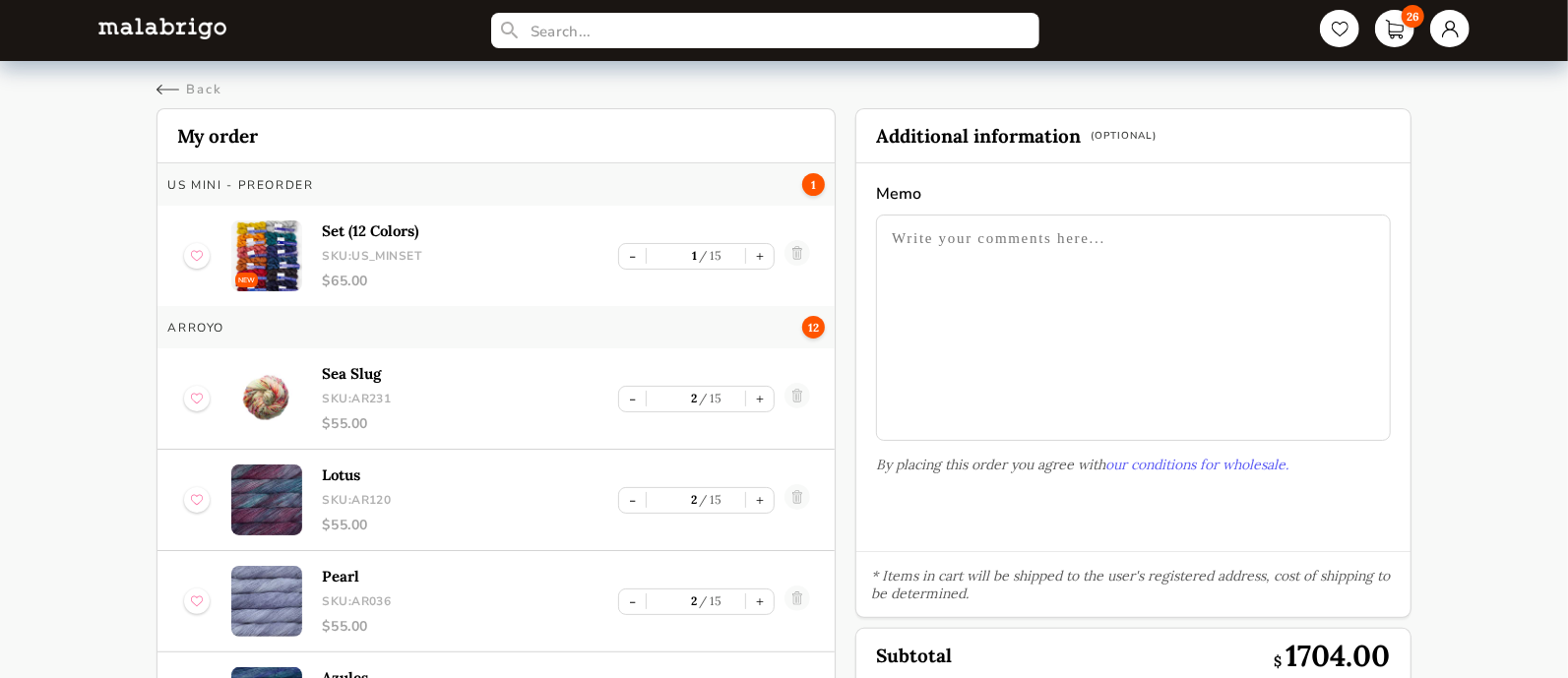 scroll, scrollTop: 128, scrollLeft: 0, axis: vertical 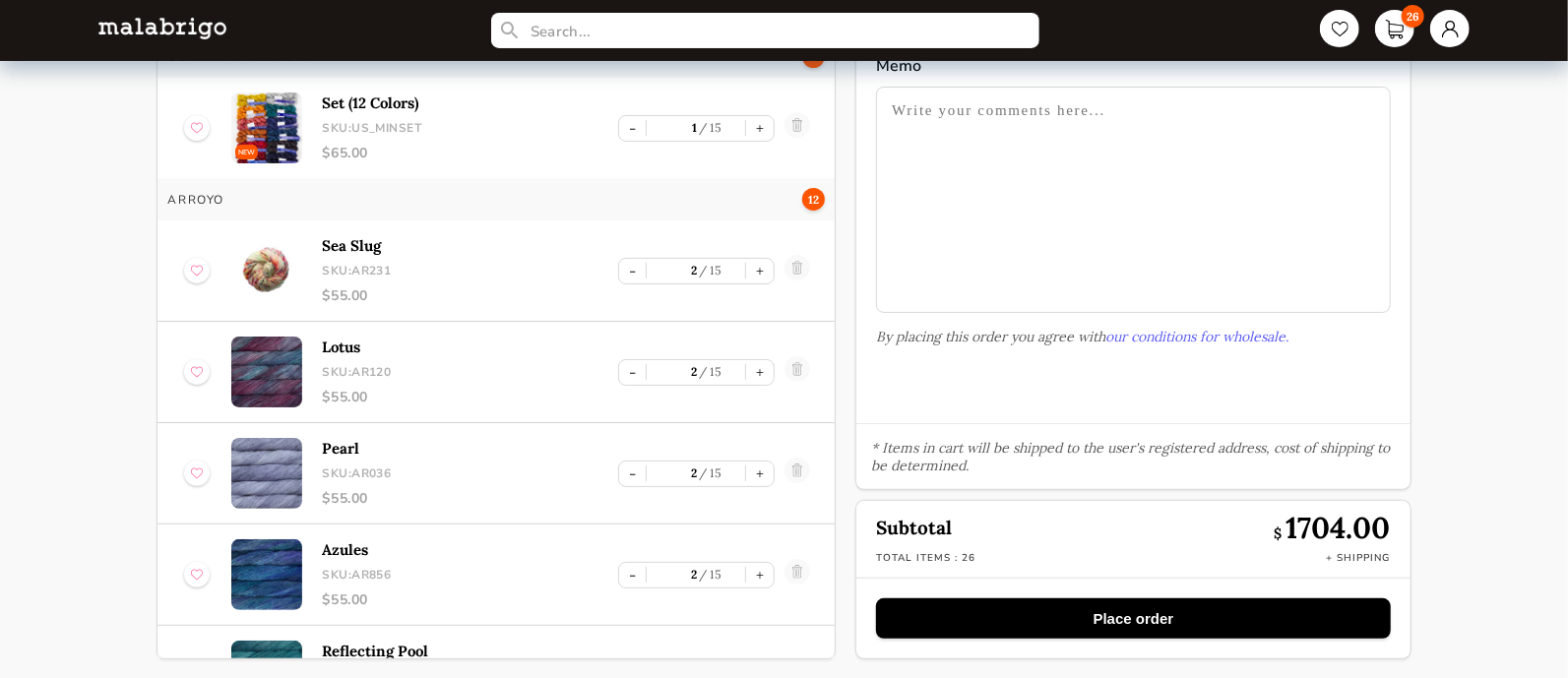 click on "Place order" at bounding box center (1133, 618) 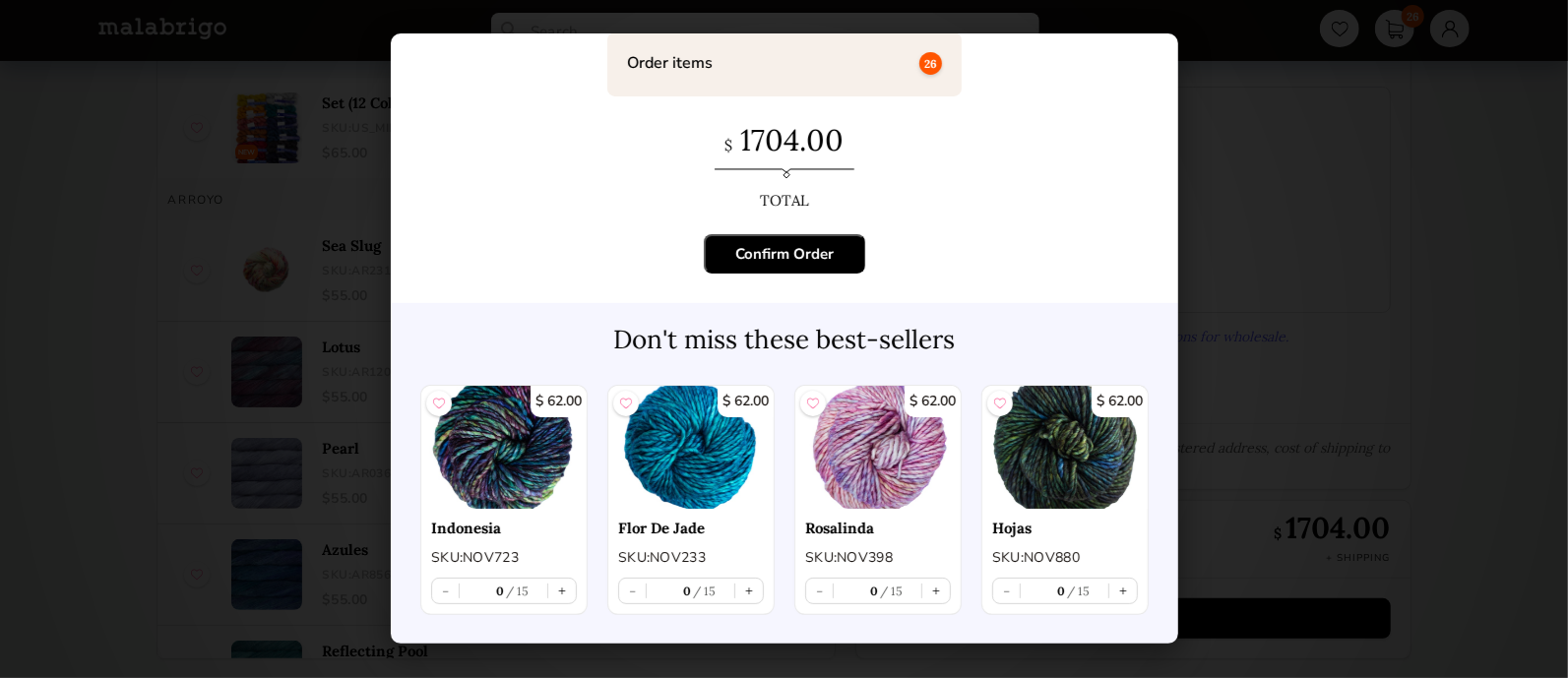 scroll, scrollTop: 0, scrollLeft: 0, axis: both 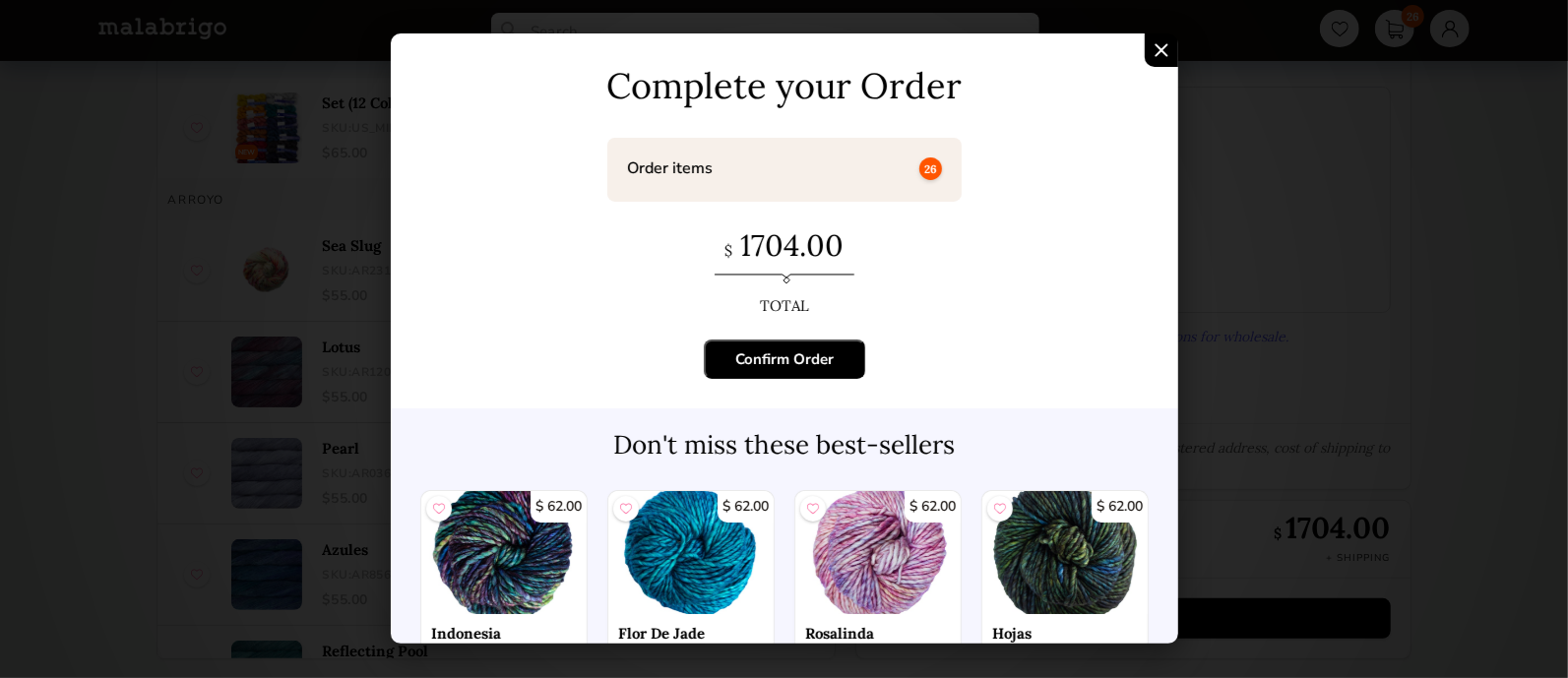 click on "Confirm Order" at bounding box center (784, 359) 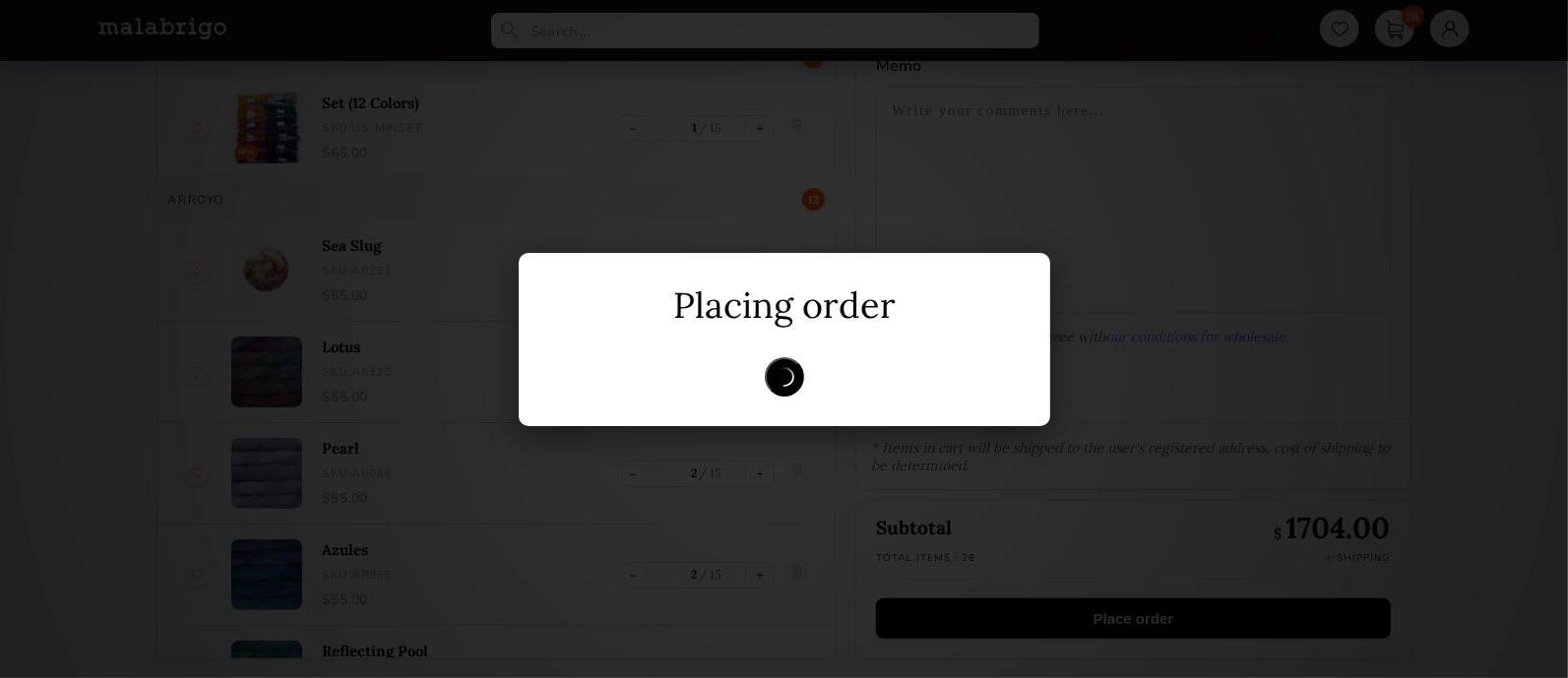 scroll, scrollTop: 0, scrollLeft: 0, axis: both 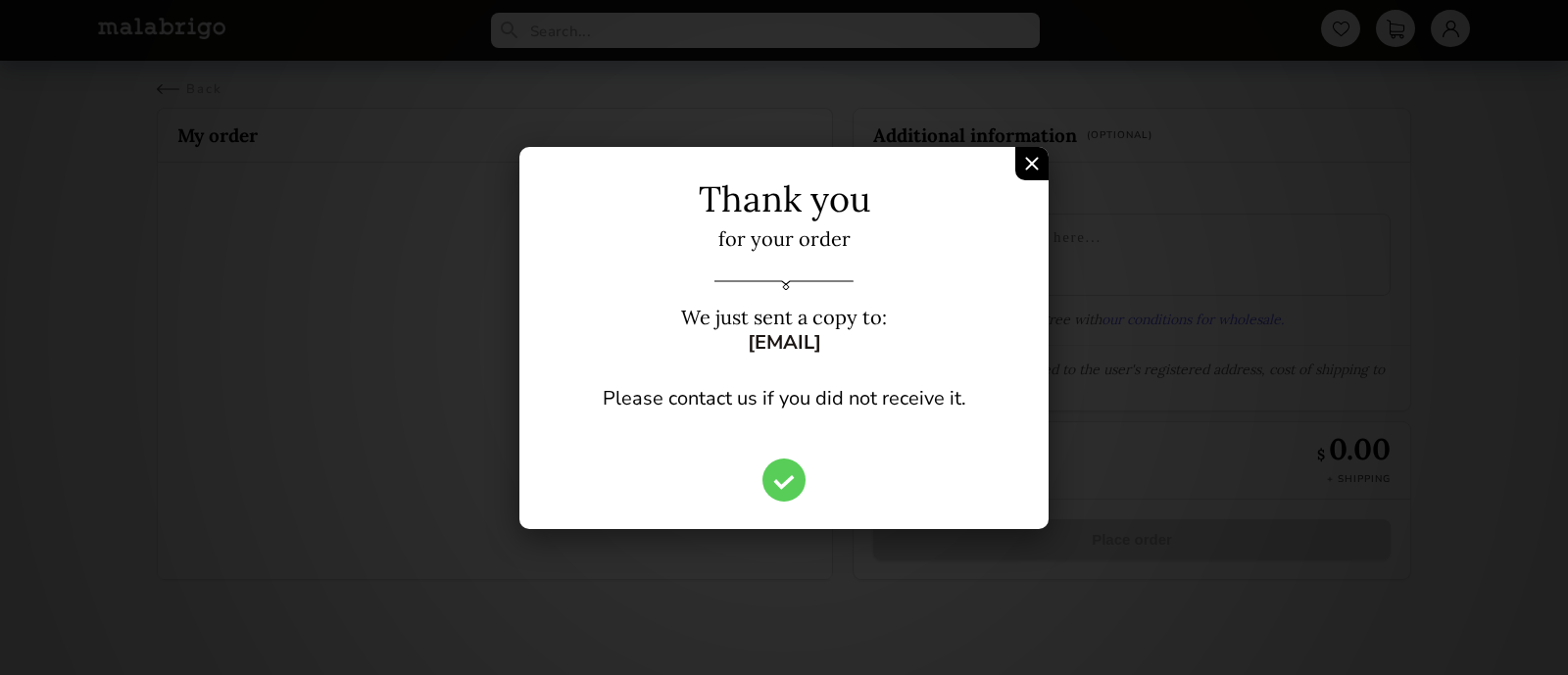 click at bounding box center (1032, 164) 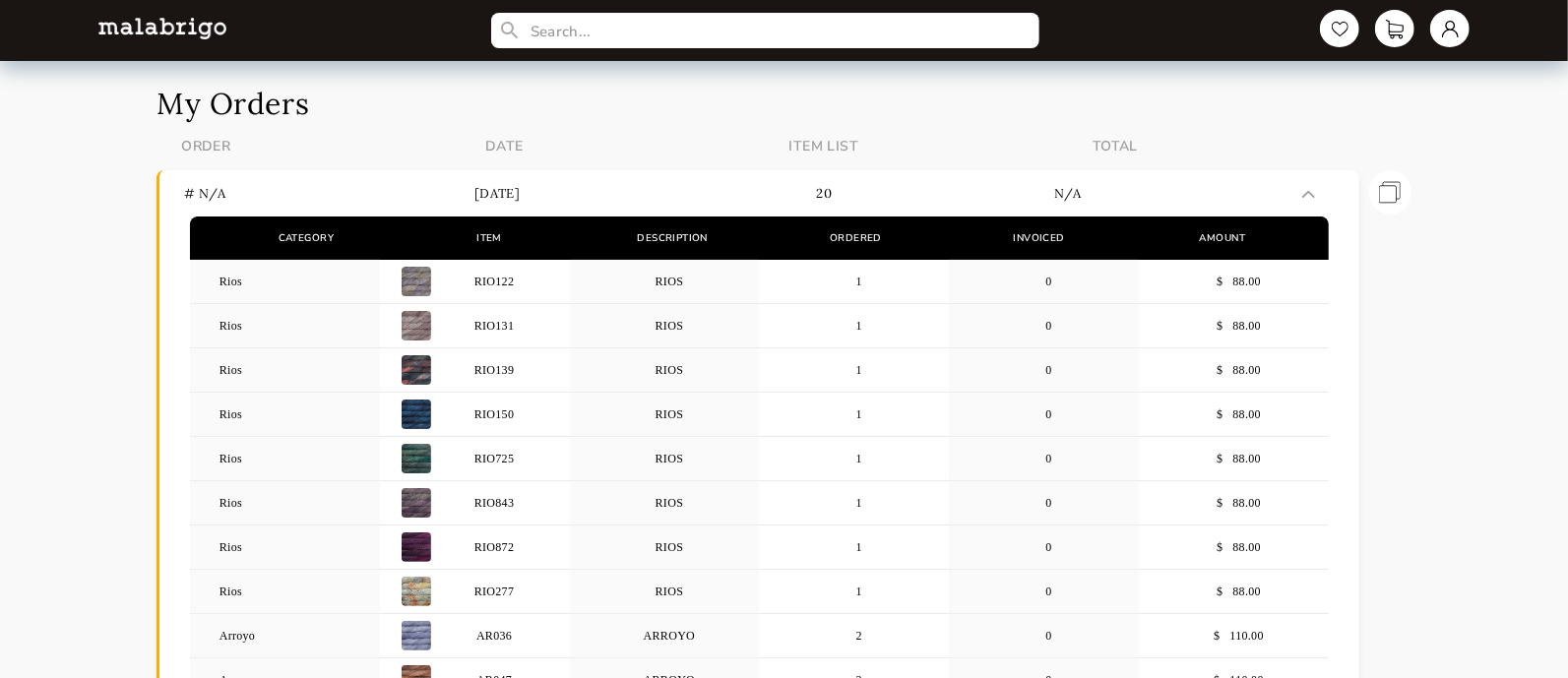 scroll, scrollTop: 0, scrollLeft: 0, axis: both 